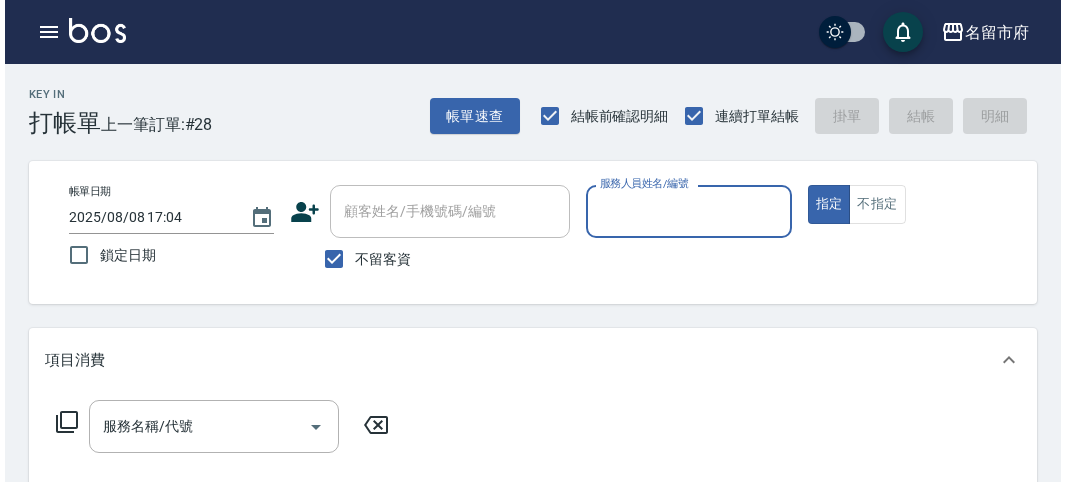 scroll, scrollTop: 0, scrollLeft: 0, axis: both 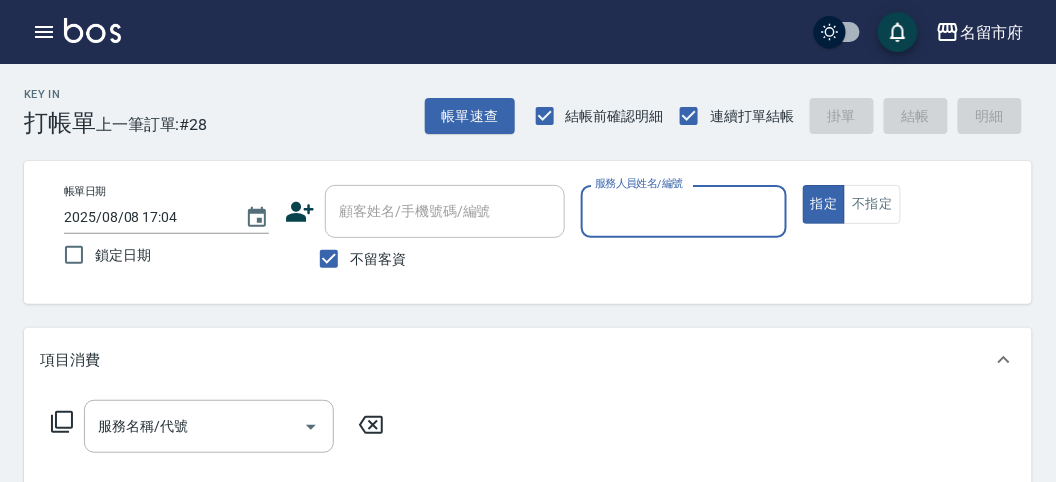 click on "服務人員姓名/編號" at bounding box center [683, 211] 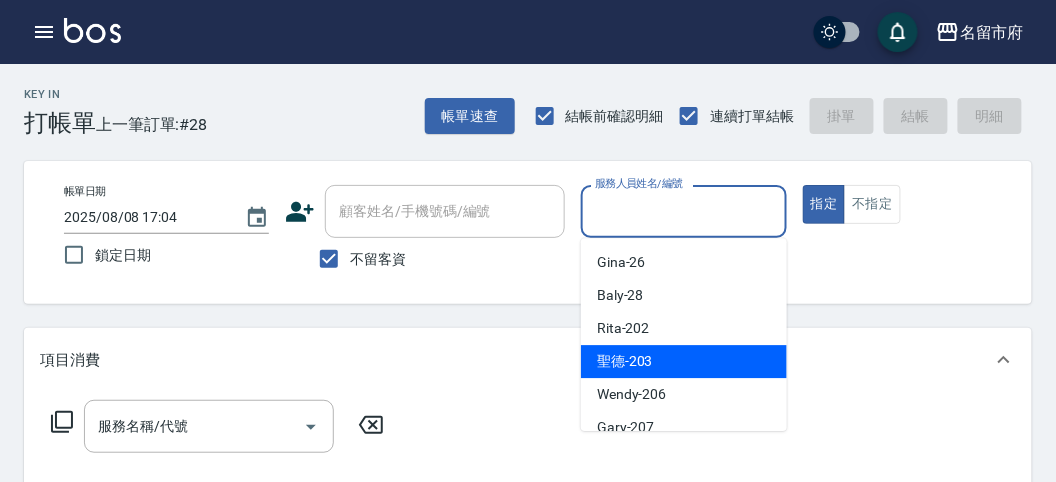 drag, startPoint x: 631, startPoint y: 372, endPoint x: 390, endPoint y: 311, distance: 248.60008 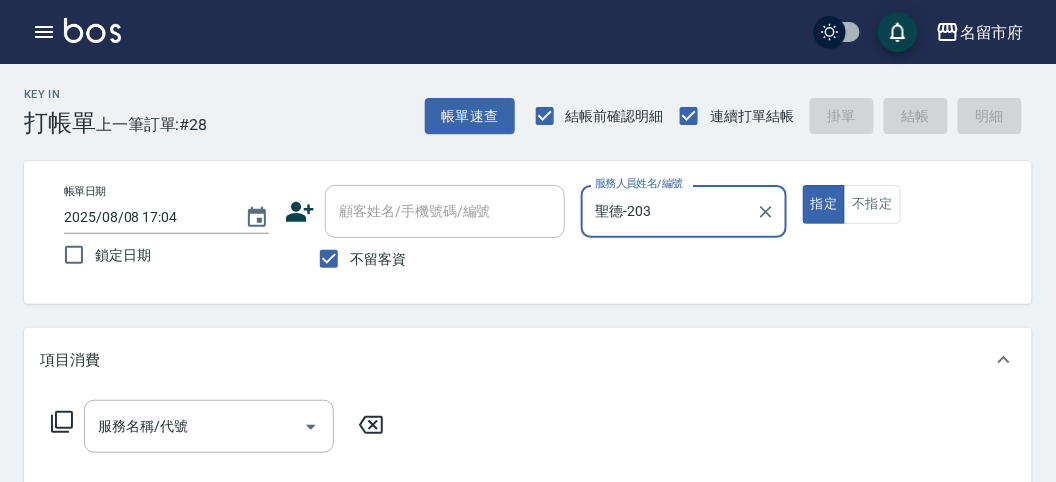 click 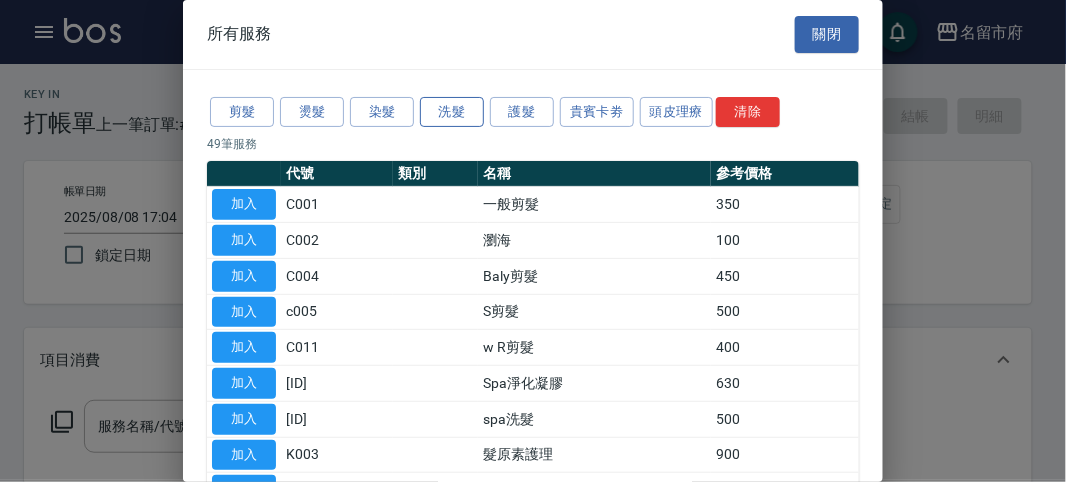 click on "洗髮" at bounding box center [452, 112] 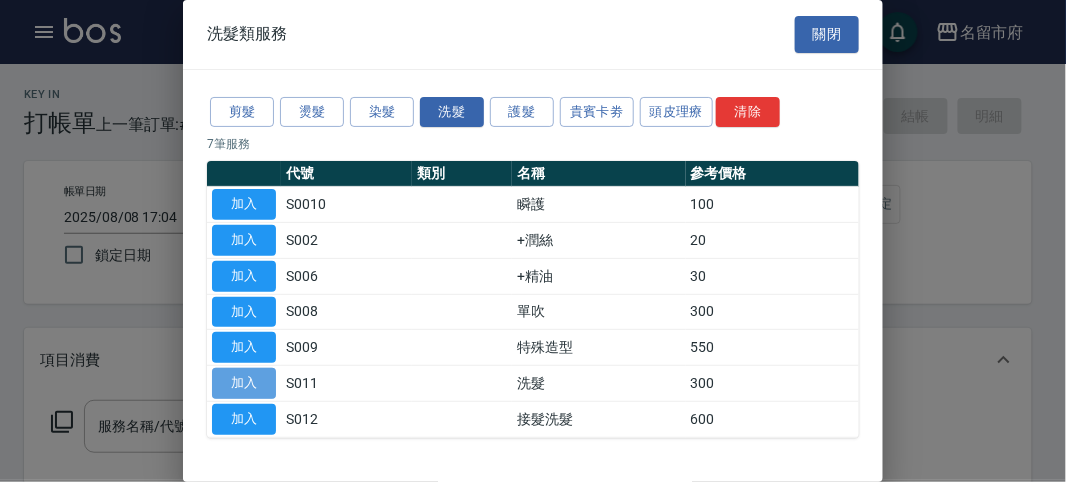 click on "加入" at bounding box center (244, 383) 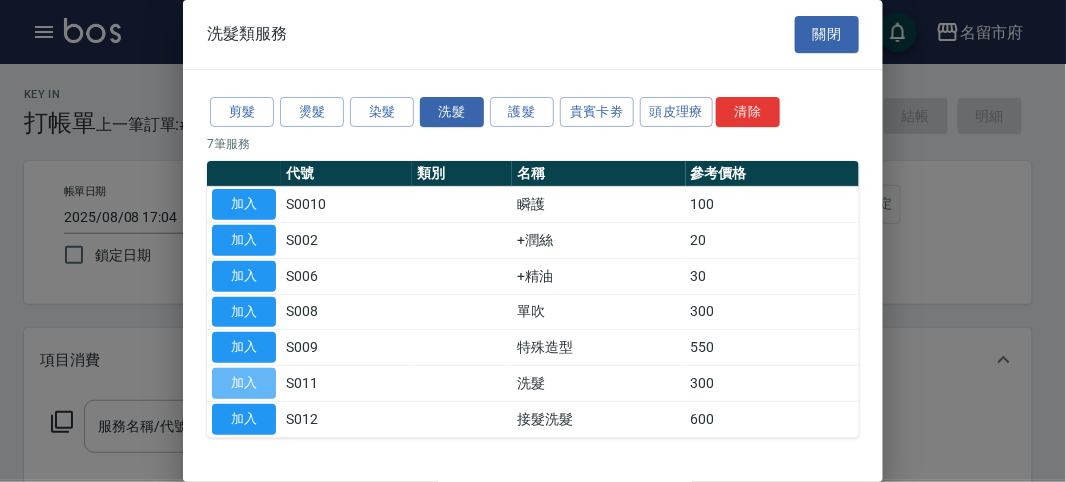 type on "洗髮(S011)" 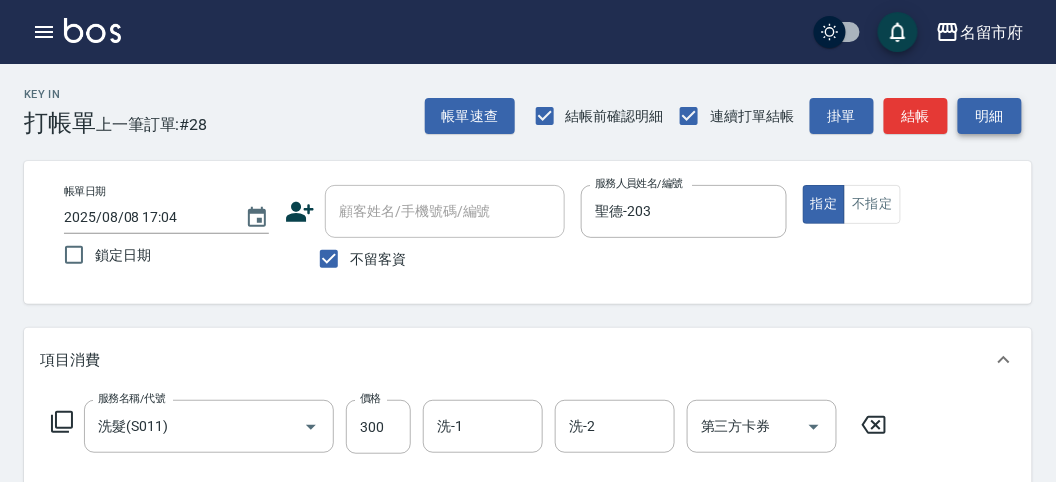 click on "明細" at bounding box center [990, 116] 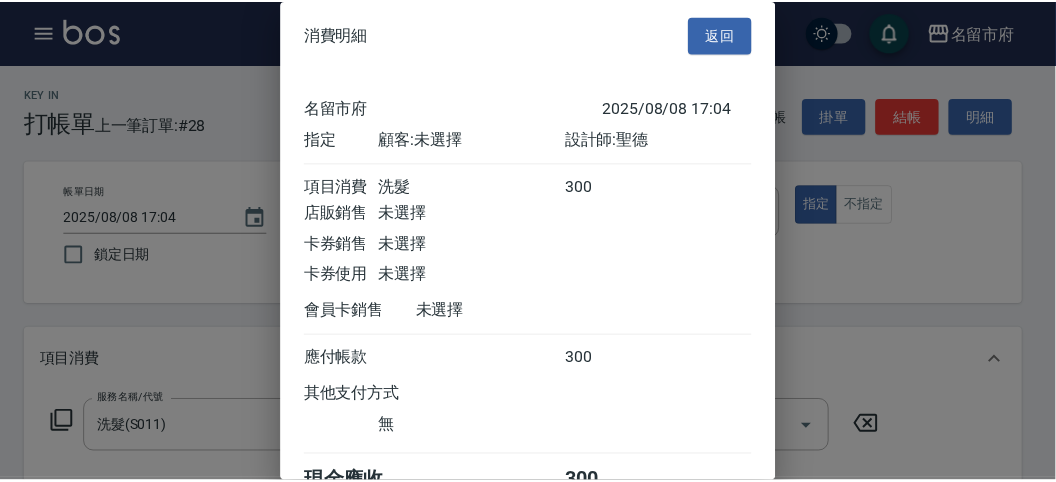 scroll, scrollTop: 111, scrollLeft: 0, axis: vertical 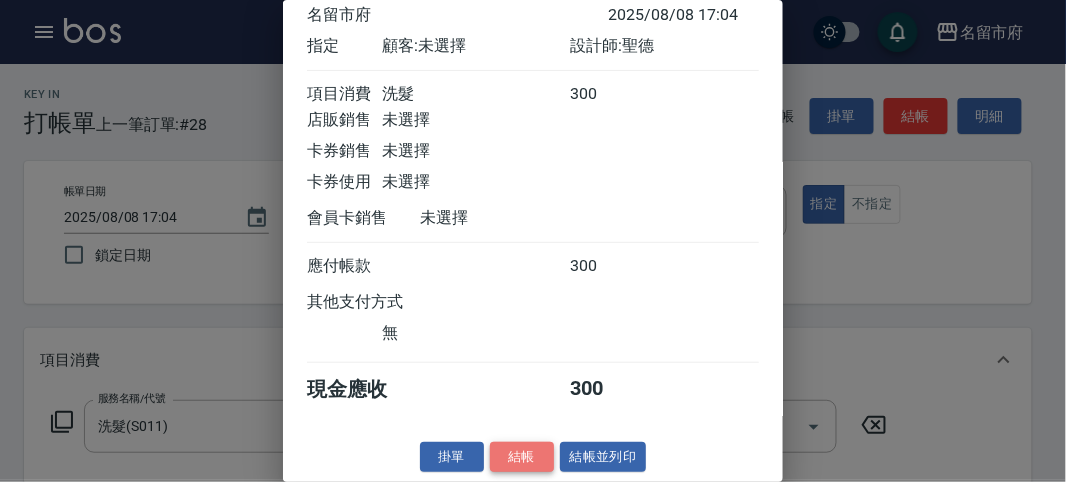click on "結帳" at bounding box center [522, 457] 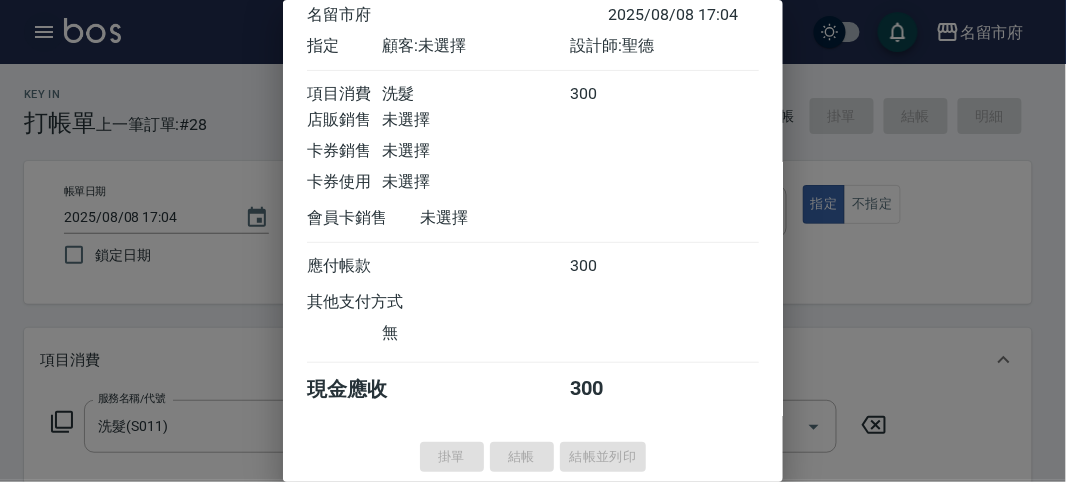 type on "2025/08/08 17:37" 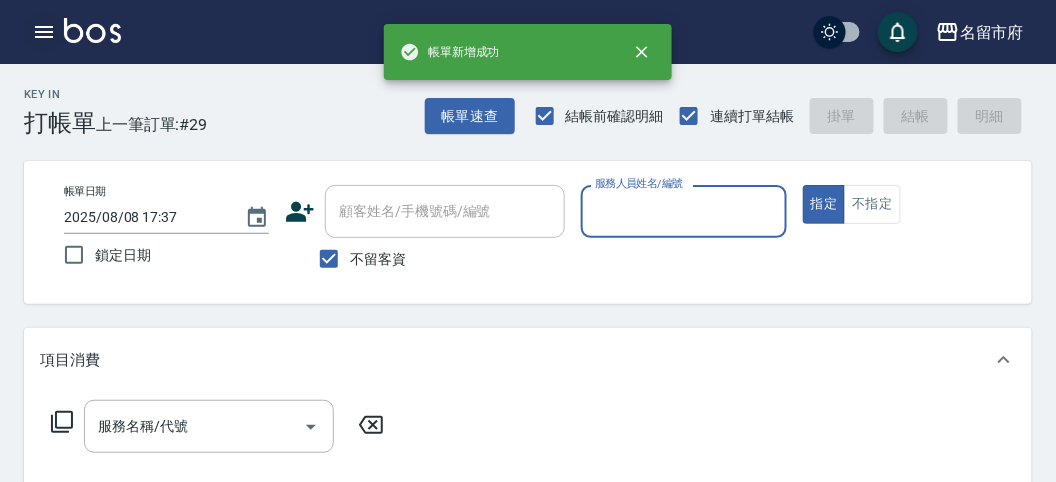 click at bounding box center (44, 32) 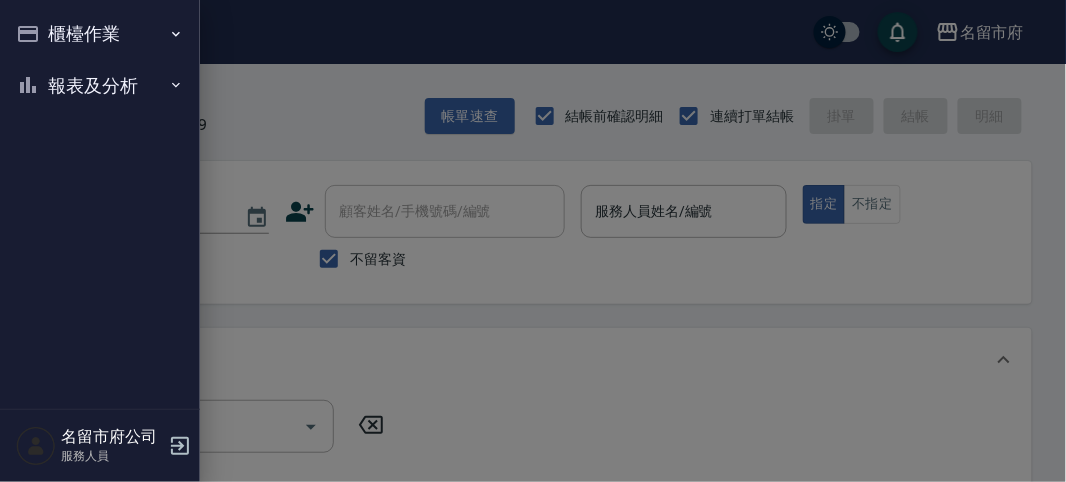 click on "報表及分析" at bounding box center (100, 86) 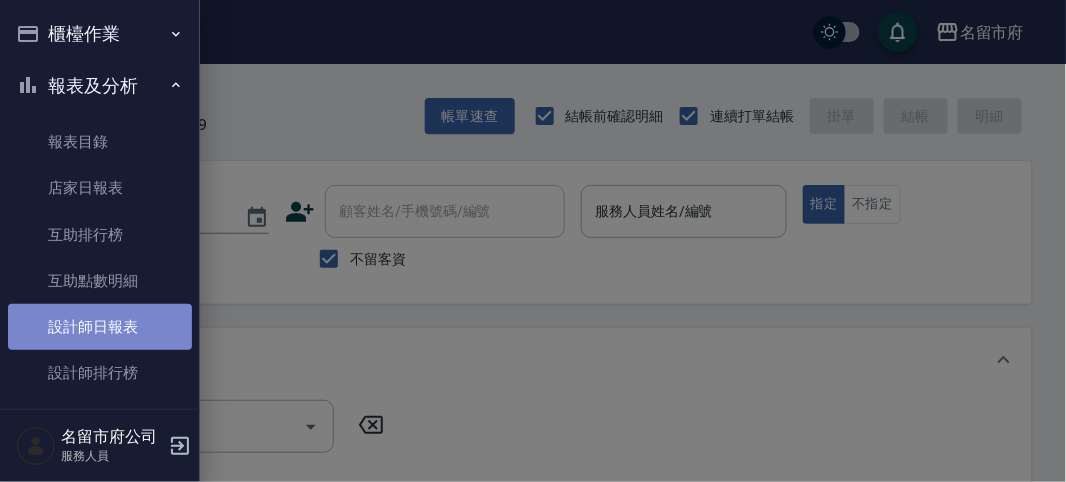 click on "設計師日報表" at bounding box center [100, 327] 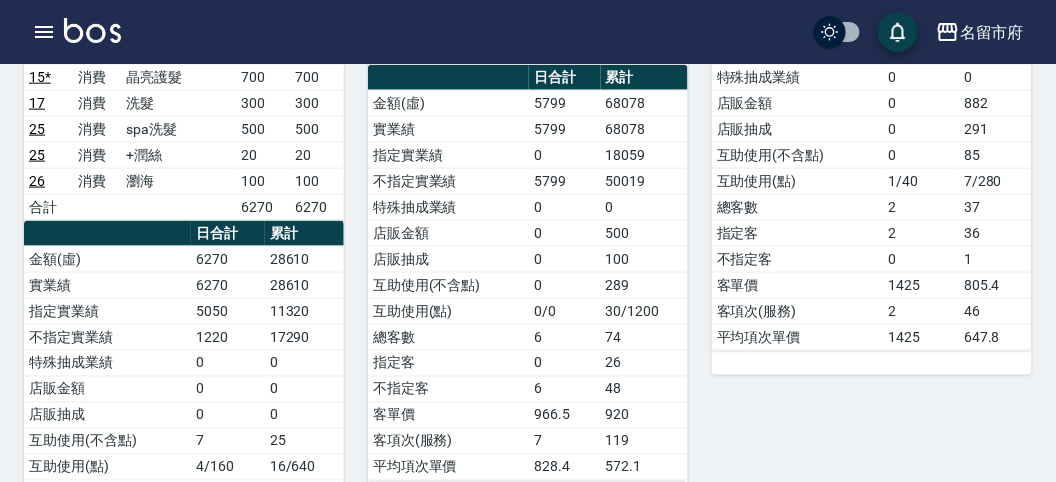 scroll, scrollTop: 222, scrollLeft: 0, axis: vertical 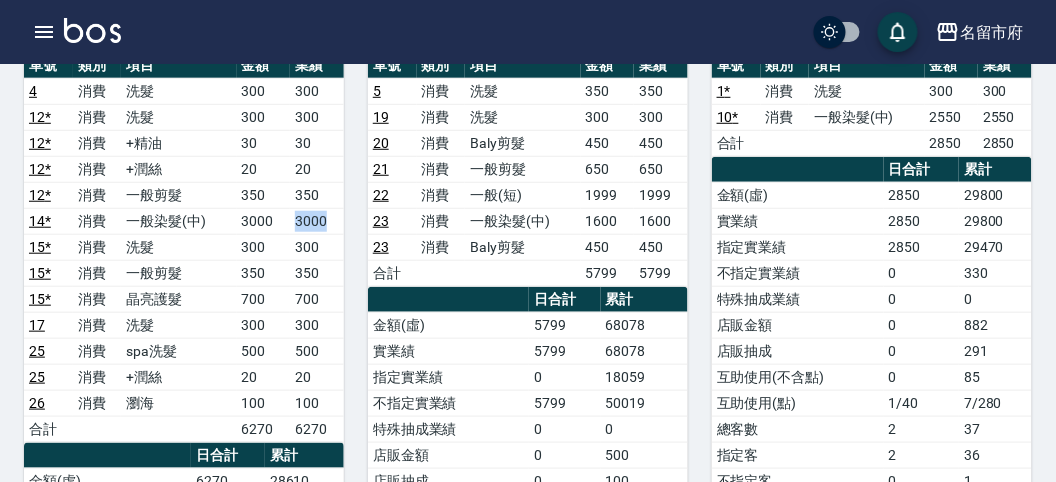 drag, startPoint x: 285, startPoint y: 216, endPoint x: 336, endPoint y: 220, distance: 51.156624 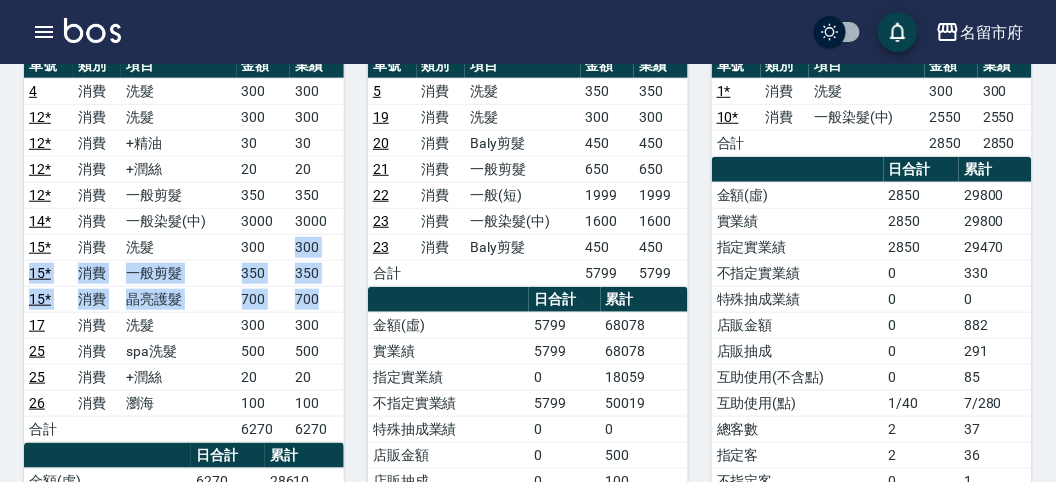 drag, startPoint x: 284, startPoint y: 239, endPoint x: 339, endPoint y: 281, distance: 69.2026 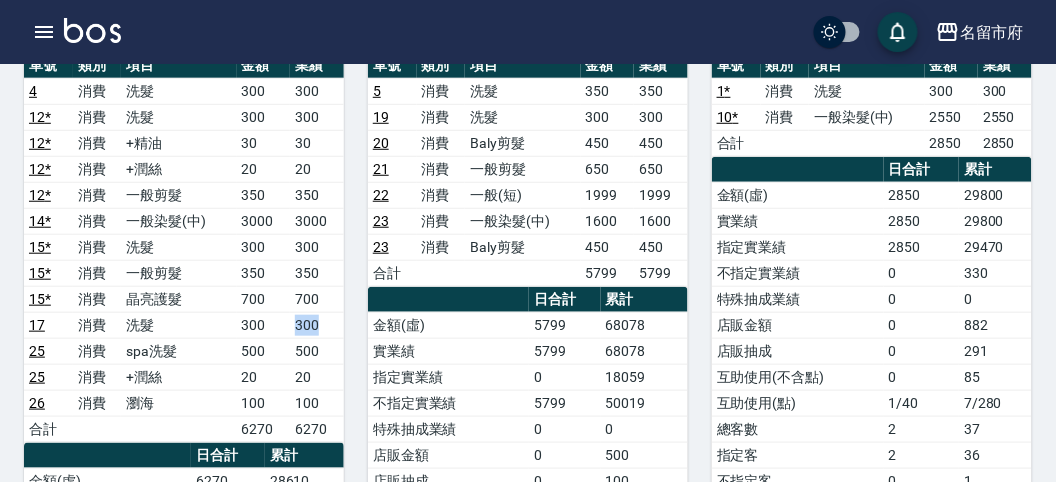 drag, startPoint x: 293, startPoint y: 315, endPoint x: 322, endPoint y: 317, distance: 29.068884 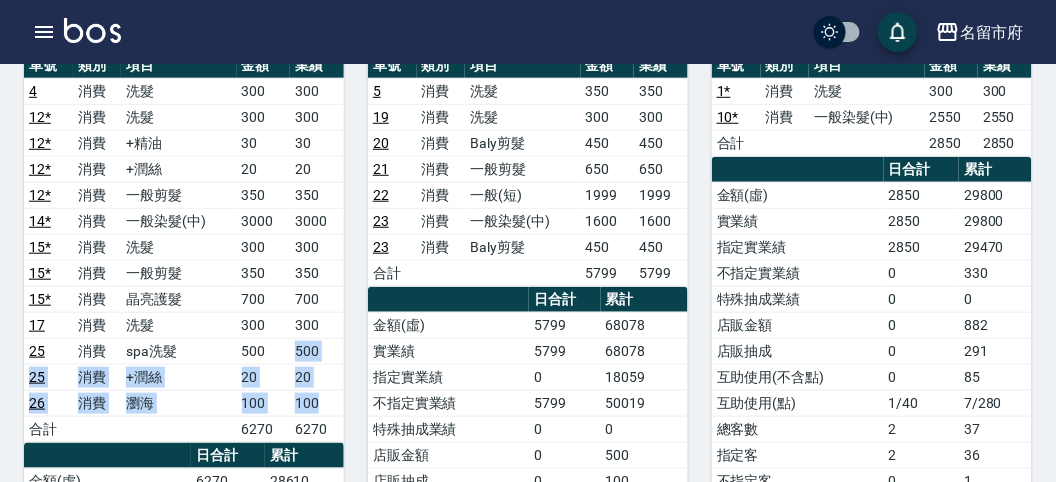 drag, startPoint x: 283, startPoint y: 336, endPoint x: 326, endPoint y: 397, distance: 74.63243 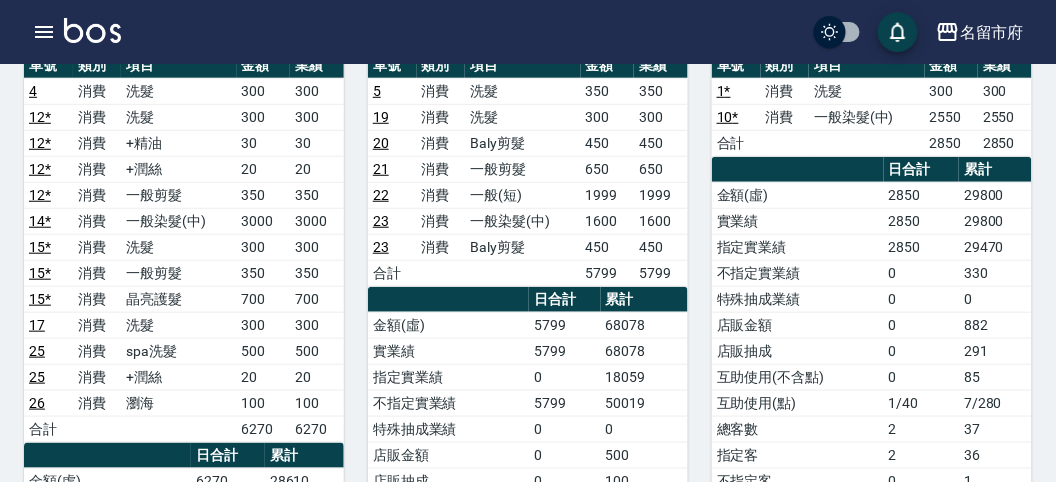 click on "[ID] [NAME] 馬美麗 08/08/2025 日報表  單號 類別 項目 金額 業績 5 消費 洗髮 350 350 19 消費 洗髮 300 300 20 消費 [NAME]剪髮 450 450 21 消費 一般剪髮 650 650 22 消費 一般(短) 1999 1999 23 消費 一般染髮(中) 1600 1600 23 消費 [NAME]剪髮 450 450 合計 5799 5799 日合計 累計 金額(虛) 5799 68078 實業績 5799 68078 指定實業績 0 18059 不指定實業績 5799 50019 特殊抽成業績 0 0 店販金額 0 500 店販抽成 0 100 互助使用(不含點) 0 289 互助使用(點) 0/0 30/1200 總客數 6 74 指定客 0 26 不指定客 6 48 客單價 966.5 920 客項次(服務) 7 119 平均項次單價 828.4 572.1" at bounding box center [516, 429] 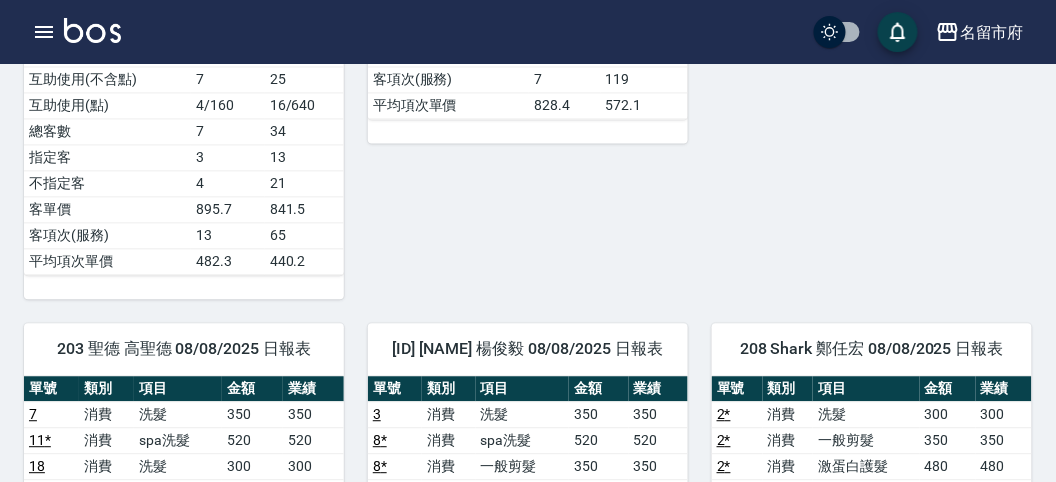 scroll, scrollTop: 1028, scrollLeft: 0, axis: vertical 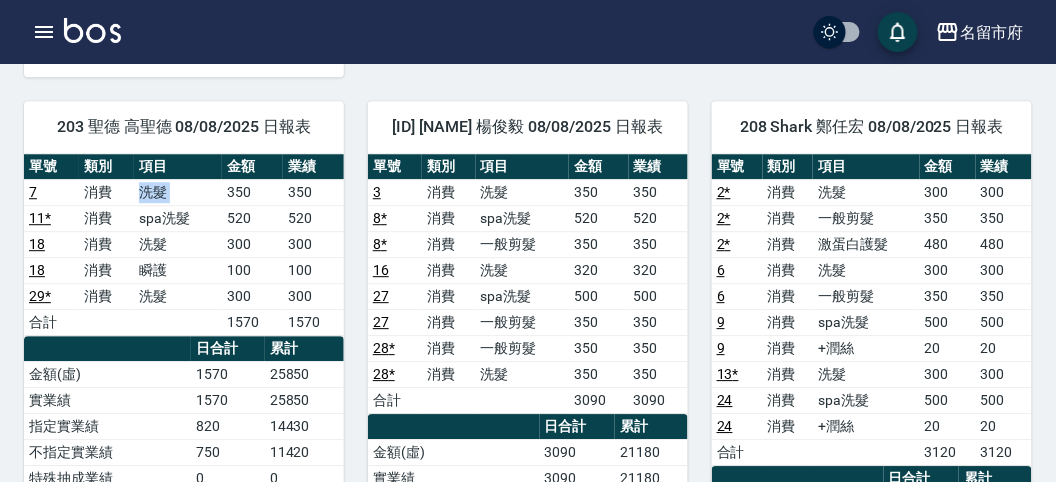 drag, startPoint x: 138, startPoint y: 177, endPoint x: 226, endPoint y: 180, distance: 88.051125 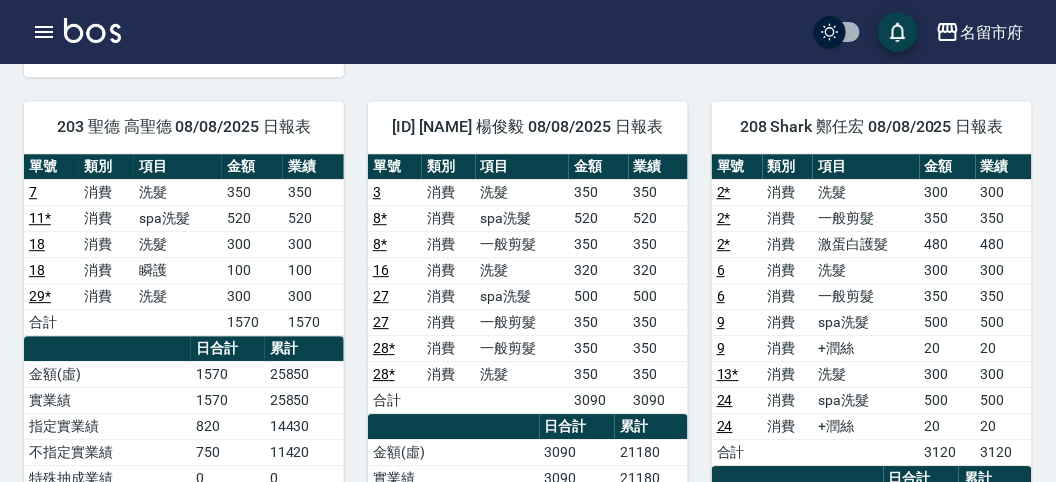 click on "spa洗髮" at bounding box center [178, 218] 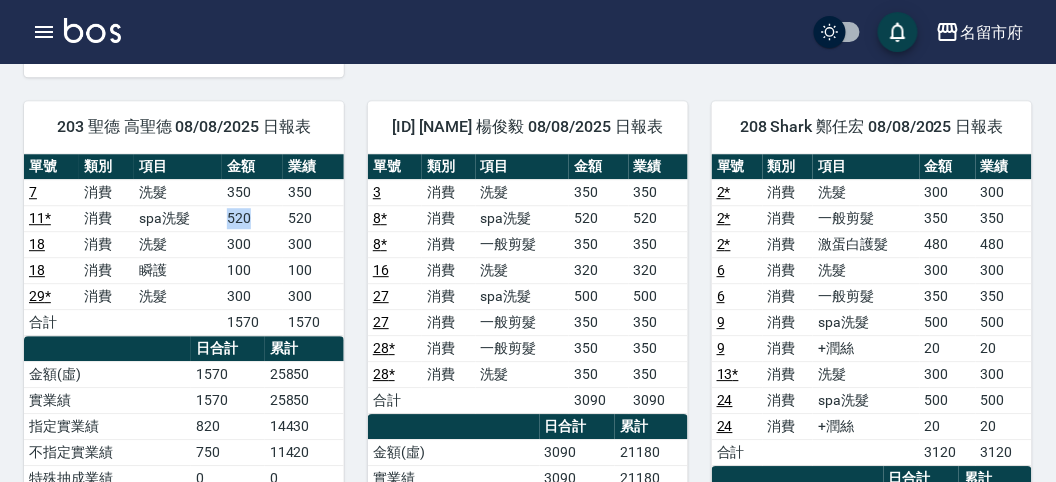 drag, startPoint x: 209, startPoint y: 201, endPoint x: 268, endPoint y: 203, distance: 59.03389 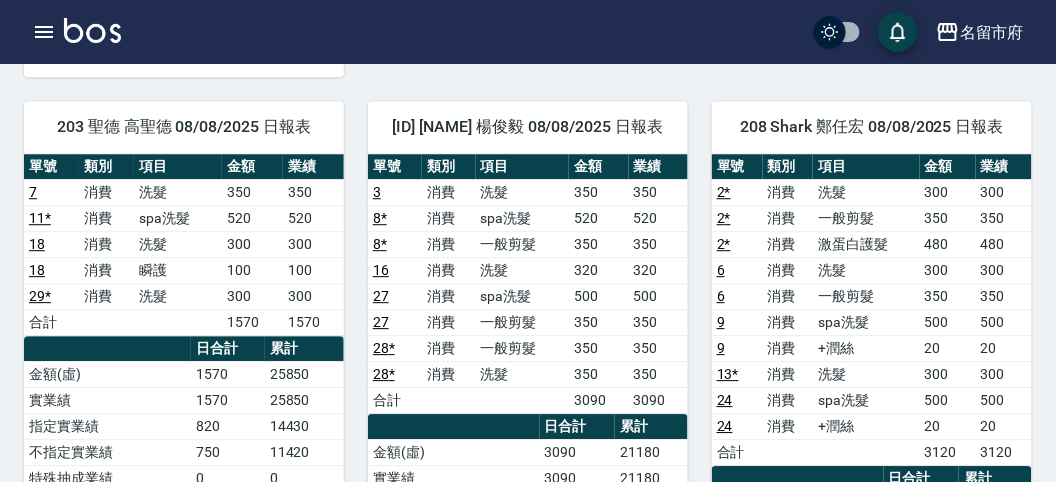 click on "洗髮" at bounding box center (178, 244) 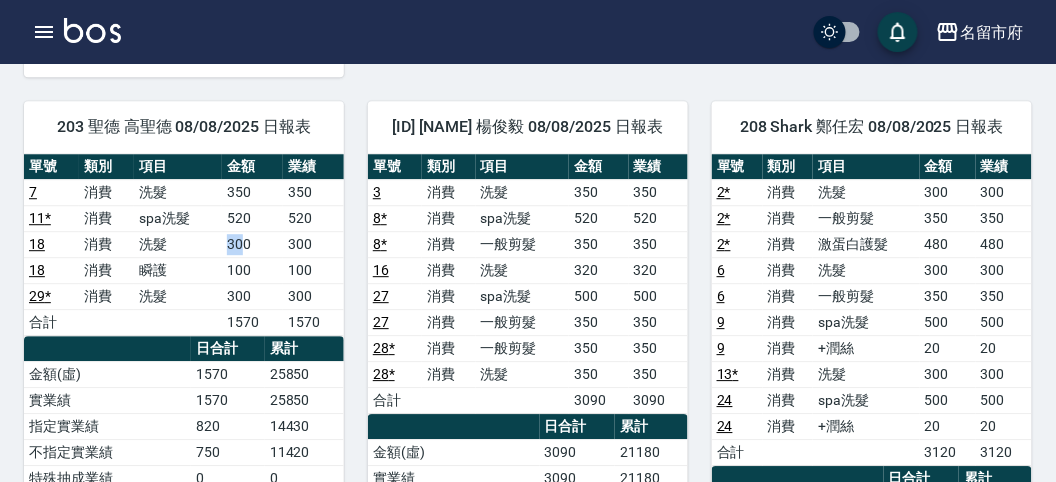 drag, startPoint x: 211, startPoint y: 222, endPoint x: 247, endPoint y: 222, distance: 36 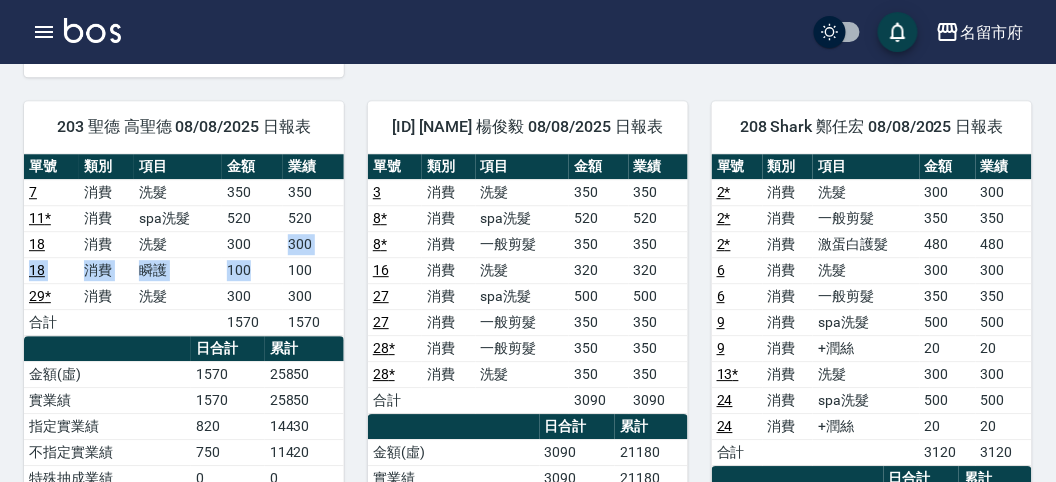 drag, startPoint x: 251, startPoint y: 226, endPoint x: 263, endPoint y: 241, distance: 19.209373 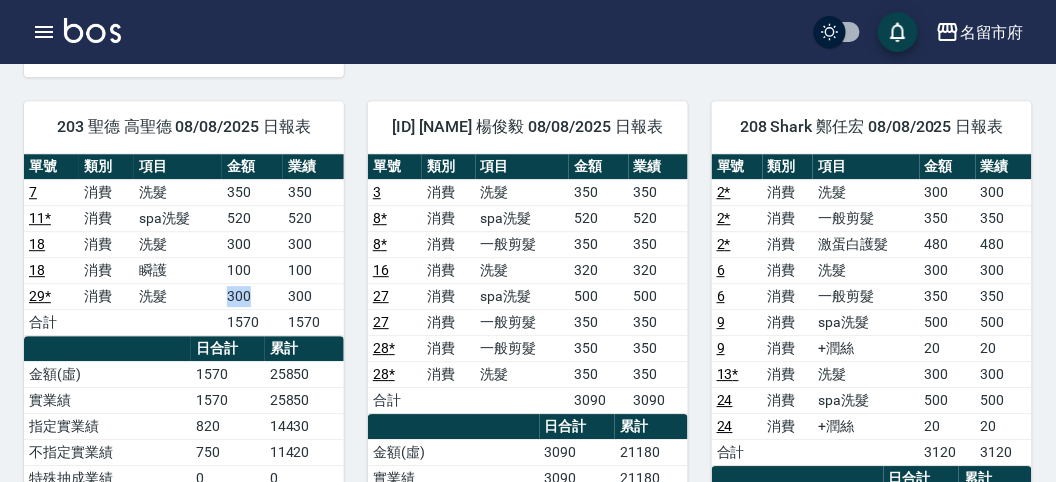 drag, startPoint x: 218, startPoint y: 272, endPoint x: 263, endPoint y: 272, distance: 45 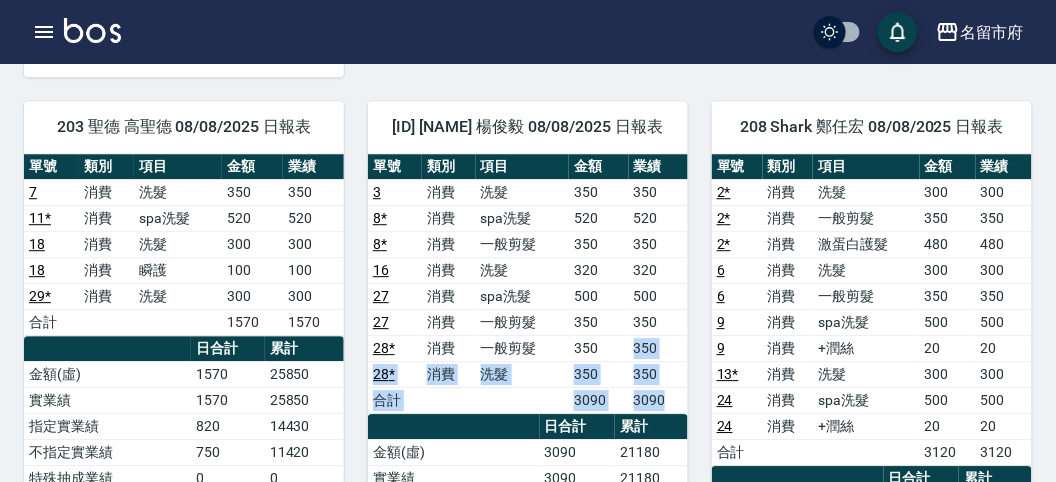 drag, startPoint x: 621, startPoint y: 333, endPoint x: 670, endPoint y: 378, distance: 66.52819 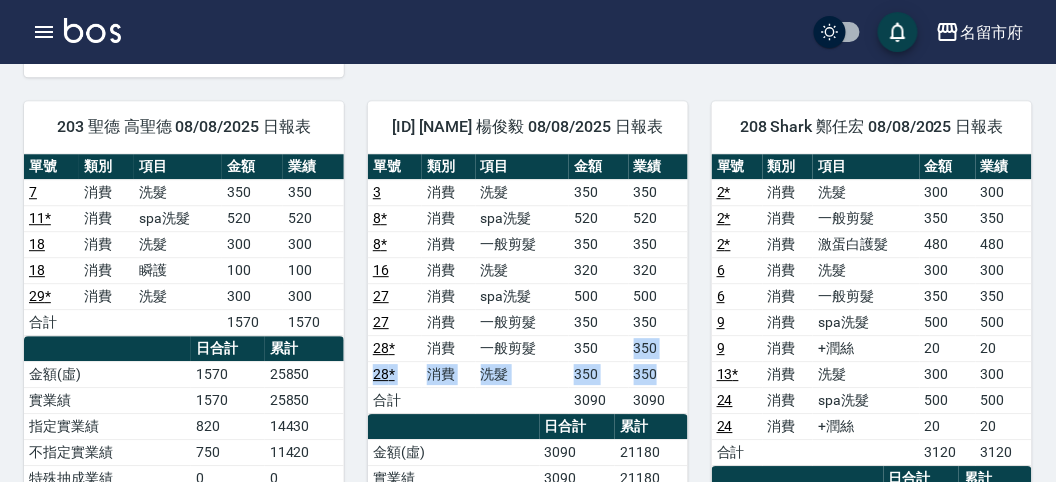 drag, startPoint x: 631, startPoint y: 331, endPoint x: 669, endPoint y: 358, distance: 46.615448 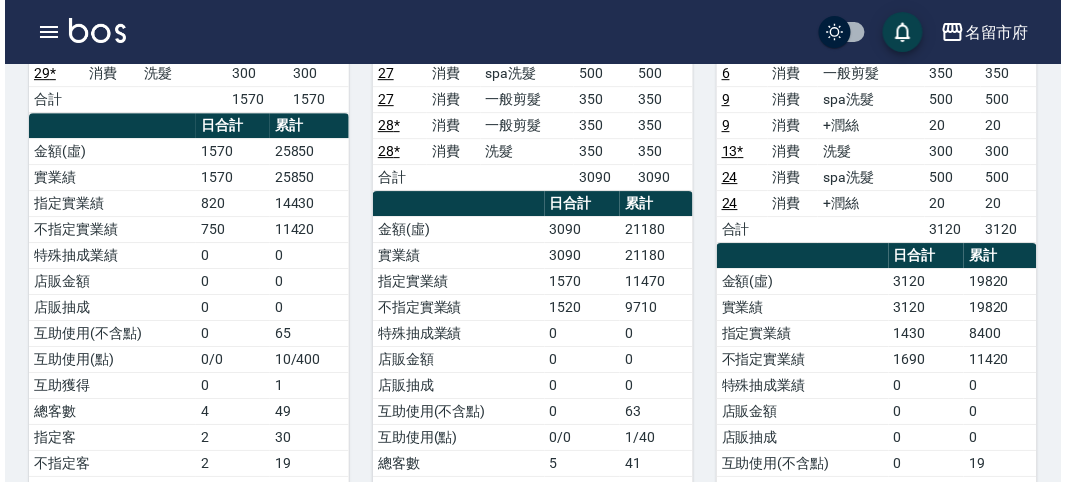 scroll, scrollTop: 1140, scrollLeft: 0, axis: vertical 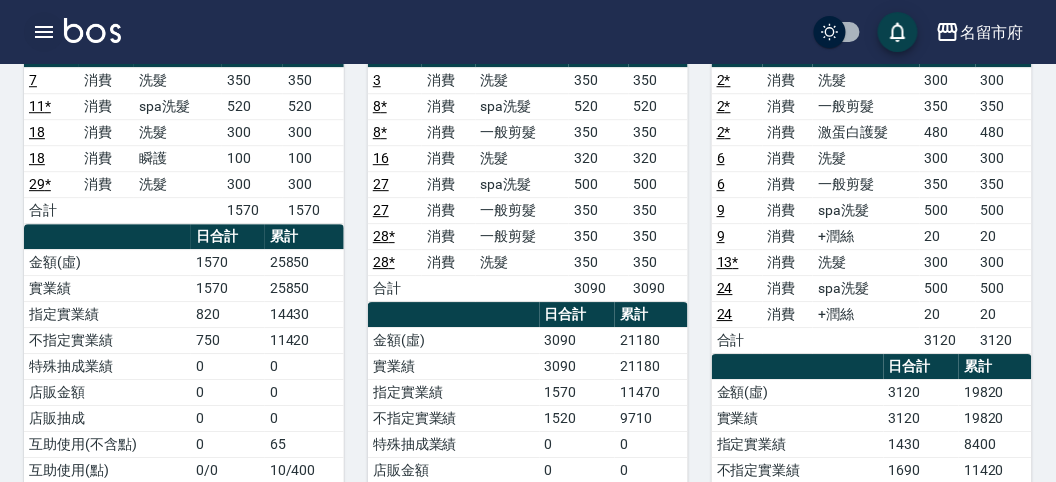 click 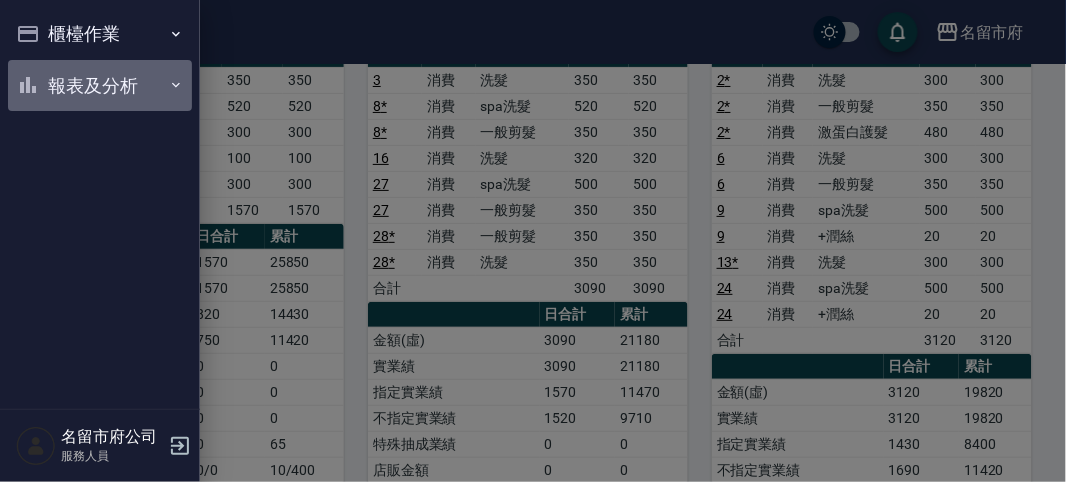click on "報表及分析" at bounding box center [100, 86] 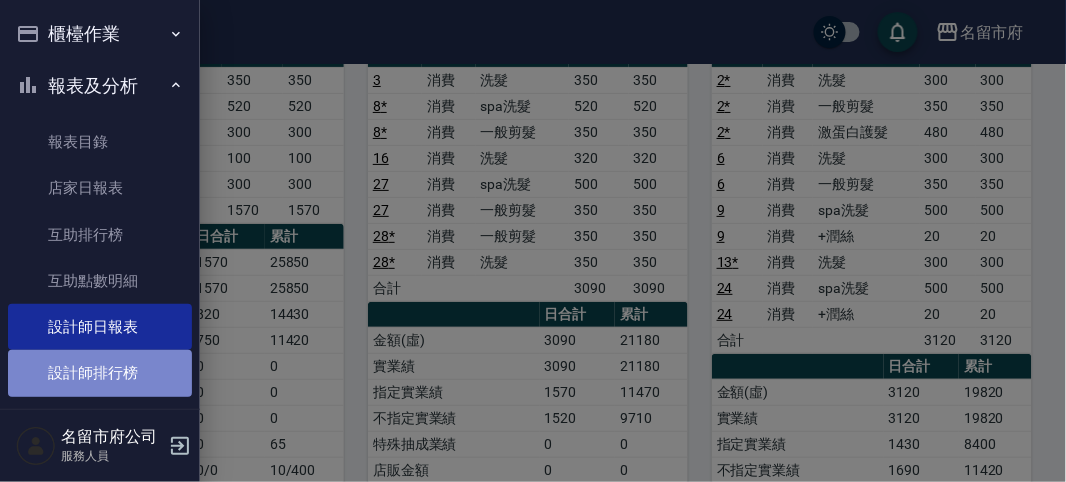 click on "設計師排行榜" at bounding box center (100, 373) 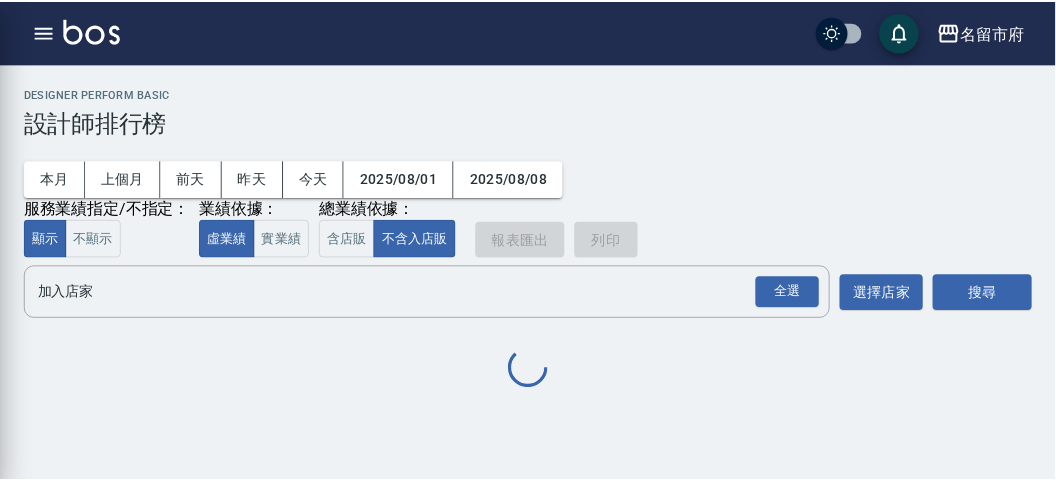 scroll, scrollTop: 0, scrollLeft: 0, axis: both 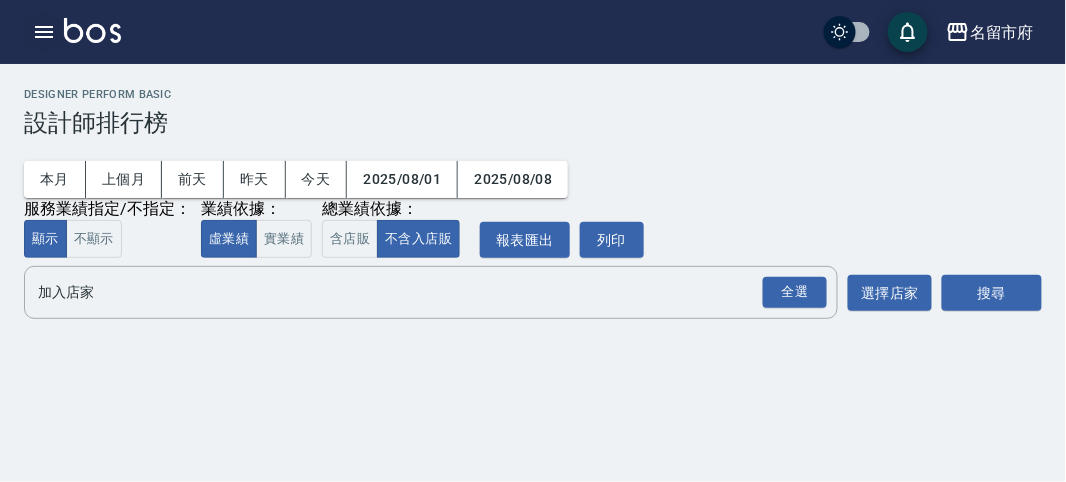 drag, startPoint x: 53, startPoint y: 5, endPoint x: 45, endPoint y: 32, distance: 28.160255 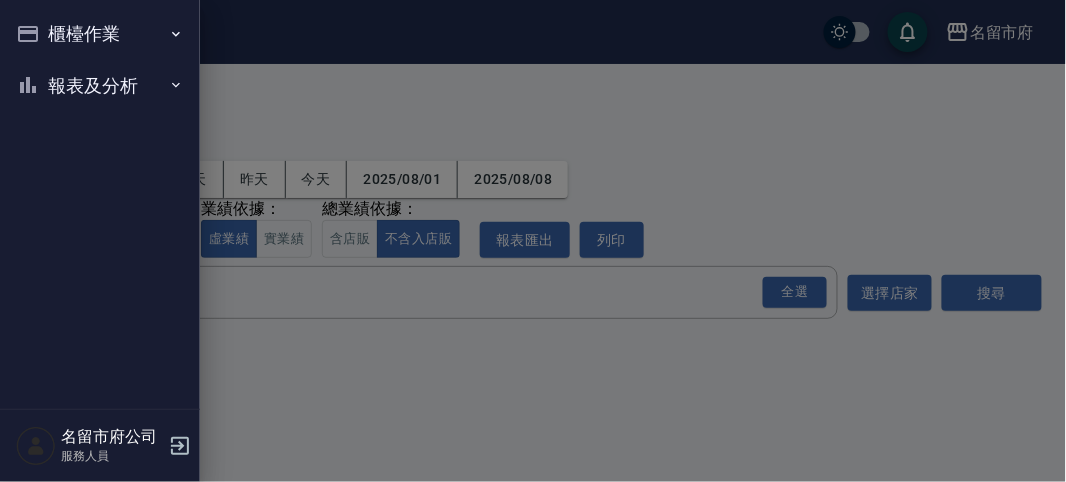 click on "櫃檯作業" at bounding box center (100, 34) 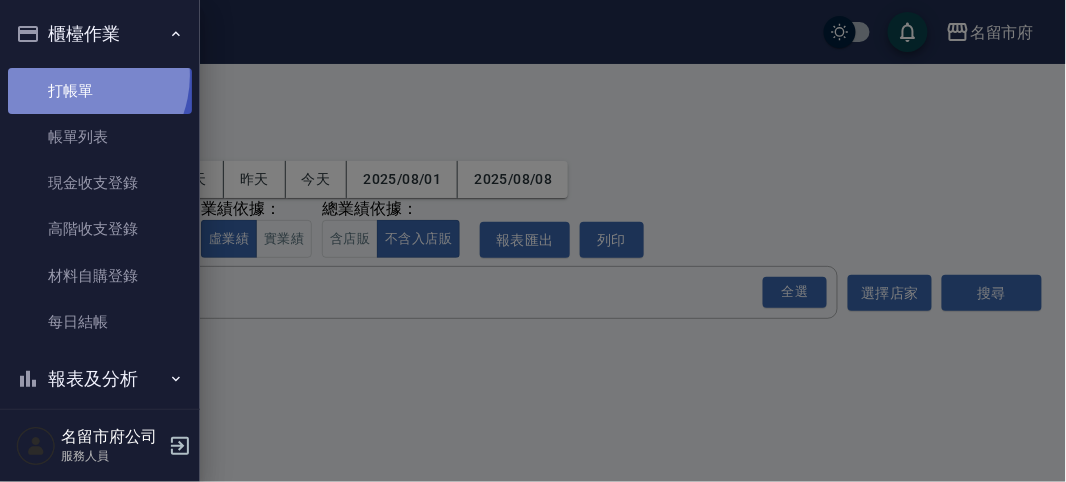click on "打帳單" at bounding box center [100, 91] 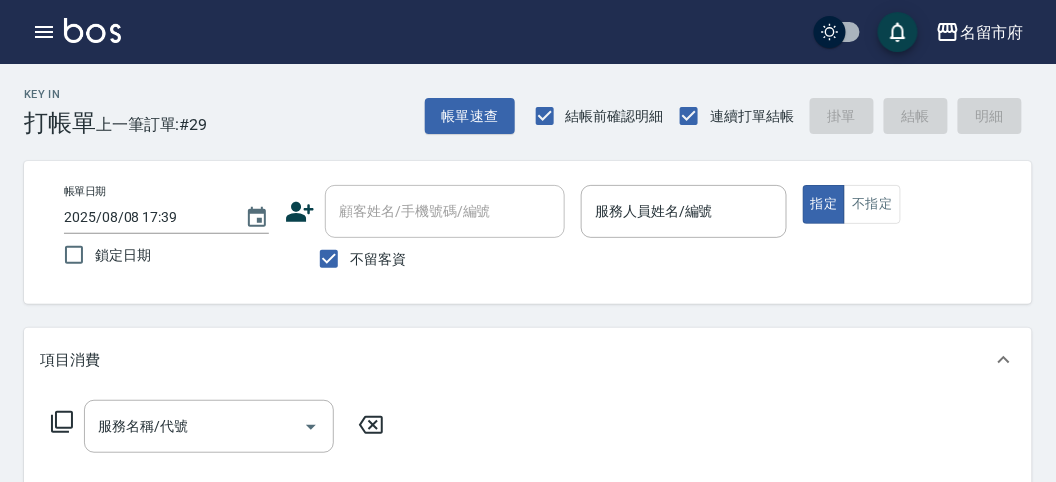 click on "Key In 打帳單 上一筆訂單:#29 帳單速查 結帳前確認明細 連續打單結帳 掛單 結帳 明細" at bounding box center (516, 100) 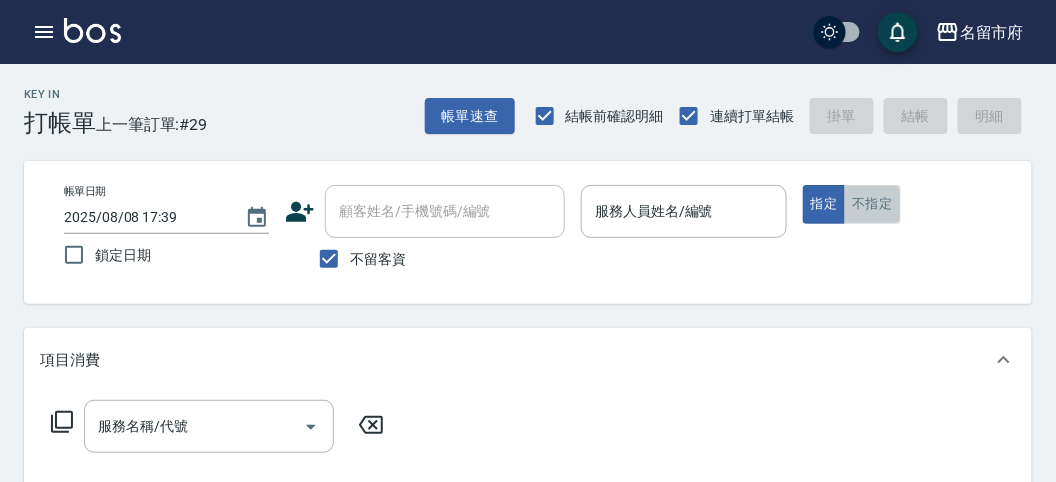click on "不指定" at bounding box center [872, 204] 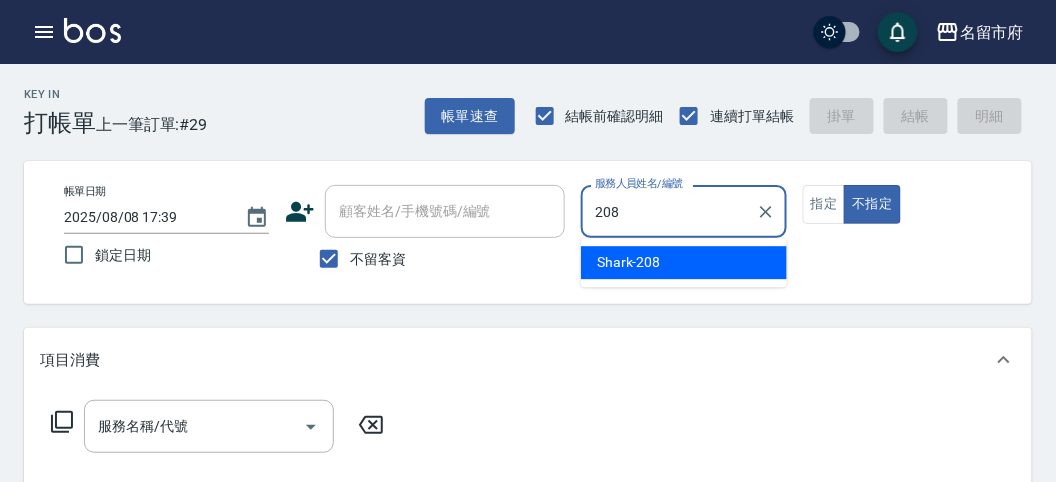 click on "Shark -208" at bounding box center [629, 262] 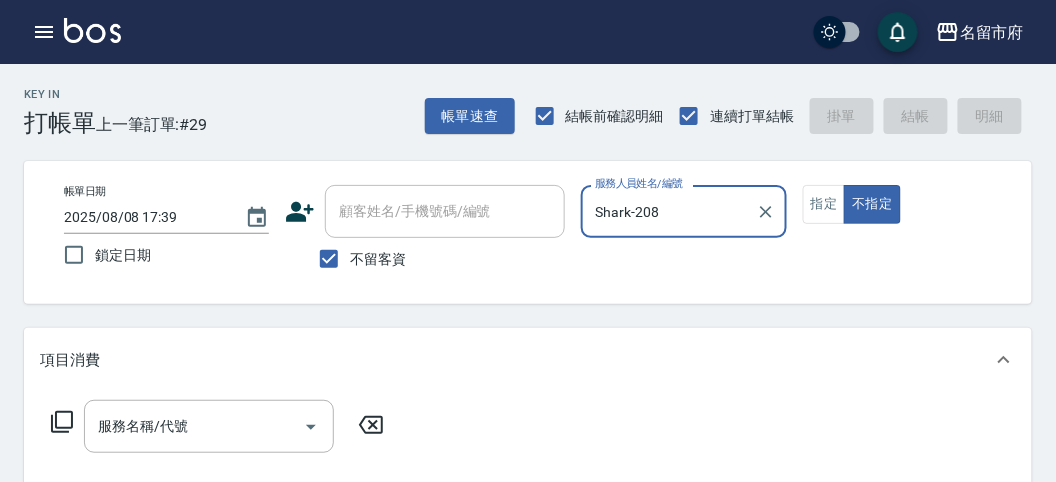 type on "Shark-208" 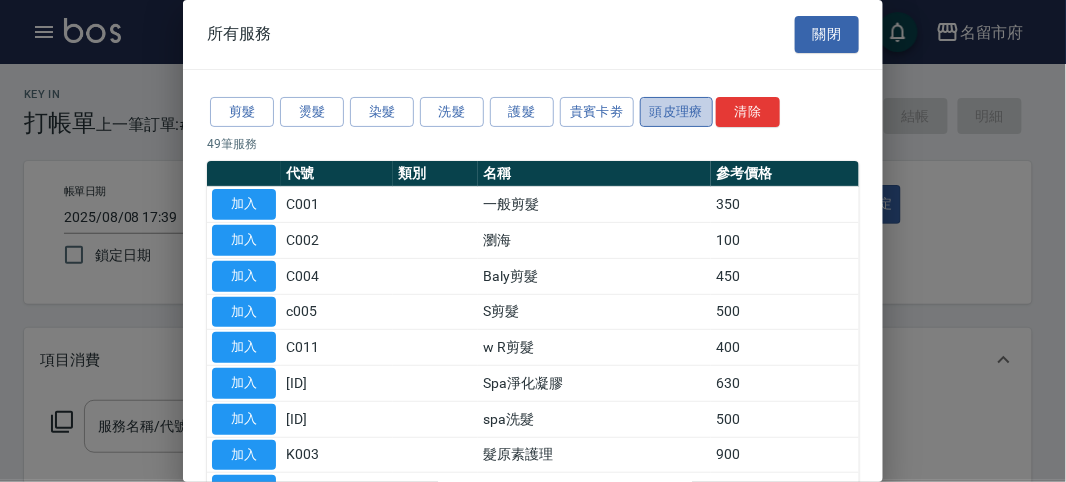 click on "頭皮理療" at bounding box center (677, 112) 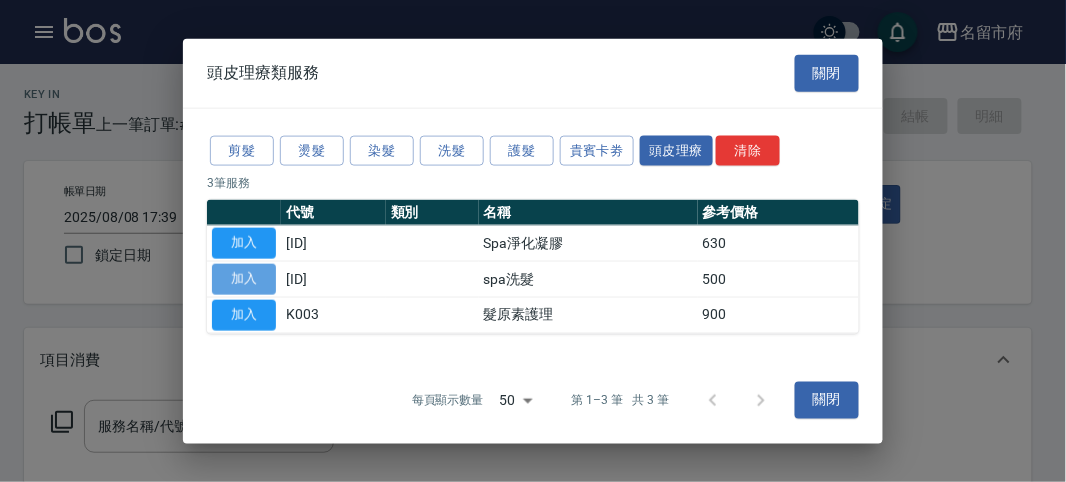 click on "加入" at bounding box center [244, 279] 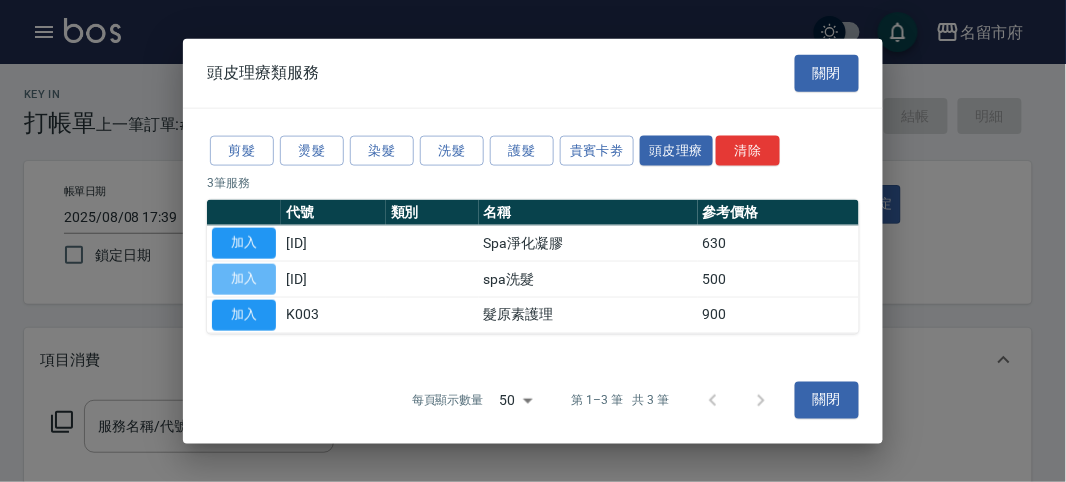 type on "spa洗髮(k003)" 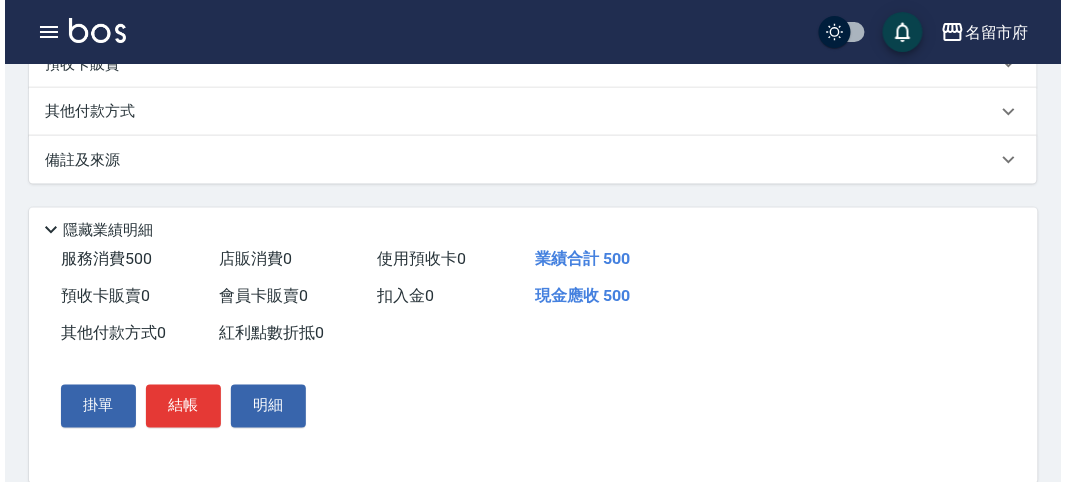 scroll, scrollTop: 604, scrollLeft: 0, axis: vertical 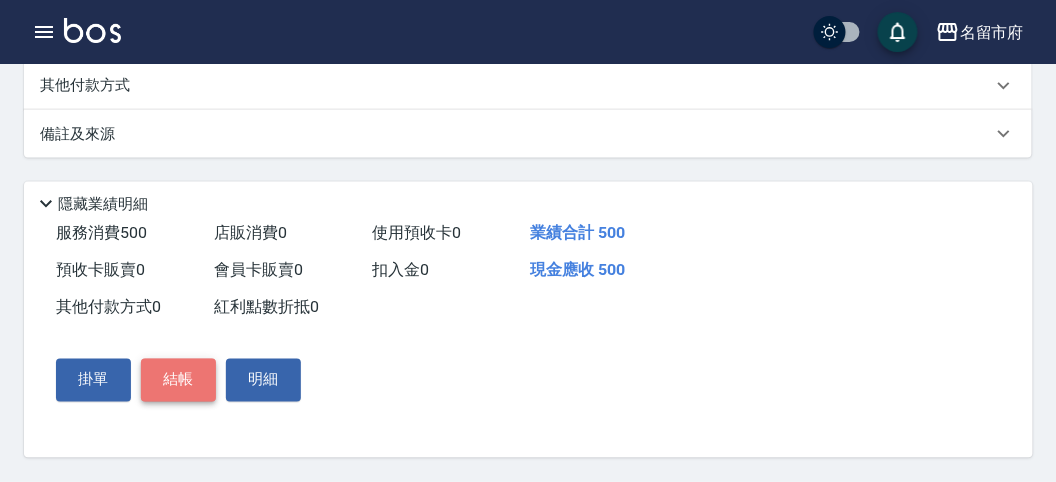 click on "結帳" at bounding box center (178, 380) 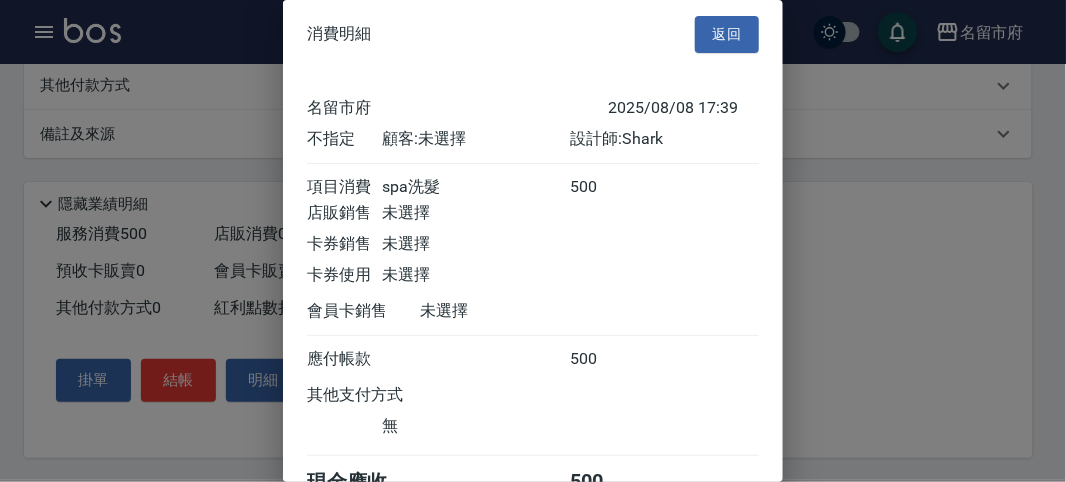 scroll, scrollTop: 111, scrollLeft: 0, axis: vertical 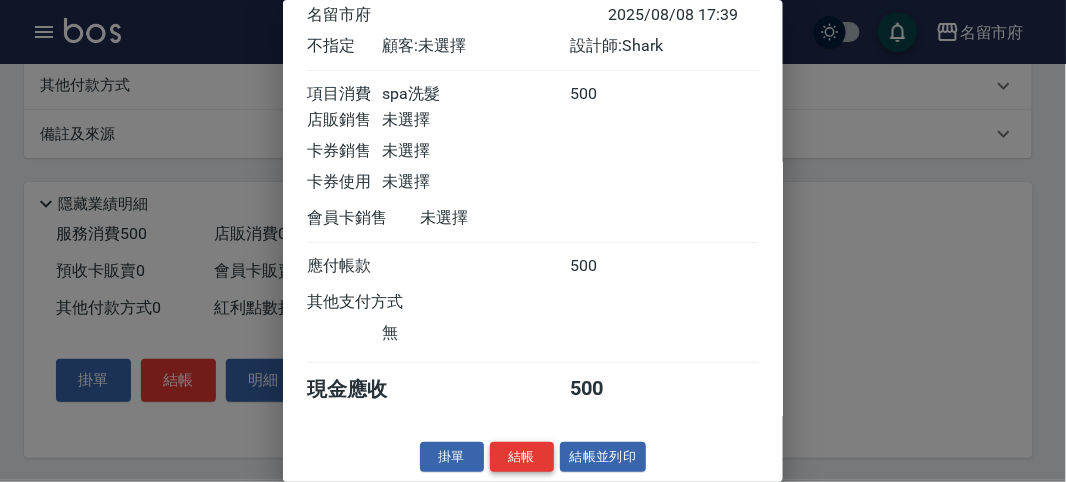 click on "結帳" at bounding box center [522, 457] 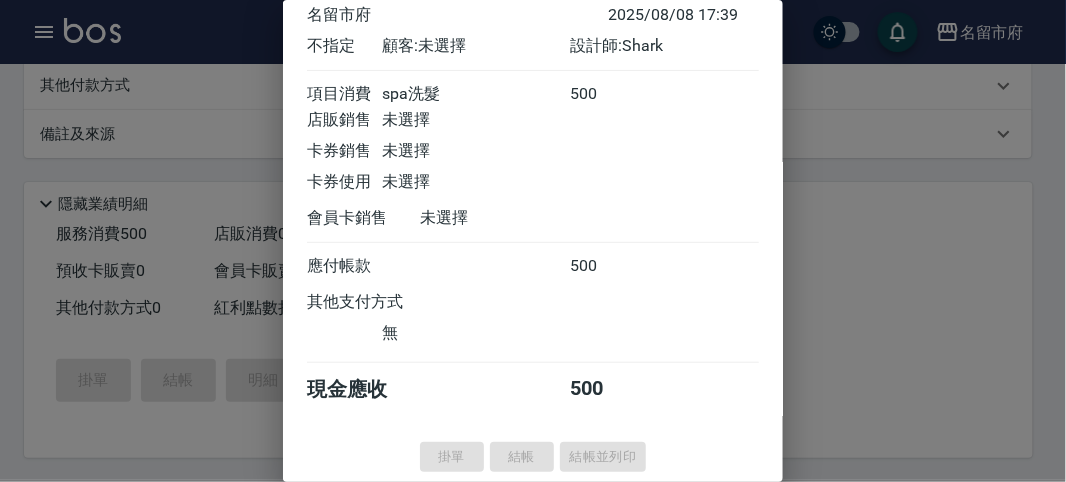 type on "2025/08/08 17:55" 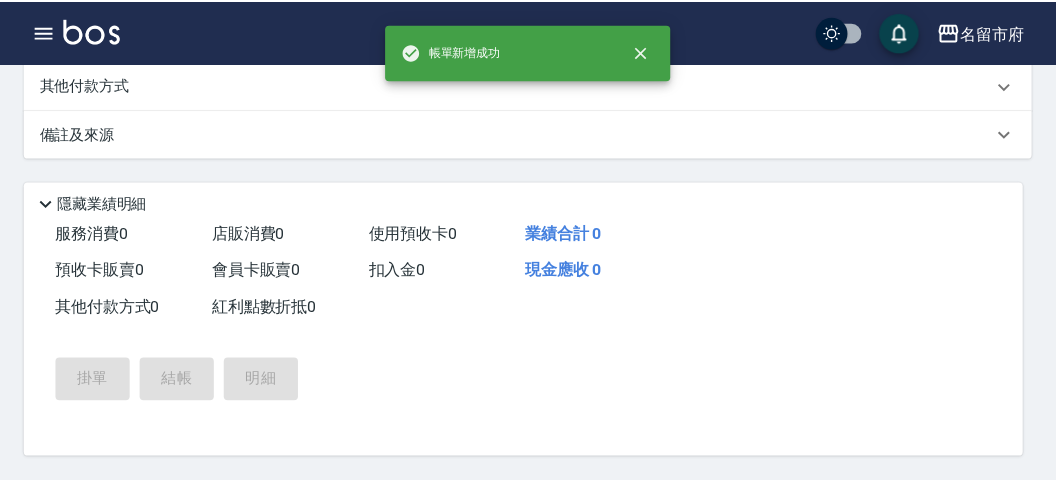scroll, scrollTop: 0, scrollLeft: 0, axis: both 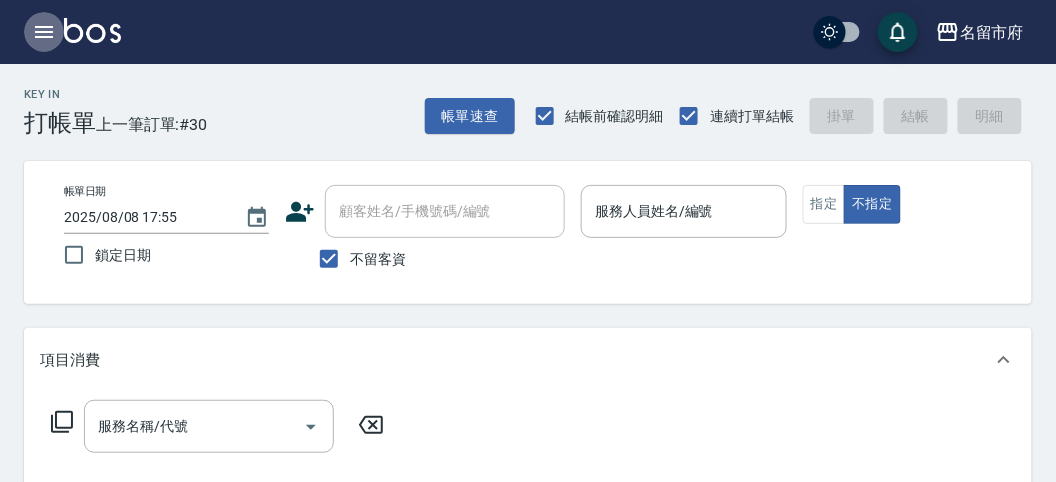 click 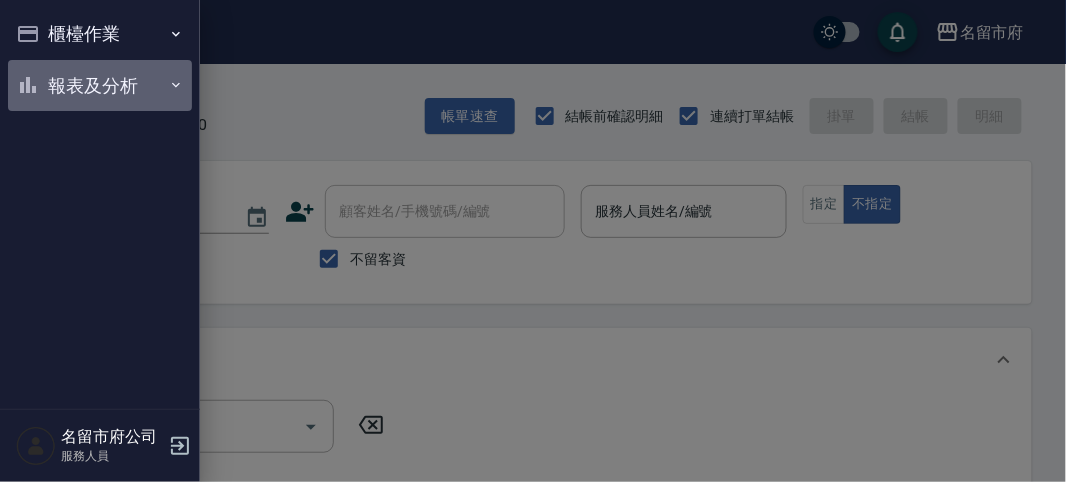 click on "報表及分析" at bounding box center [100, 86] 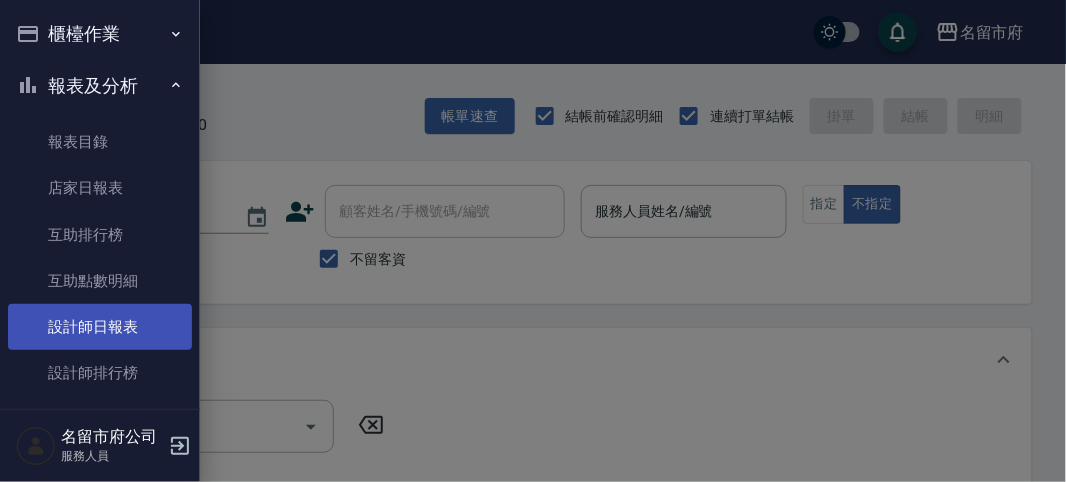 click on "設計師日報表" at bounding box center [100, 327] 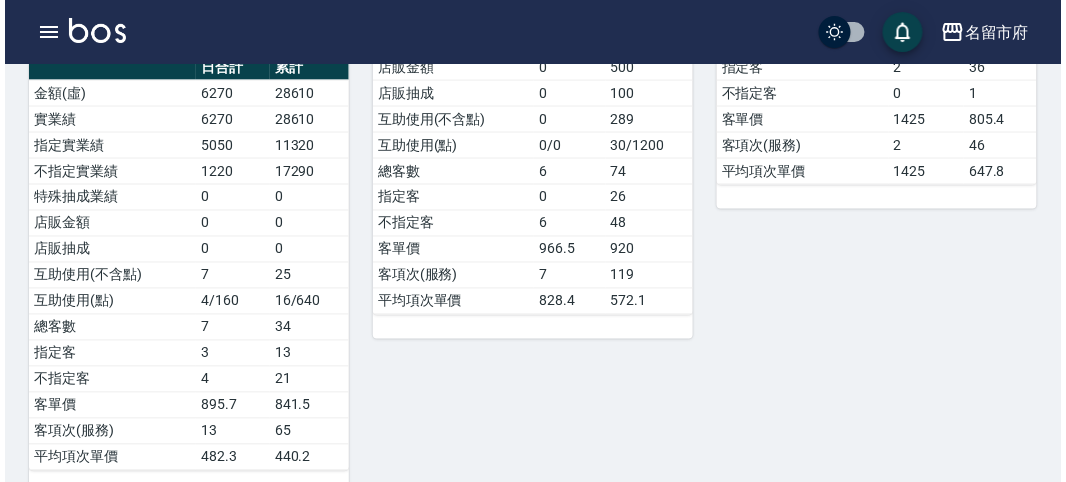 scroll, scrollTop: 498, scrollLeft: 0, axis: vertical 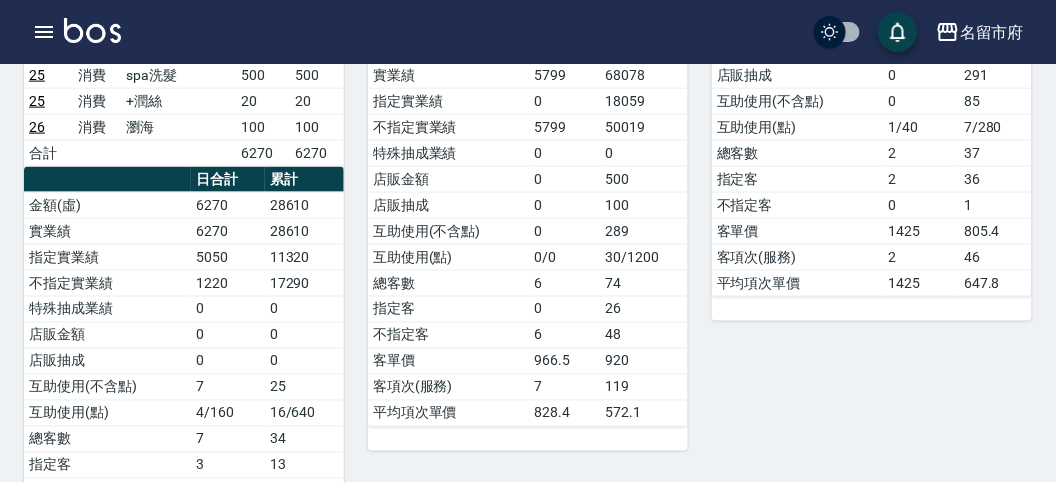 click at bounding box center [44, 32] 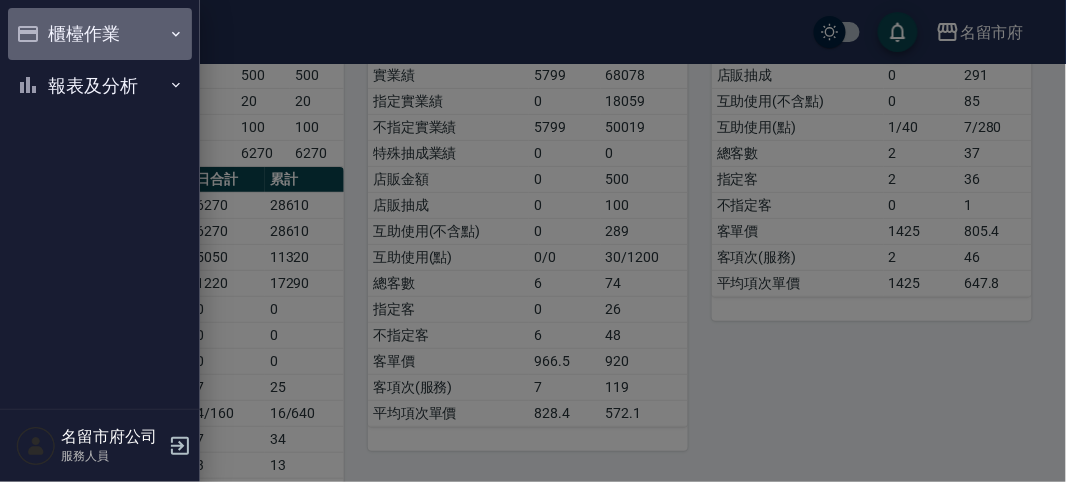 click on "櫃檯作業" at bounding box center [100, 34] 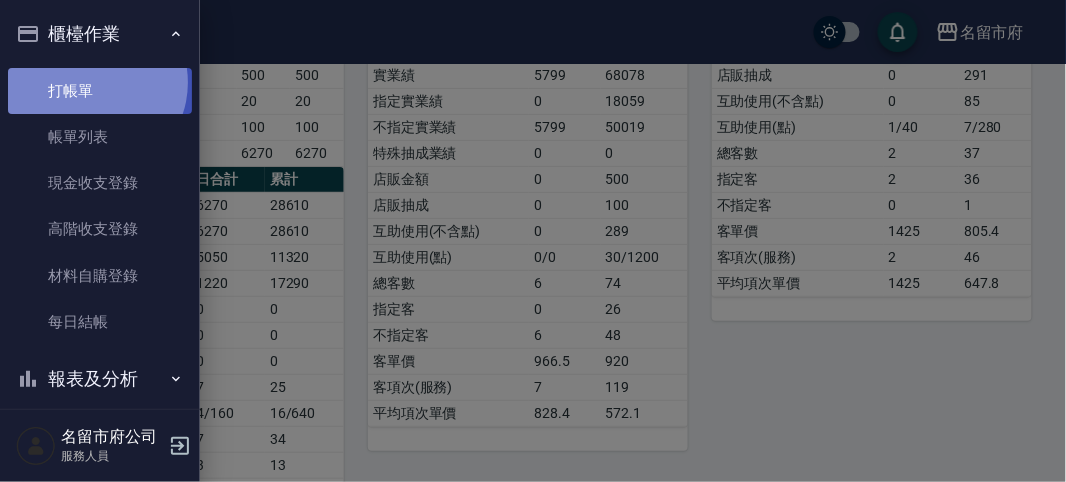 click on "打帳單" at bounding box center [100, 91] 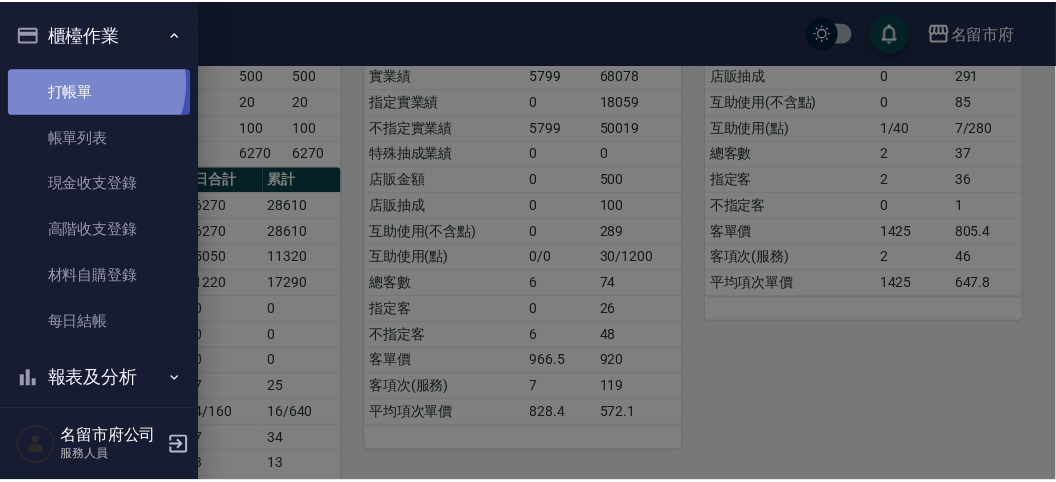 scroll, scrollTop: 0, scrollLeft: 0, axis: both 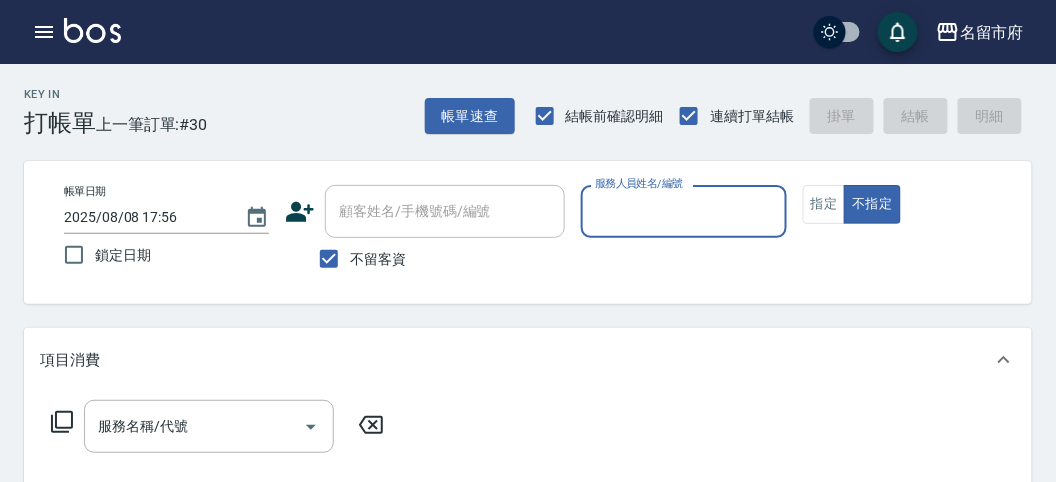 click on "服務人員姓名/編號" at bounding box center (683, 211) 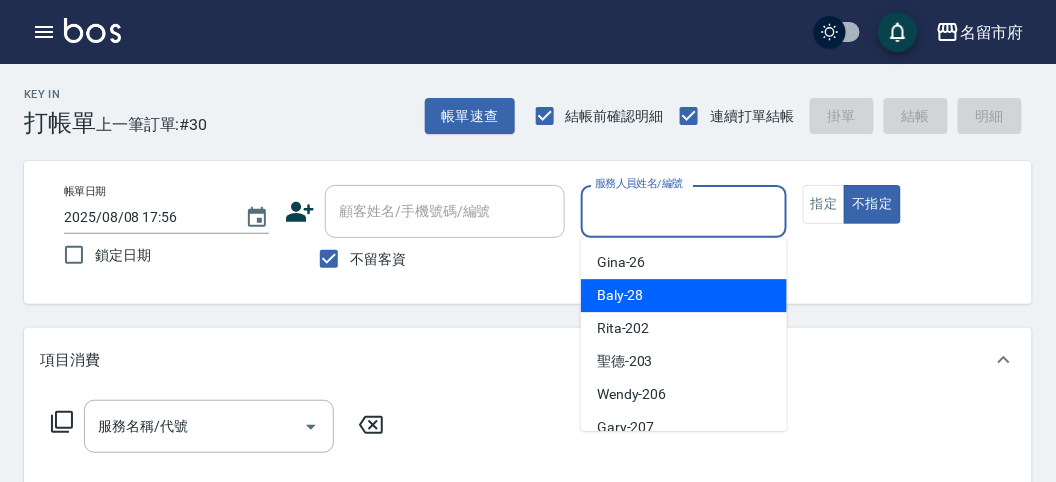 drag, startPoint x: 630, startPoint y: 294, endPoint x: 378, endPoint y: 381, distance: 266.59518 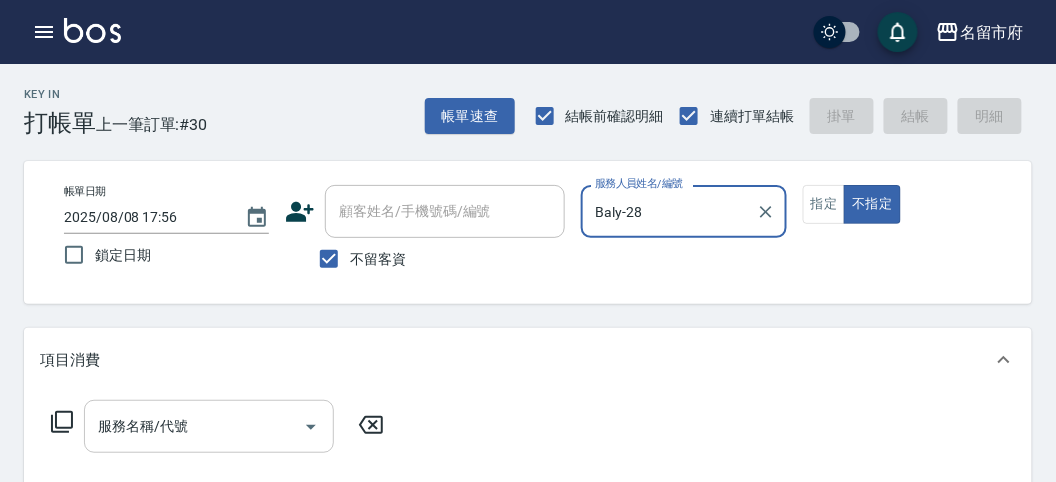 click on "服務名稱/代號" at bounding box center [209, 426] 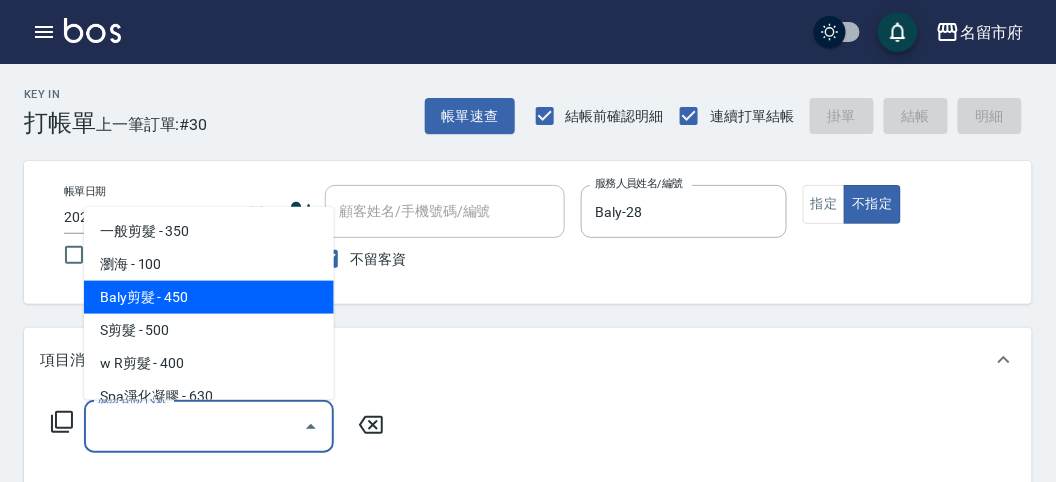 click on "Baly剪髮 - 450" at bounding box center [209, 297] 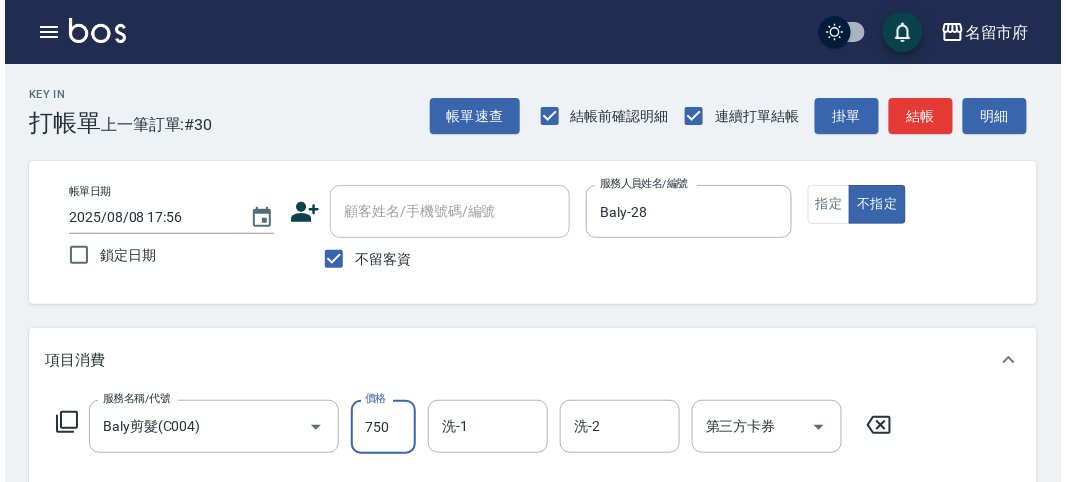 scroll, scrollTop: 585, scrollLeft: 0, axis: vertical 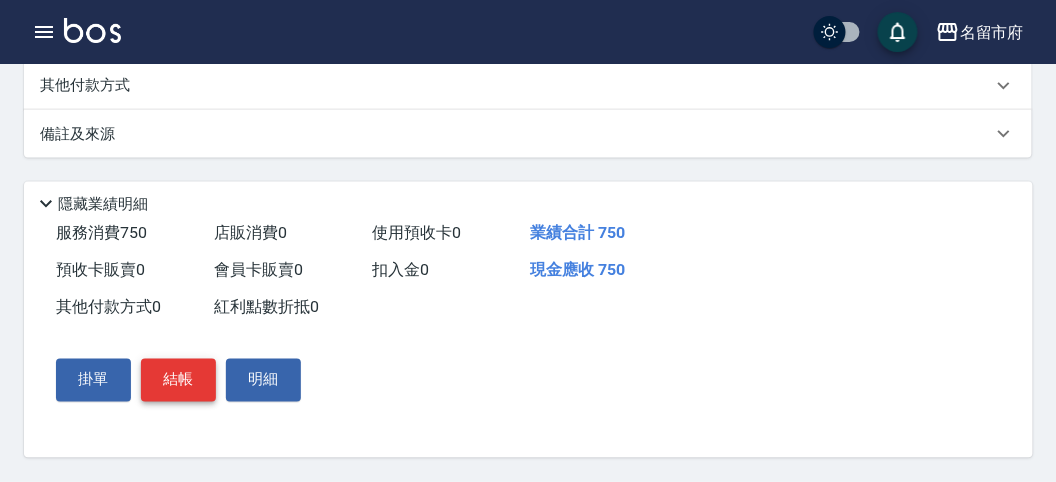 type on "750" 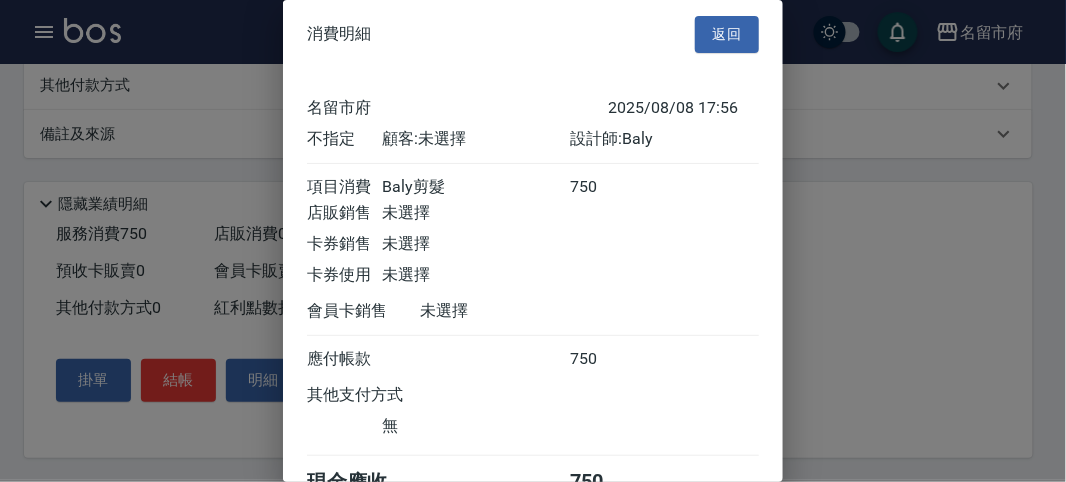 scroll, scrollTop: 111, scrollLeft: 0, axis: vertical 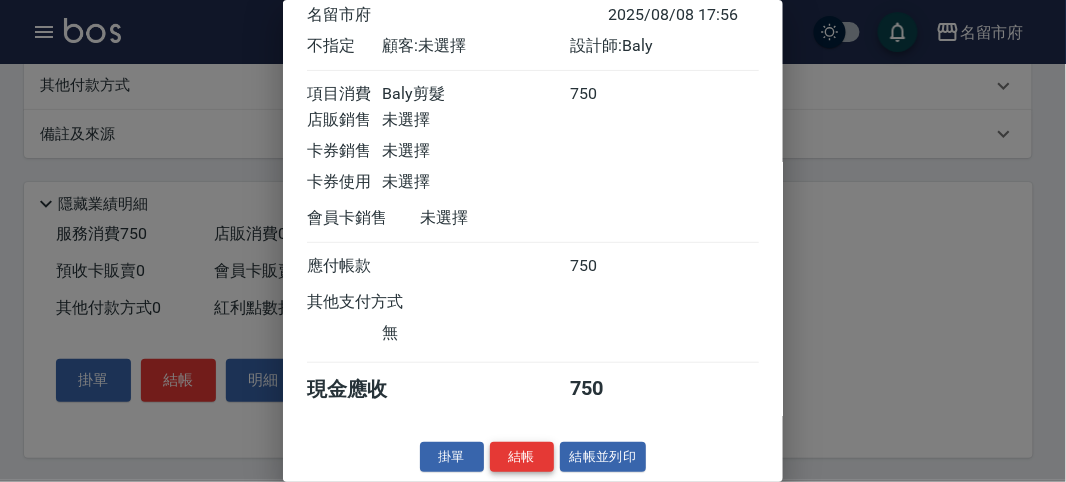 click on "結帳" at bounding box center (522, 457) 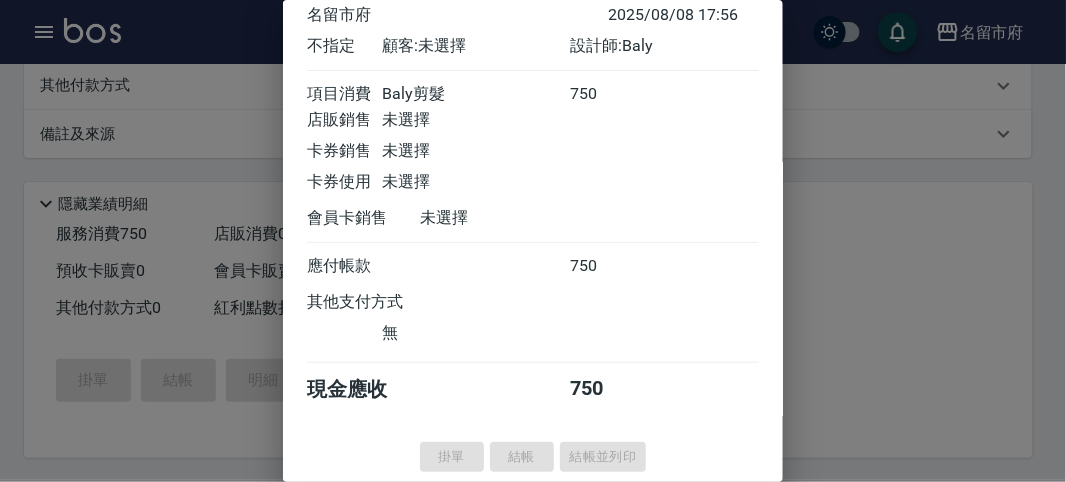type on "2025/08/08 18:03" 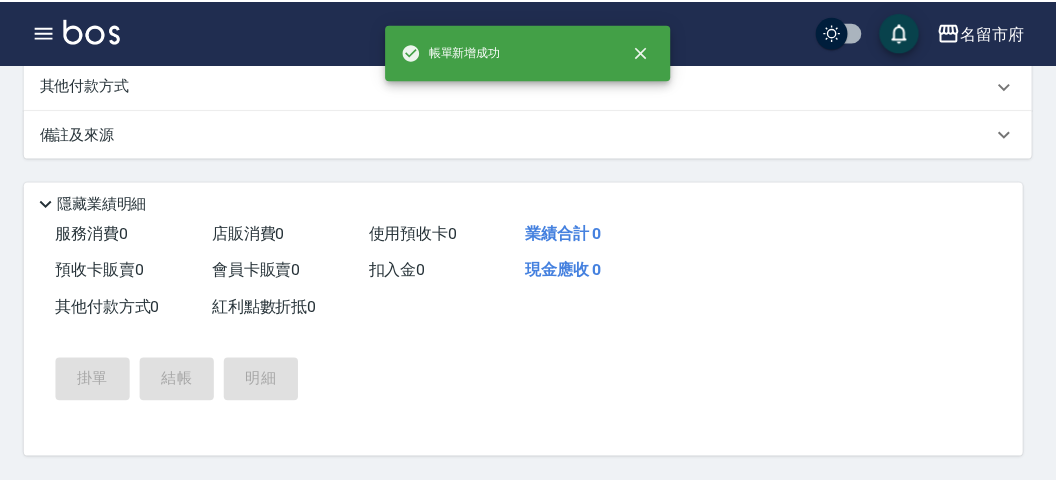 scroll, scrollTop: 0, scrollLeft: 0, axis: both 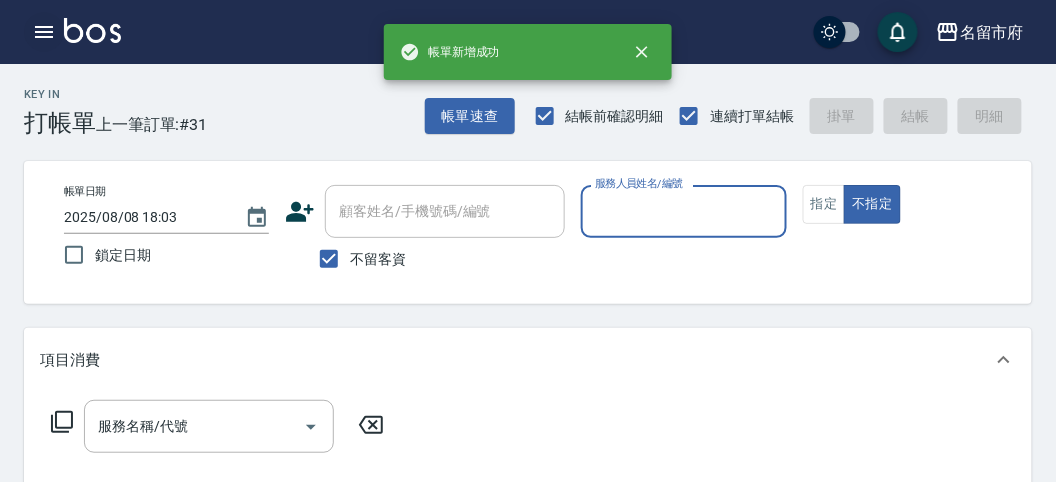 click 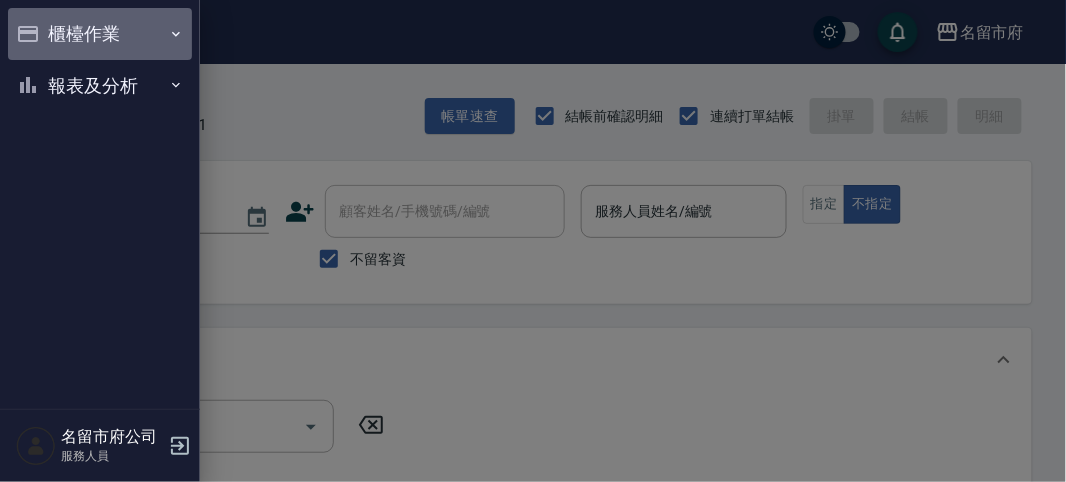 drag, startPoint x: 65, startPoint y: 43, endPoint x: 62, endPoint y: 53, distance: 10.440307 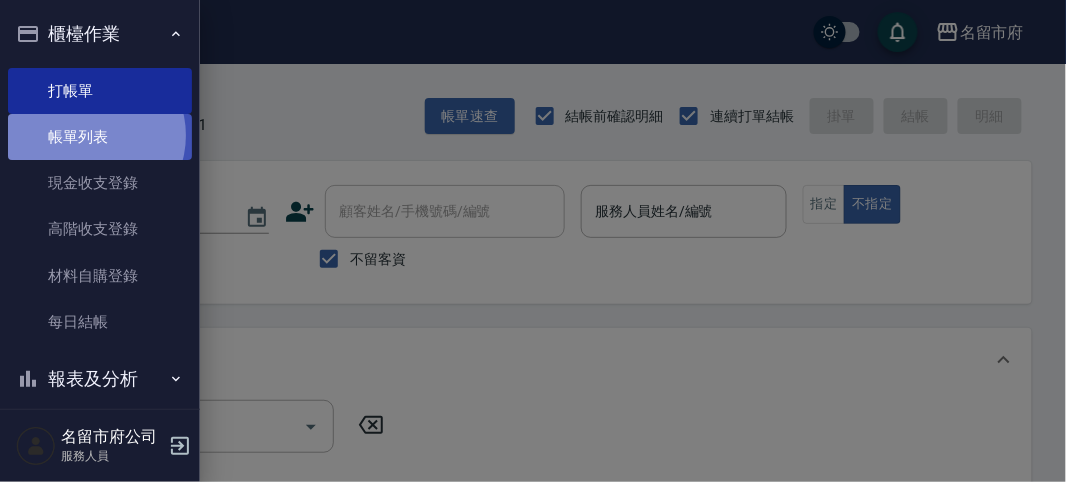 click on "帳單列表" at bounding box center [100, 137] 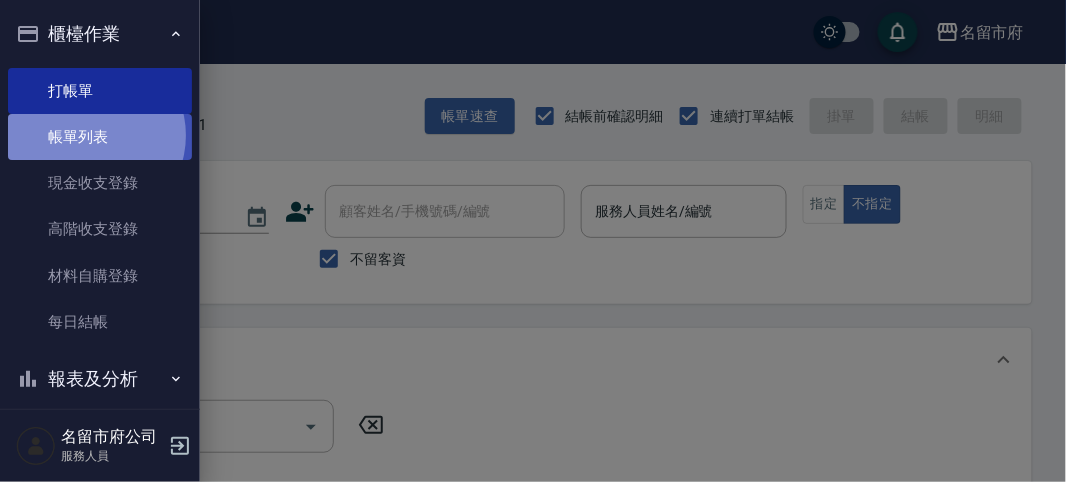 click on "帳單列表" at bounding box center (100, 137) 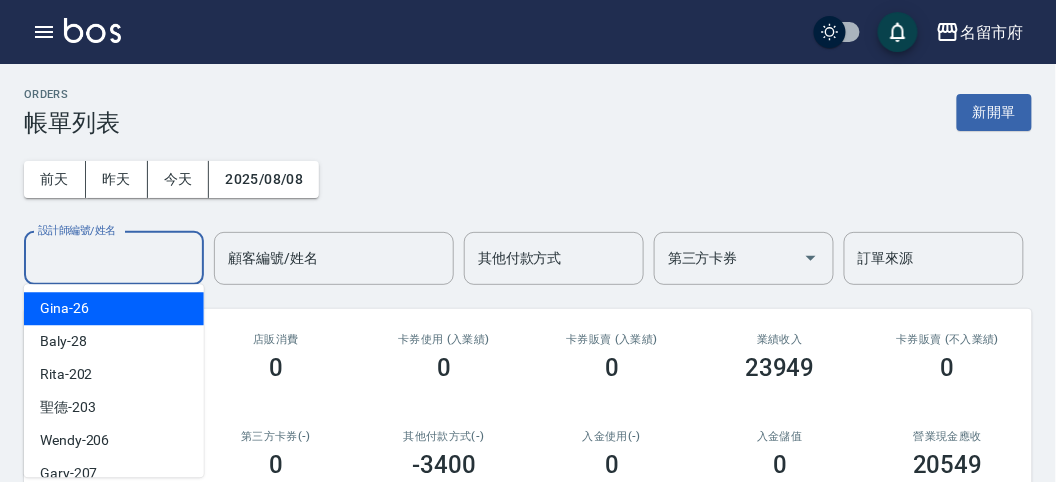 click on "設計師編號/姓名" at bounding box center [114, 258] 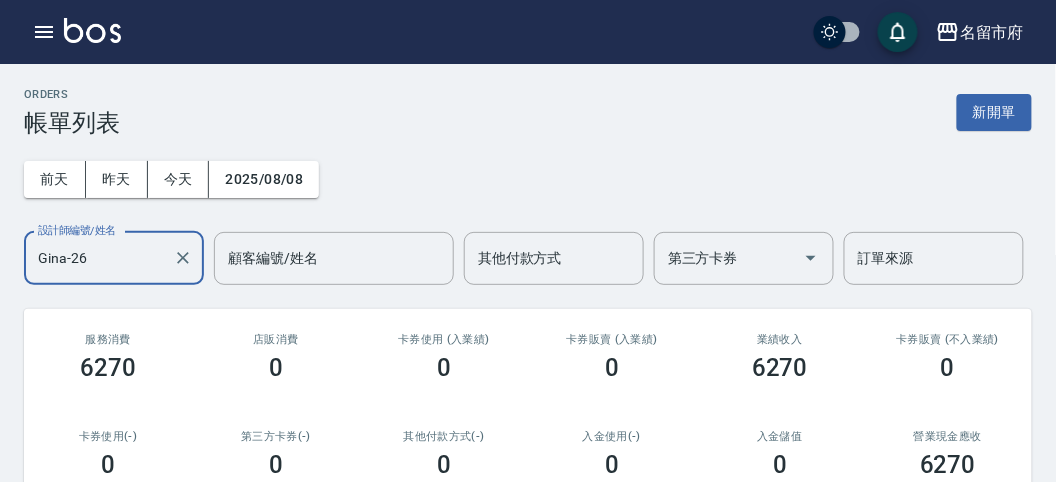 scroll, scrollTop: 444, scrollLeft: 0, axis: vertical 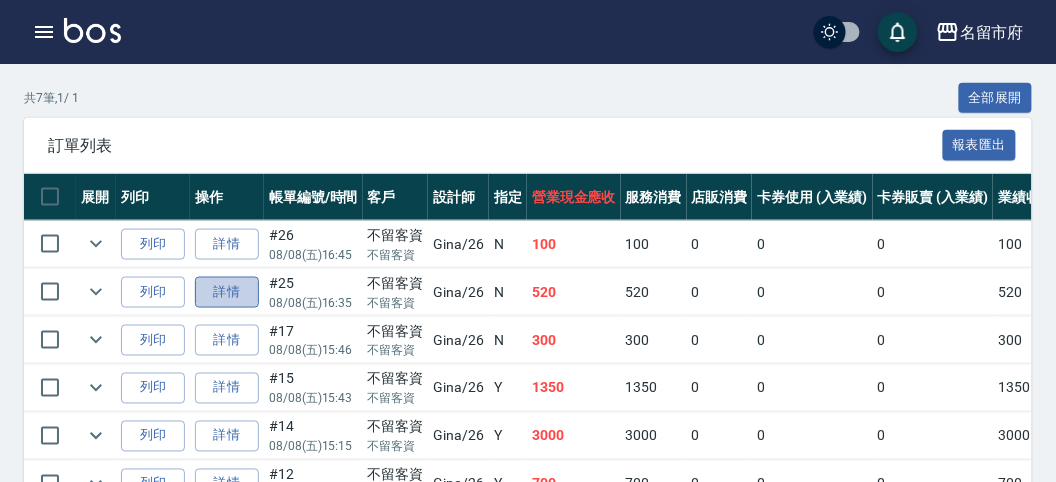 click on "詳情" at bounding box center (227, 292) 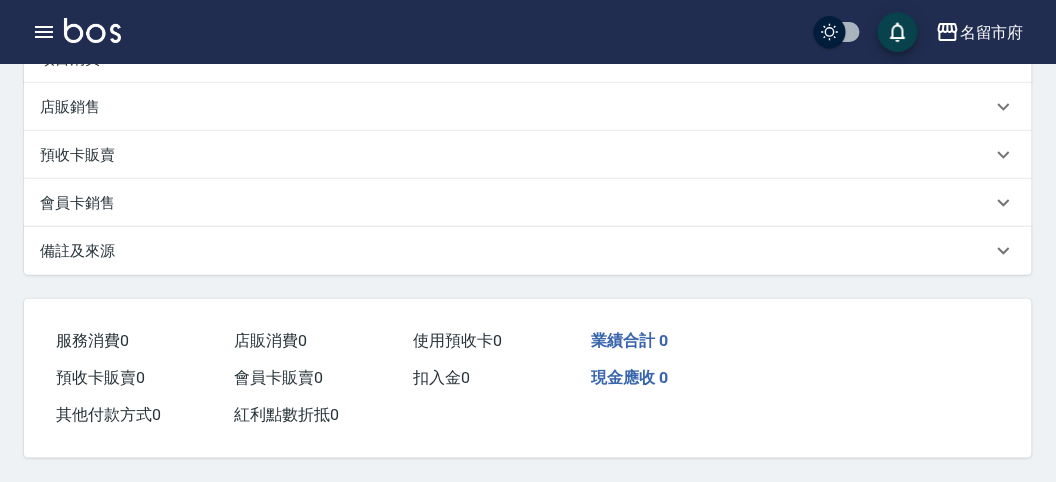 scroll, scrollTop: 0, scrollLeft: 0, axis: both 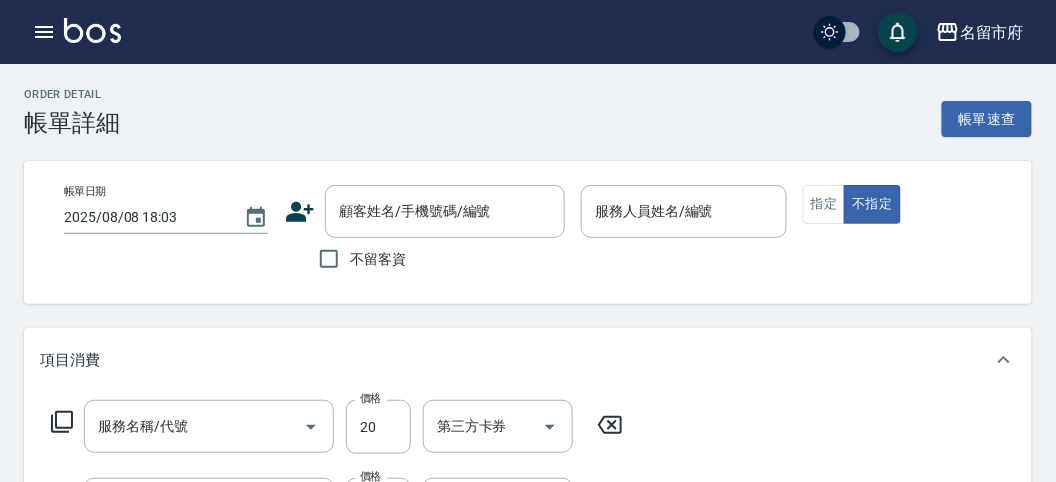 type on "2025/08/08 16:35" 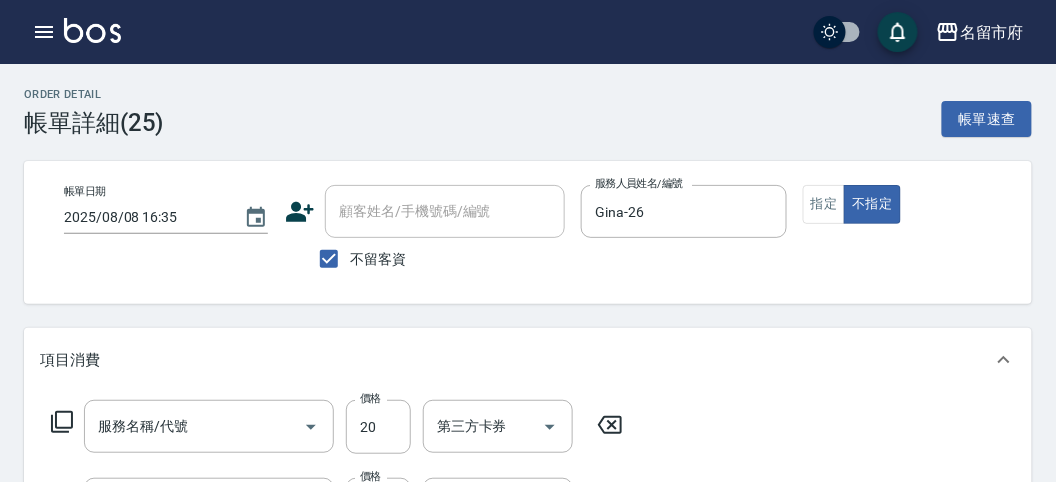 type on "+潤絲(S002)" 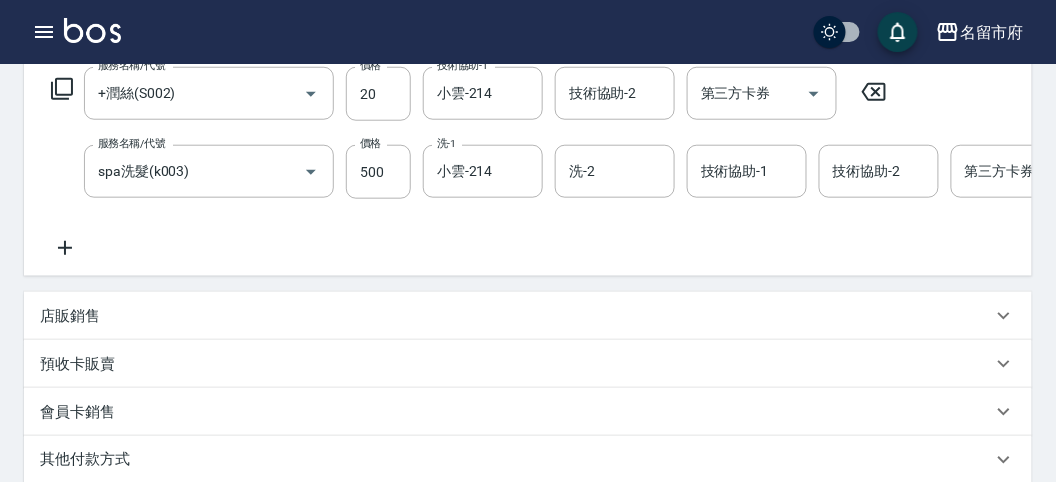 scroll, scrollTop: 0, scrollLeft: 0, axis: both 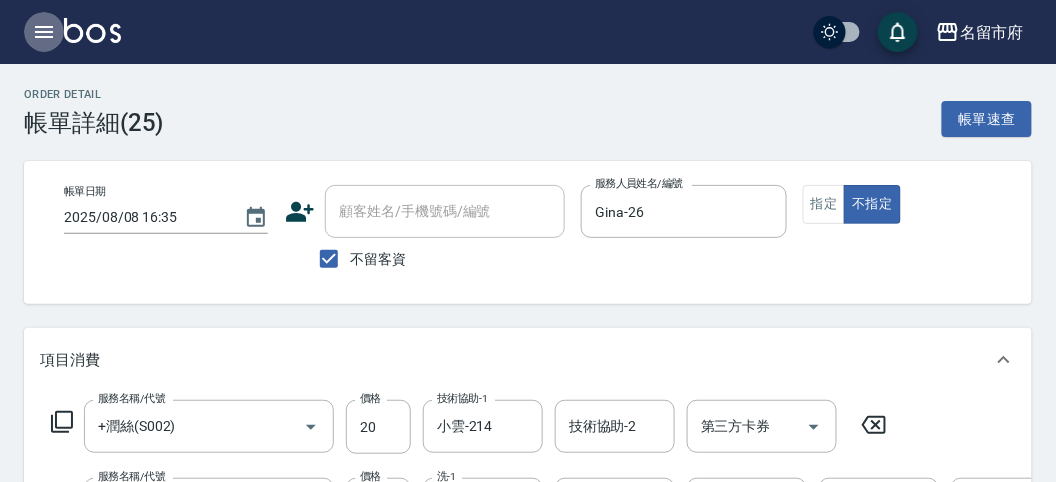 click 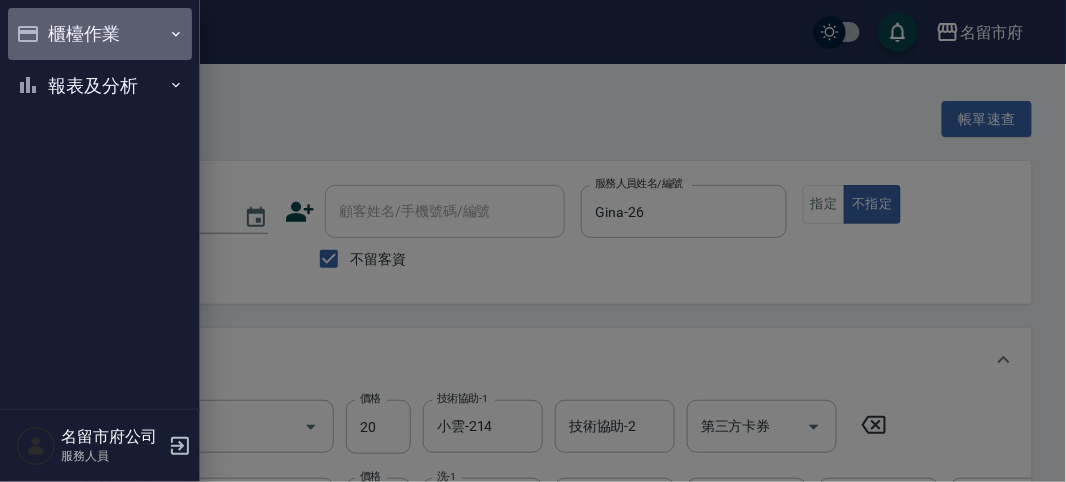 click on "櫃檯作業" at bounding box center (100, 34) 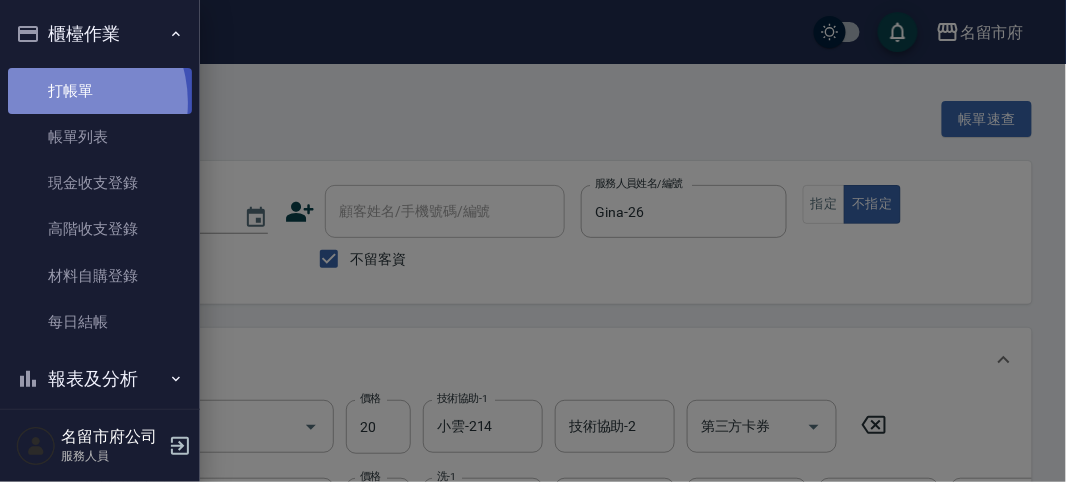 click on "打帳單" at bounding box center [100, 91] 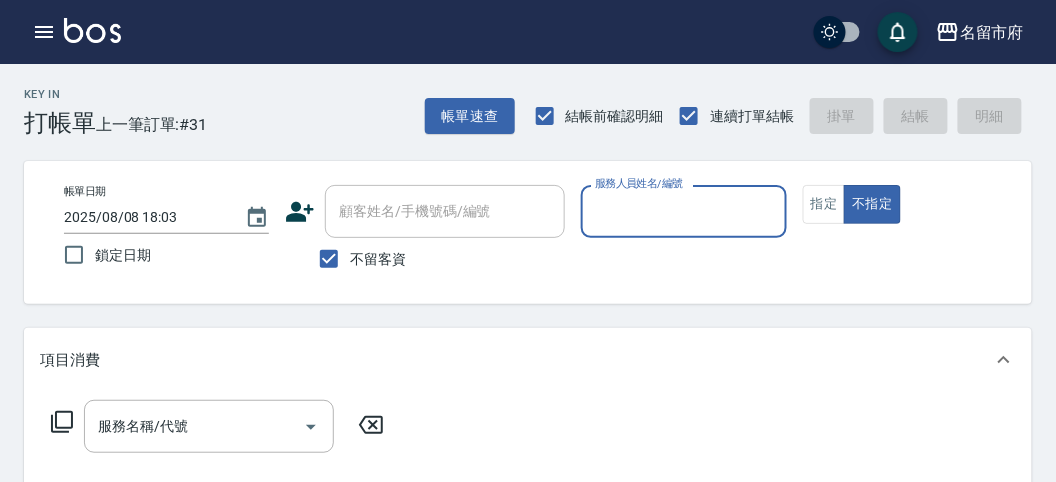 click on "服務人員姓名/編號" at bounding box center (683, 211) 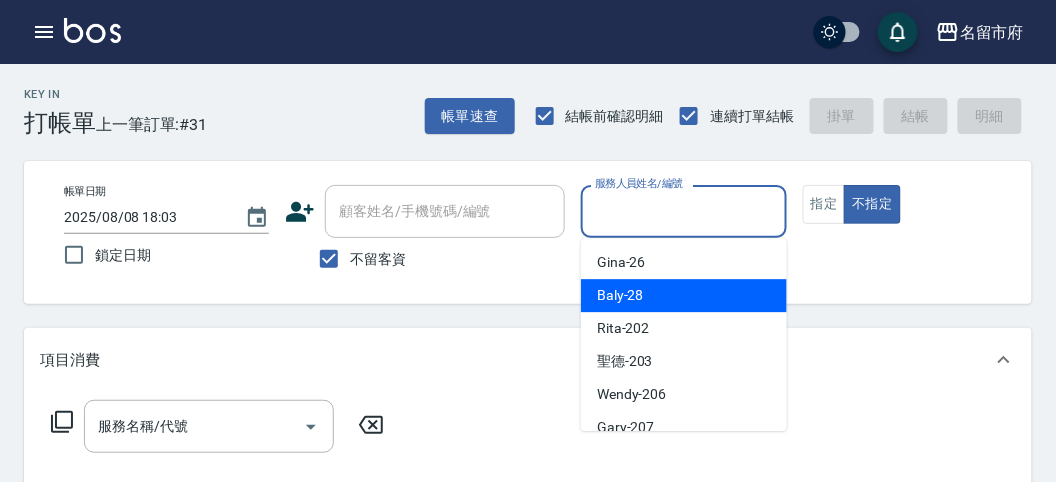 drag, startPoint x: 608, startPoint y: 298, endPoint x: 306, endPoint y: 308, distance: 302.16553 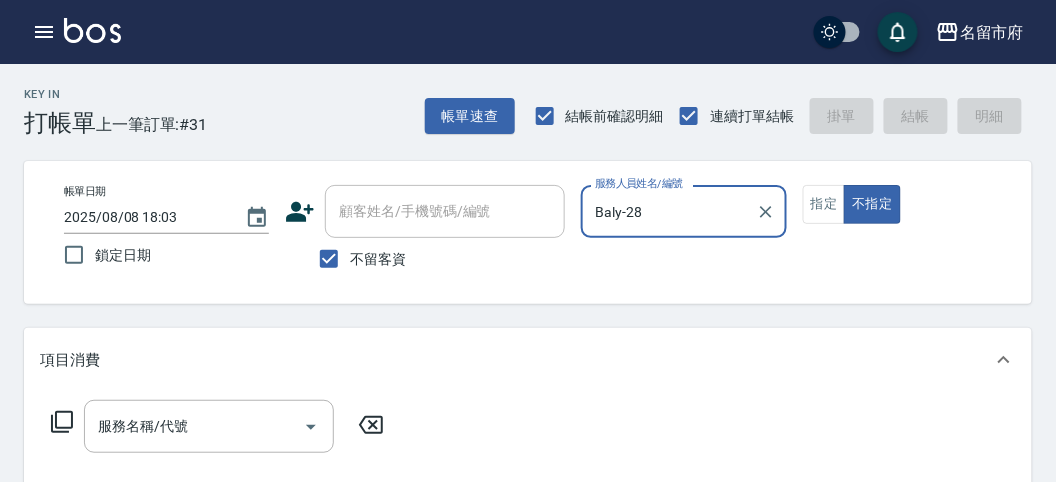 click 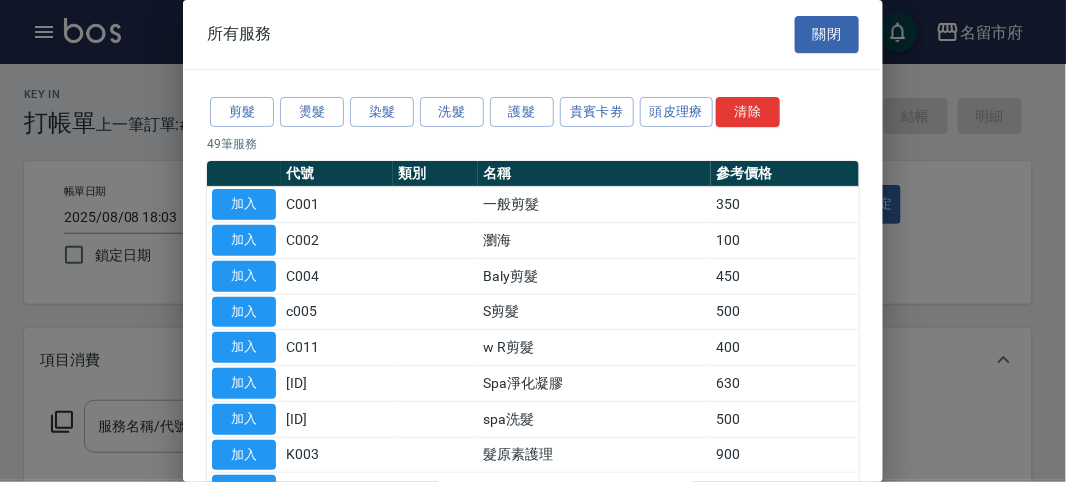 drag, startPoint x: 681, startPoint y: 106, endPoint x: 636, endPoint y: 106, distance: 45 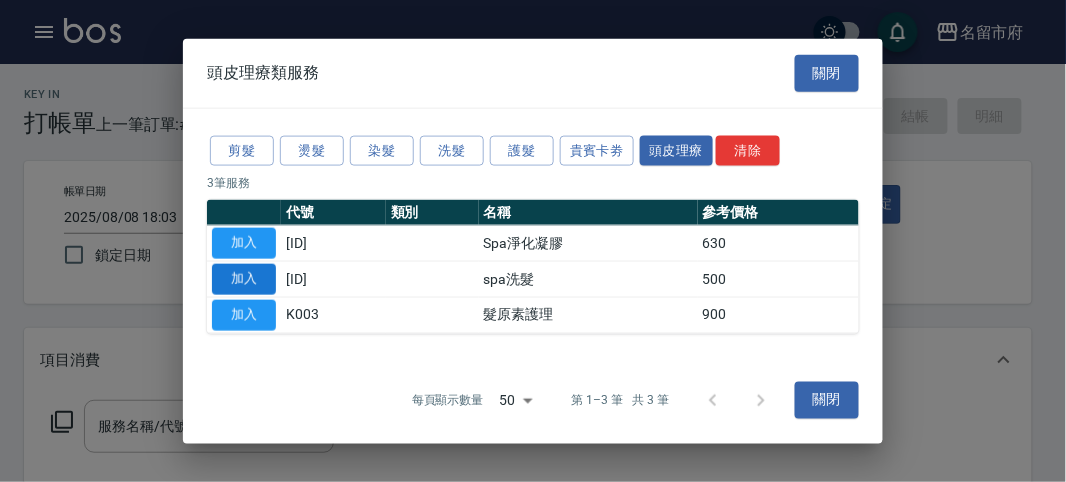 click on "加入" at bounding box center [244, 279] 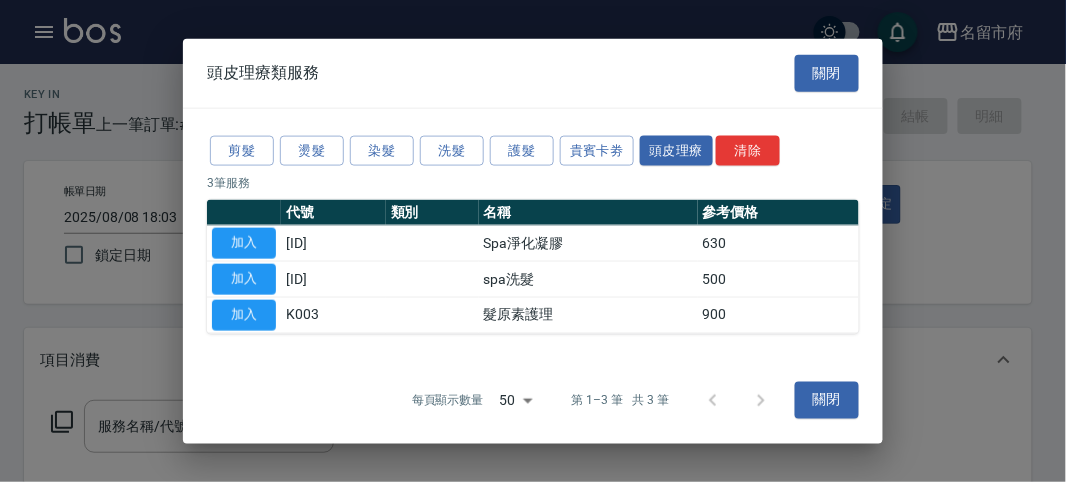 type on "spa洗髮(k003)" 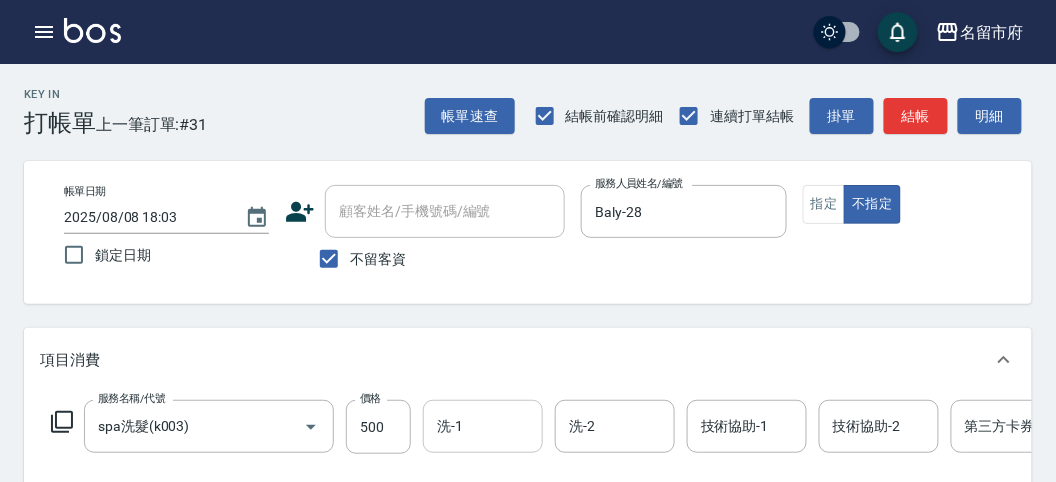 click on "洗-1" at bounding box center [483, 426] 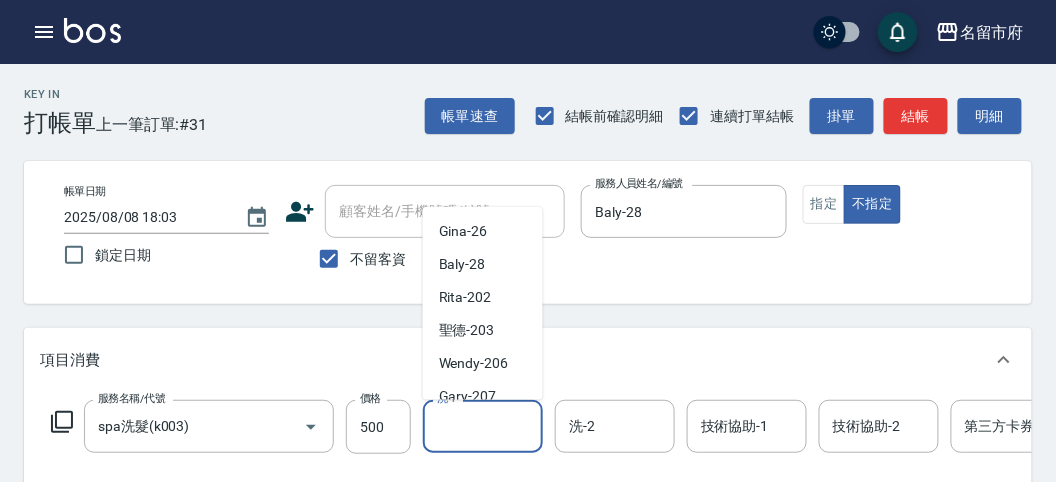 scroll, scrollTop: 153, scrollLeft: 0, axis: vertical 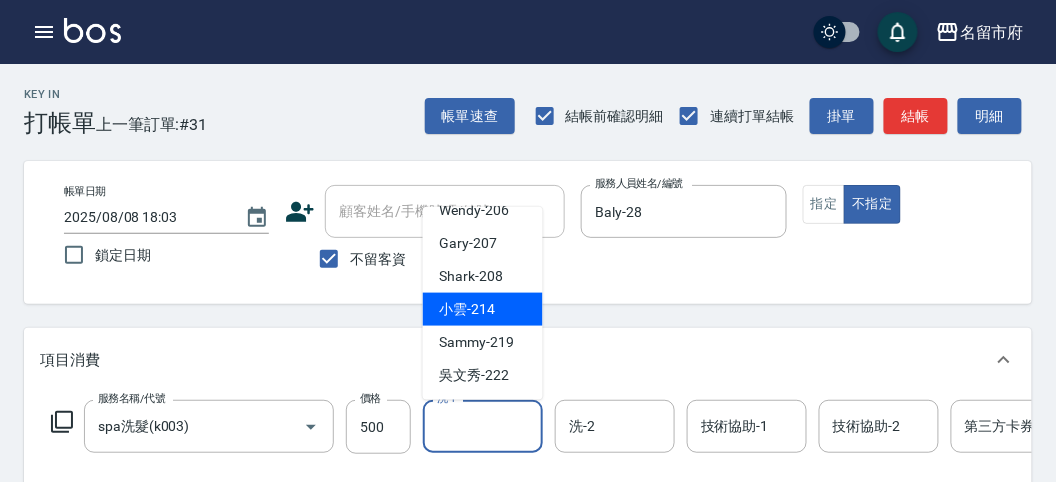 click on "小雲 -214" at bounding box center [483, 309] 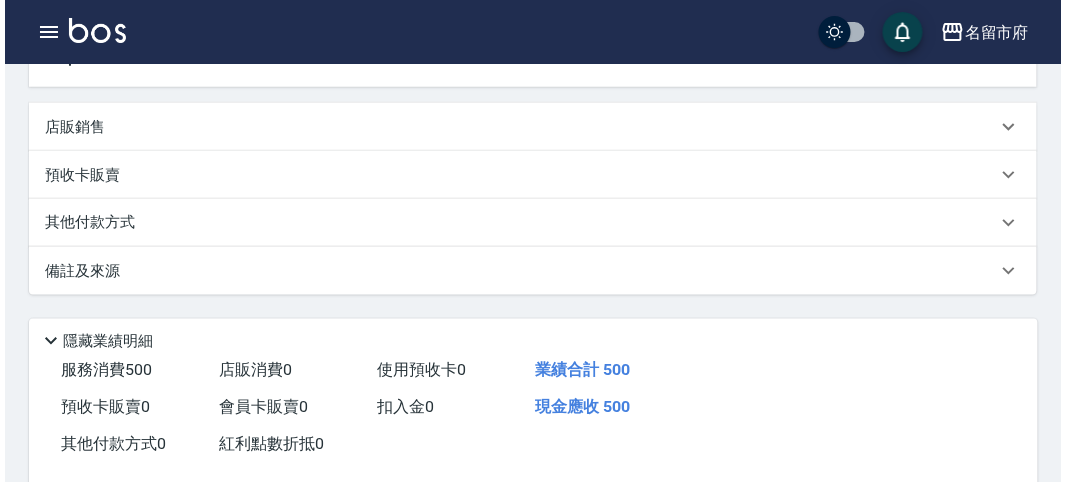 scroll, scrollTop: 604, scrollLeft: 0, axis: vertical 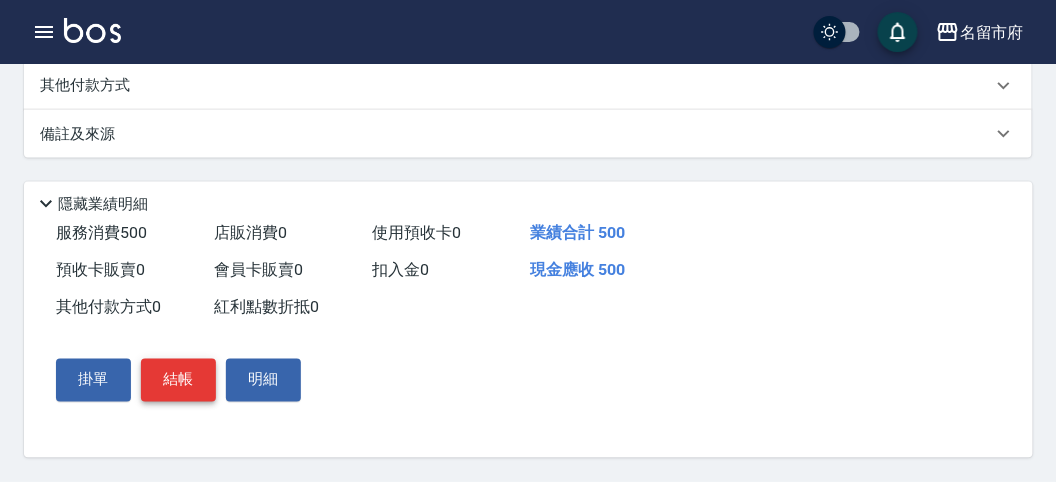 click on "結帳" at bounding box center (178, 380) 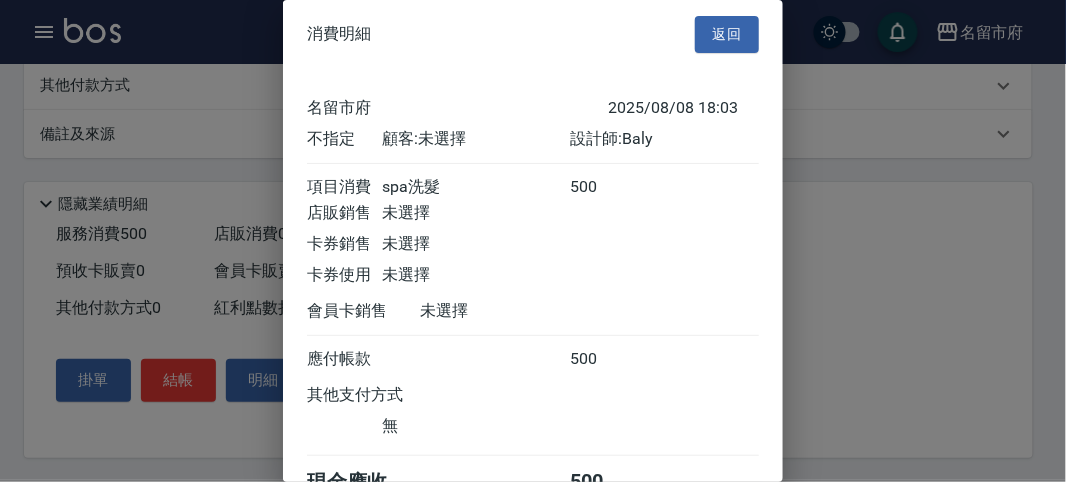 scroll, scrollTop: 111, scrollLeft: 0, axis: vertical 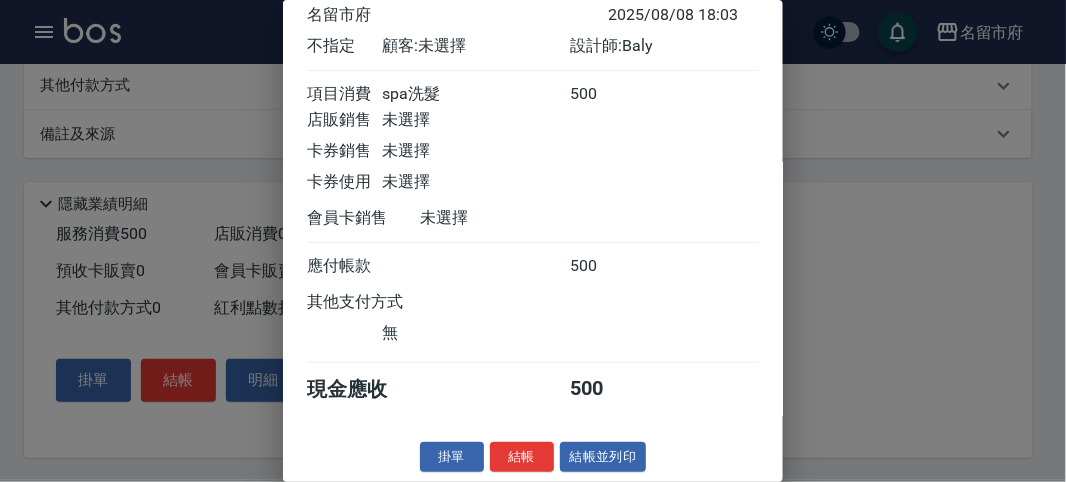 drag, startPoint x: 502, startPoint y: 450, endPoint x: 513, endPoint y: 421, distance: 31.016125 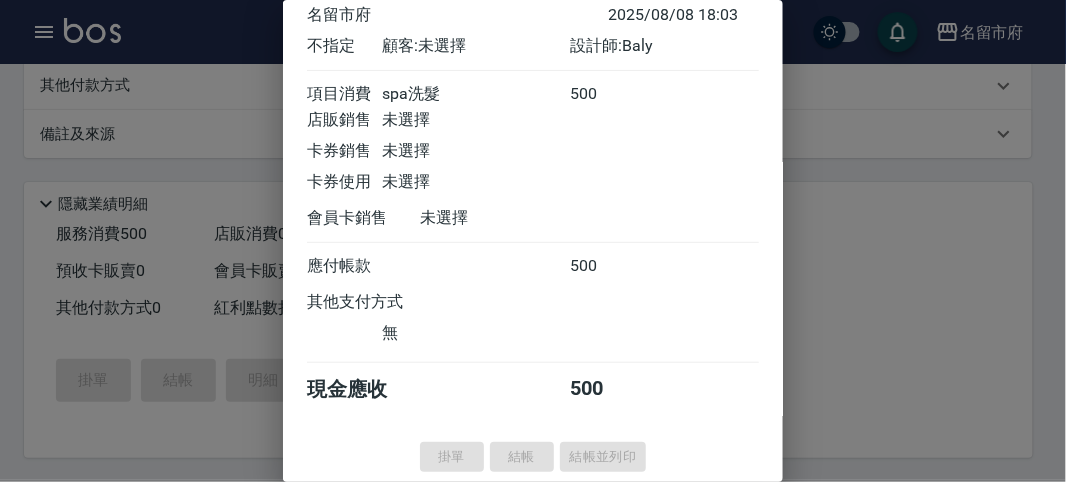 type on "2025/08/08 18:04" 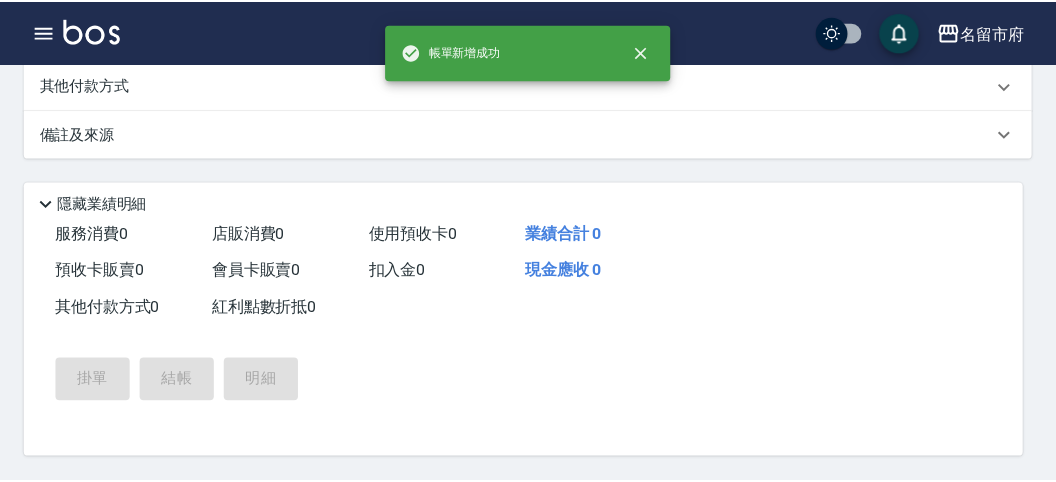 scroll, scrollTop: 0, scrollLeft: 0, axis: both 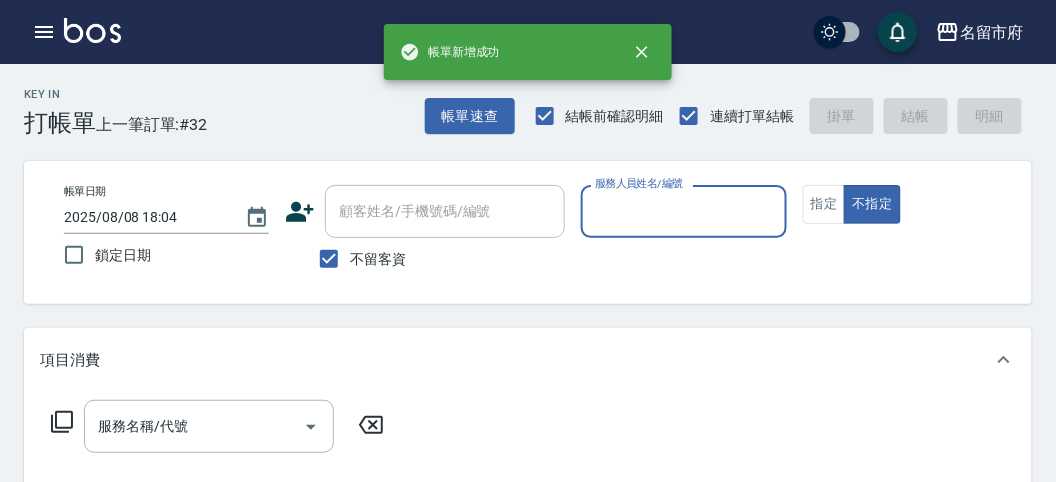 click on "服務人員姓名/編號" at bounding box center (683, 211) 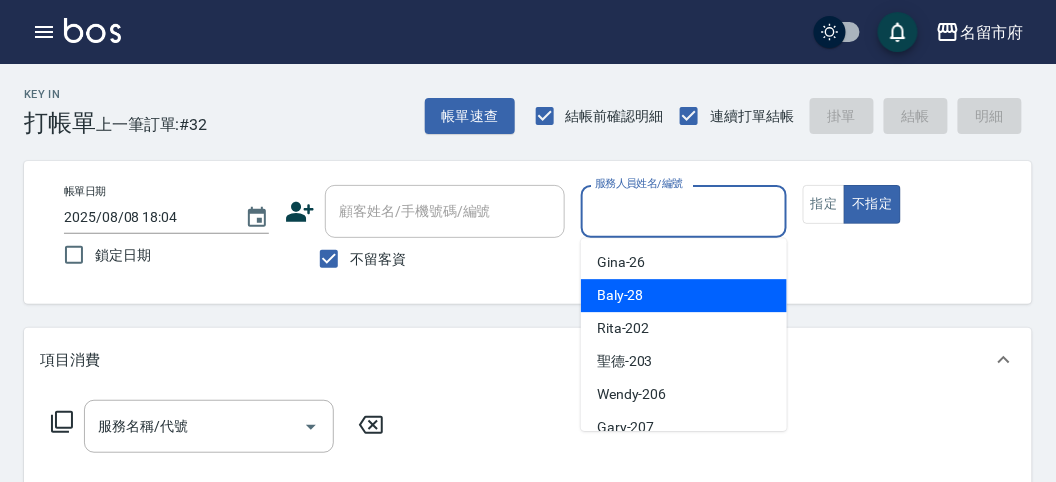 drag, startPoint x: 635, startPoint y: 296, endPoint x: 182, endPoint y: 339, distance: 455.03625 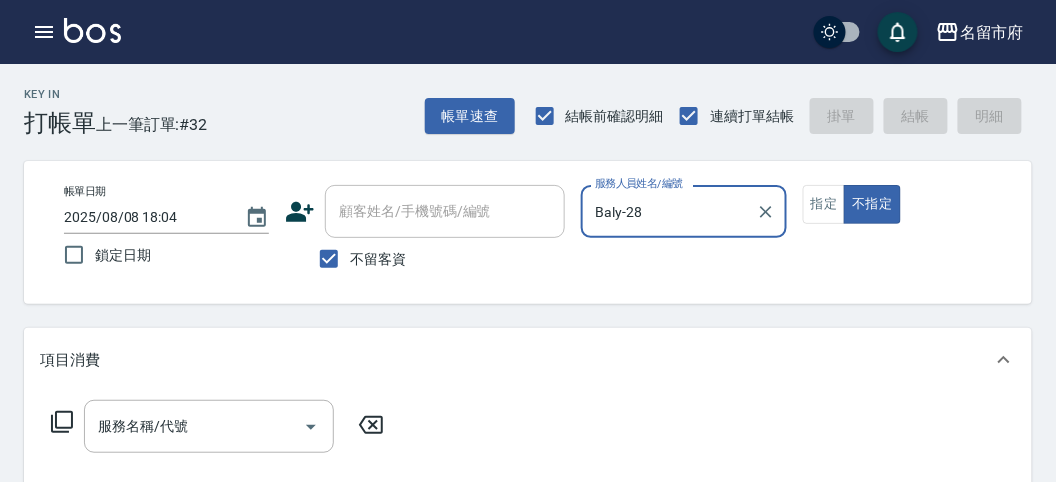 drag, startPoint x: 132, startPoint y: 428, endPoint x: 126, endPoint y: 413, distance: 16.155495 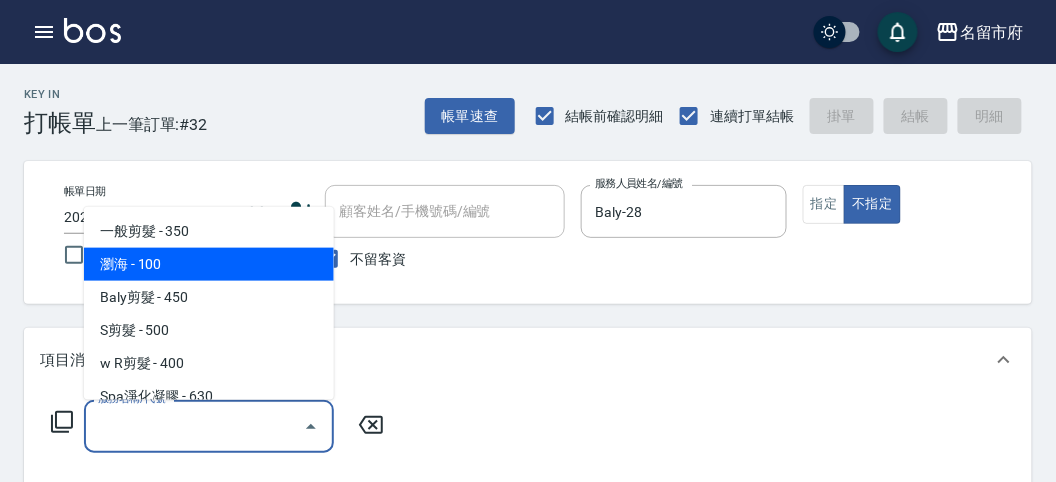 click on "瀏海 - 100" at bounding box center (209, 264) 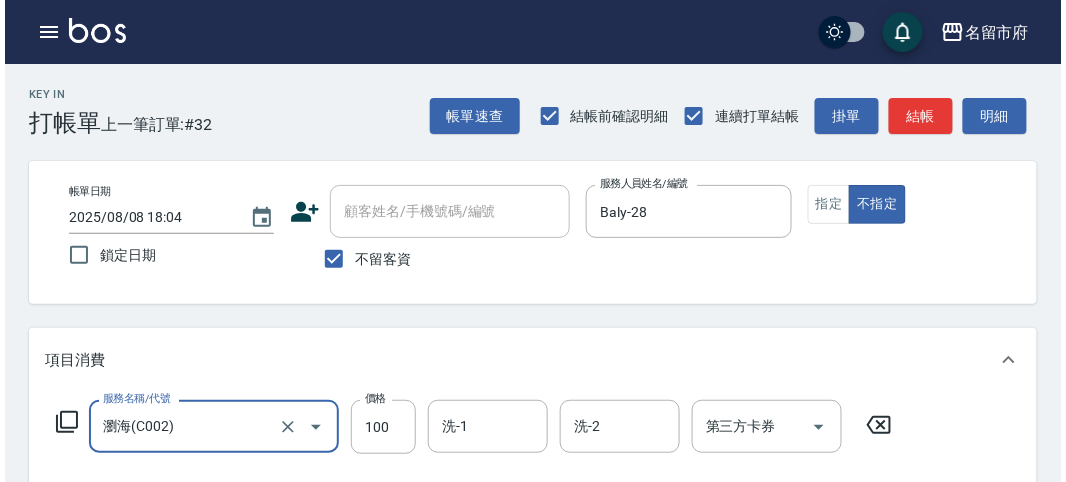 scroll, scrollTop: 585, scrollLeft: 0, axis: vertical 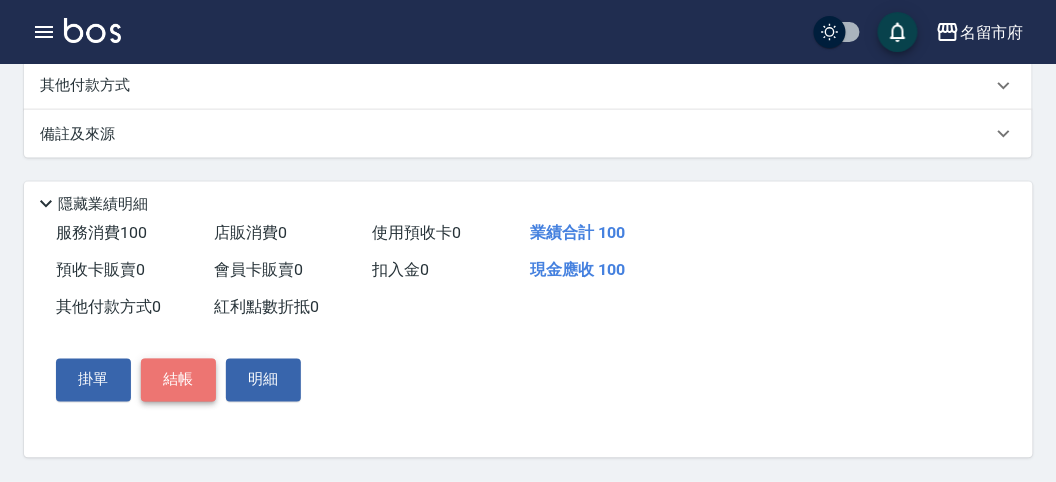 drag, startPoint x: 174, startPoint y: 385, endPoint x: 178, endPoint y: 373, distance: 12.649111 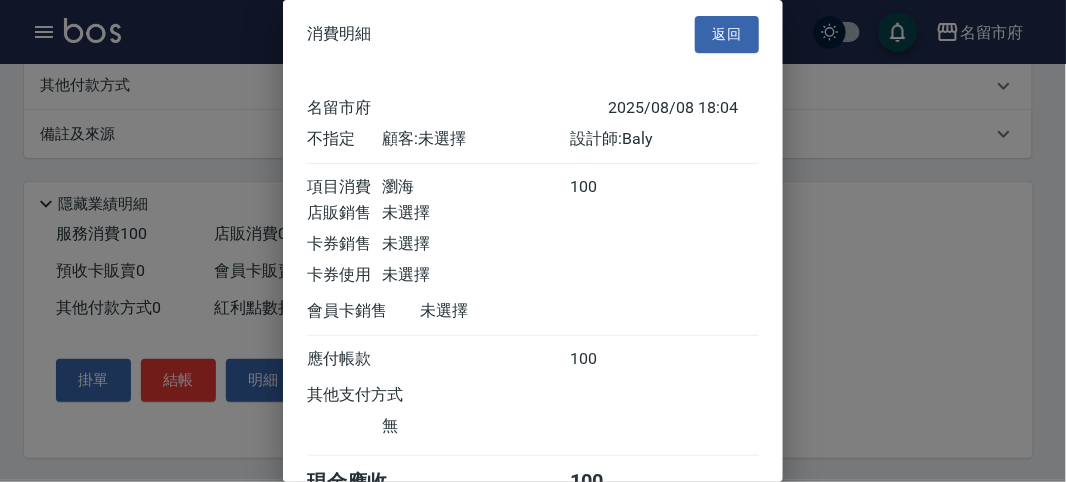 scroll, scrollTop: 111, scrollLeft: 0, axis: vertical 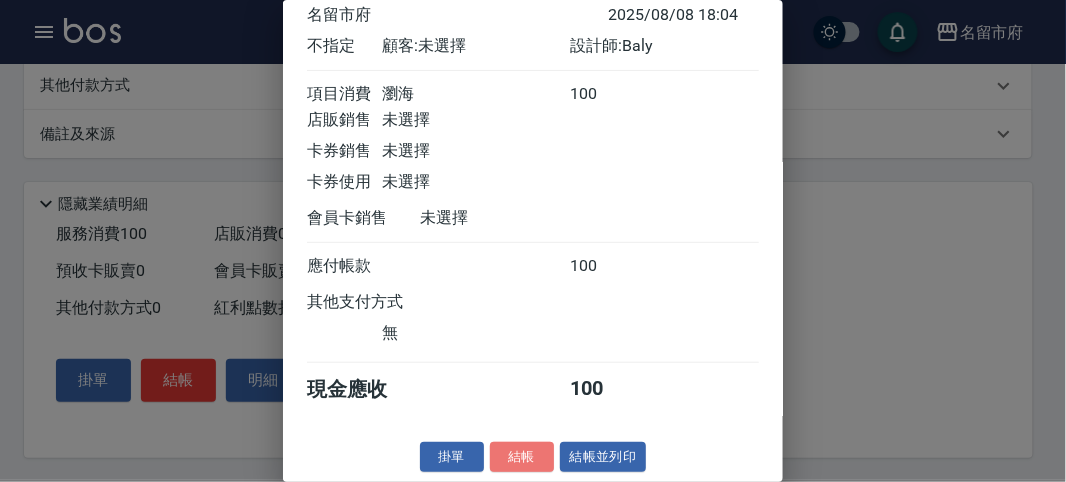 drag, startPoint x: 530, startPoint y: 461, endPoint x: 480, endPoint y: 447, distance: 51.92302 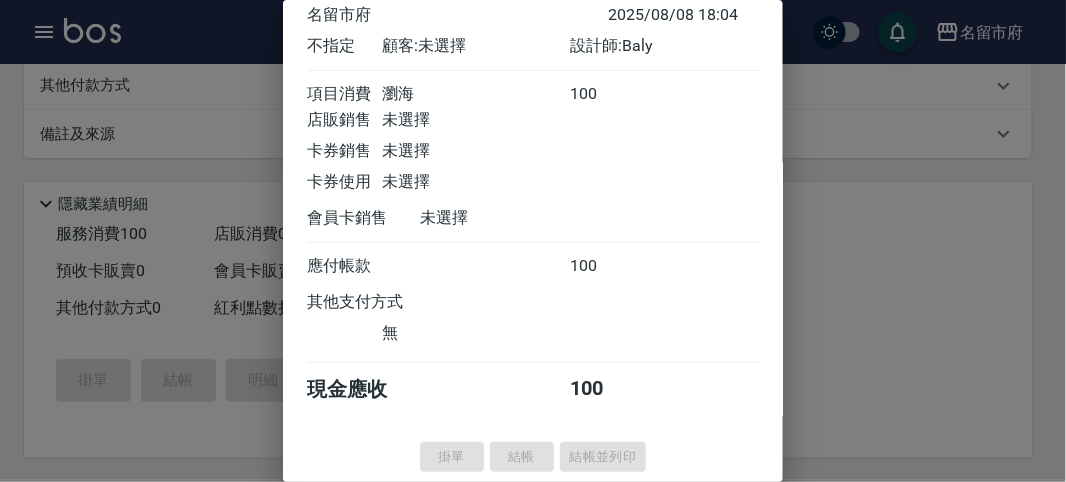 type 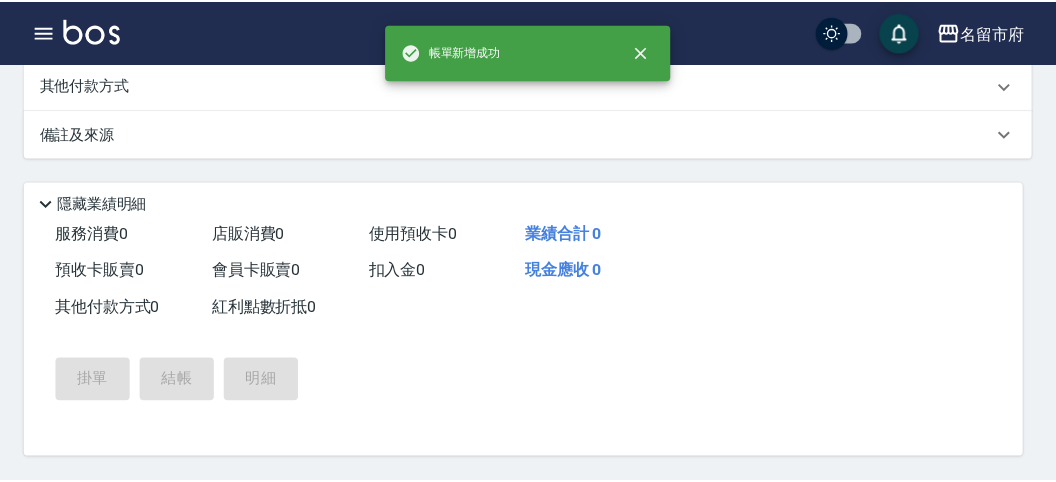 scroll, scrollTop: 0, scrollLeft: 0, axis: both 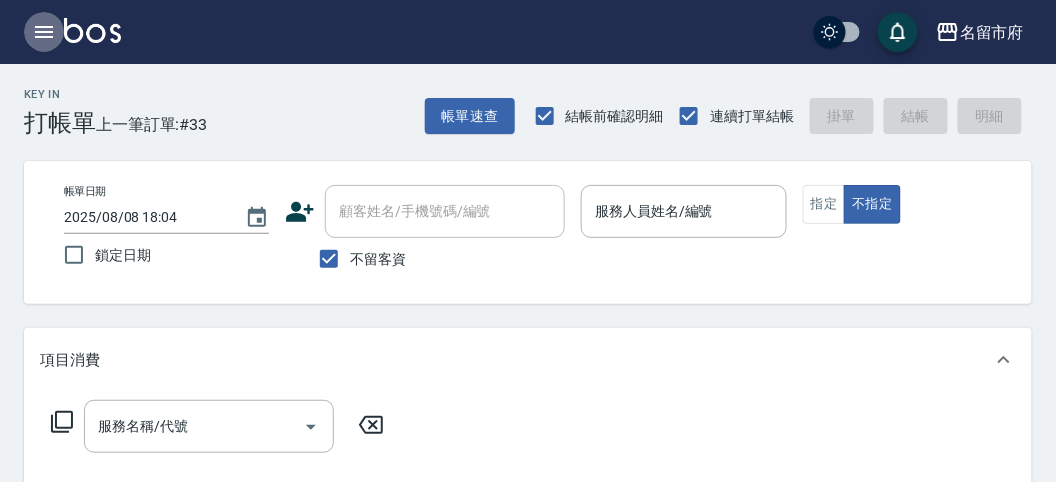 click 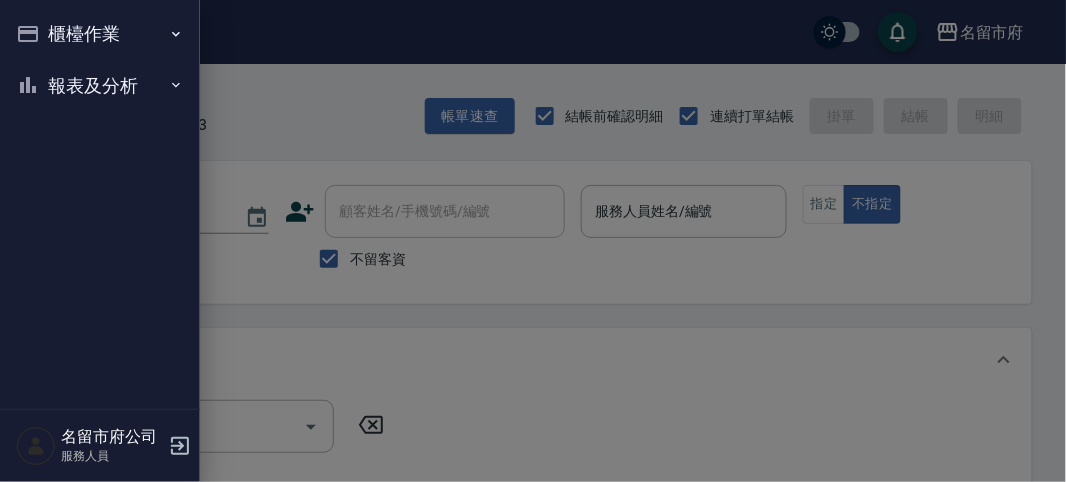 click on "報表及分析" at bounding box center [100, 86] 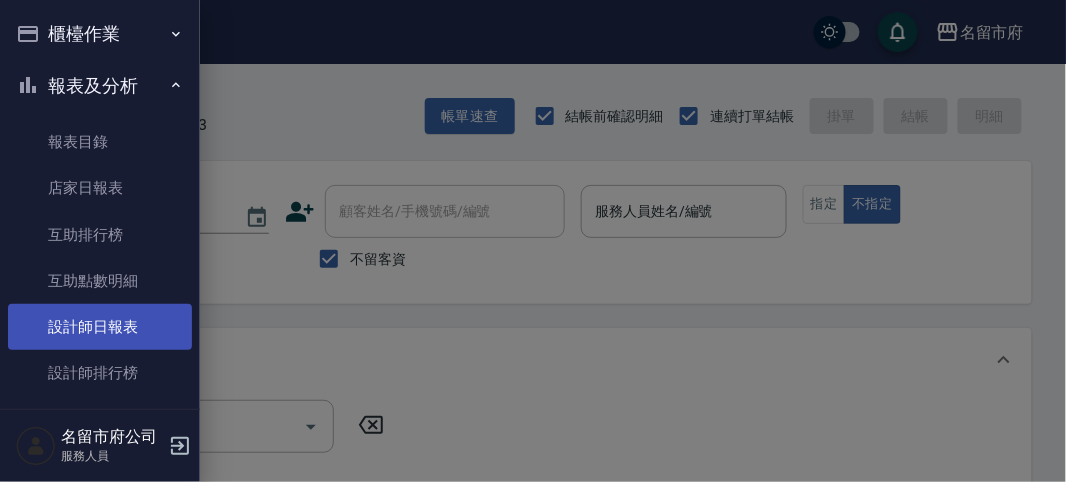 click on "設計師日報表" at bounding box center [100, 327] 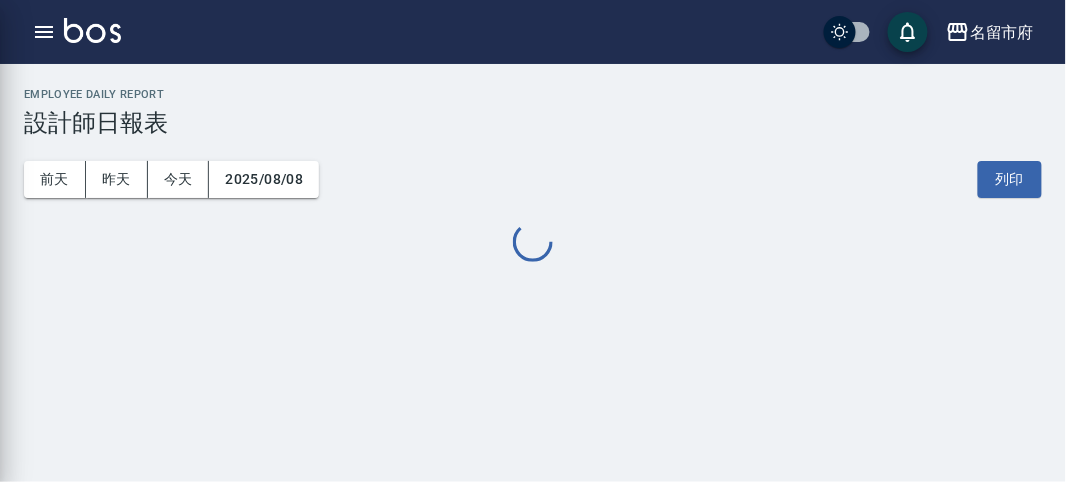 click on "櫃檯作業 打帳單 帳單列表 現金收支登錄 高階收支登錄 材料自購登錄 每日結帳 報表及分析 報表目錄 店家日報表 互助排行榜 互助點數明細 設計師日報表 設計師排行榜 收支分類明細表 名留市府公司 服務人員" at bounding box center [100, 241] 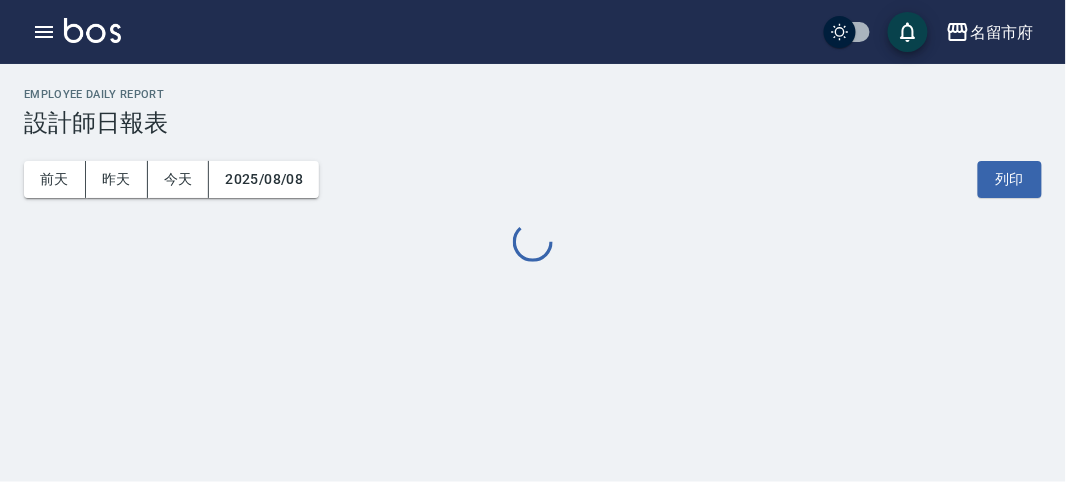 click on "名留市府   2025-08-08   設計師日報表 列印時間： 2025-08-08-18:04 Employee Daily Report 設計師日報表 前天 昨天 今天 2025/08/08 列印" at bounding box center [533, 241] 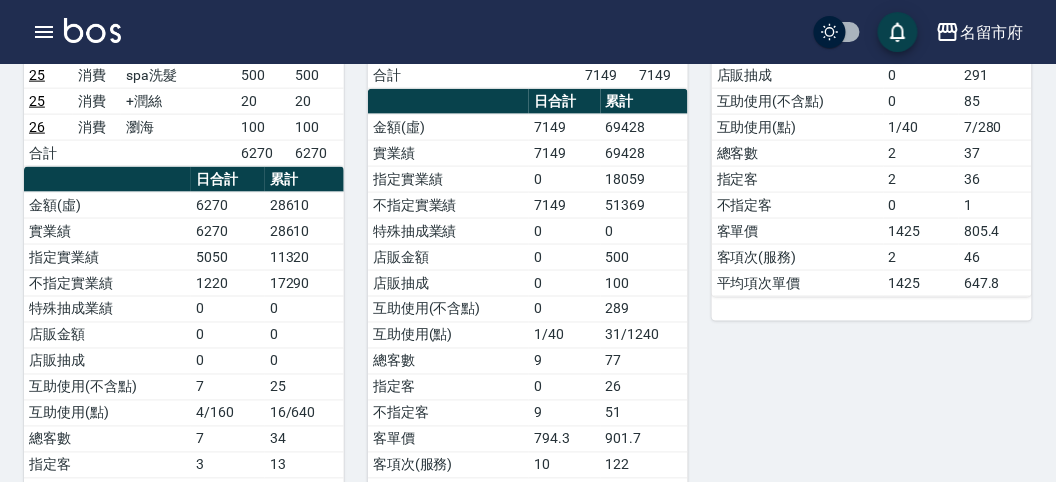 scroll, scrollTop: 0, scrollLeft: 0, axis: both 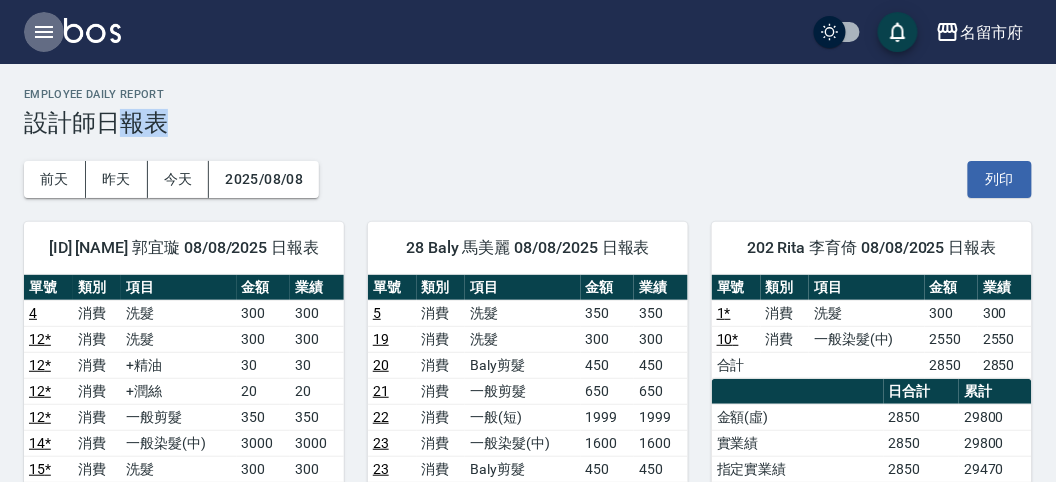 click 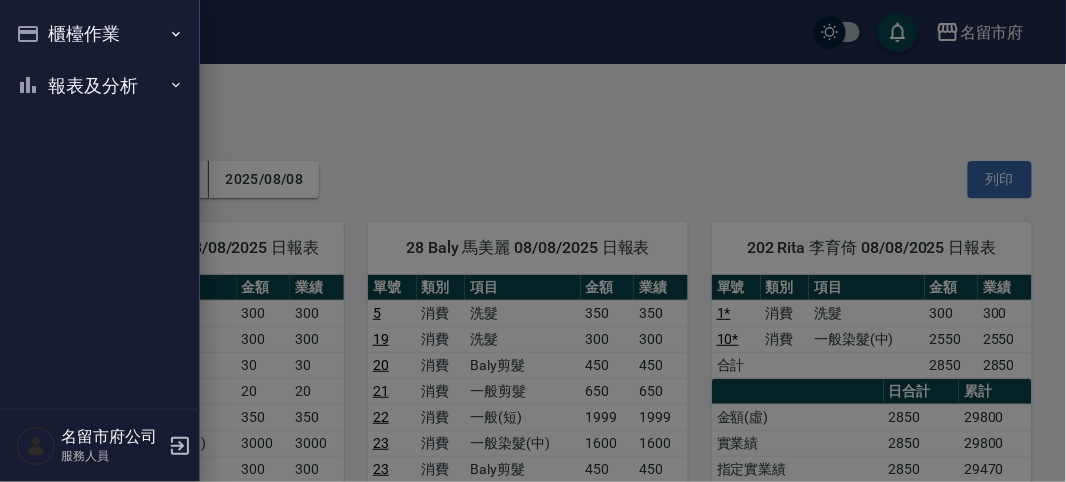 click on "櫃檯作業 打帳單 帳單列表 現金收支登錄 高階收支登錄 材料自購登錄 每日結帳 報表及分析 報表目錄 店家日報表 互助排行榜 互助點數明細 設計師日報表 設計師排行榜 收支分類明細表 名留市府公司 服務人員" at bounding box center [100, 241] 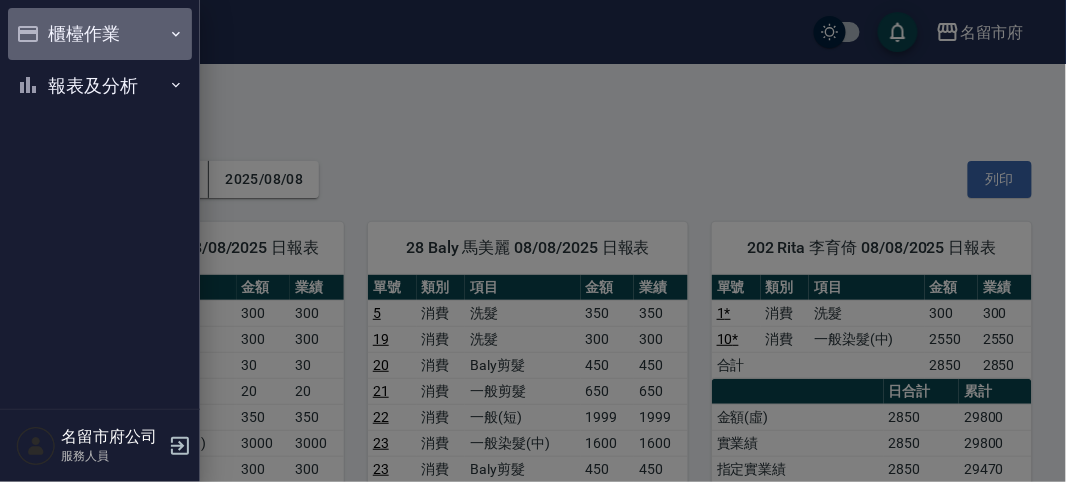 click on "櫃檯作業" at bounding box center (100, 34) 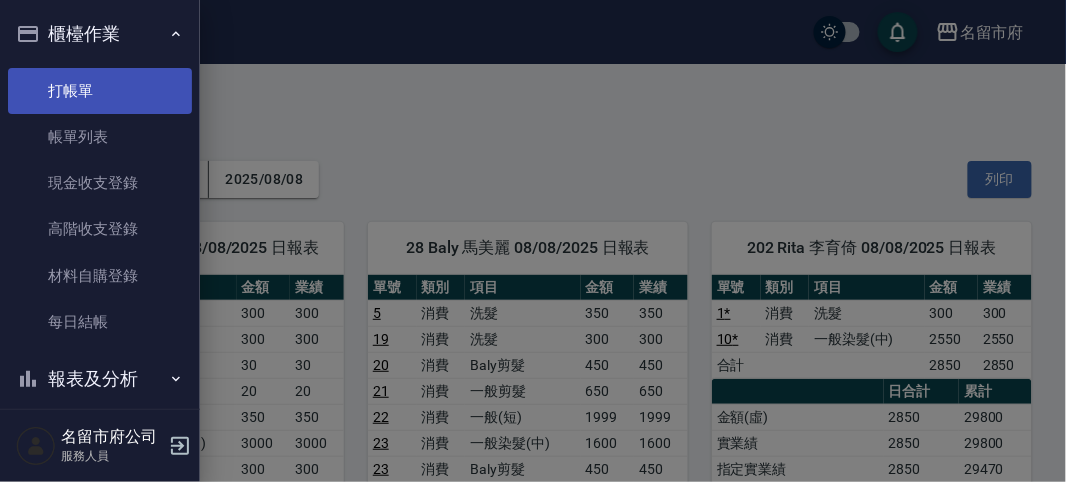 click on "打帳單" at bounding box center (100, 91) 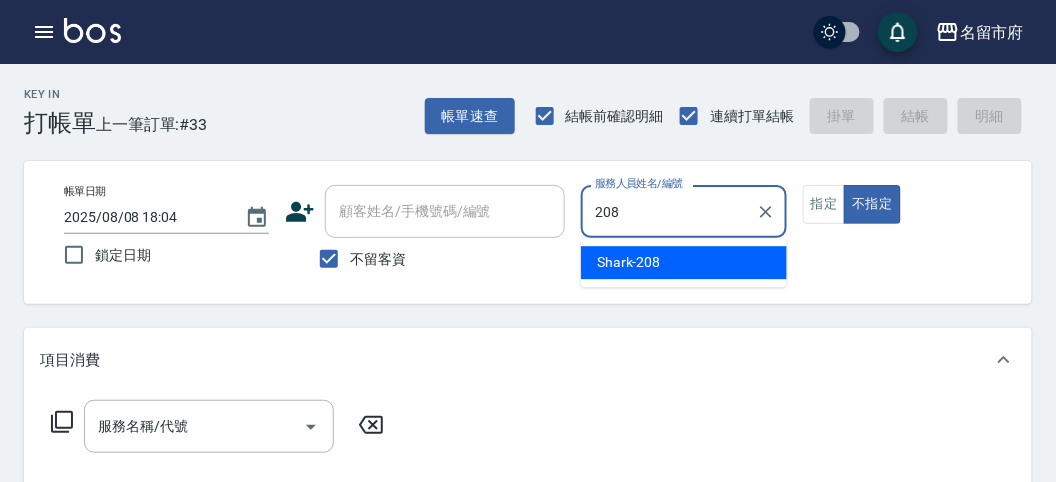 click on "Shark -208" at bounding box center (684, 262) 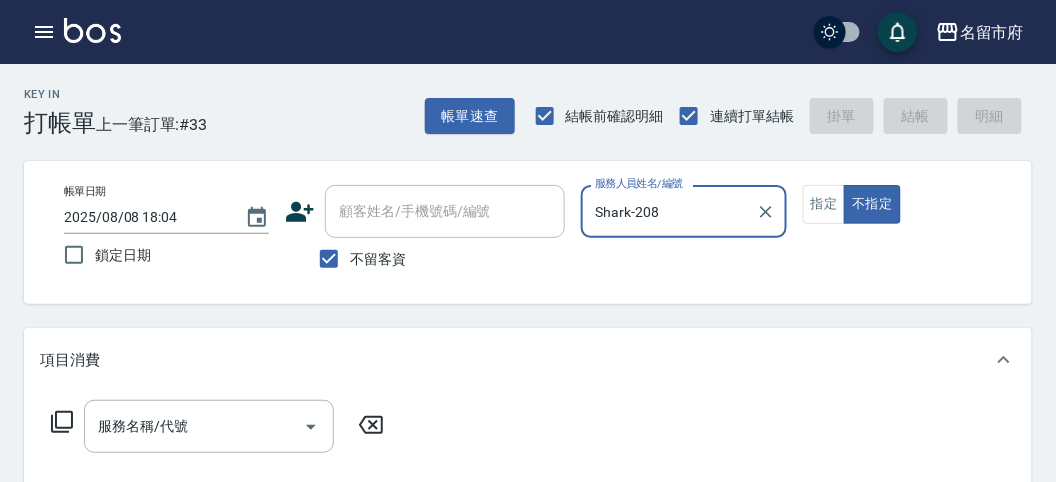 type on "Shark-208" 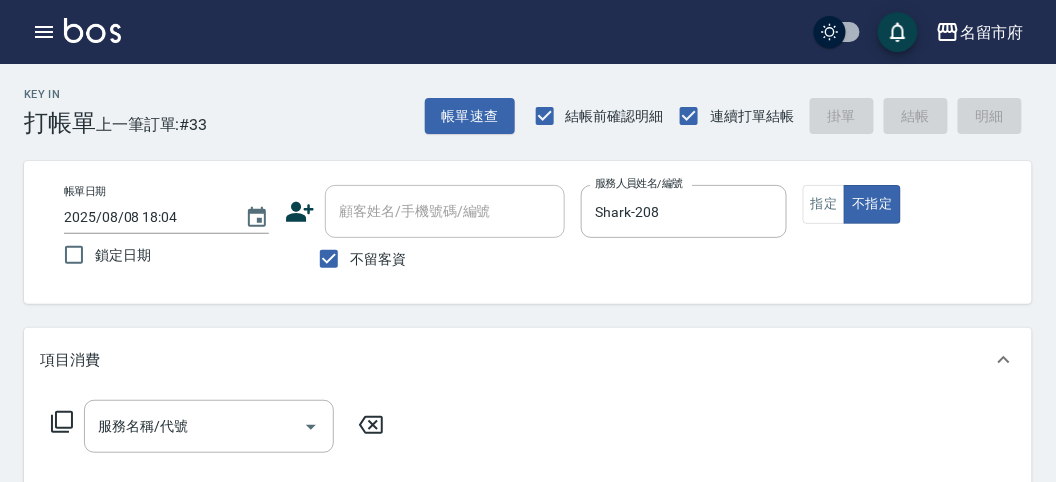 click 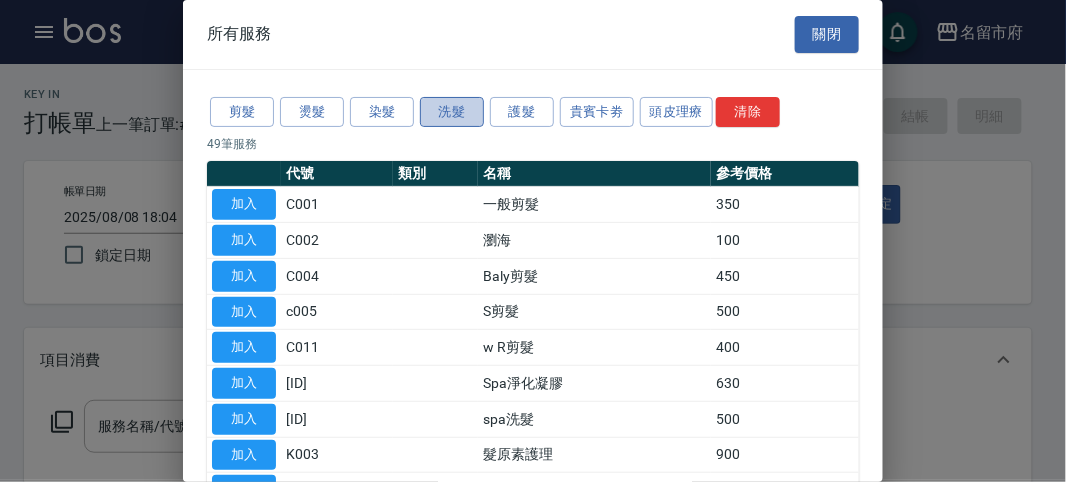 click on "洗髮" at bounding box center (452, 112) 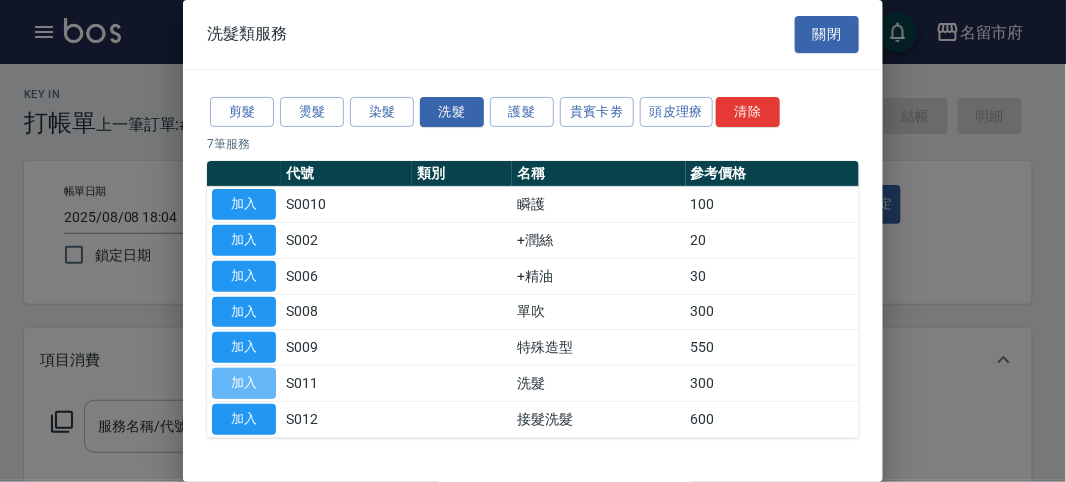 drag, startPoint x: 256, startPoint y: 375, endPoint x: 238, endPoint y: 390, distance: 23.43075 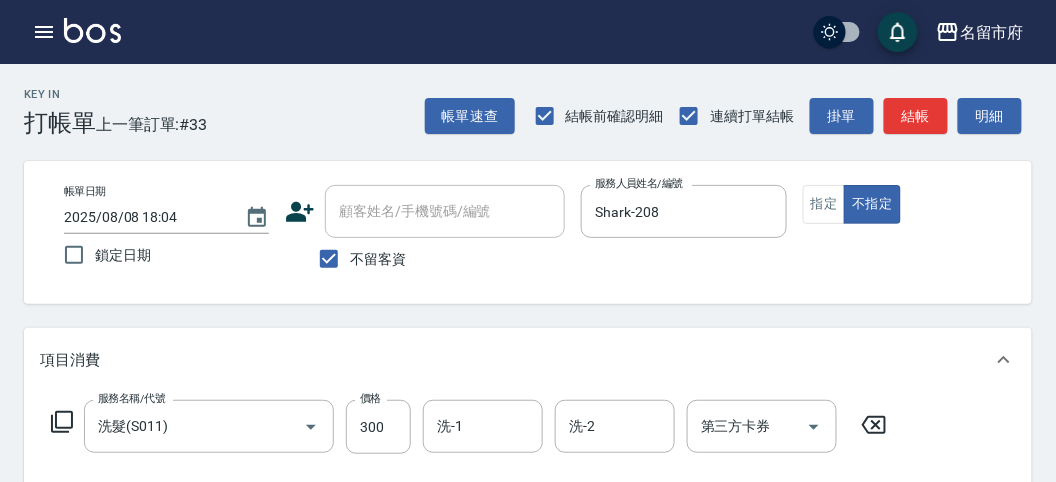 click 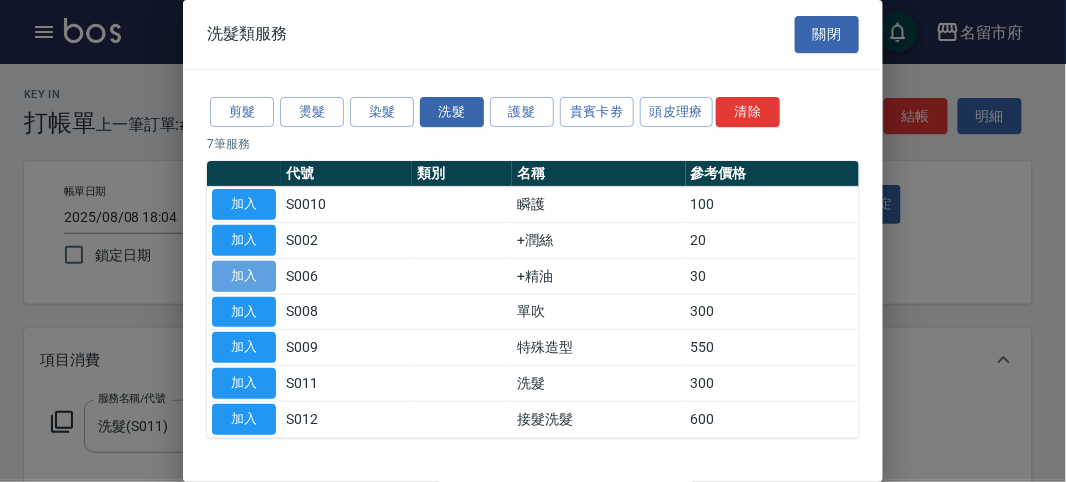 click on "加入" at bounding box center [244, 276] 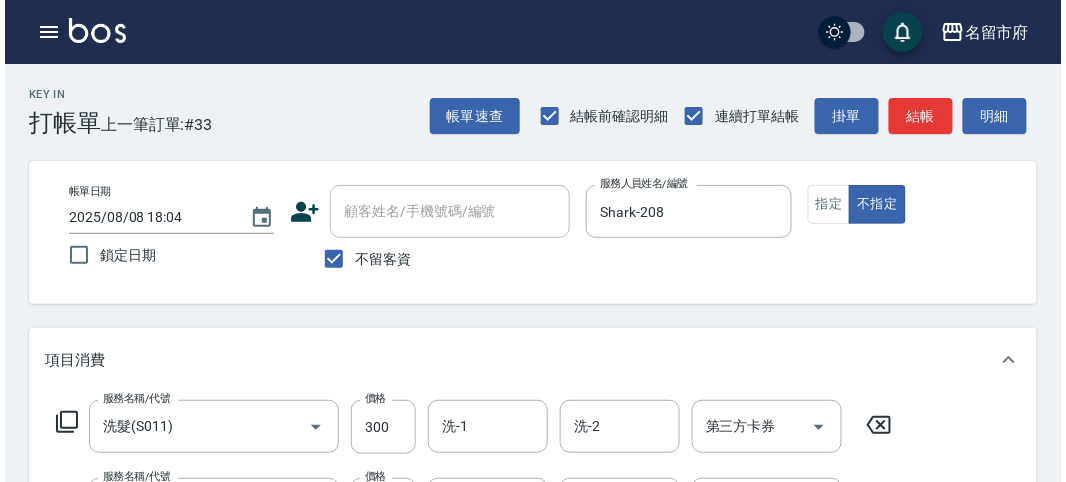 scroll, scrollTop: 663, scrollLeft: 0, axis: vertical 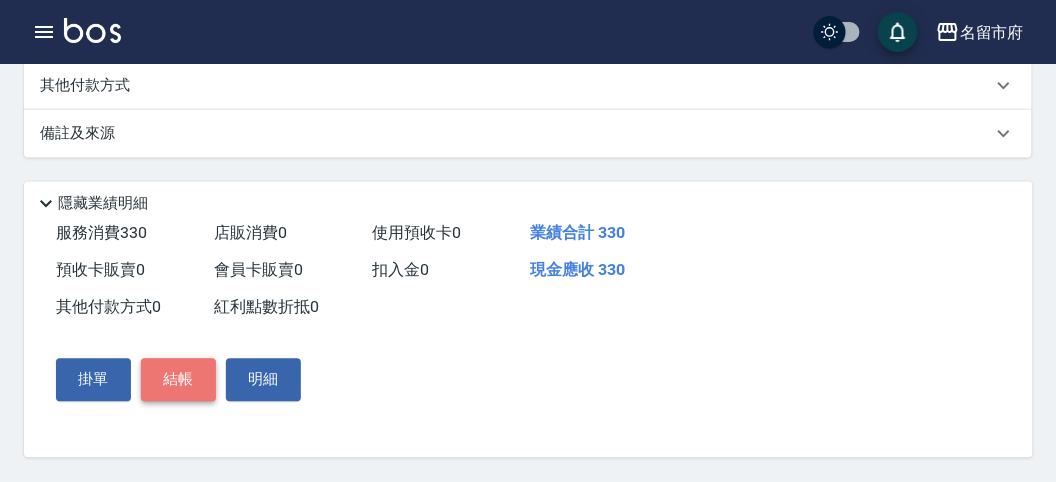 click on "結帳" at bounding box center [178, 380] 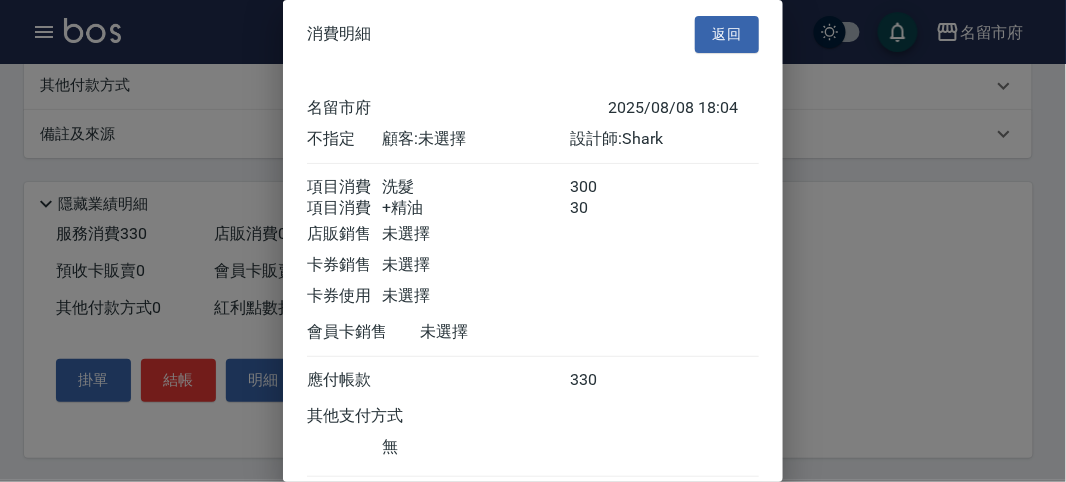 scroll, scrollTop: 133, scrollLeft: 0, axis: vertical 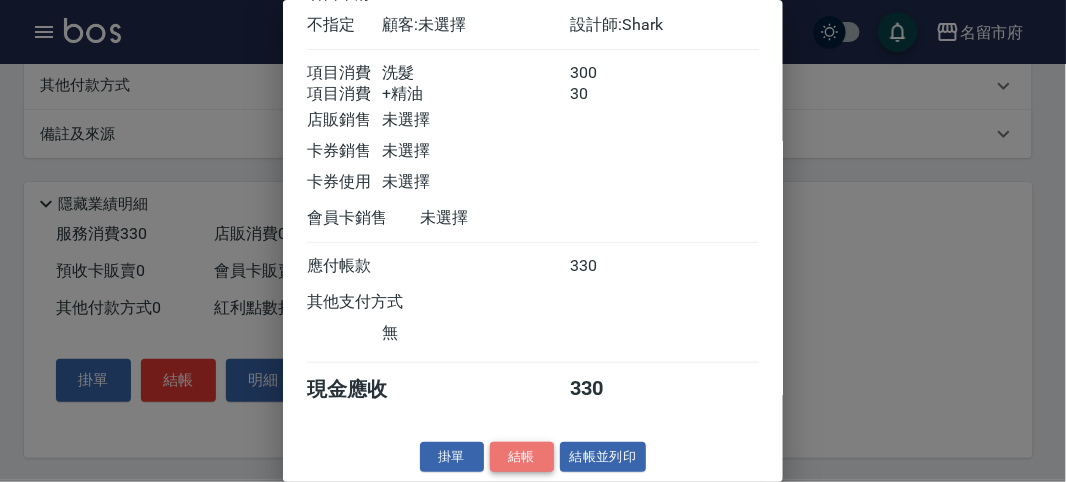 click on "結帳" at bounding box center (522, 457) 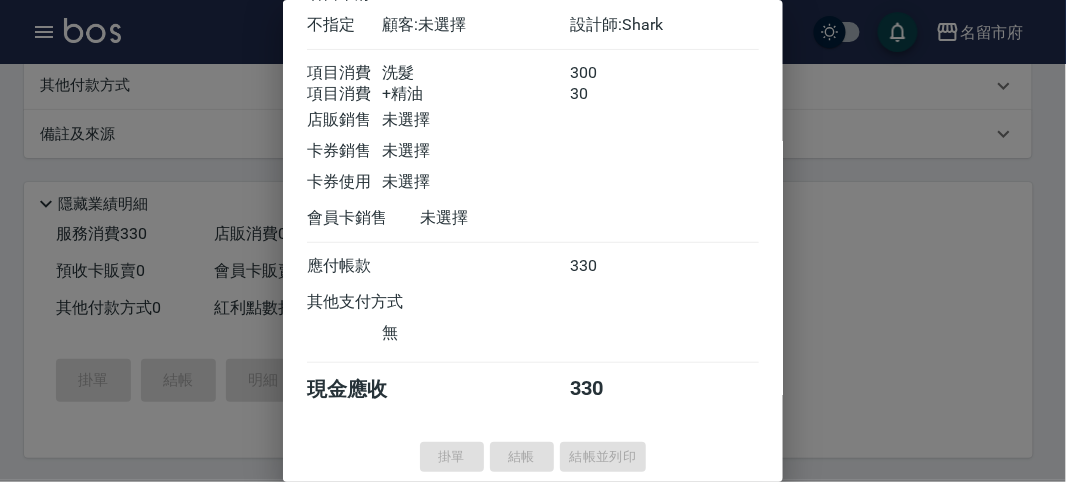 type on "2025/08/08 18:30" 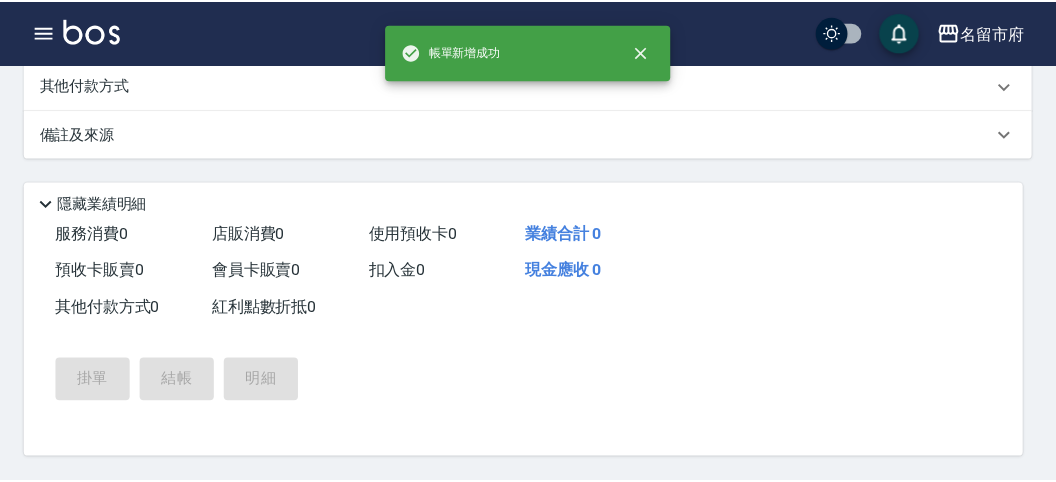 scroll, scrollTop: 0, scrollLeft: 0, axis: both 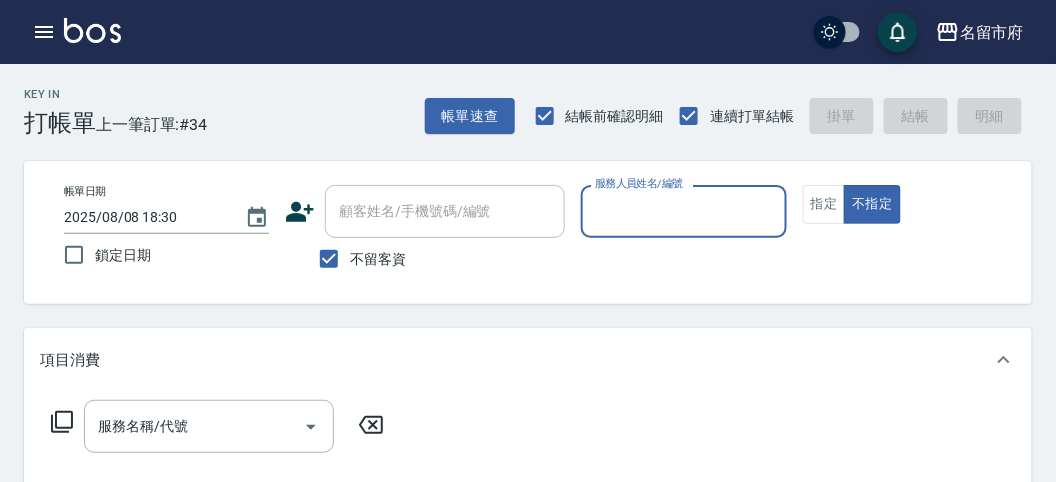 click on "服務人員姓名/編號" at bounding box center (683, 211) 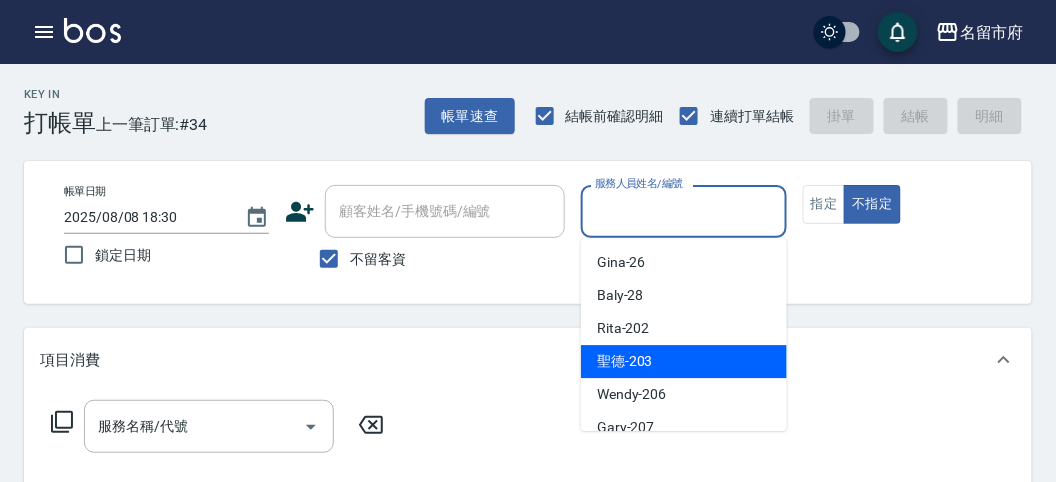 click on "聖德 -203" at bounding box center (625, 361) 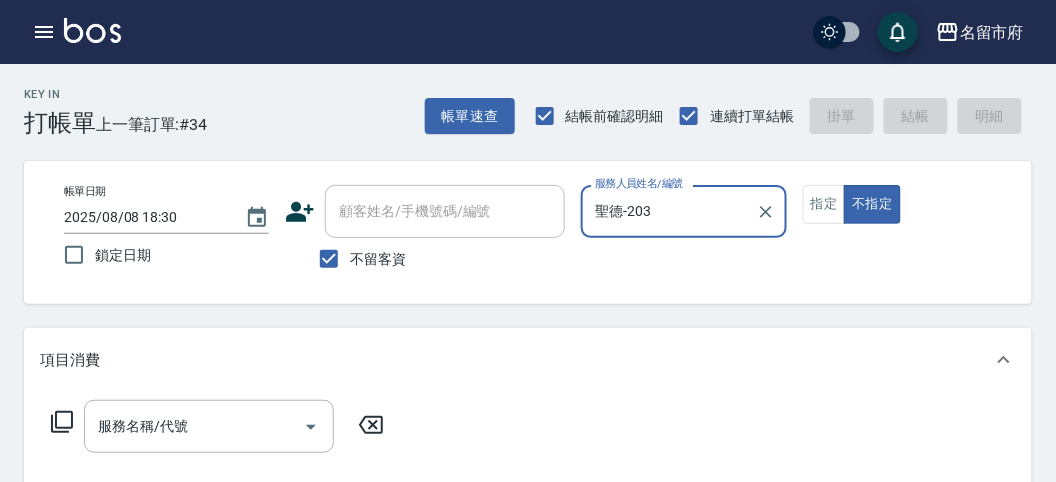 click 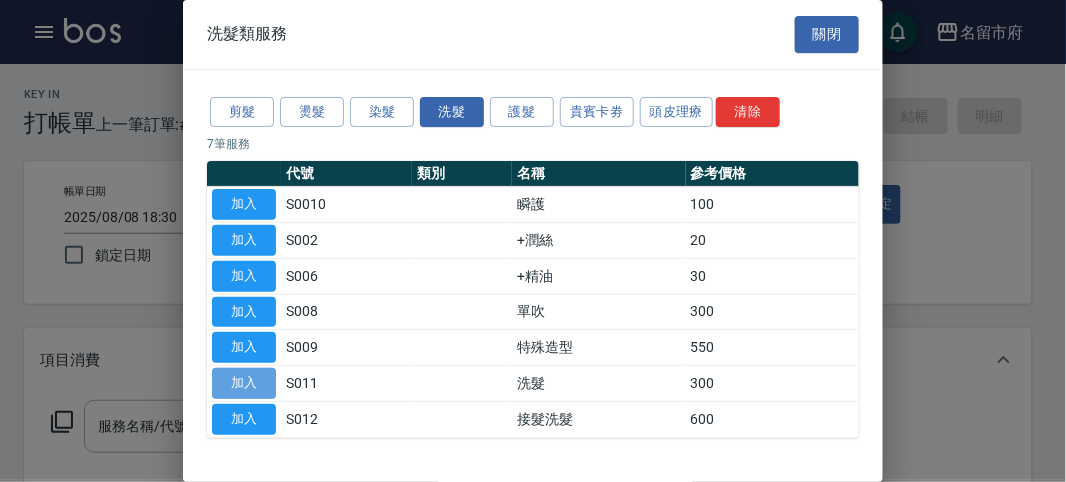 click on "加入" at bounding box center [244, 383] 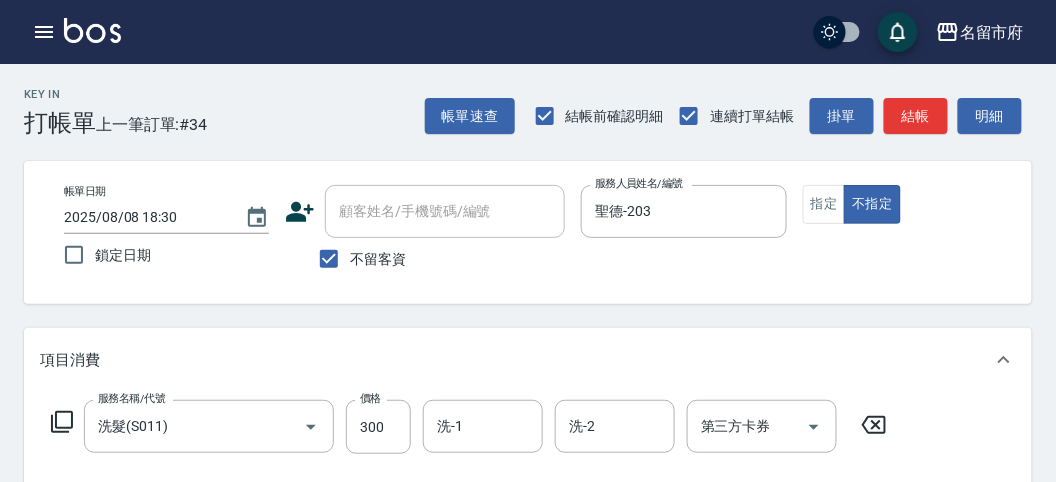 scroll, scrollTop: 111, scrollLeft: 0, axis: vertical 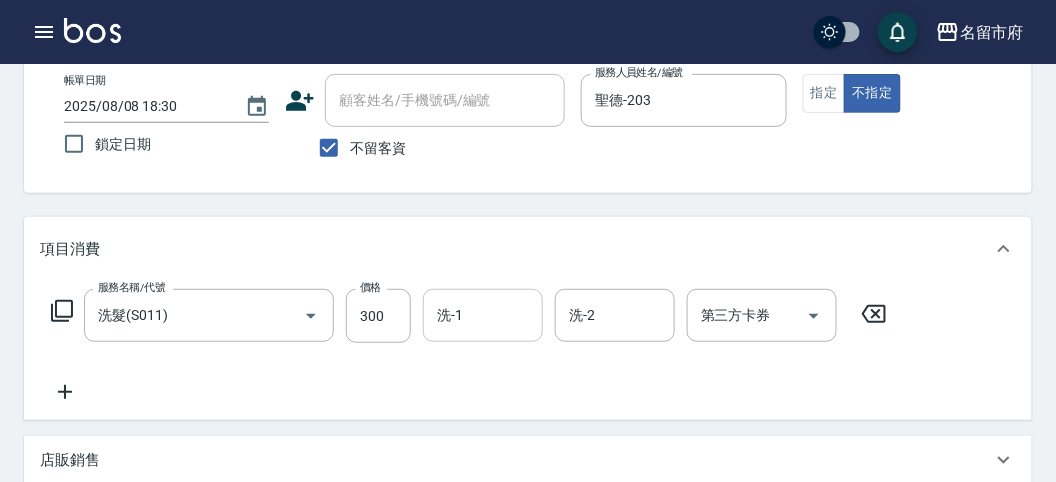 click on "洗-1" at bounding box center [483, 315] 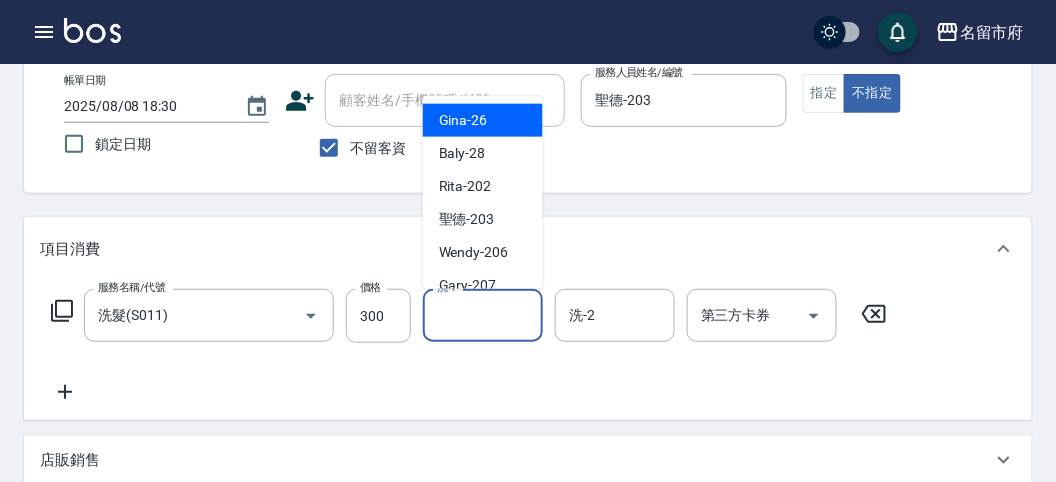 scroll, scrollTop: 111, scrollLeft: 0, axis: vertical 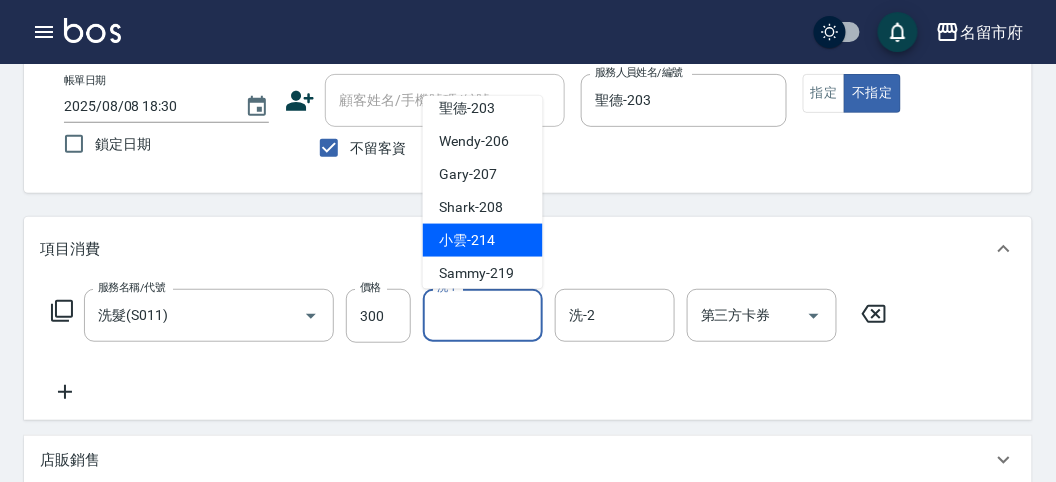 click on "小雲 -214" at bounding box center (483, 240) 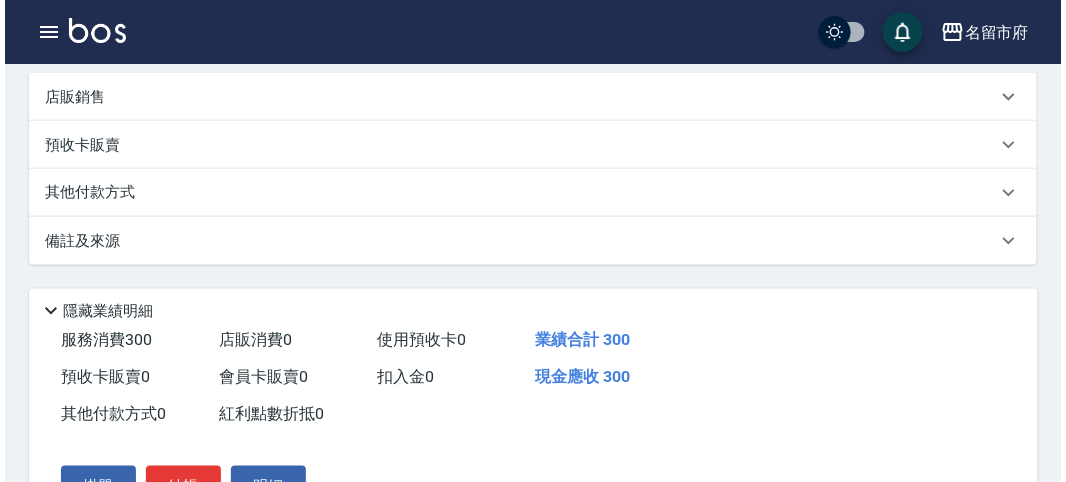 scroll, scrollTop: 585, scrollLeft: 0, axis: vertical 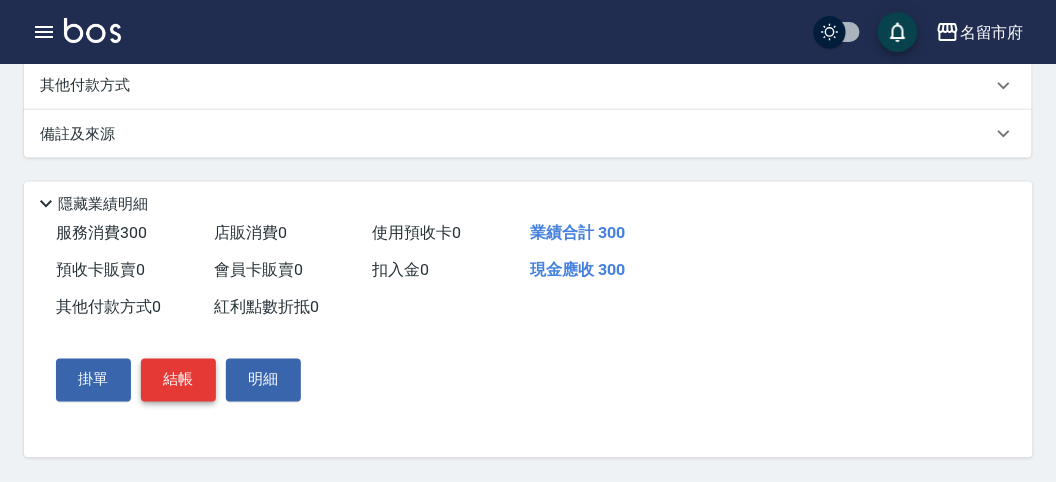 click on "結帳" at bounding box center [178, 380] 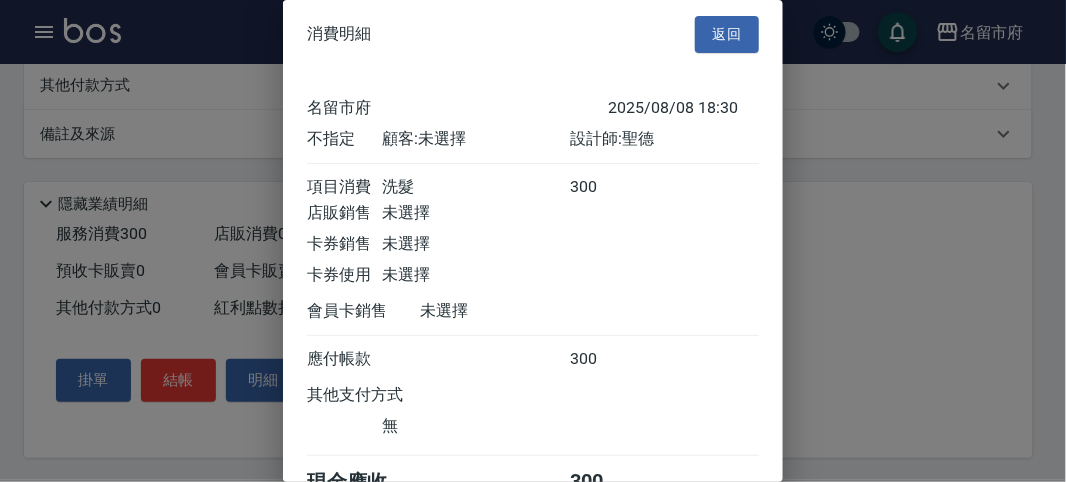 scroll, scrollTop: 111, scrollLeft: 0, axis: vertical 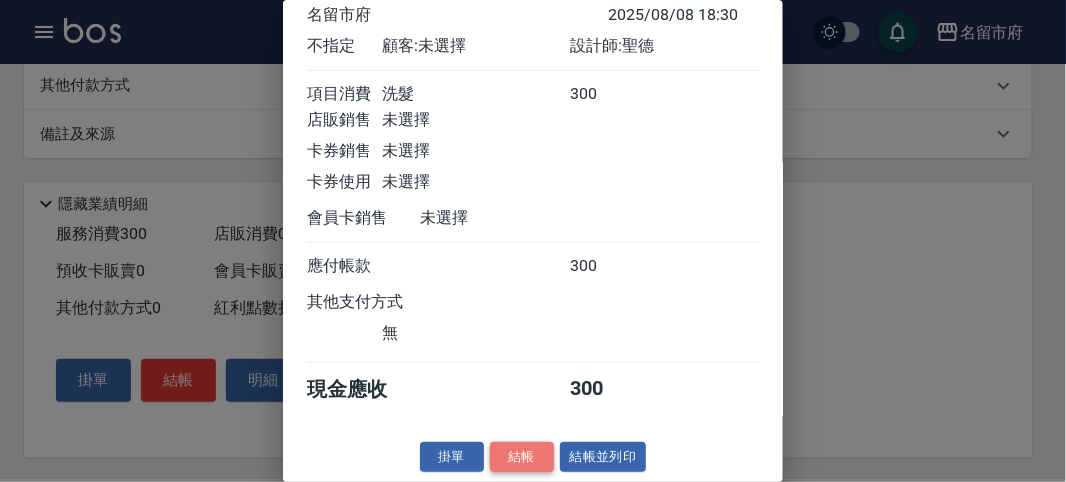 click on "結帳" at bounding box center [522, 457] 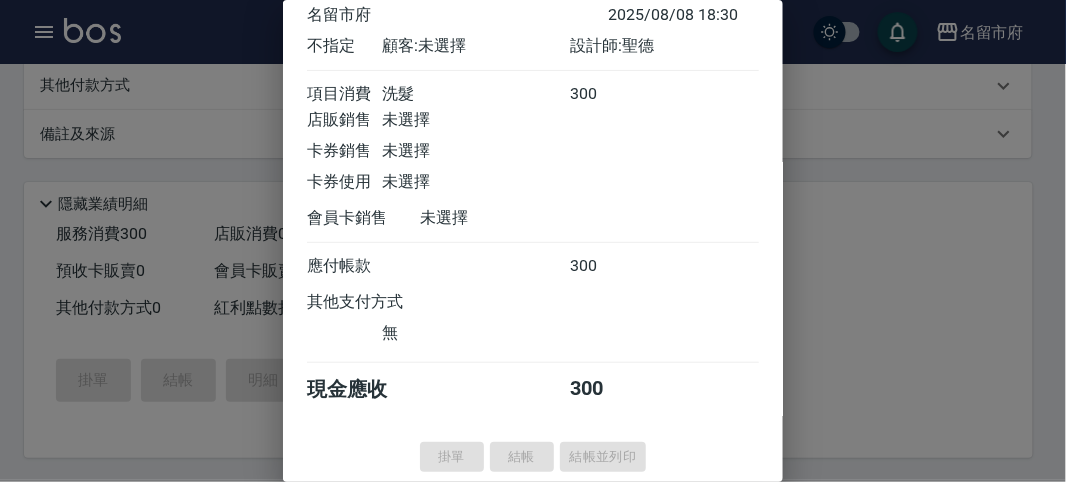 type on "2025/08/08 18:38" 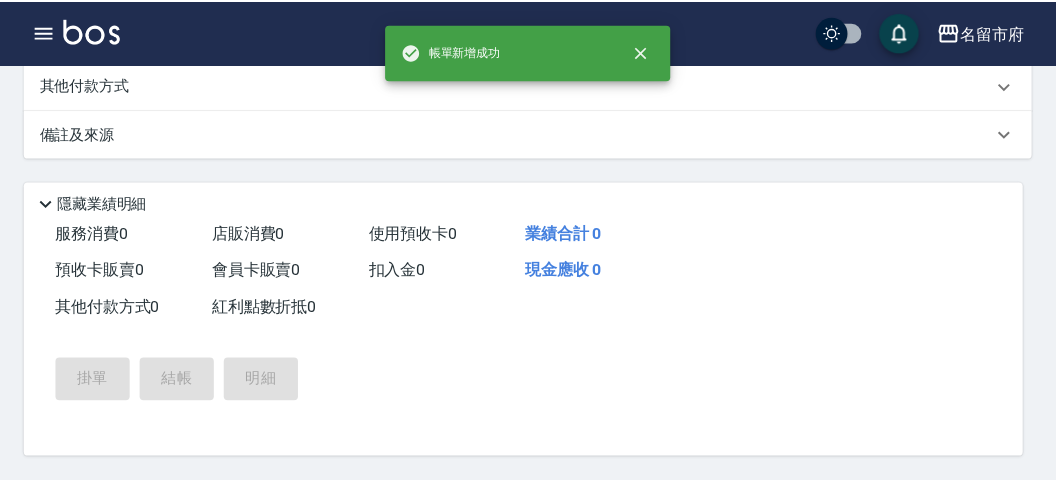 scroll, scrollTop: 0, scrollLeft: 0, axis: both 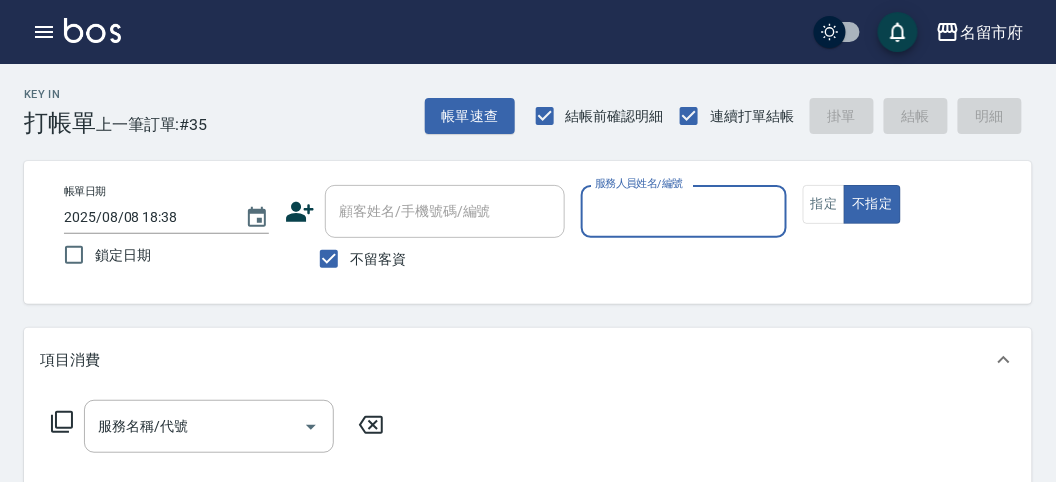 click on "服務人員姓名/編號" at bounding box center [683, 211] 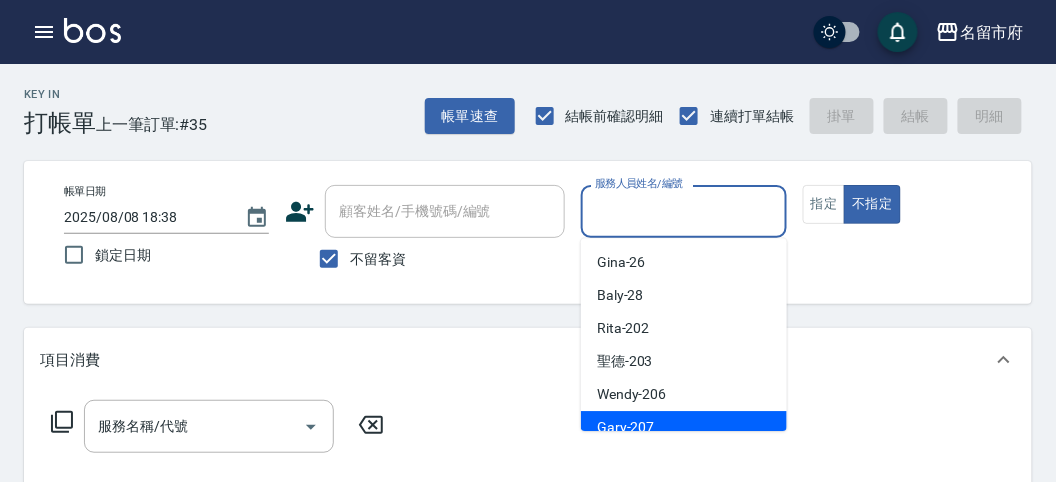click on "Gary -207" at bounding box center (684, 427) 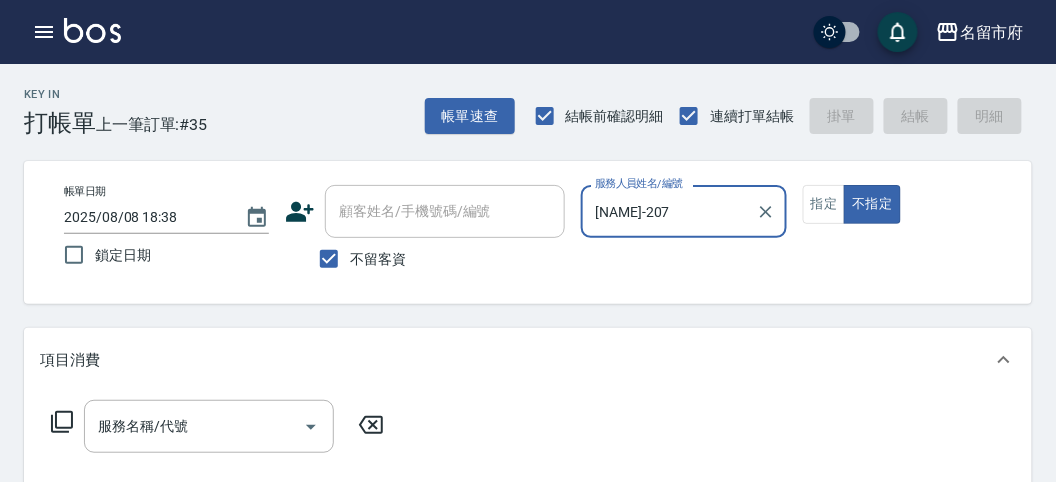 click 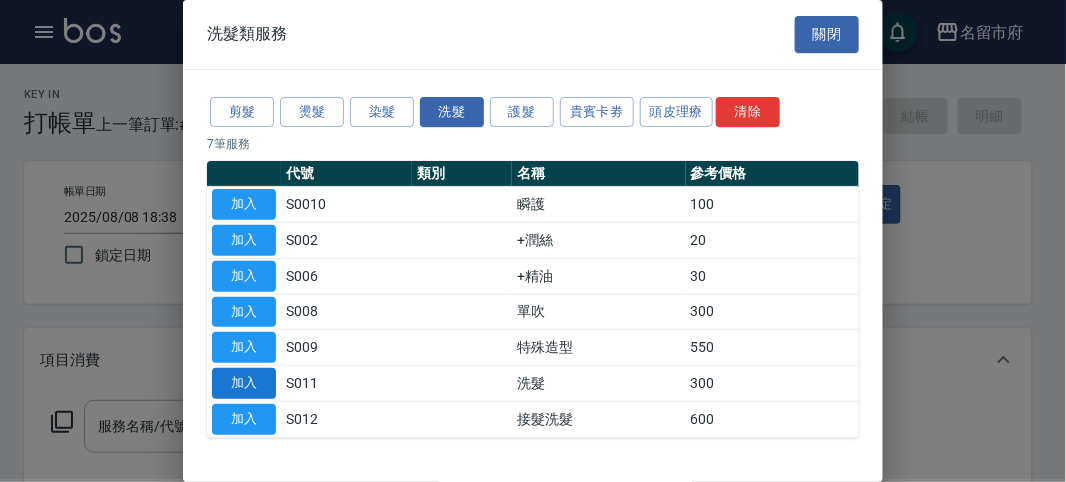 click on "加入" at bounding box center (244, 383) 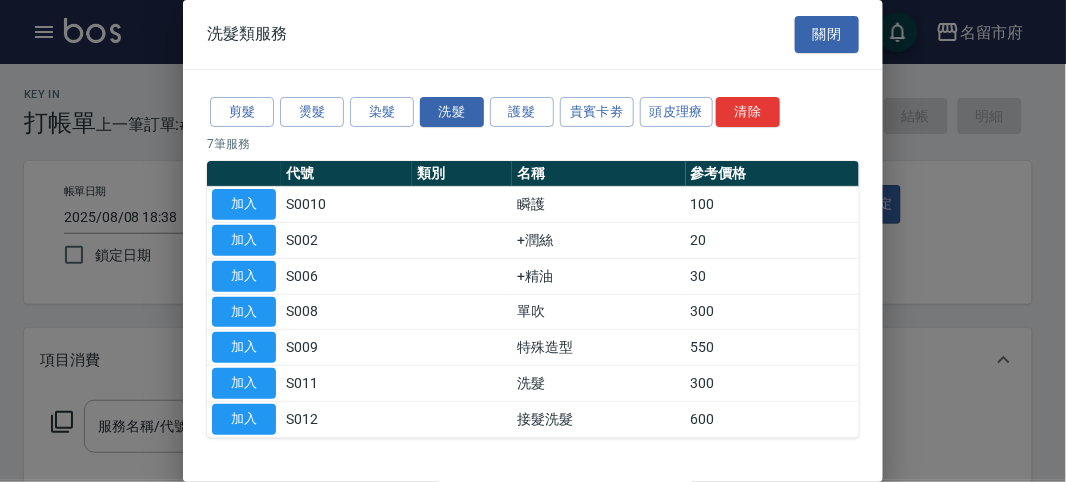 type on "洗髮(S011)" 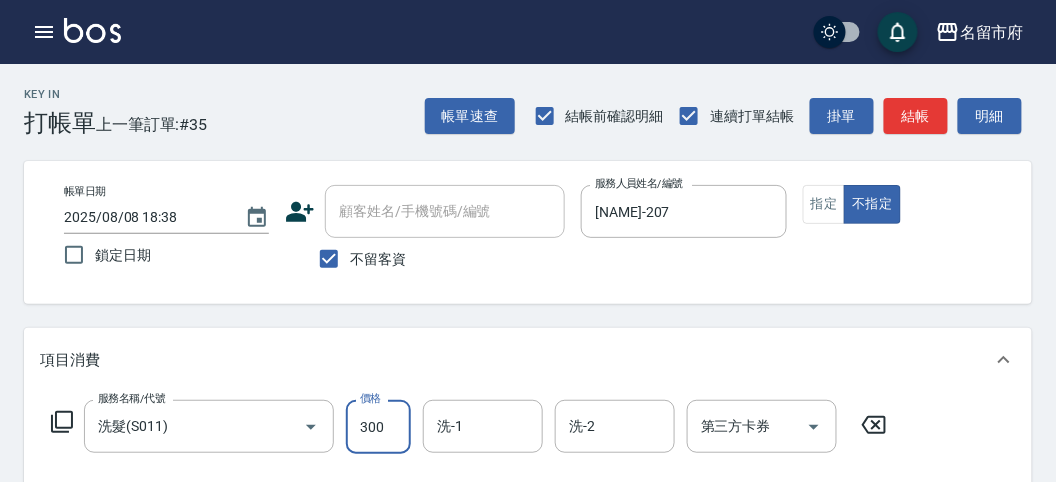 click on "300" at bounding box center (378, 427) 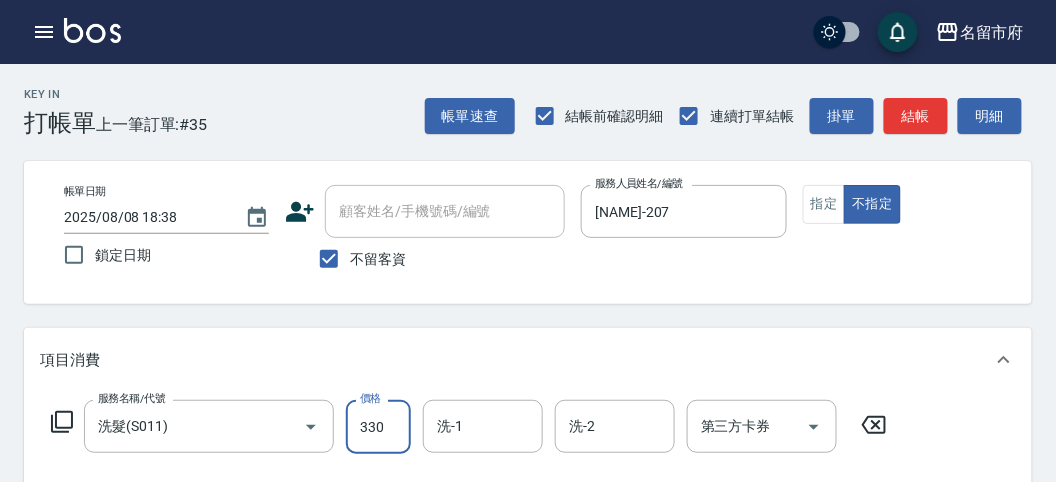 type on "330" 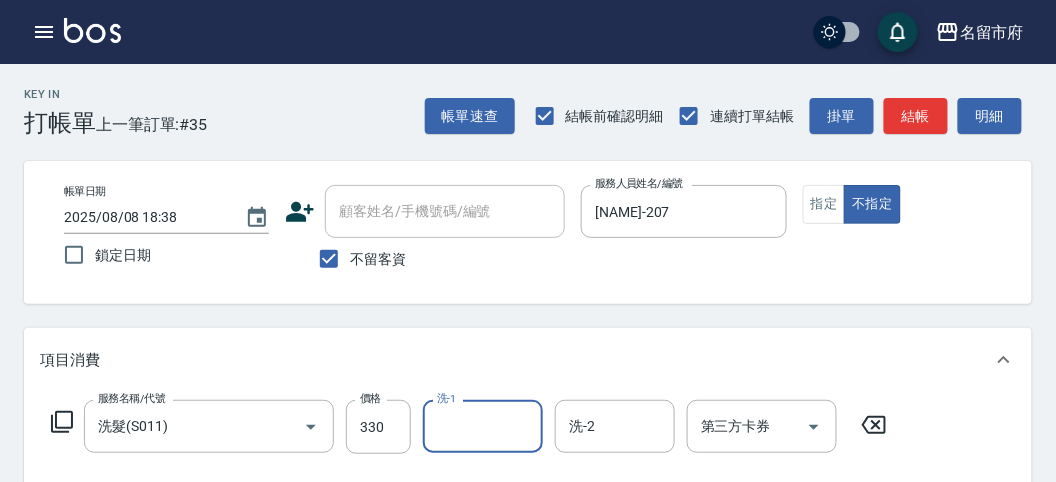 click 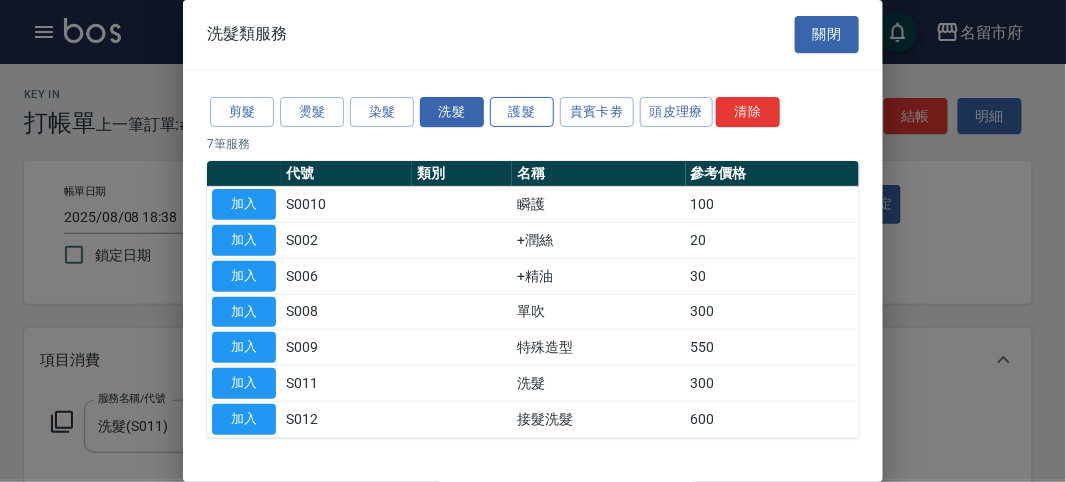 click on "護髮" at bounding box center (522, 112) 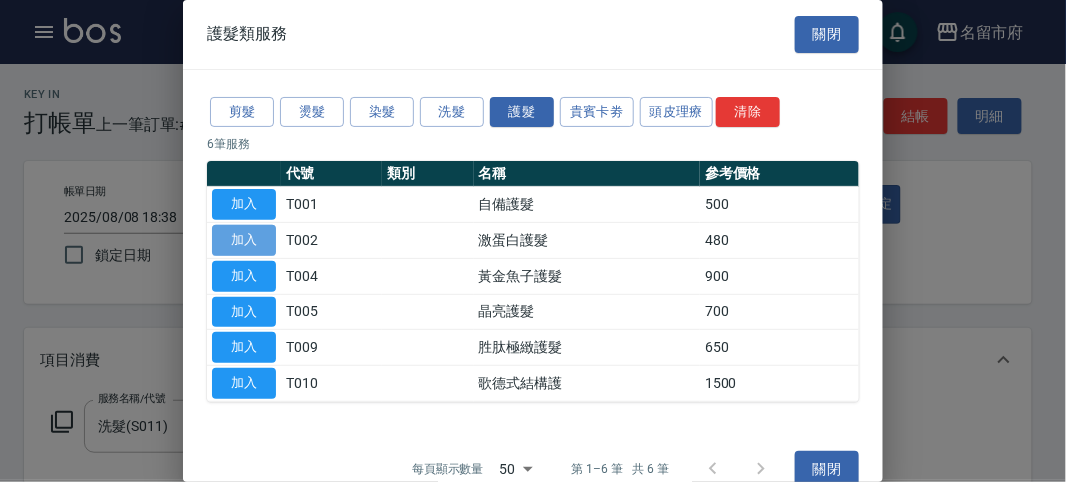 click on "加入" at bounding box center [244, 240] 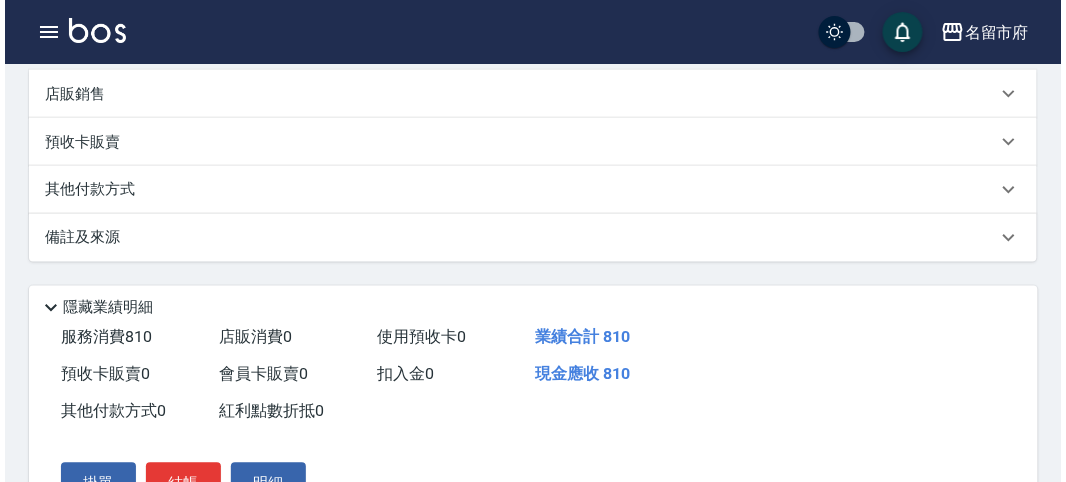 scroll, scrollTop: 663, scrollLeft: 0, axis: vertical 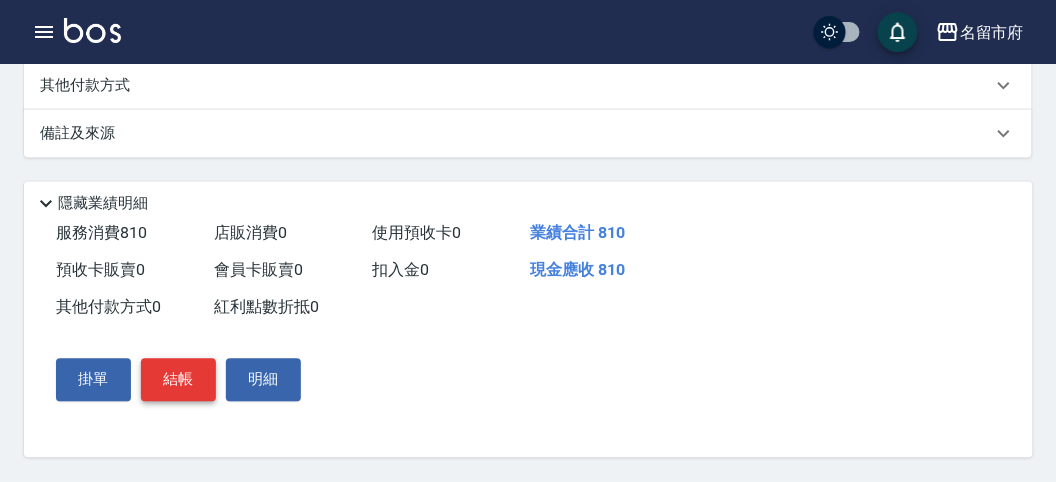 click on "結帳" at bounding box center (178, 380) 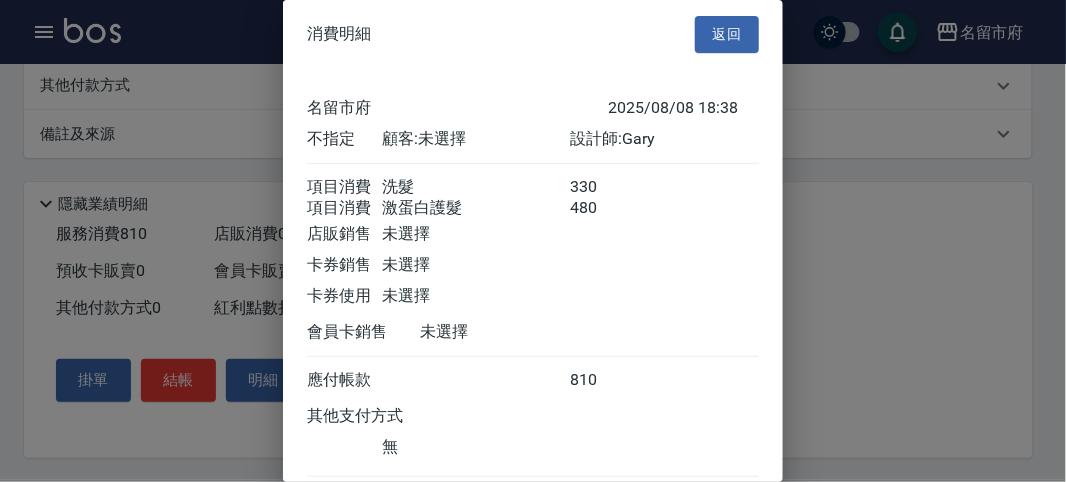 scroll, scrollTop: 133, scrollLeft: 0, axis: vertical 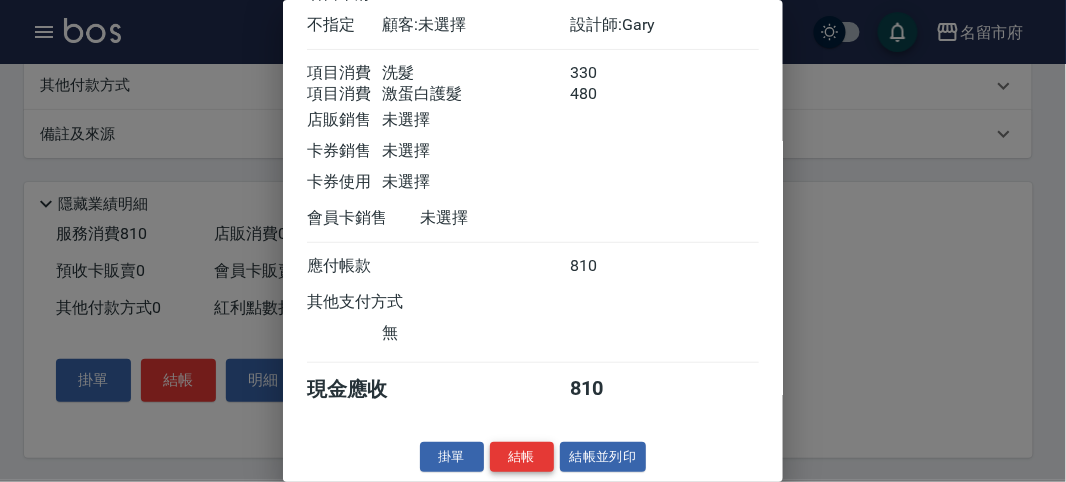 click on "結帳" at bounding box center (522, 457) 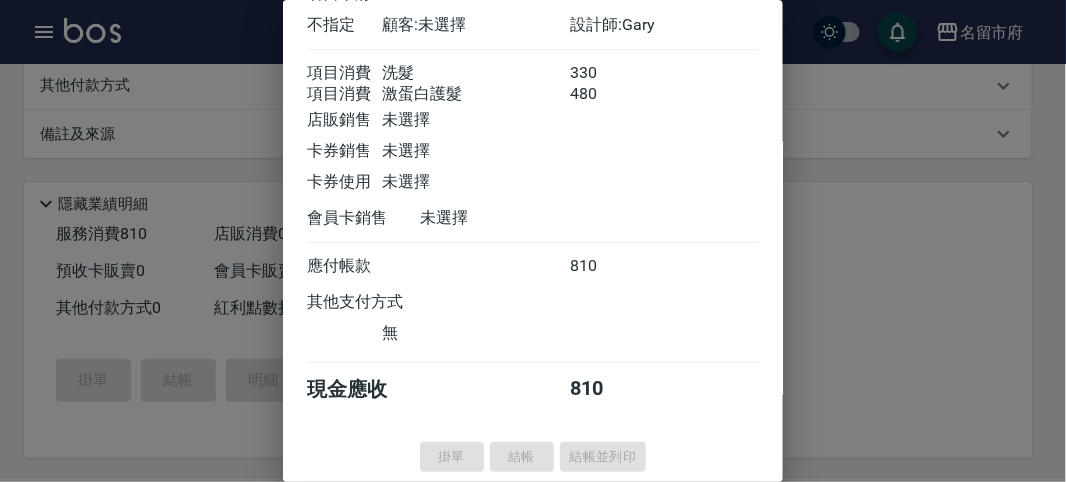 type on "2025/08/08 18:39" 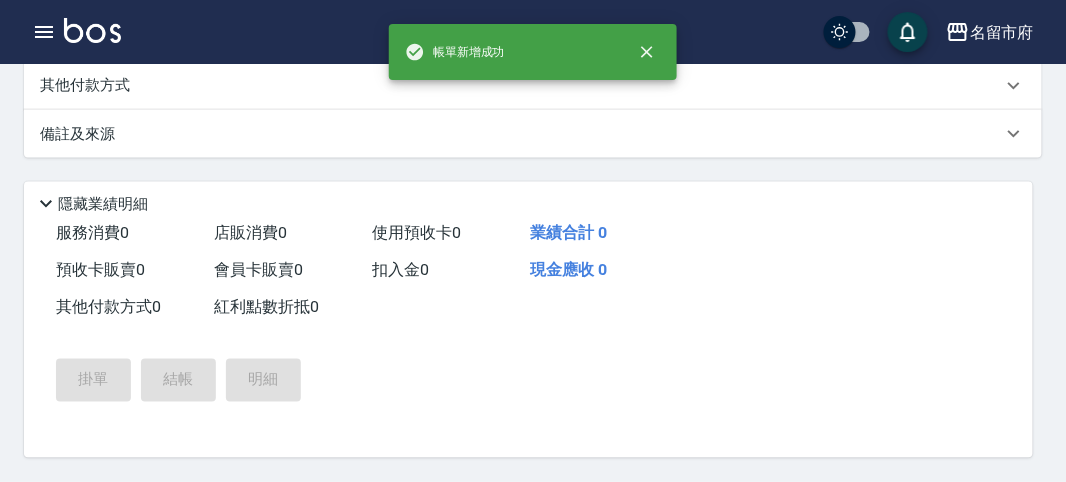 scroll, scrollTop: 0, scrollLeft: 0, axis: both 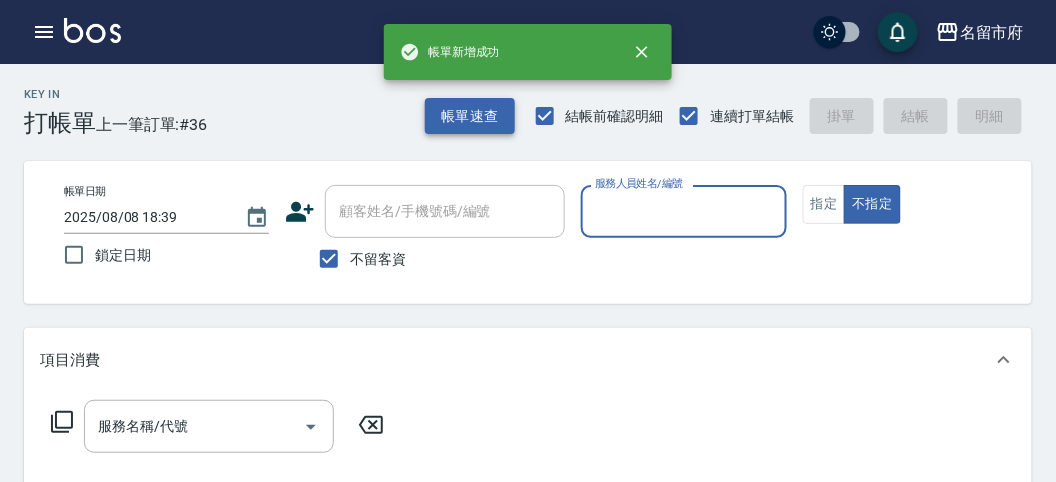 click on "帳單速查" at bounding box center (470, 116) 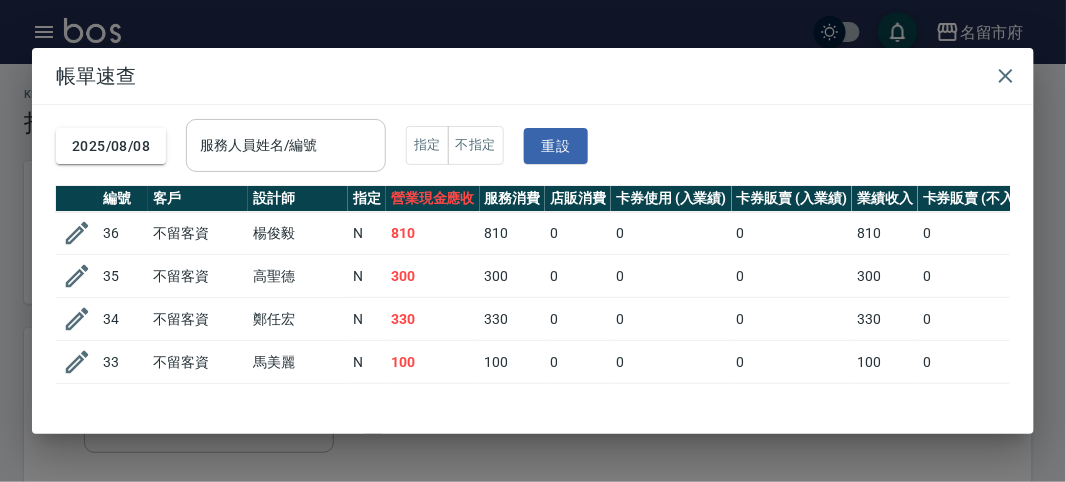 click on "服務人員姓名/編號" at bounding box center (286, 145) 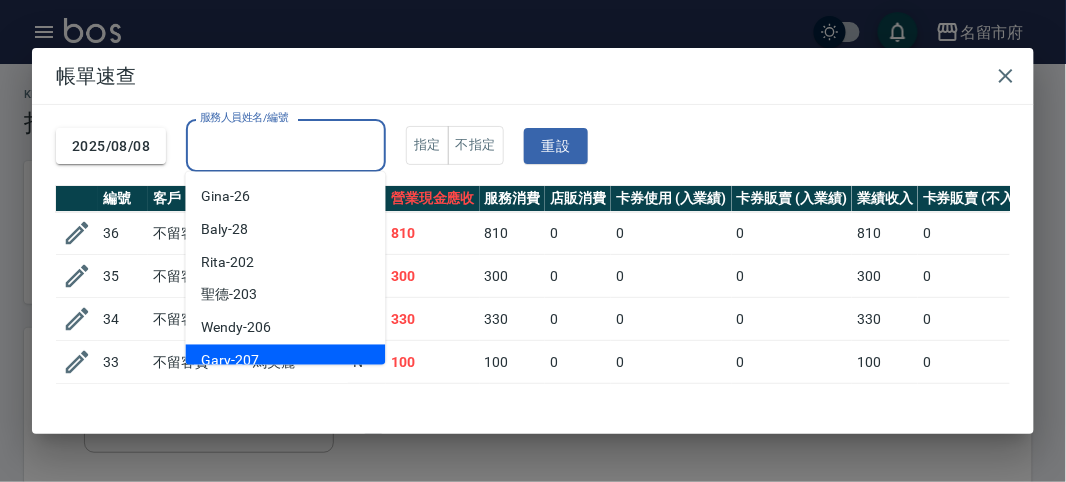 click on "Gary -207" at bounding box center (286, 361) 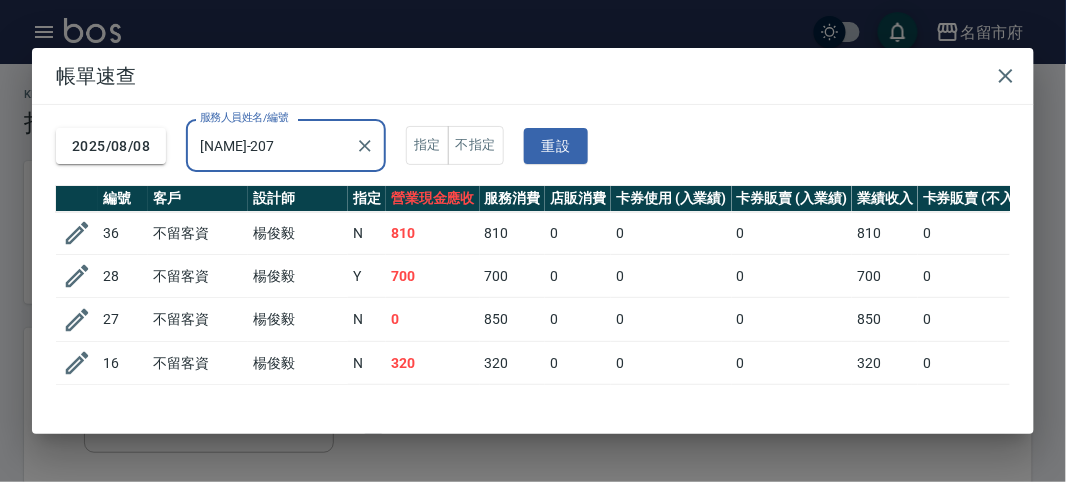 scroll, scrollTop: 121, scrollLeft: 0, axis: vertical 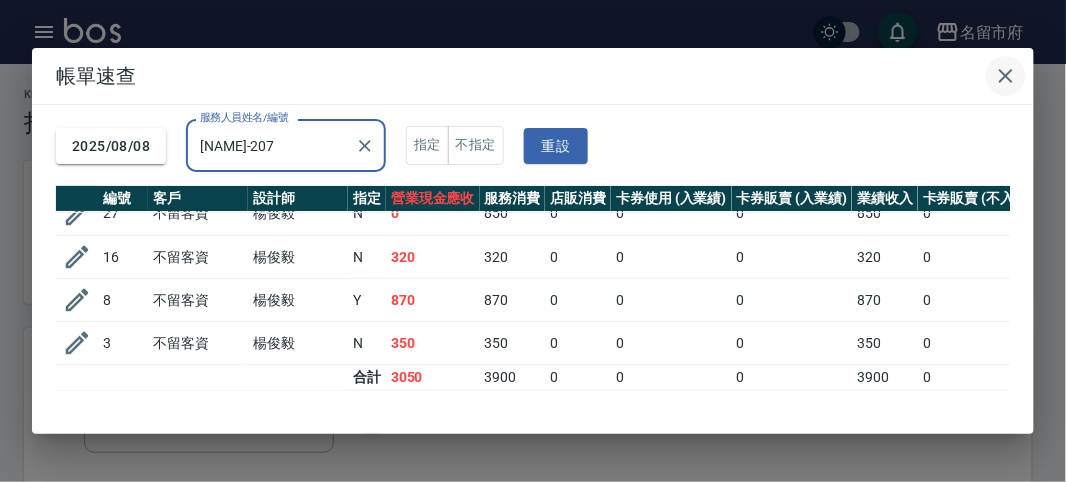 click 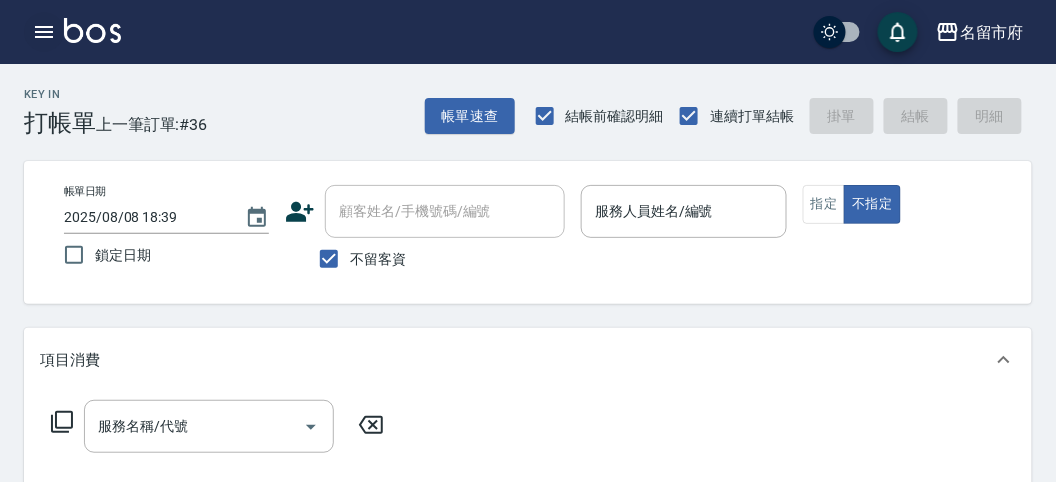 click at bounding box center (44, 32) 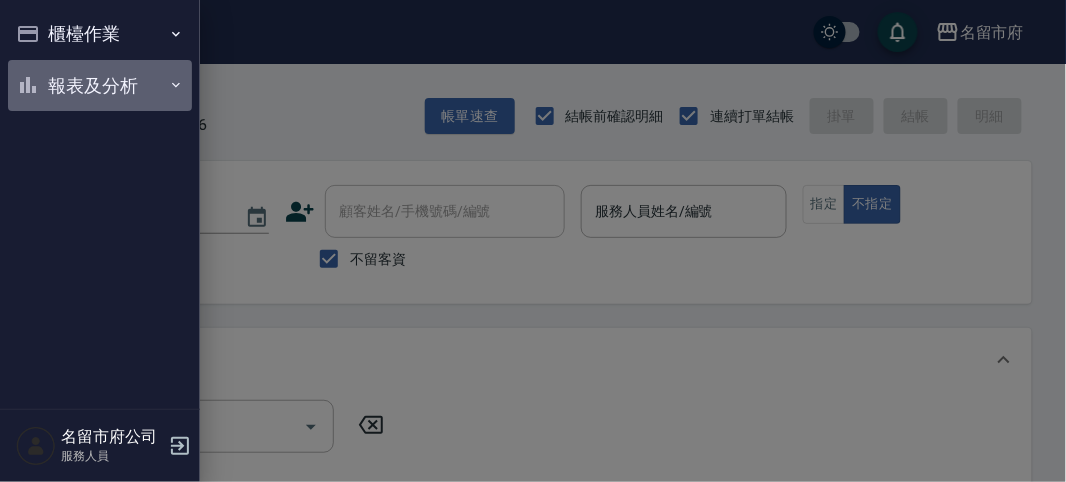 click on "報表及分析" at bounding box center [100, 86] 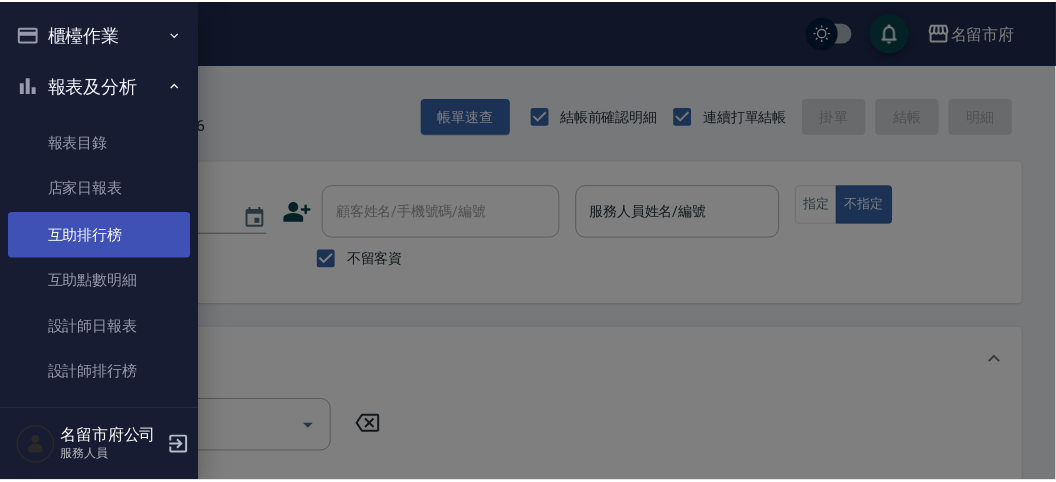 scroll, scrollTop: 65, scrollLeft: 0, axis: vertical 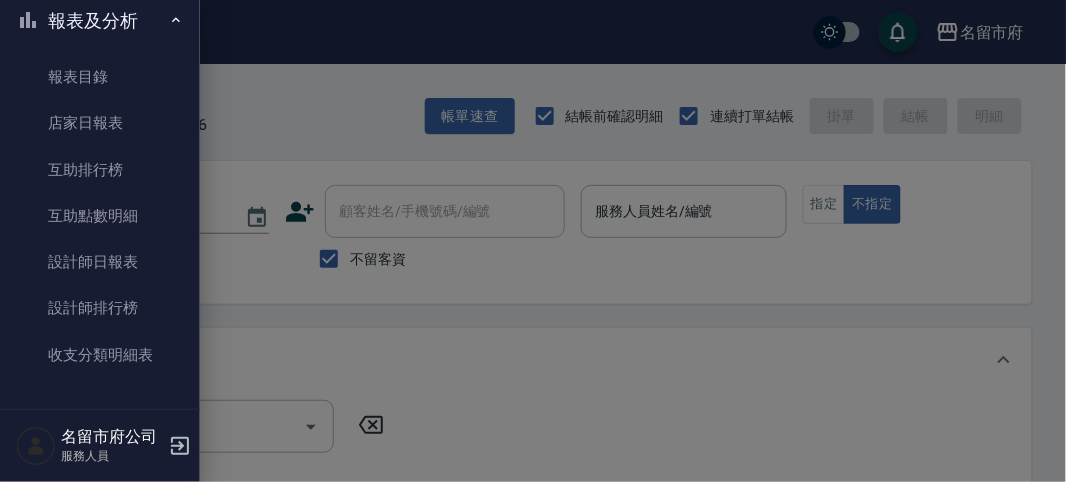 drag, startPoint x: 128, startPoint y: 295, endPoint x: 288, endPoint y: 296, distance: 160.00313 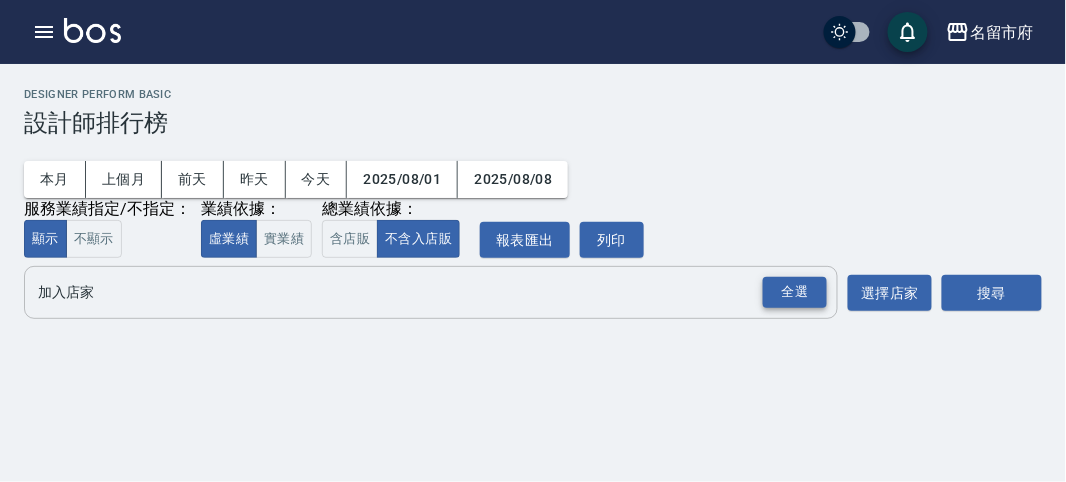 click on "全選" at bounding box center (795, 292) 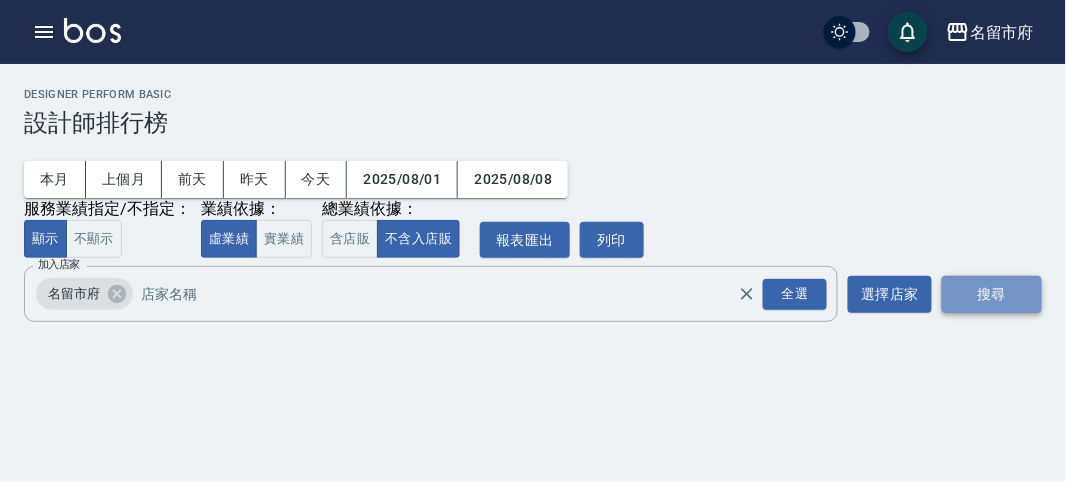 click on "搜尋" at bounding box center [992, 294] 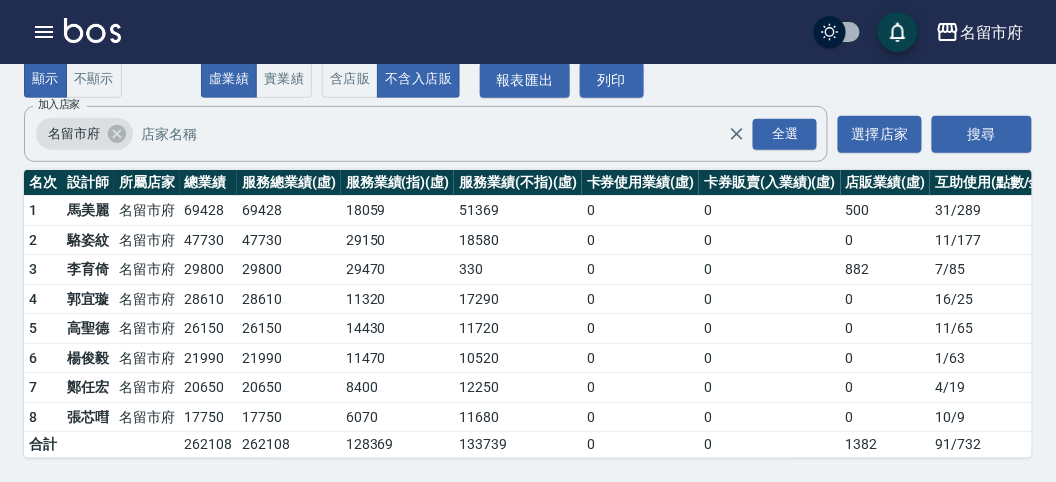 scroll, scrollTop: 0, scrollLeft: 0, axis: both 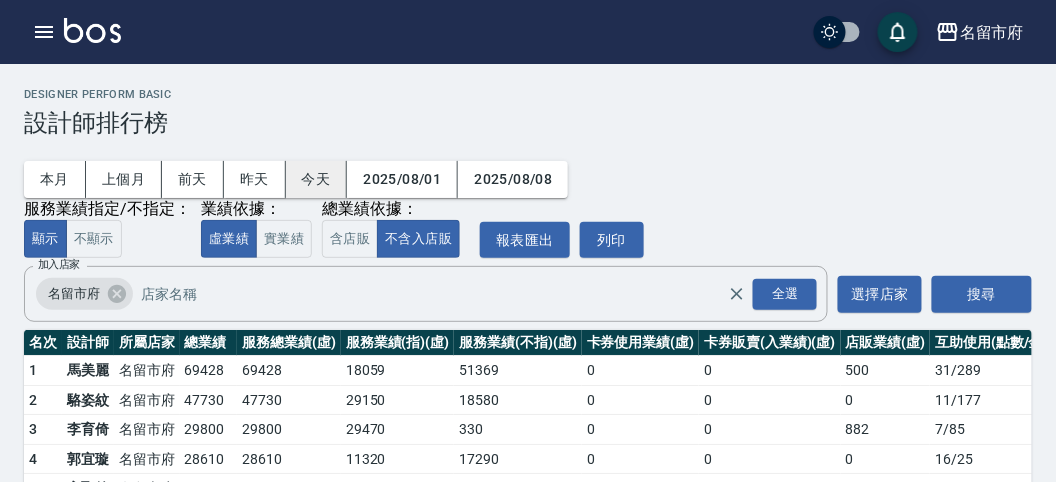 click on "今天" at bounding box center (317, 179) 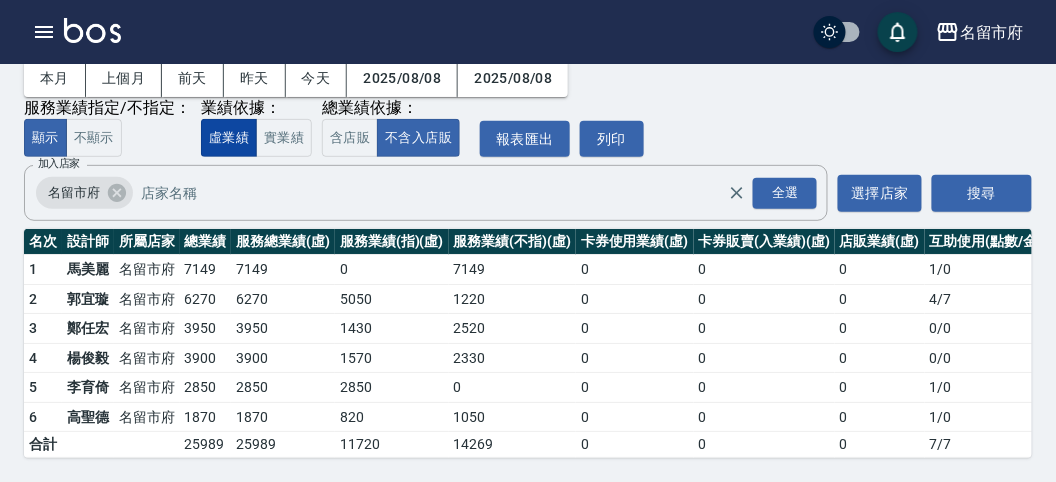 scroll, scrollTop: 6, scrollLeft: 0, axis: vertical 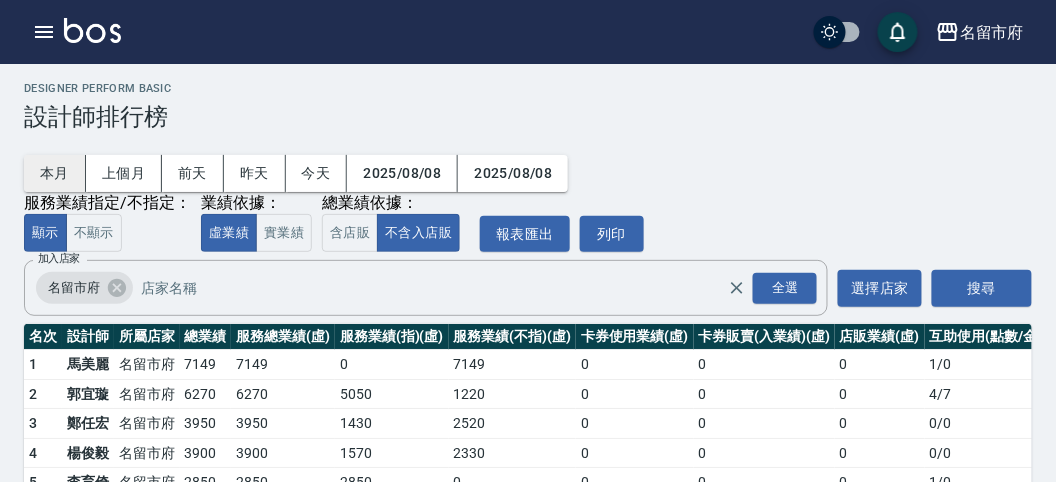 click on "本月" at bounding box center (55, 173) 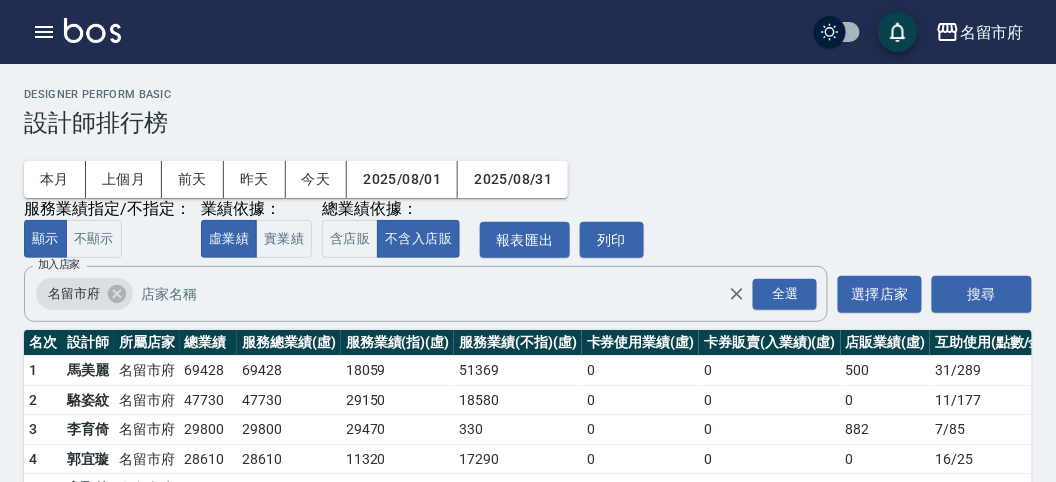 scroll, scrollTop: 175, scrollLeft: 0, axis: vertical 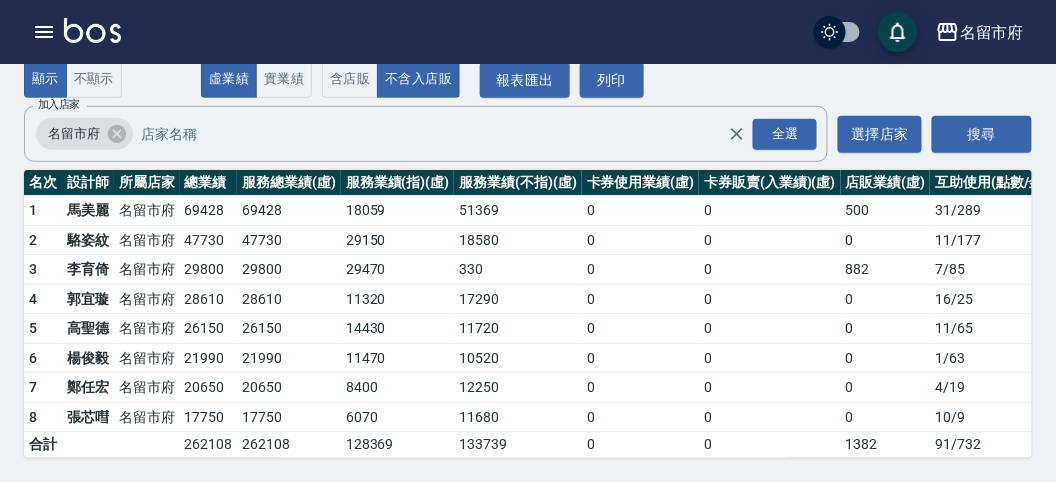 click at bounding box center (92, 30) 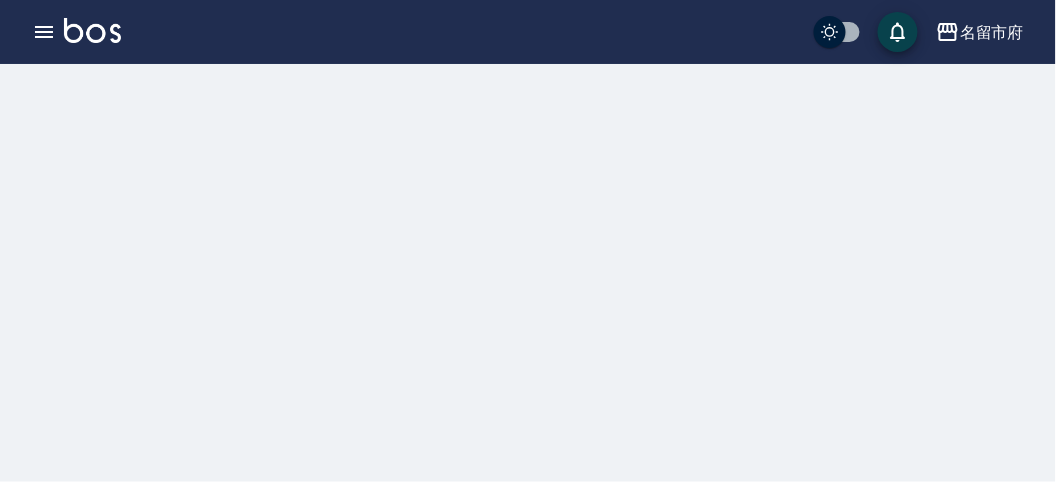 scroll, scrollTop: 0, scrollLeft: 0, axis: both 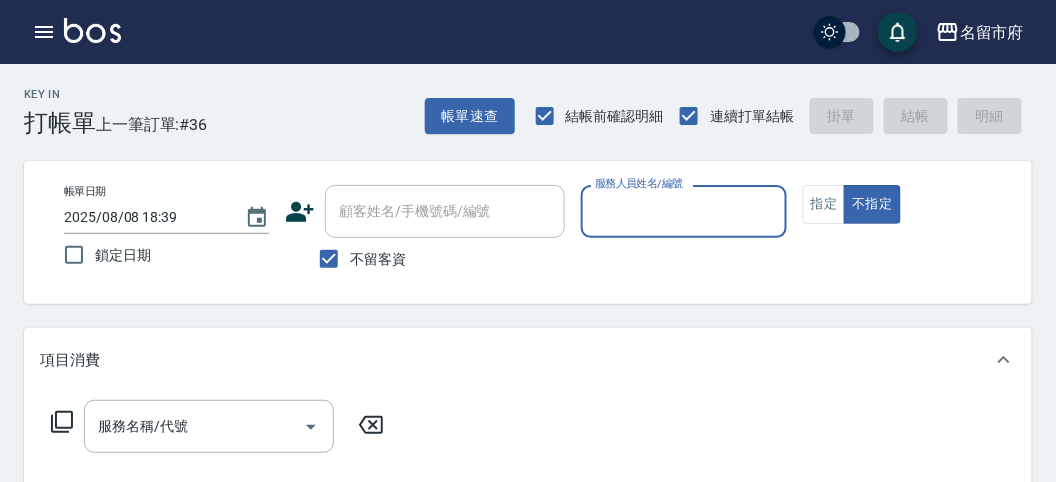 click on "服務人員姓名/編號" at bounding box center (683, 211) 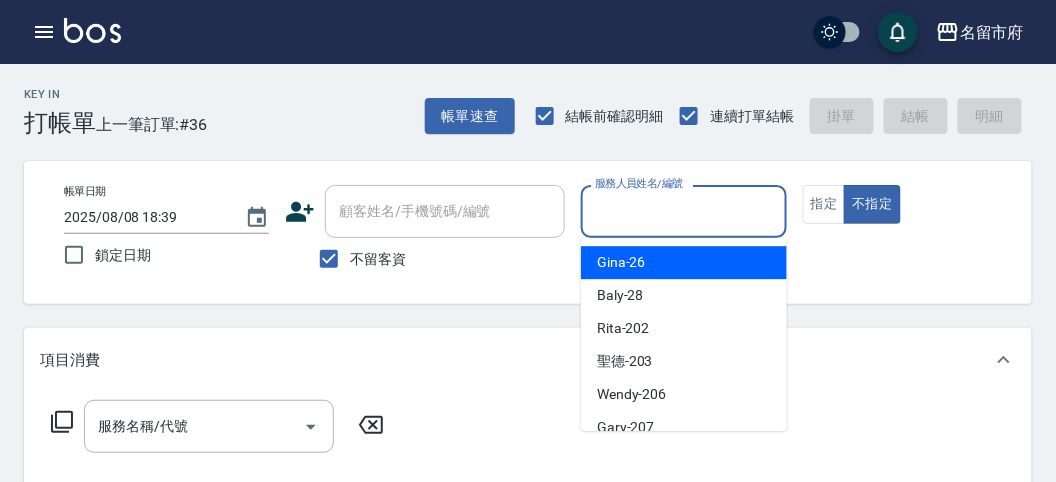 click on "Gina -26" at bounding box center [684, 262] 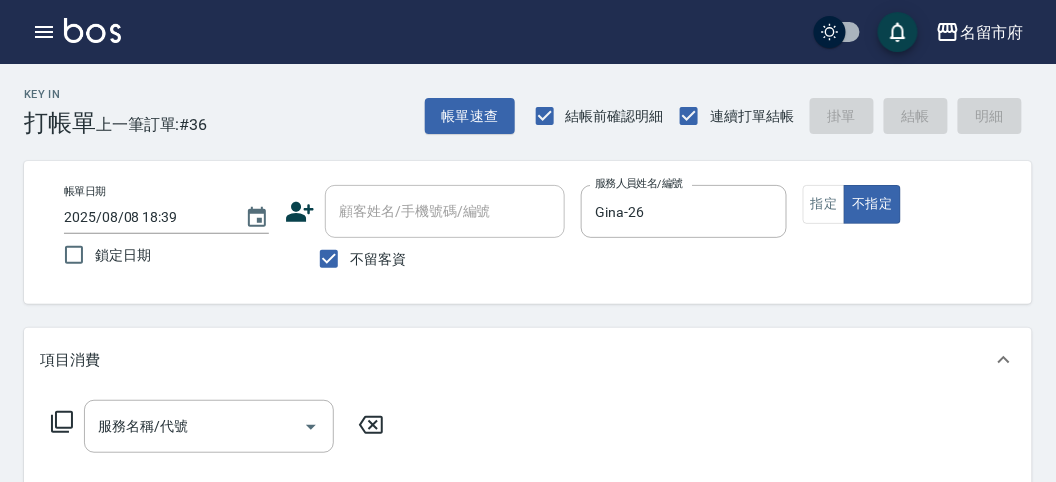 click 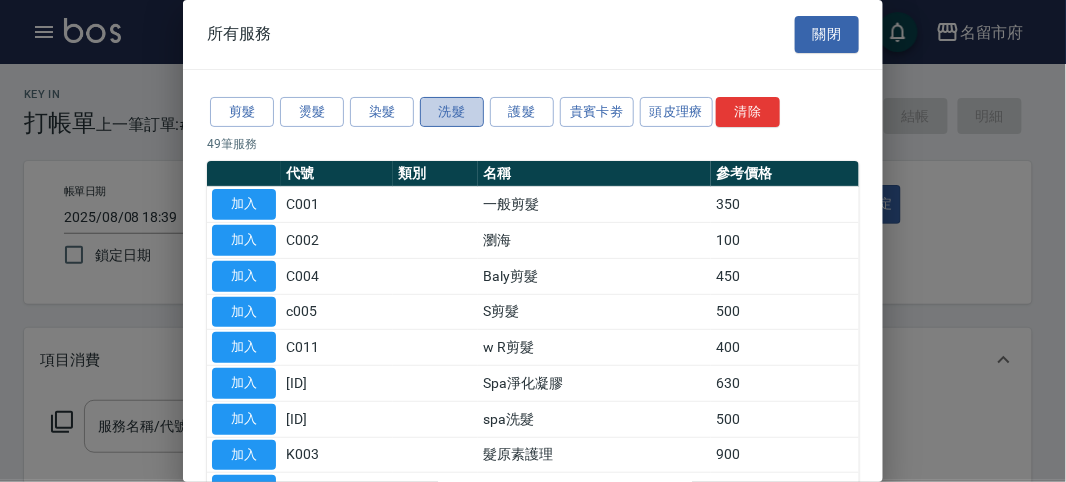 click on "洗髮" at bounding box center (452, 112) 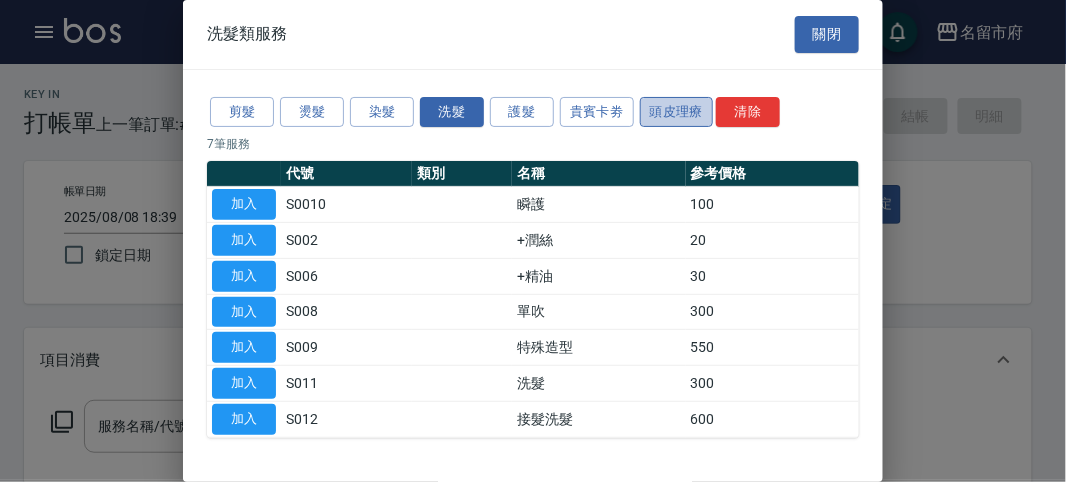 click on "頭皮理療" at bounding box center [677, 112] 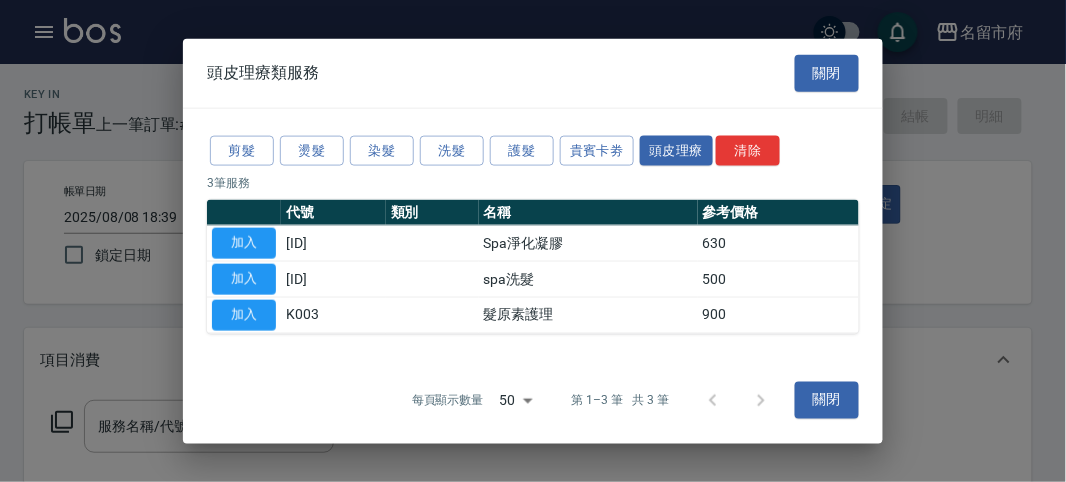 drag, startPoint x: 263, startPoint y: 275, endPoint x: 249, endPoint y: 269, distance: 15.231546 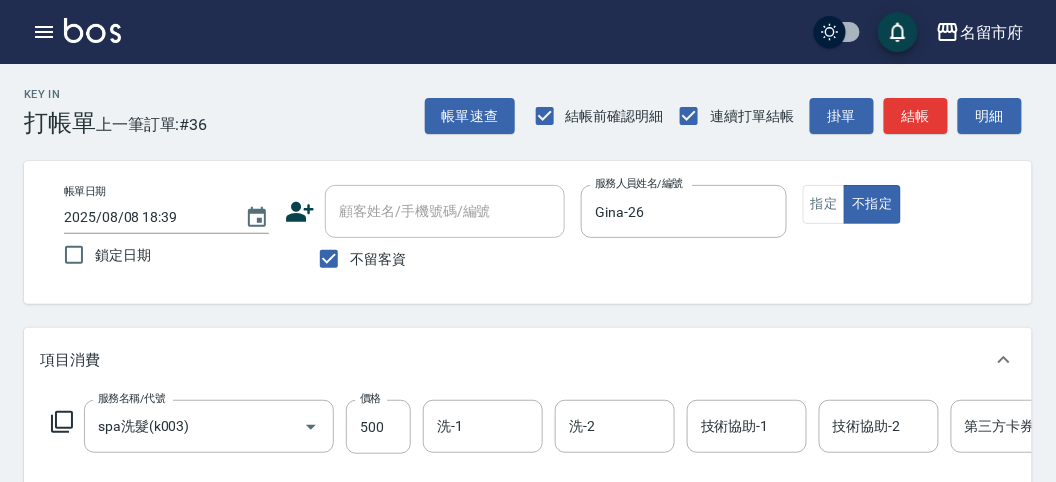 click 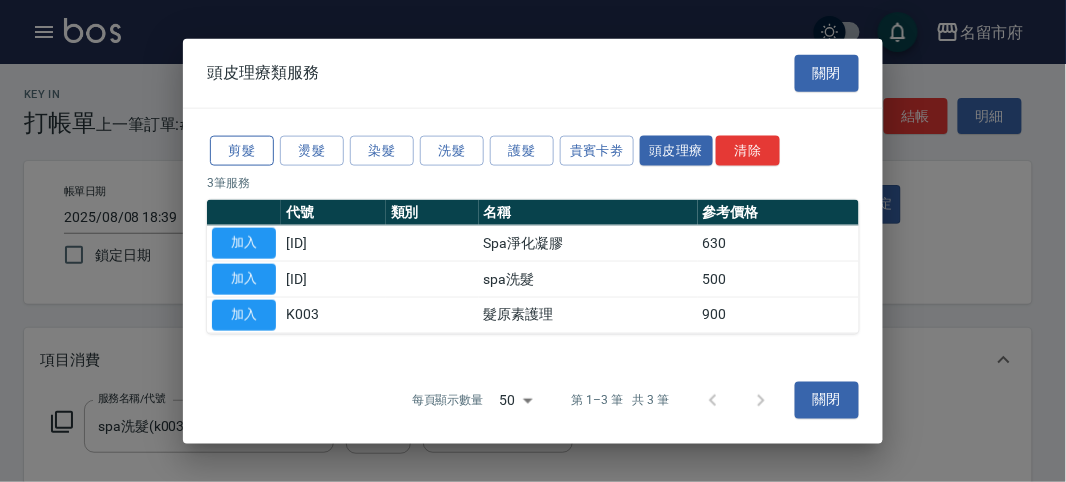 click on "剪髮" at bounding box center [242, 150] 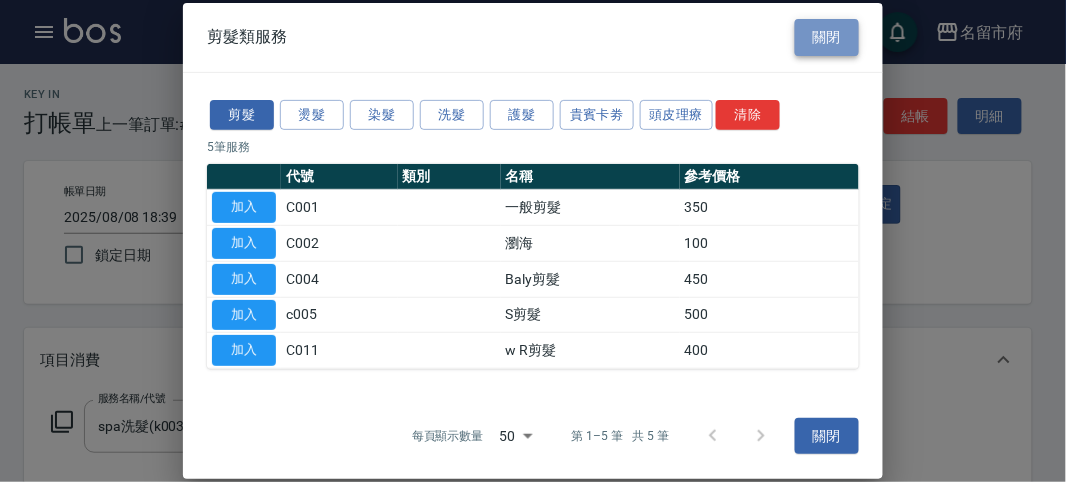 click on "關閉" at bounding box center (827, 37) 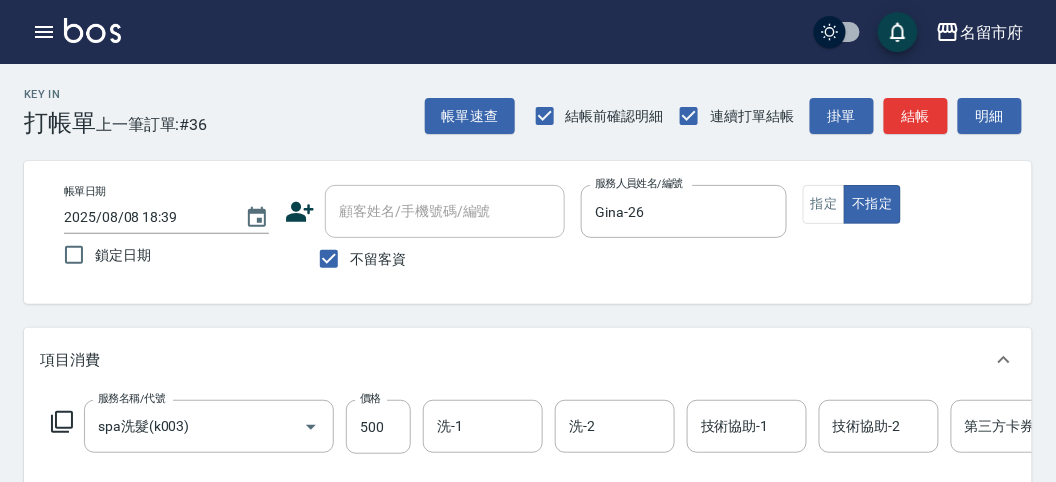 click 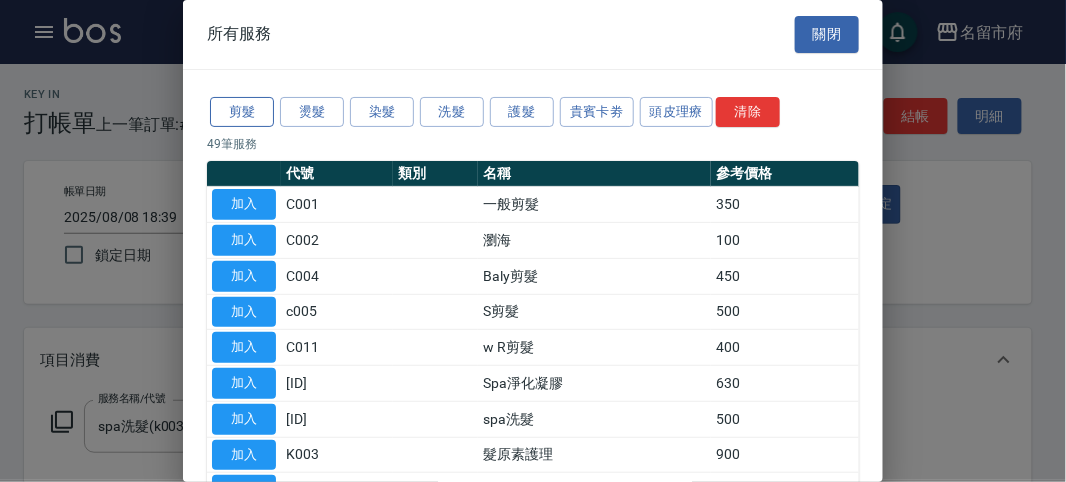 click on "剪髮" at bounding box center [242, 112] 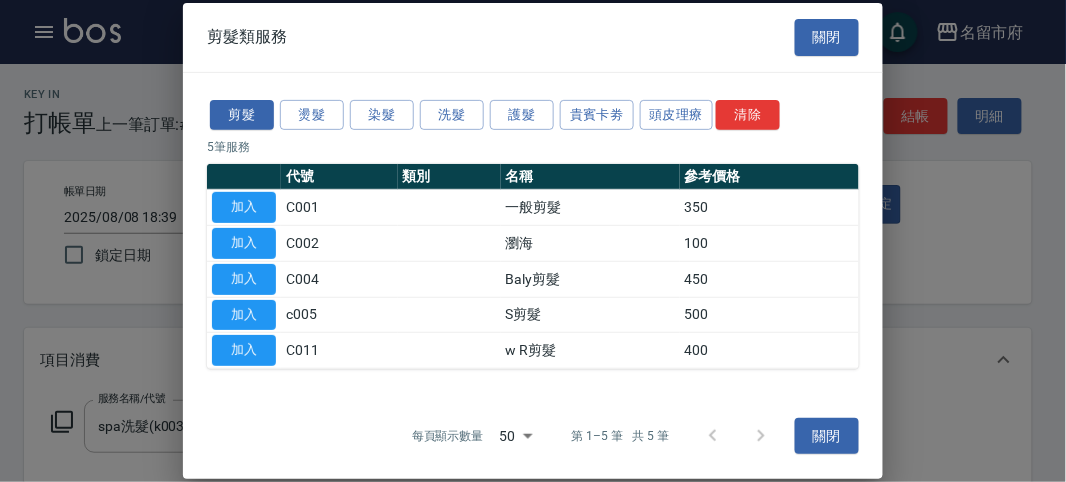 click on "加入" at bounding box center (244, 243) 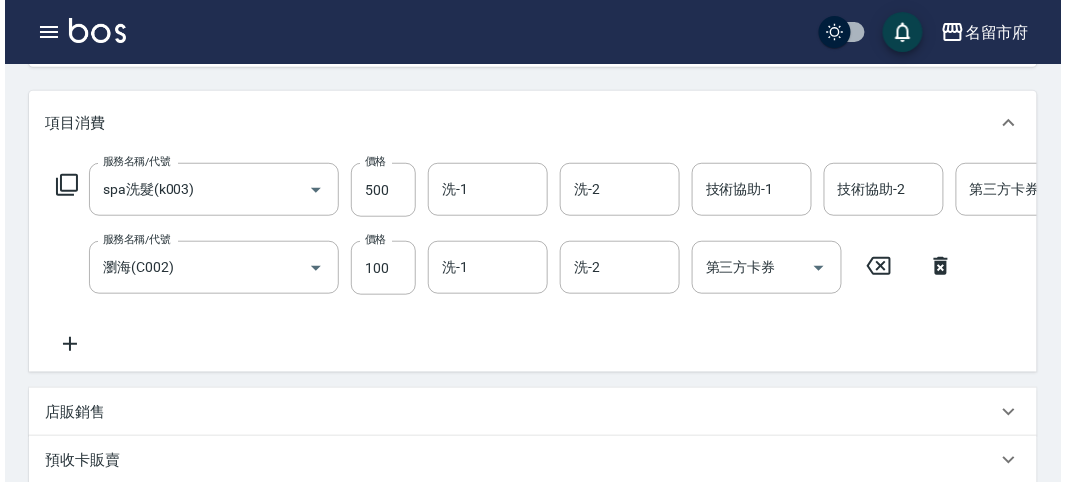 scroll, scrollTop: 682, scrollLeft: 0, axis: vertical 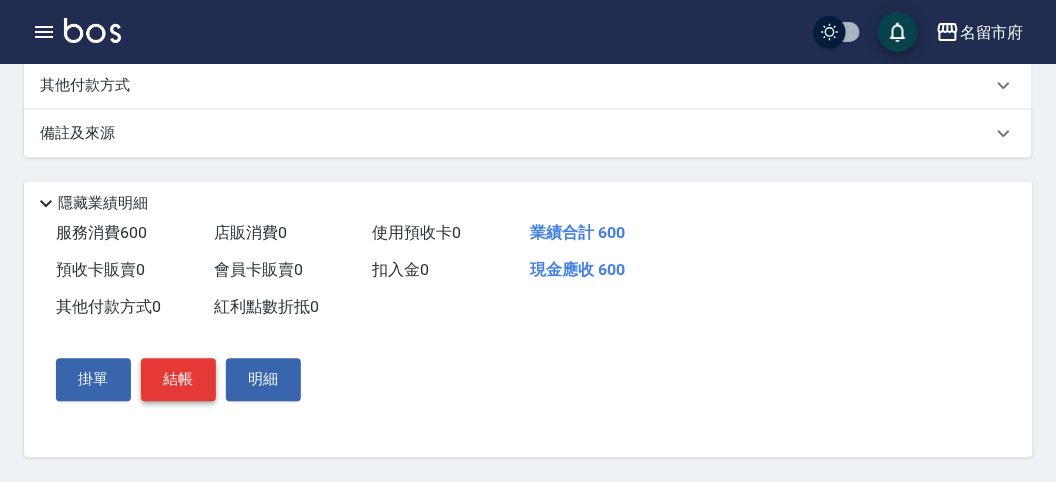 click on "結帳" at bounding box center (178, 380) 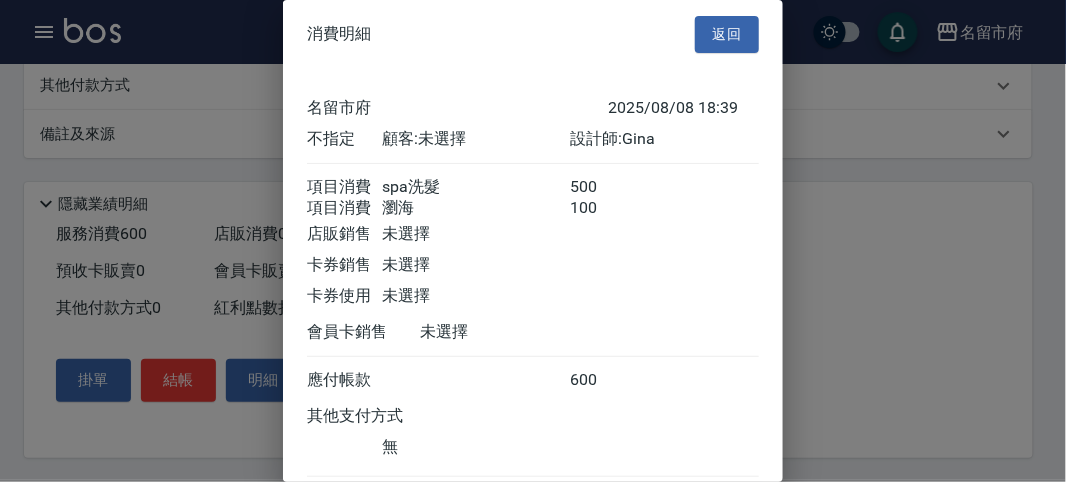 scroll, scrollTop: 133, scrollLeft: 0, axis: vertical 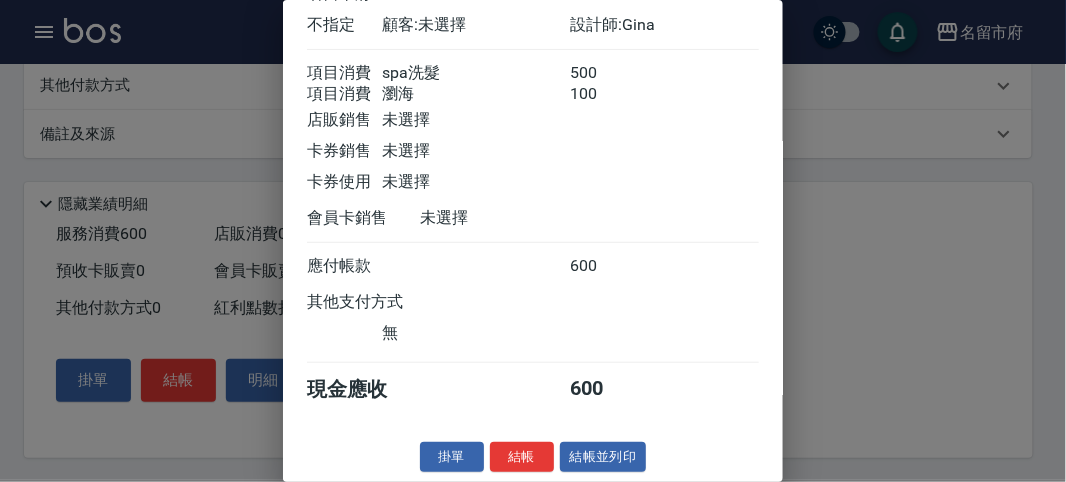 click on "結帳" at bounding box center [522, 457] 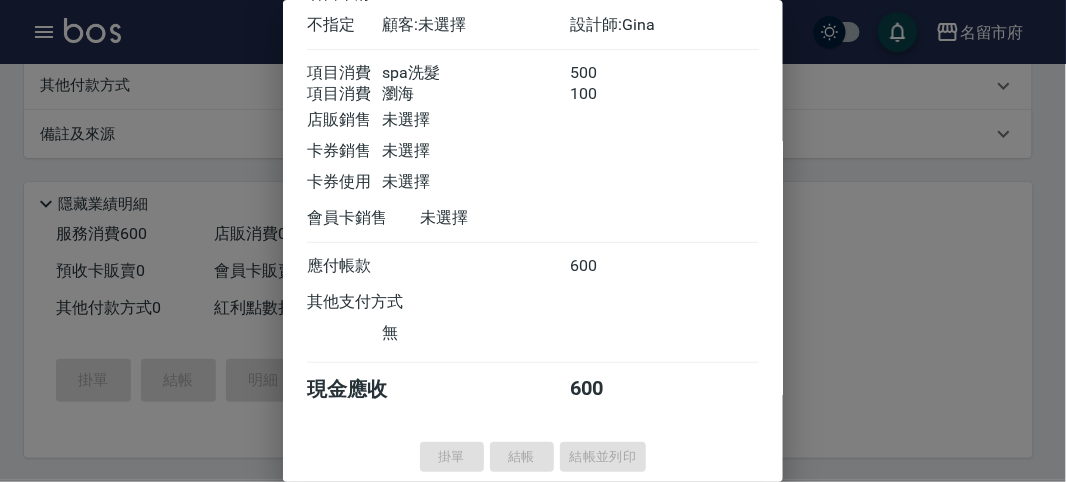 type on "2025/08/08 18:42" 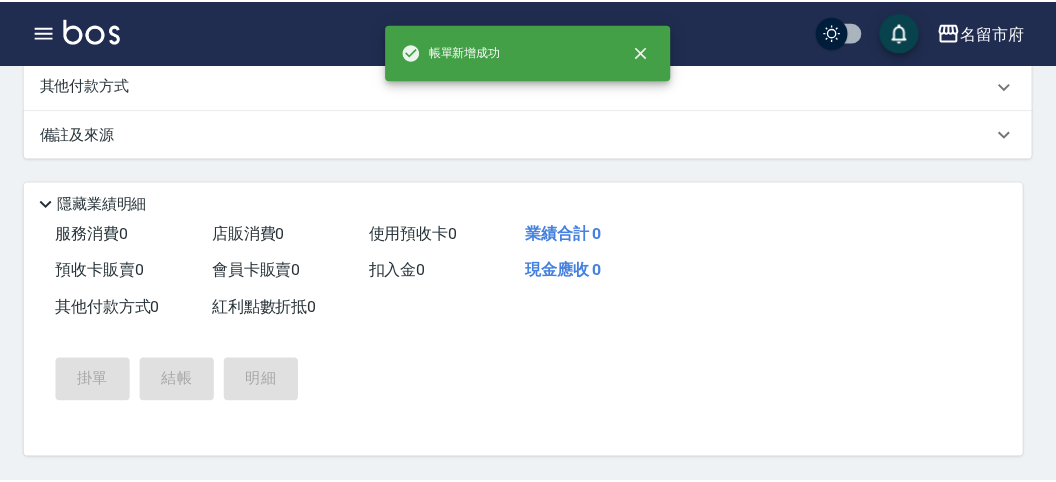 scroll, scrollTop: 0, scrollLeft: 0, axis: both 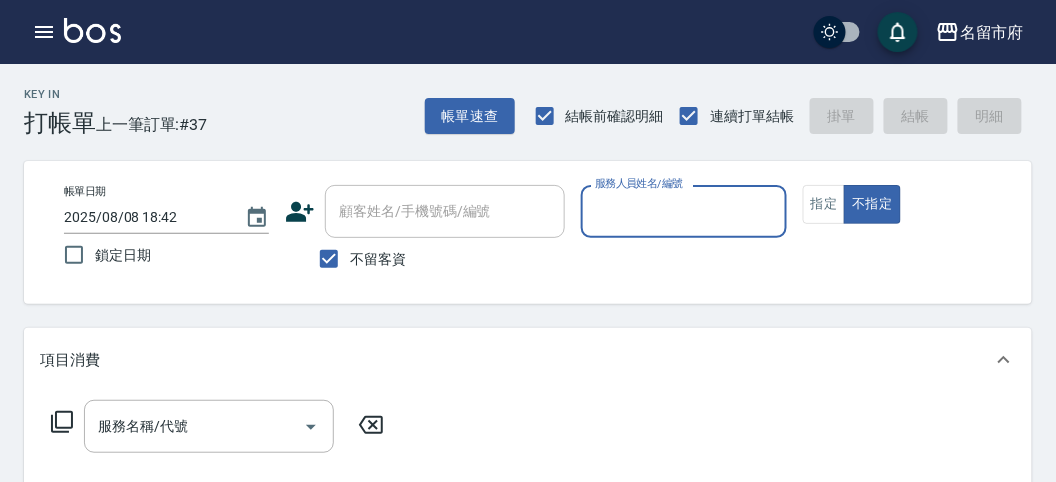 click on "服務人員姓名/編號" at bounding box center (683, 211) 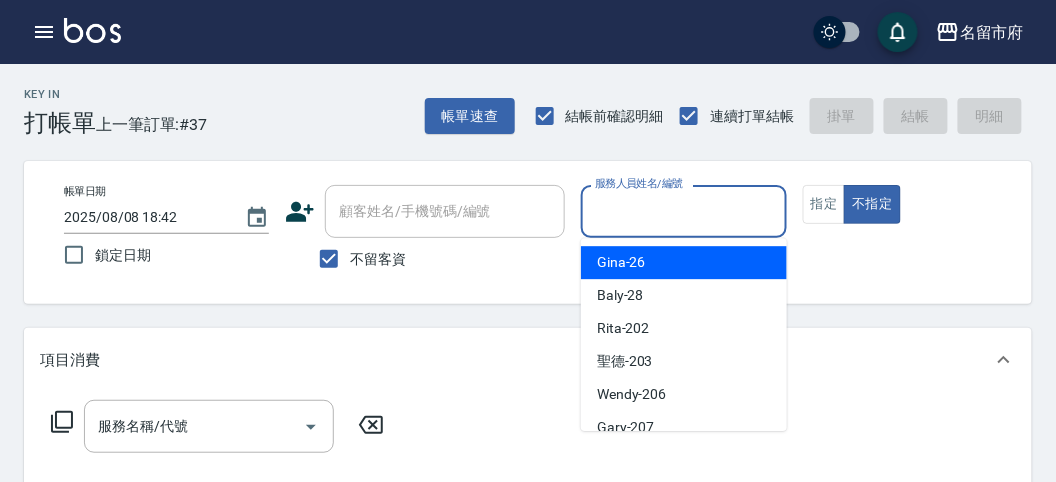 click on "Gina -26" at bounding box center [684, 262] 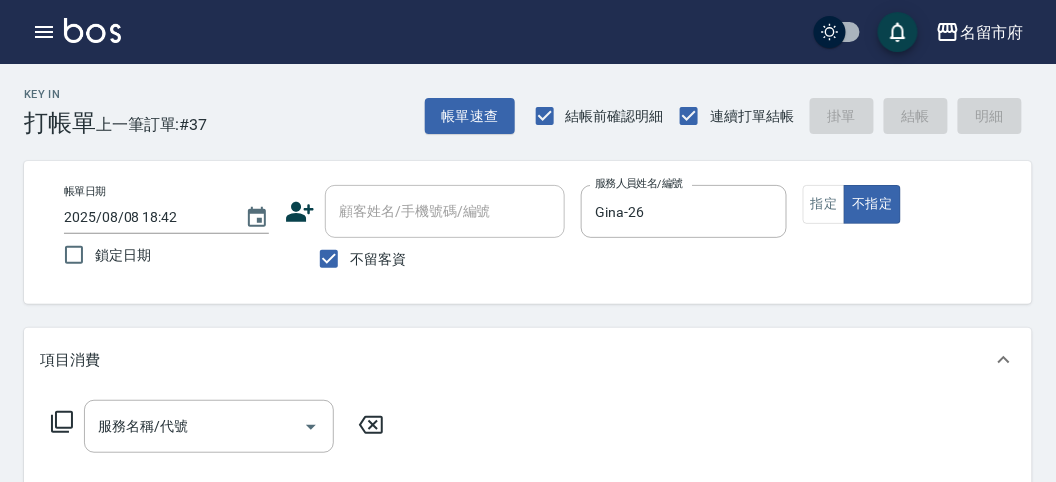 click 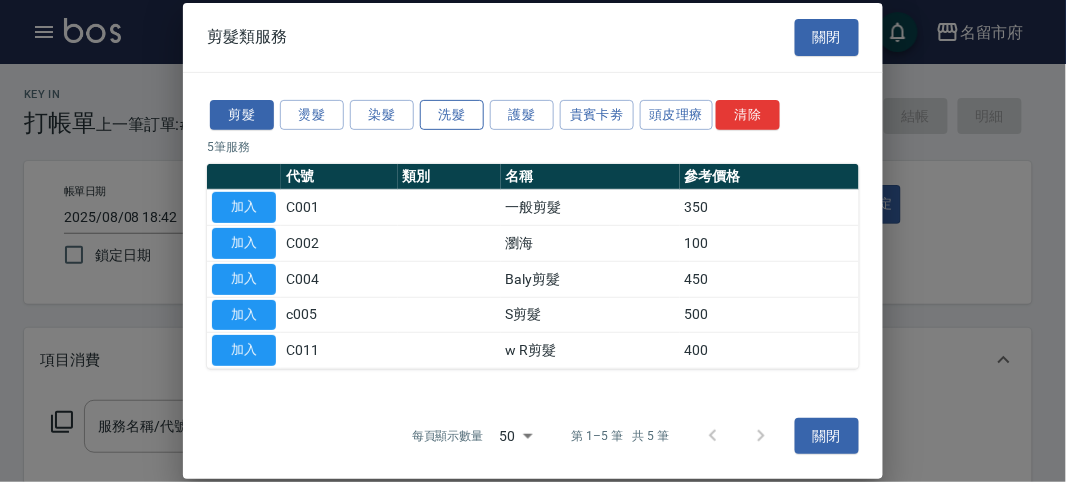 click on "洗髮" at bounding box center [452, 114] 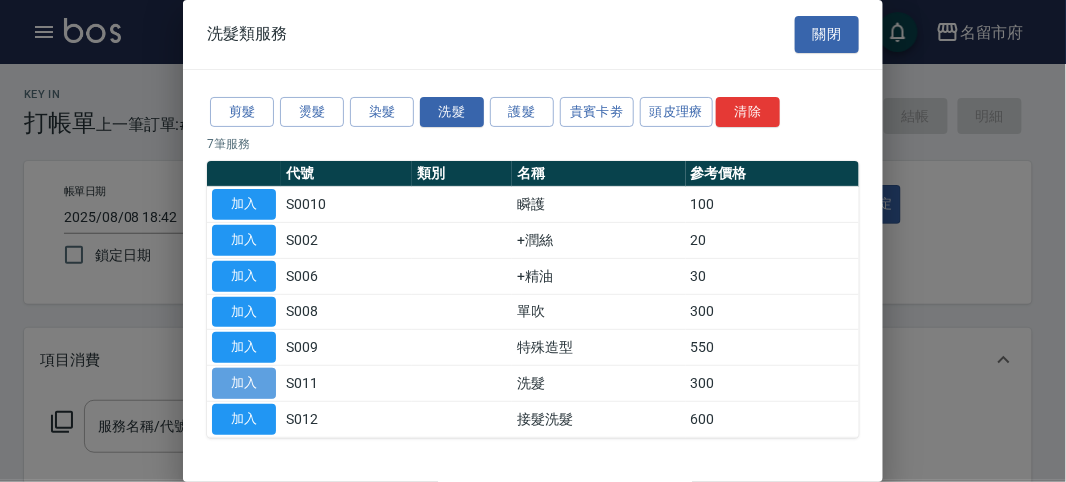 click on "加入" at bounding box center (244, 383) 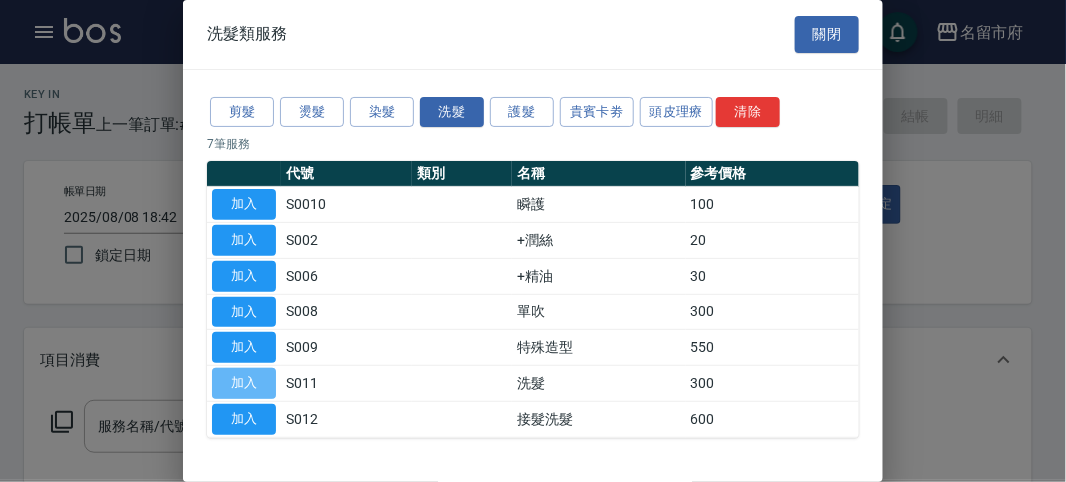 type on "洗髮(S011)" 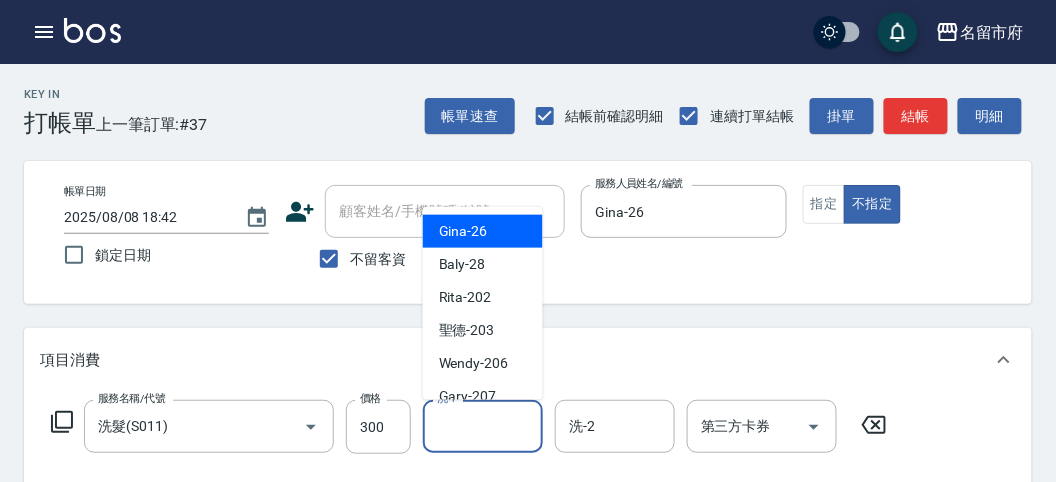 click on "洗-1" at bounding box center [483, 426] 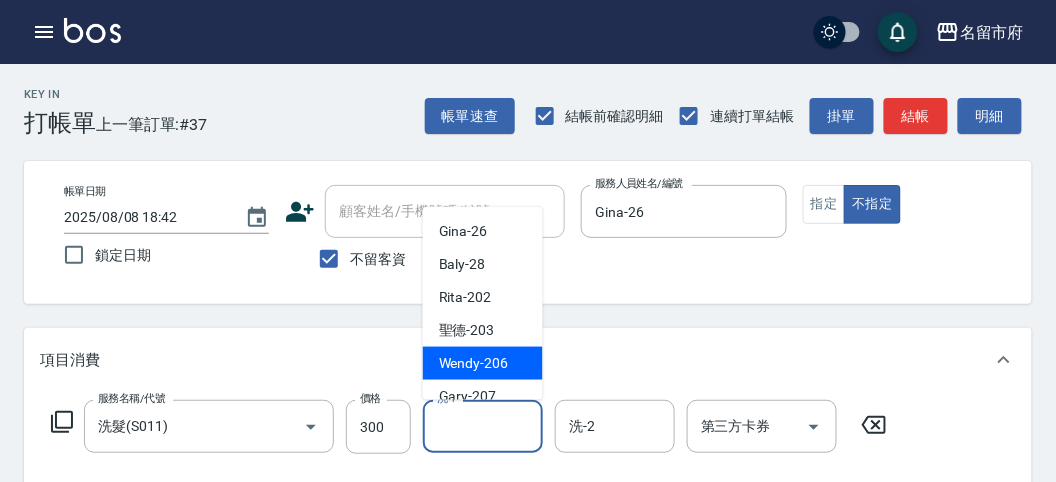 scroll, scrollTop: 111, scrollLeft: 0, axis: vertical 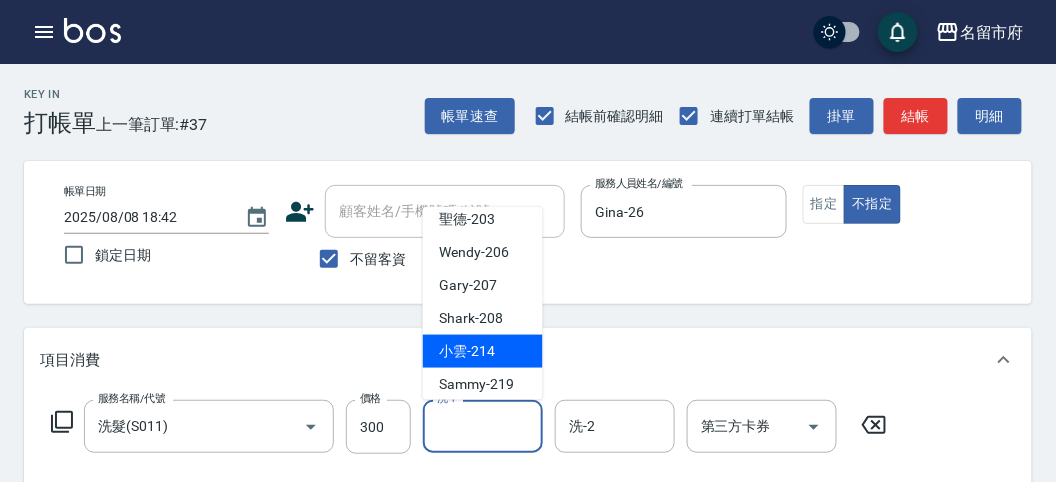 click on "小雲 -214" at bounding box center (467, 351) 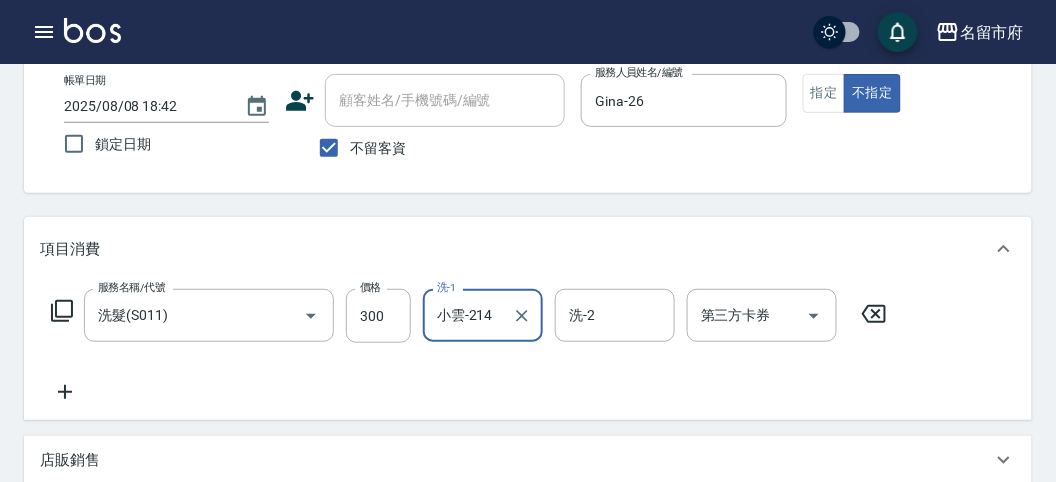 scroll, scrollTop: 222, scrollLeft: 0, axis: vertical 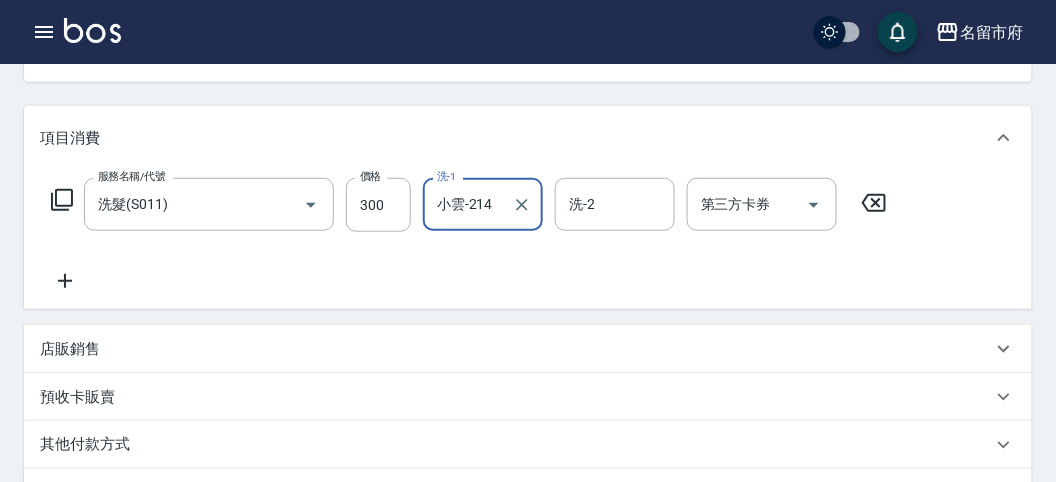 click 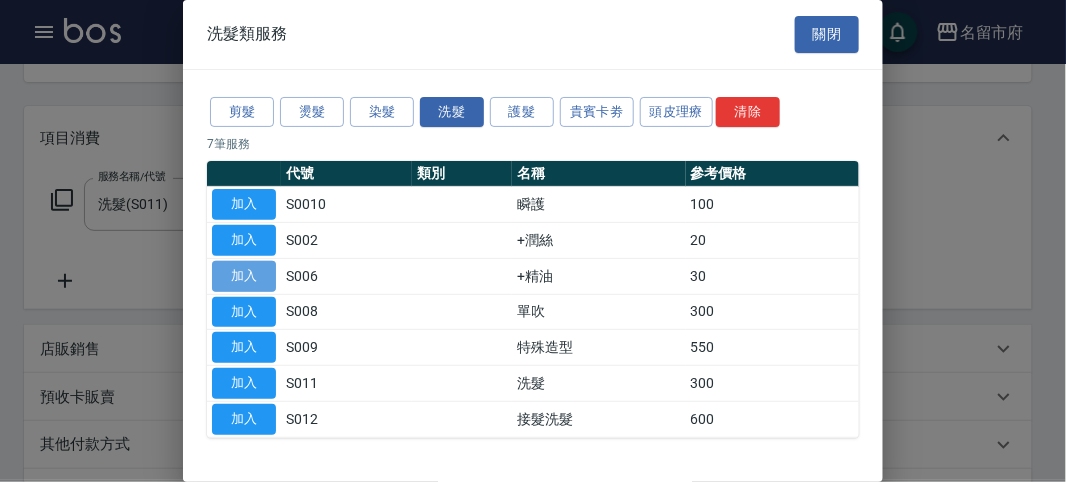 click on "加入" at bounding box center [244, 276] 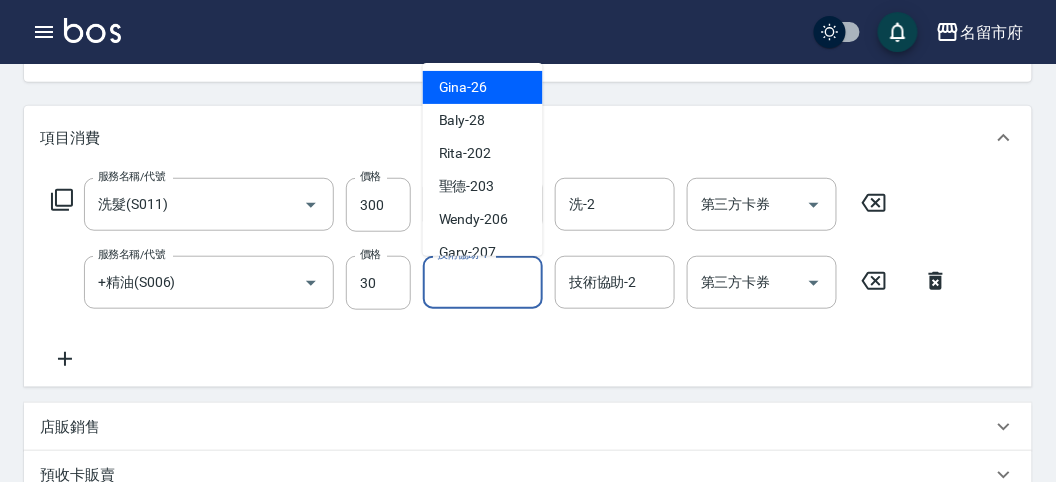 click on "技術協助-1" at bounding box center [483, 282] 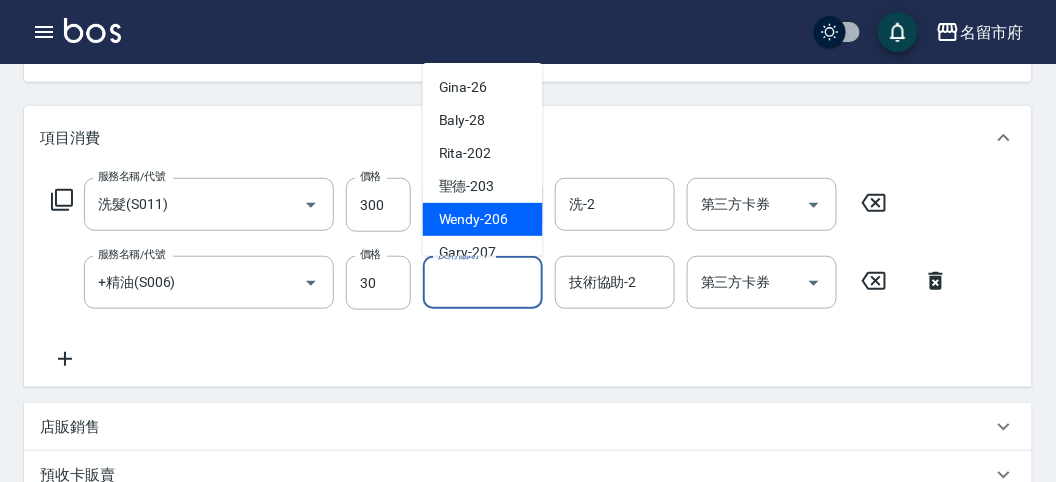 scroll, scrollTop: 111, scrollLeft: 0, axis: vertical 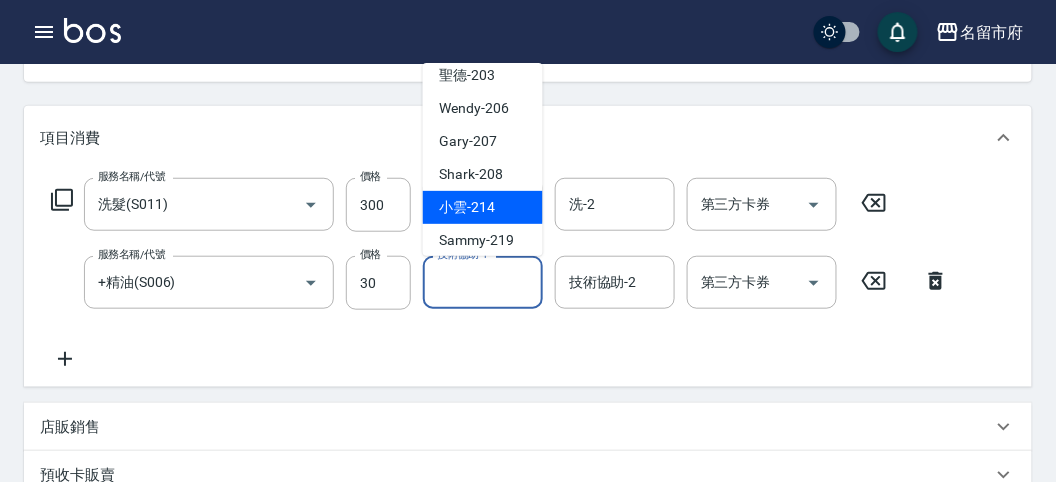 click on "小雲 -214" at bounding box center [483, 207] 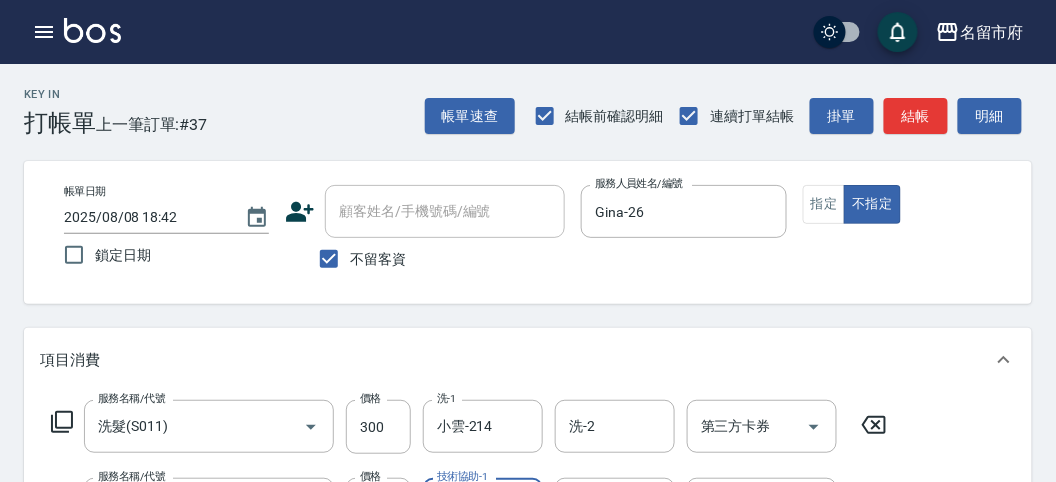 scroll, scrollTop: 333, scrollLeft: 0, axis: vertical 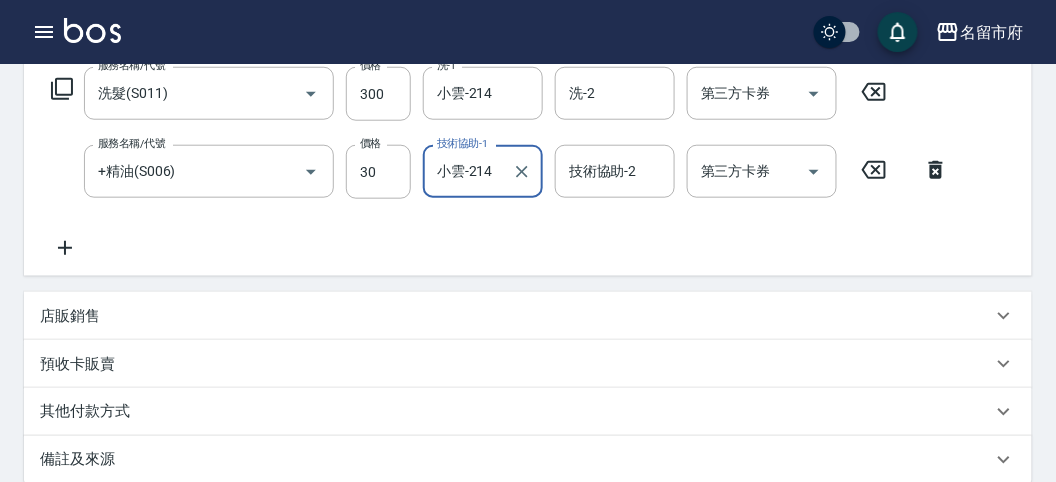 click 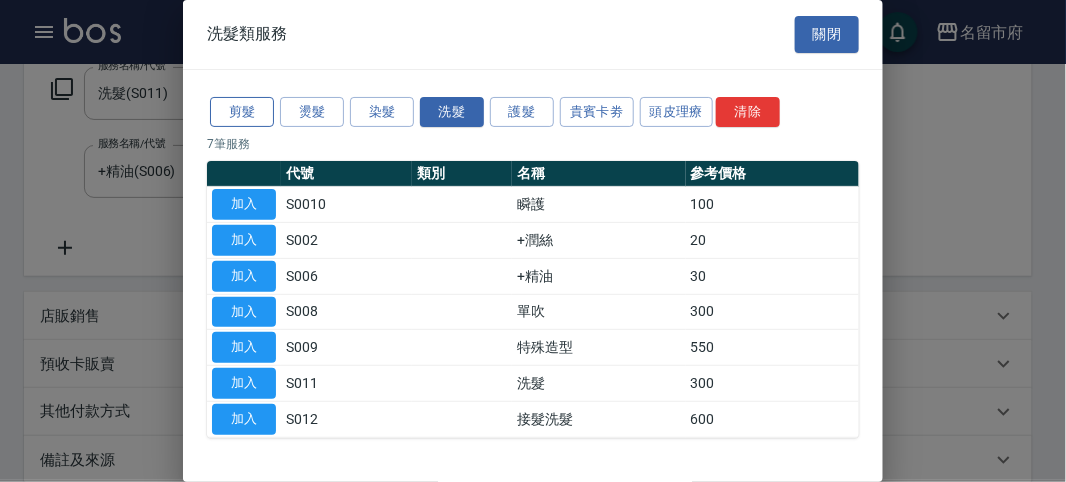 click on "剪髮" at bounding box center (242, 112) 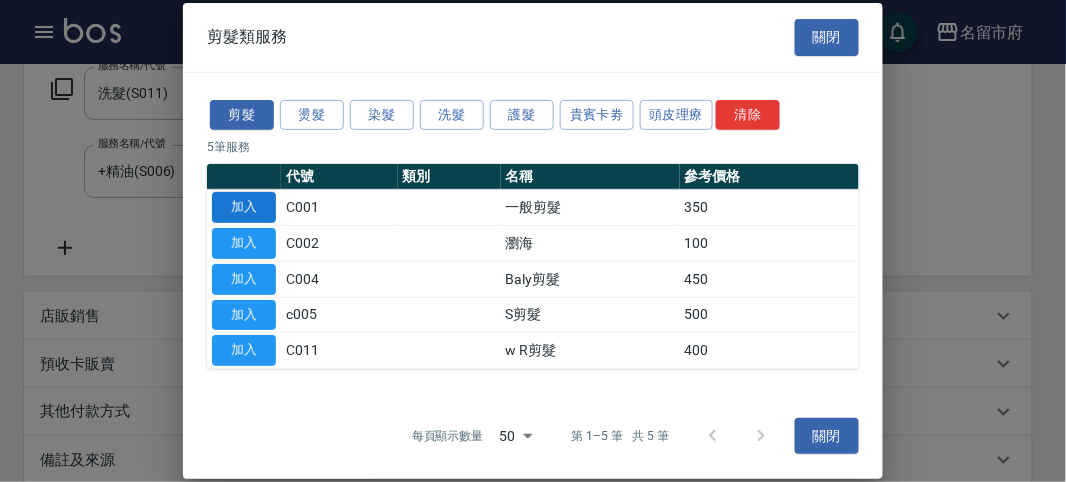 click on "加入" at bounding box center [244, 207] 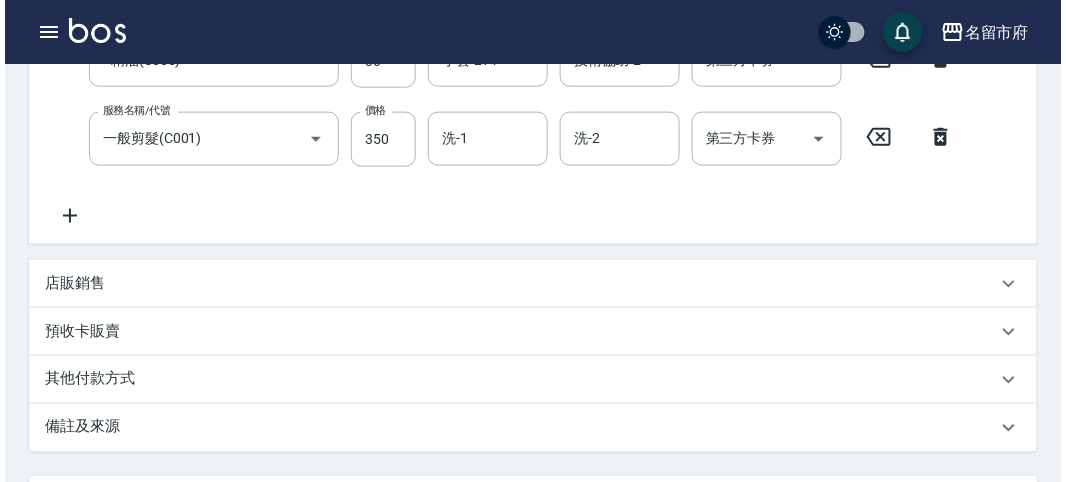 scroll, scrollTop: 741, scrollLeft: 0, axis: vertical 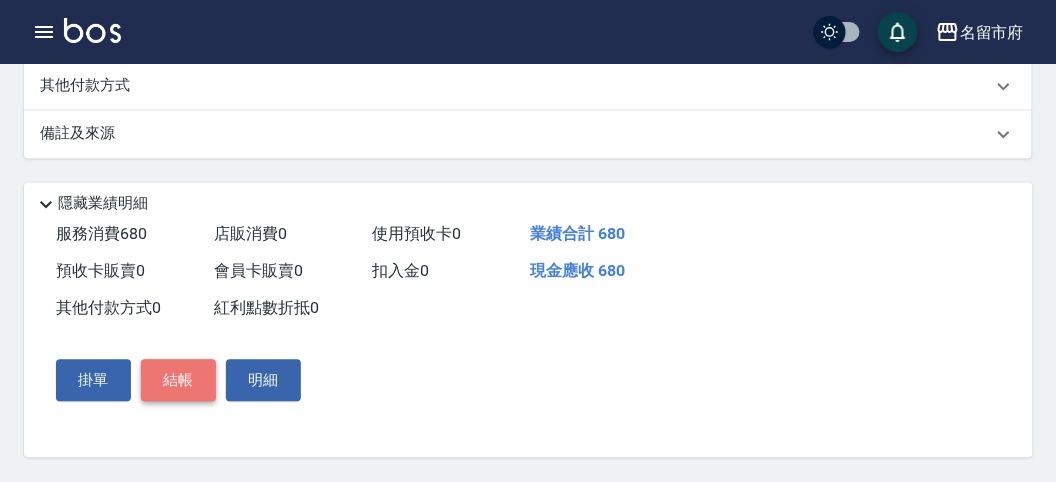 click on "結帳" at bounding box center [178, 381] 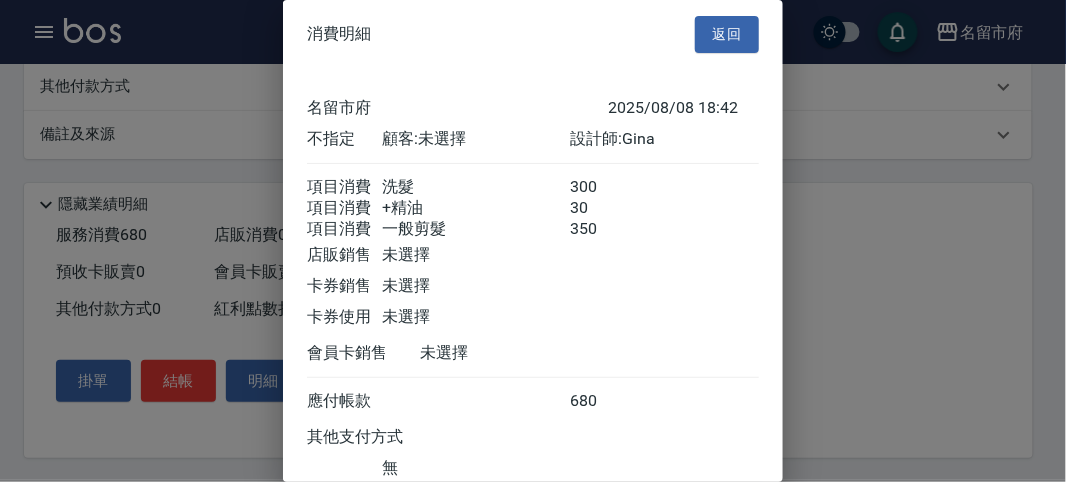 scroll, scrollTop: 156, scrollLeft: 0, axis: vertical 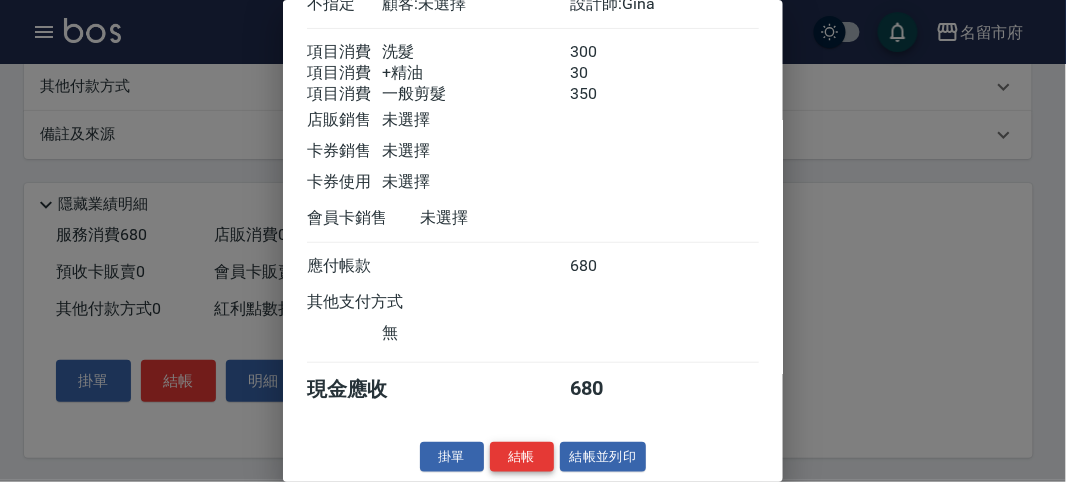 click on "結帳" at bounding box center (522, 457) 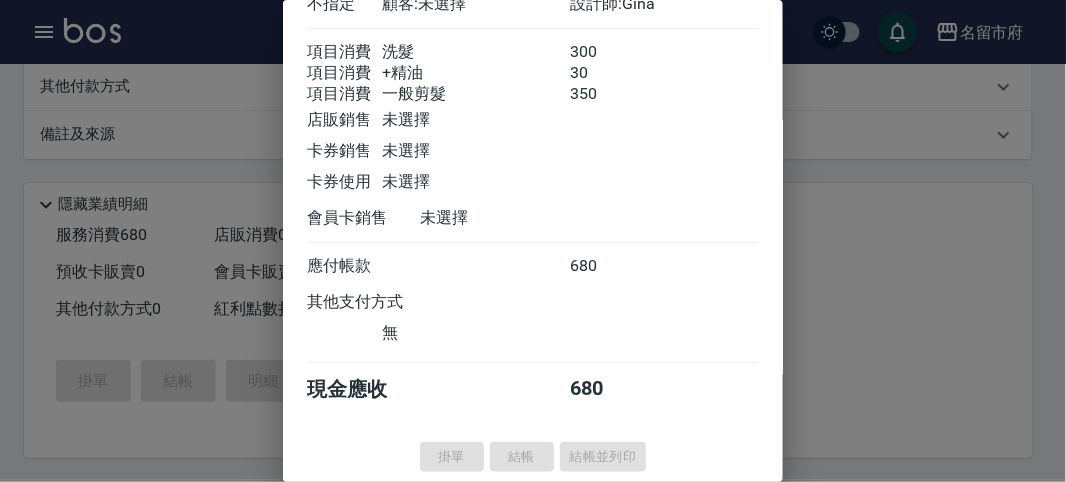 type on "2025/08/08 19:00" 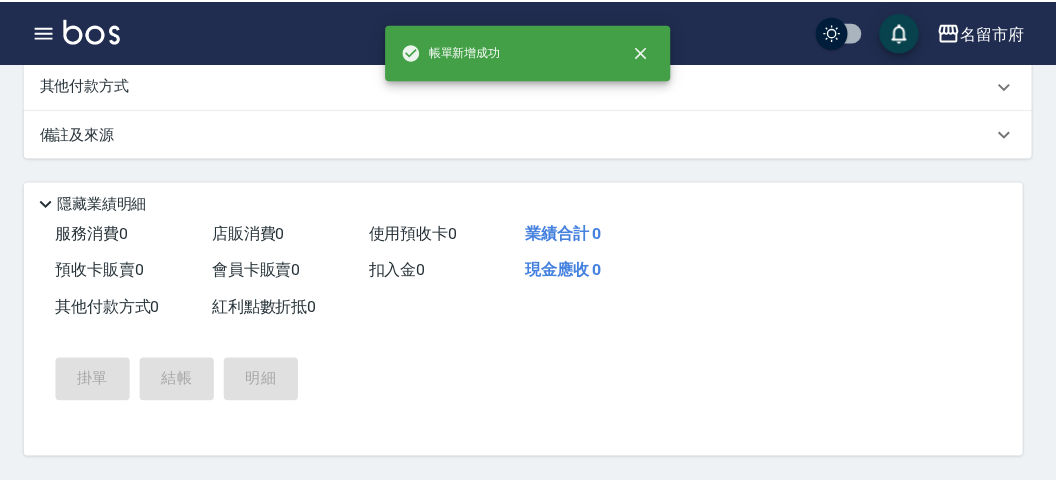 scroll, scrollTop: 0, scrollLeft: 0, axis: both 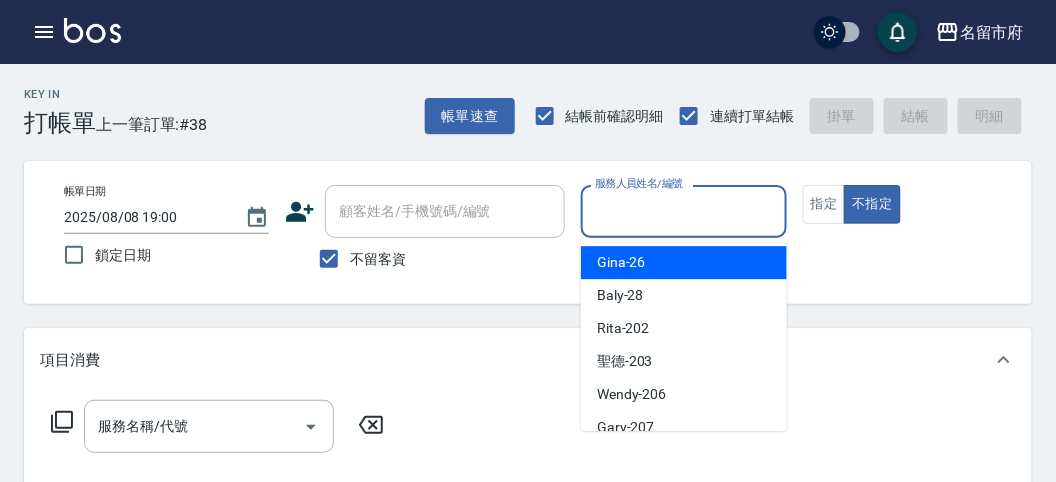 click on "服務人員姓名/編號" at bounding box center (683, 211) 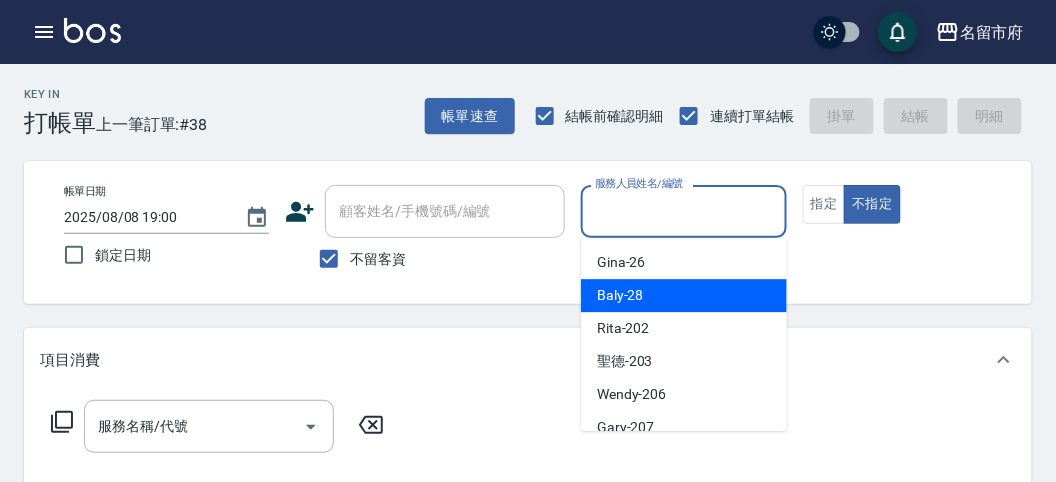click on "Baly -28" at bounding box center (620, 295) 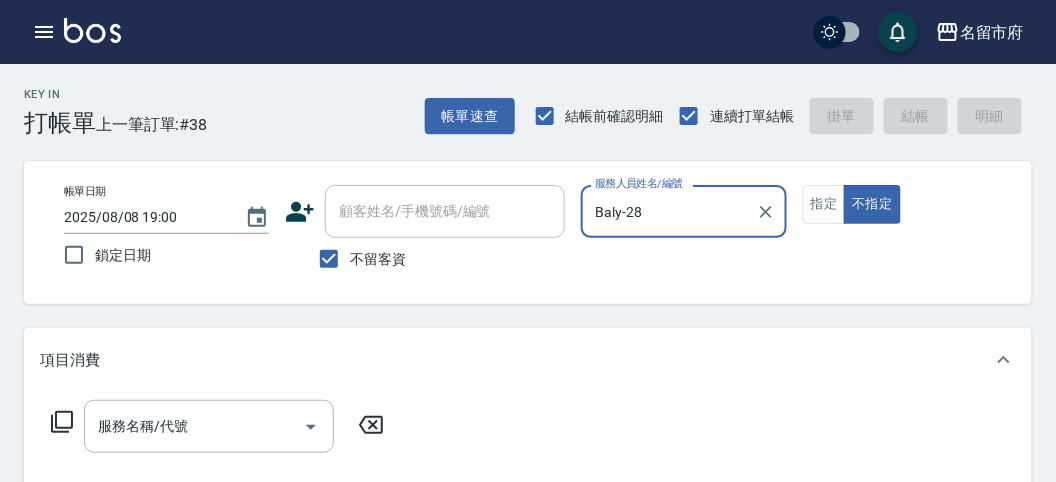 click 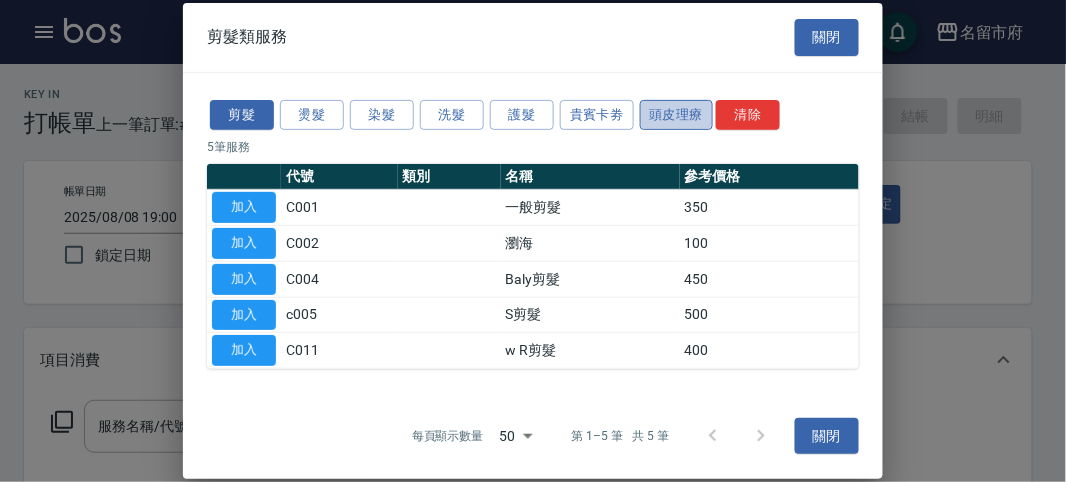 click on "頭皮理療" at bounding box center (677, 114) 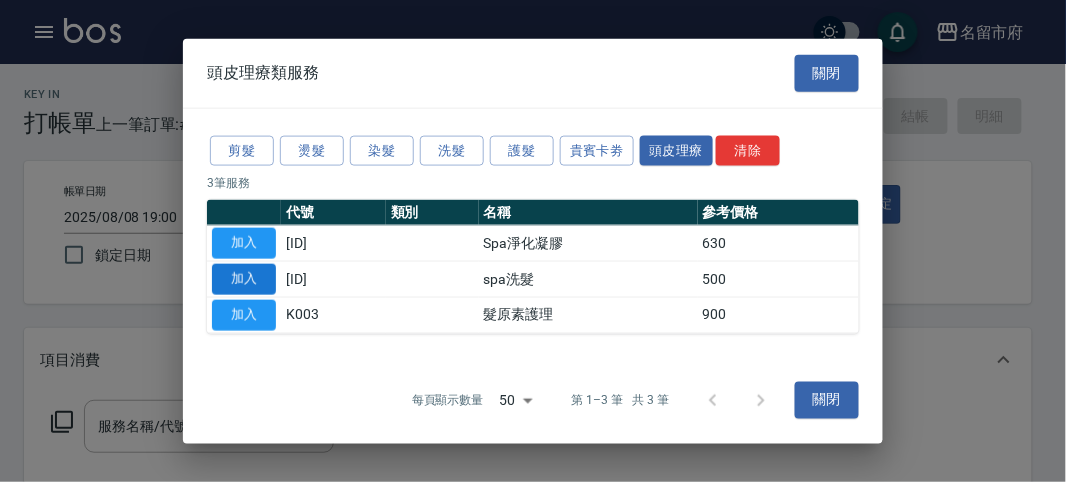click on "加入" at bounding box center [244, 279] 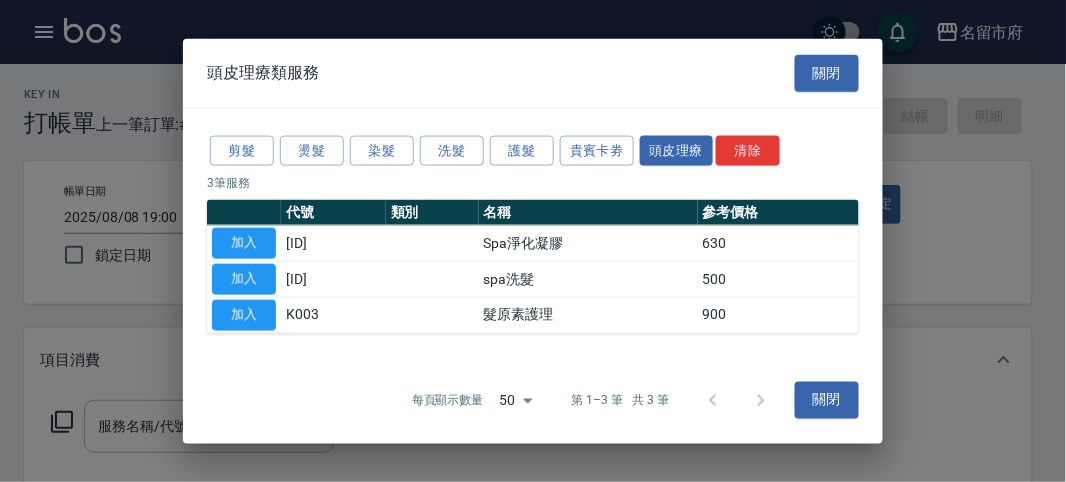 type on "spa洗髮(k003)" 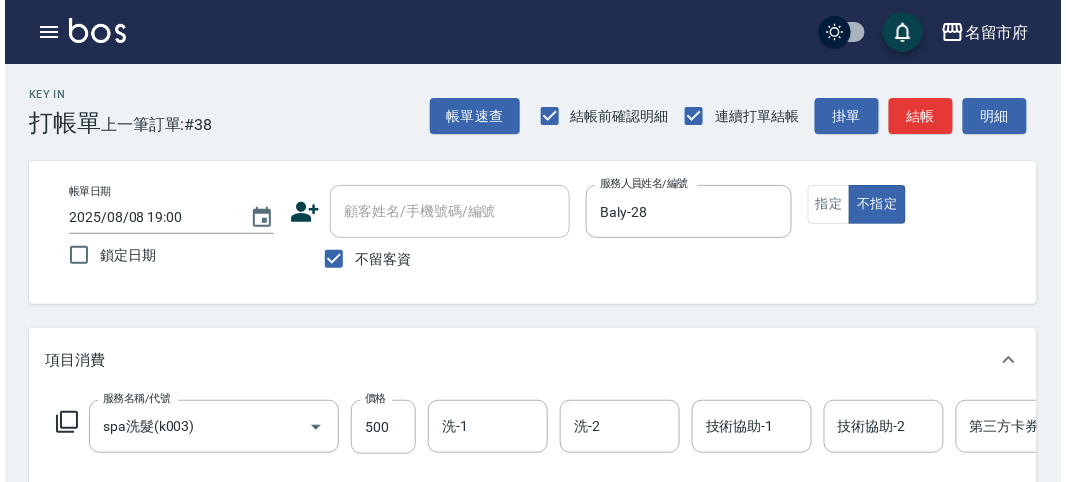 scroll, scrollTop: 604, scrollLeft: 0, axis: vertical 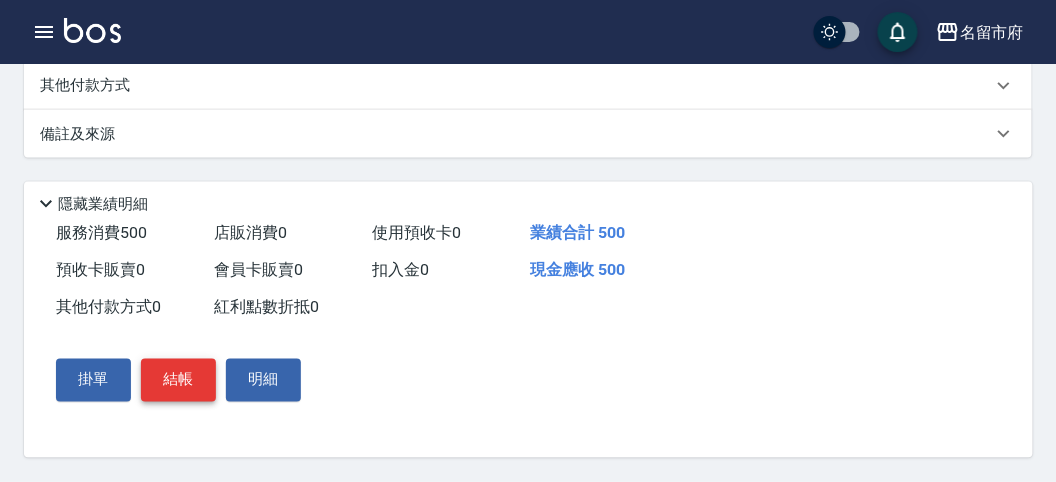 click on "結帳" at bounding box center (178, 380) 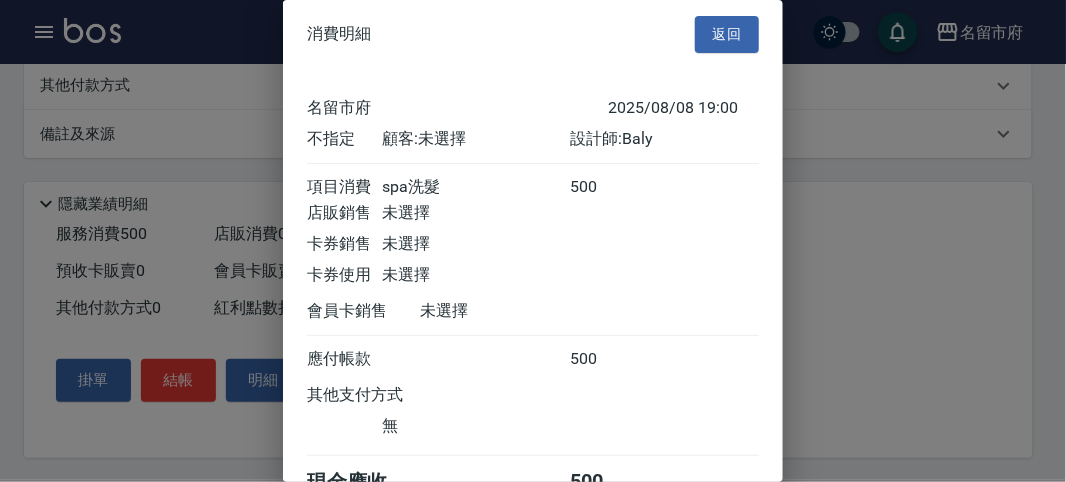 scroll, scrollTop: 111, scrollLeft: 0, axis: vertical 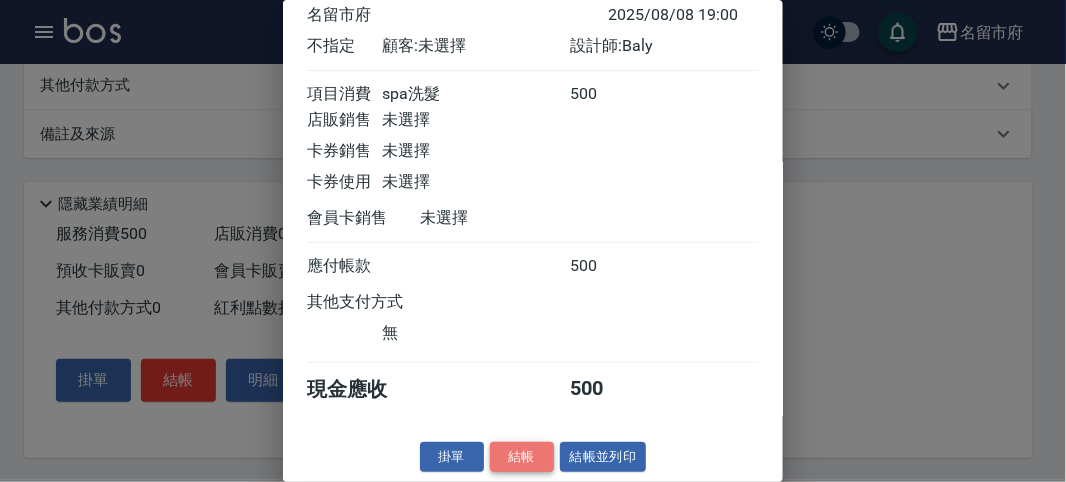 click on "結帳" at bounding box center (522, 457) 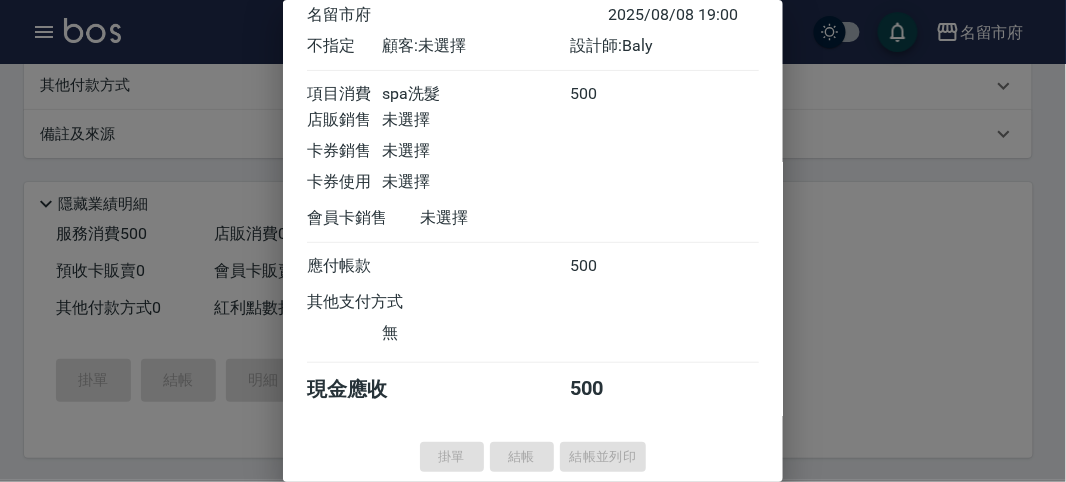 type on "2025/08/08 19:09" 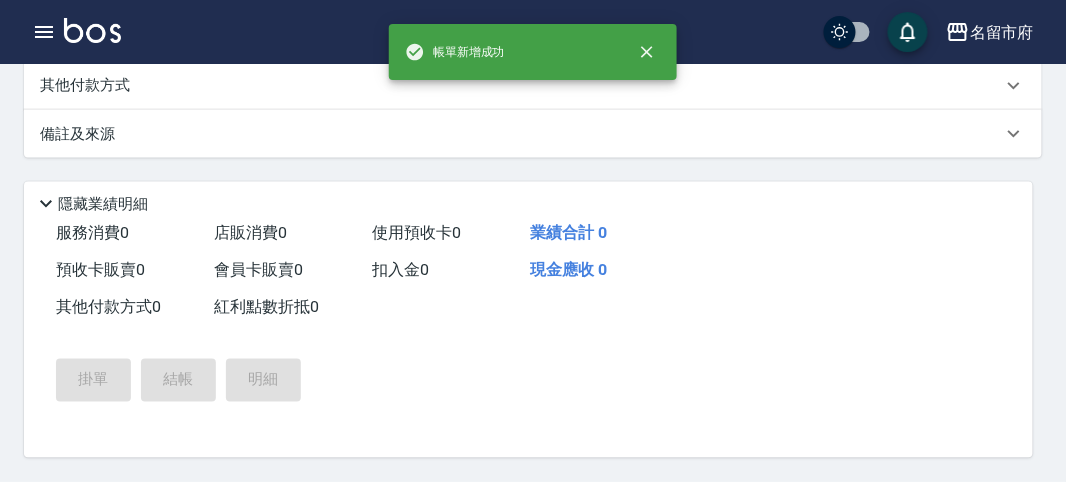 scroll, scrollTop: 0, scrollLeft: 0, axis: both 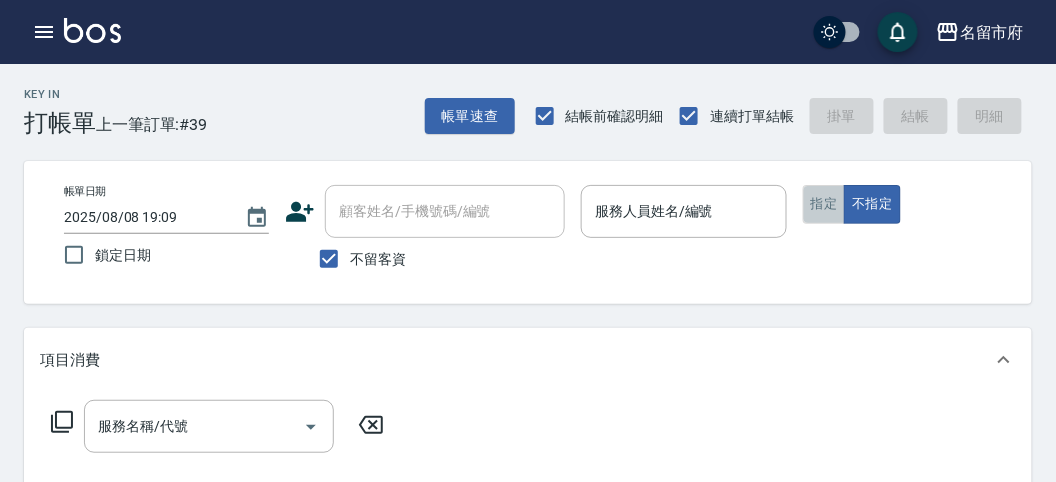 click on "指定" at bounding box center (824, 204) 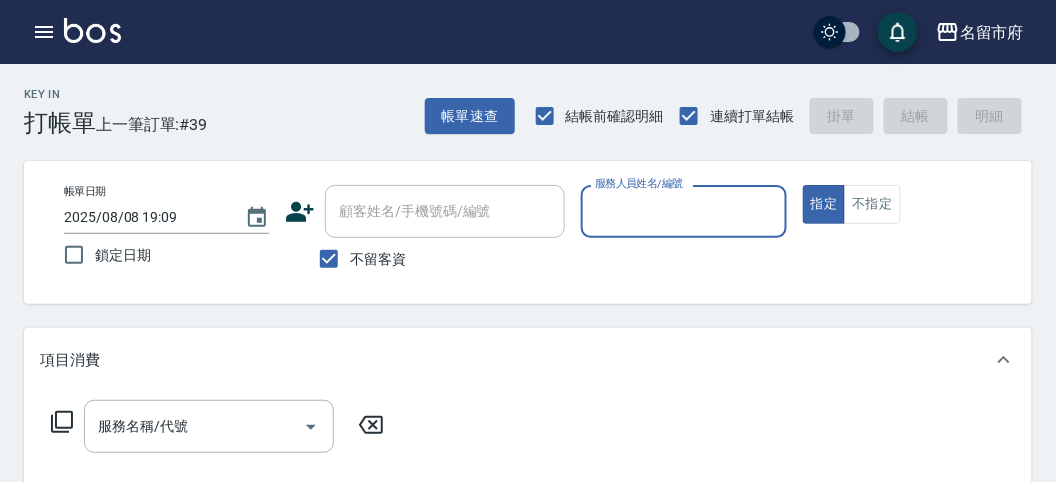 click on "服務人員姓名/編號" at bounding box center (683, 211) 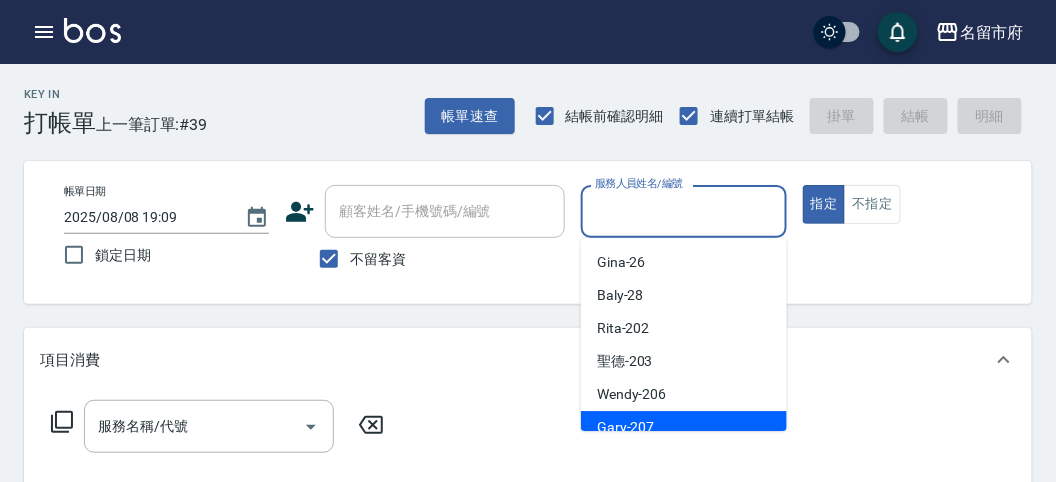 click on "Gary -207" at bounding box center [684, 427] 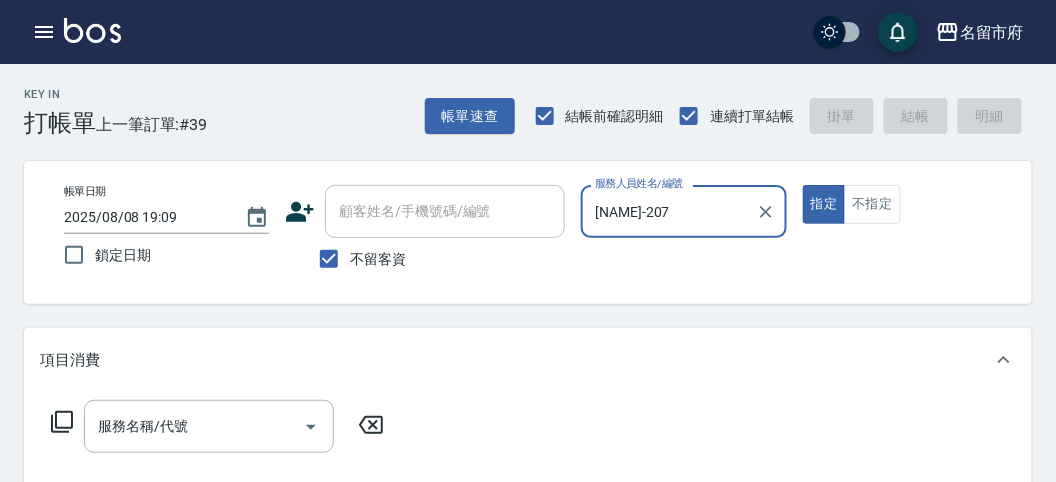 click 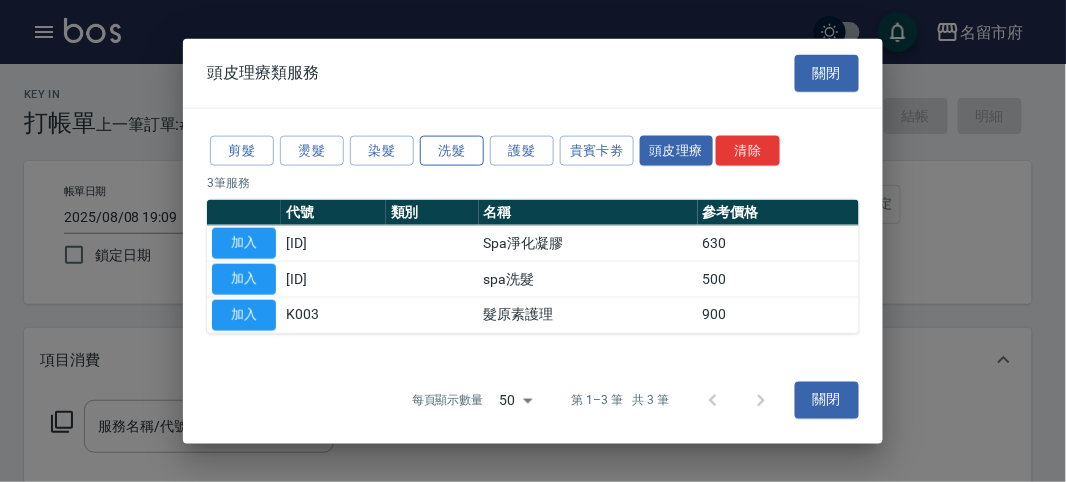 click on "洗髮" at bounding box center (452, 150) 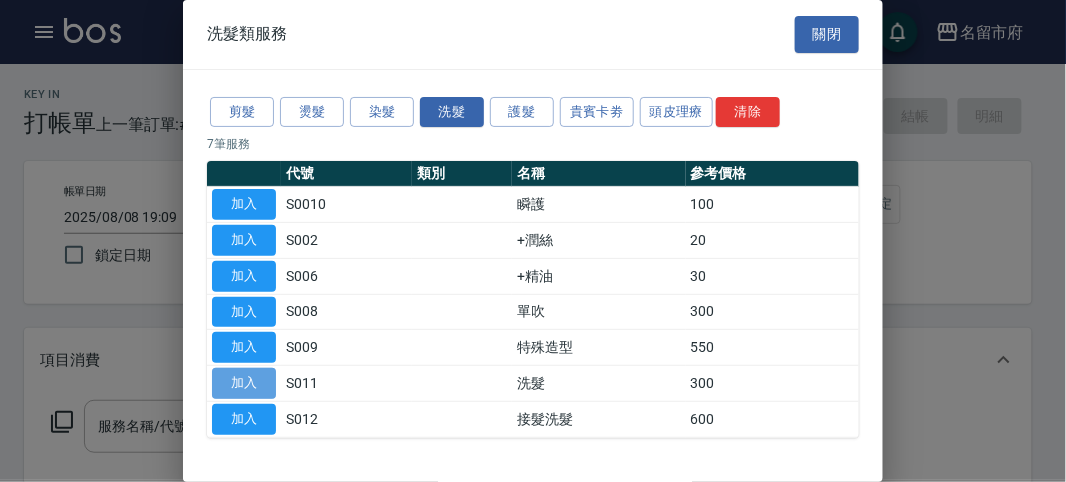 click on "加入" at bounding box center [244, 383] 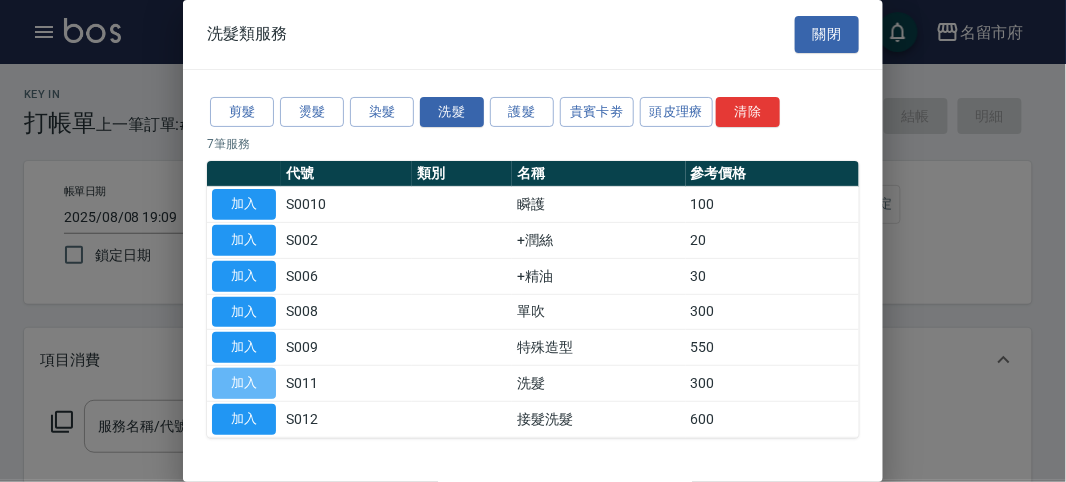 type on "洗髮(S011)" 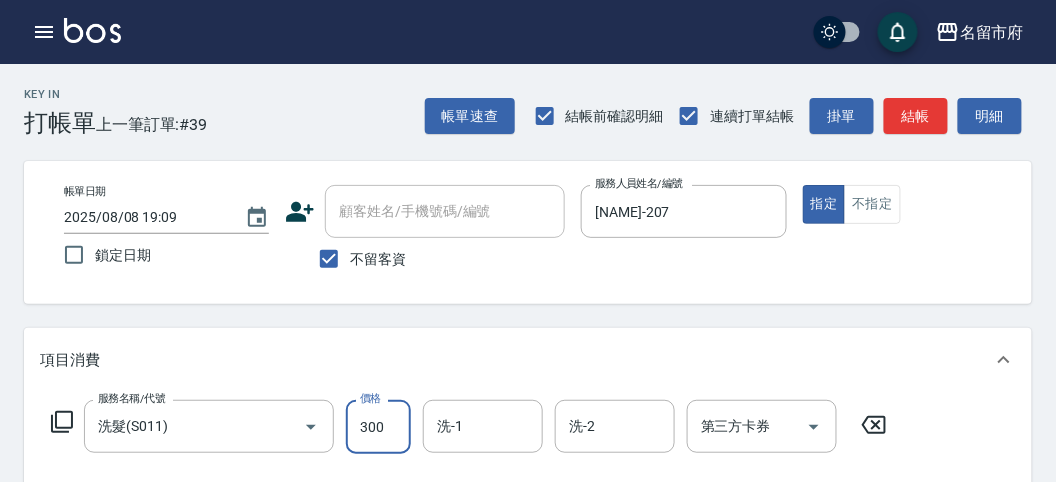 click on "300" at bounding box center [378, 427] 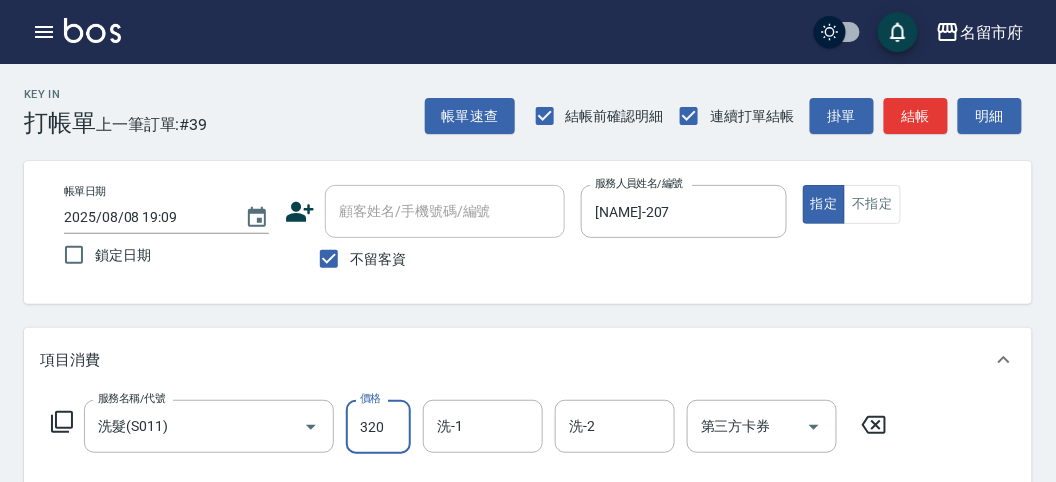 type on "320" 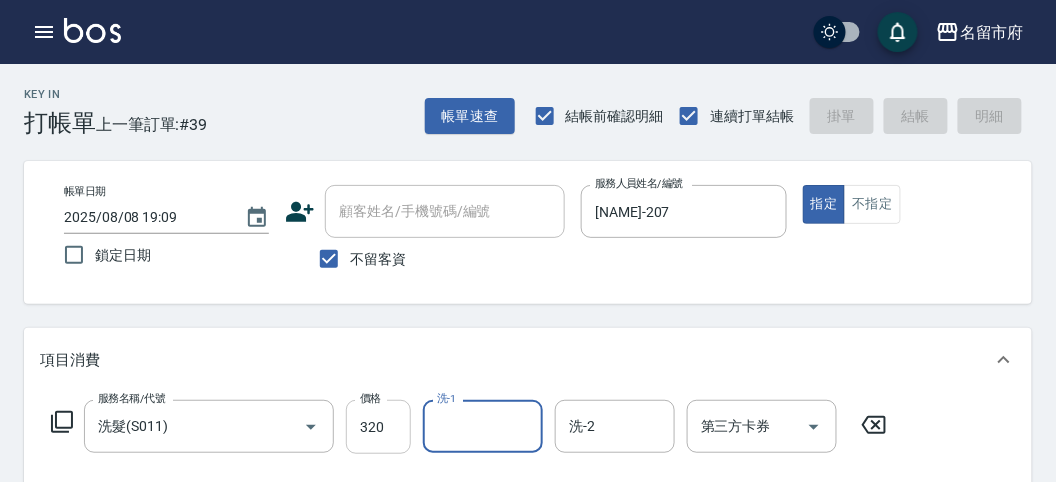 type on "2025/08/08 19:23" 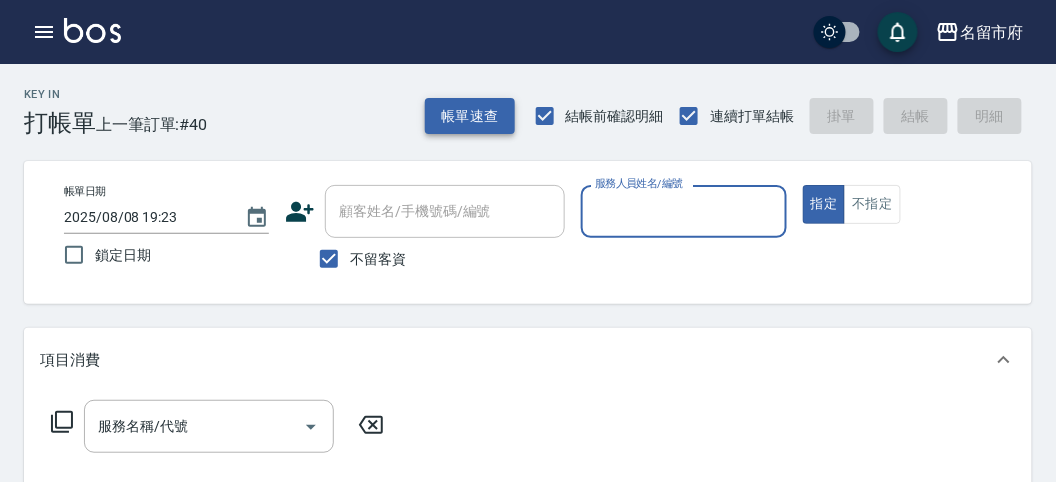 click on "帳單速查" at bounding box center (470, 116) 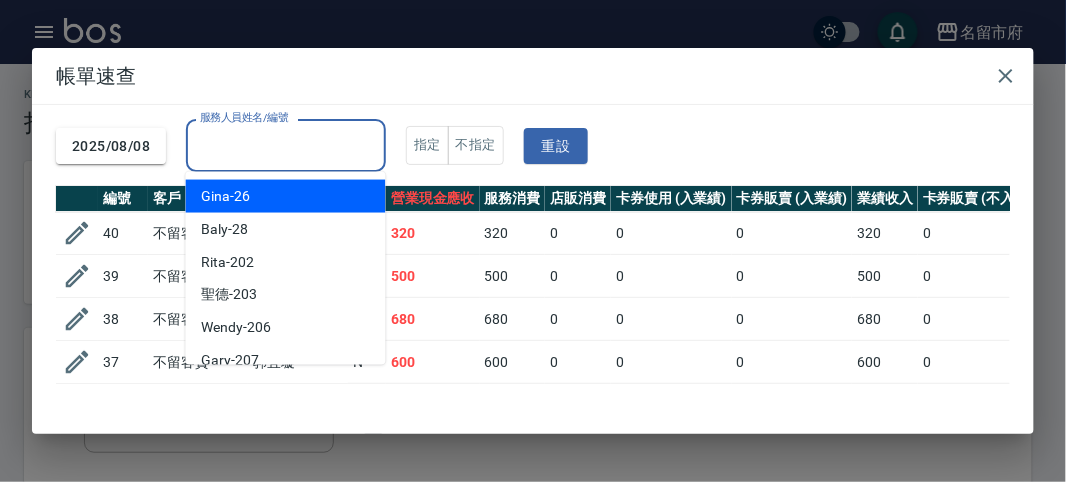 click on "服務人員姓名/編號" at bounding box center (286, 145) 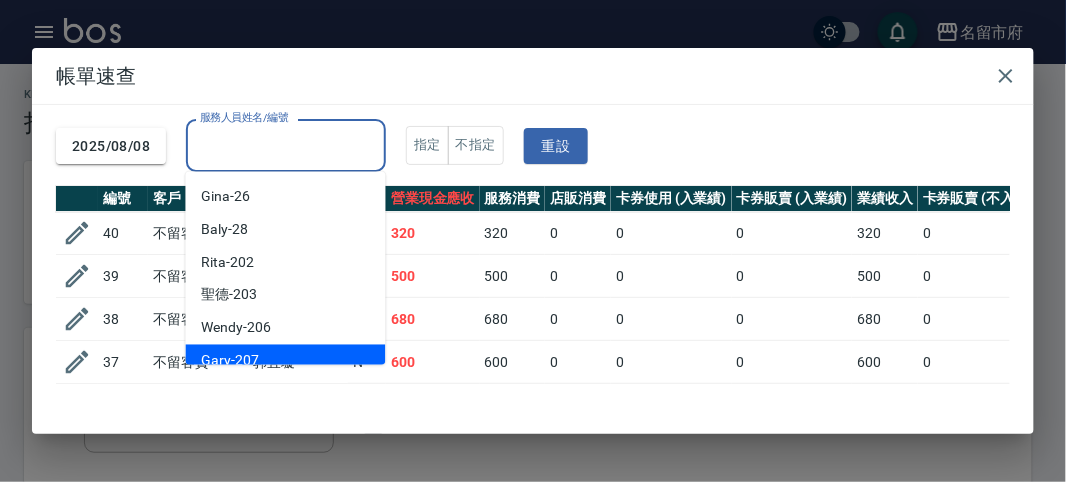 click on "Gary -207" at bounding box center (286, 361) 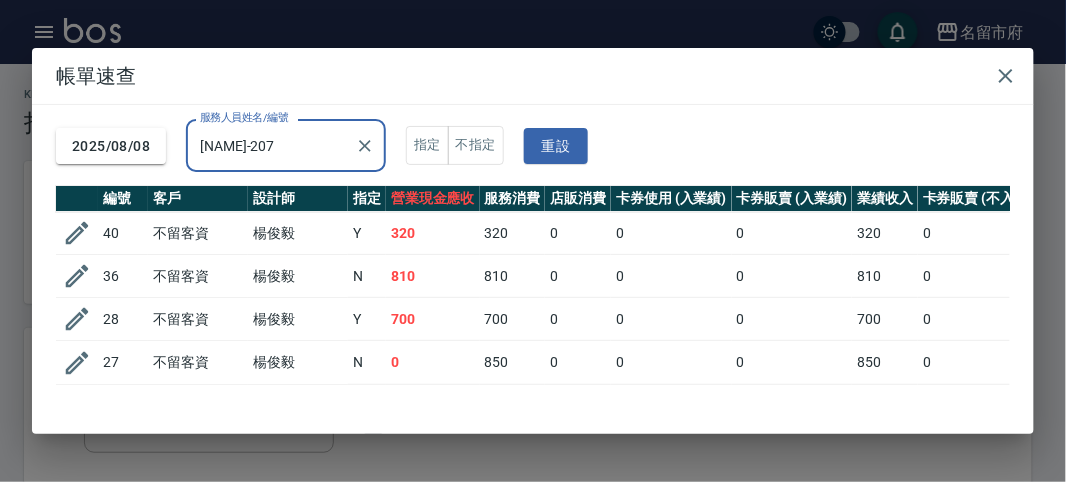 scroll, scrollTop: 163, scrollLeft: 0, axis: vertical 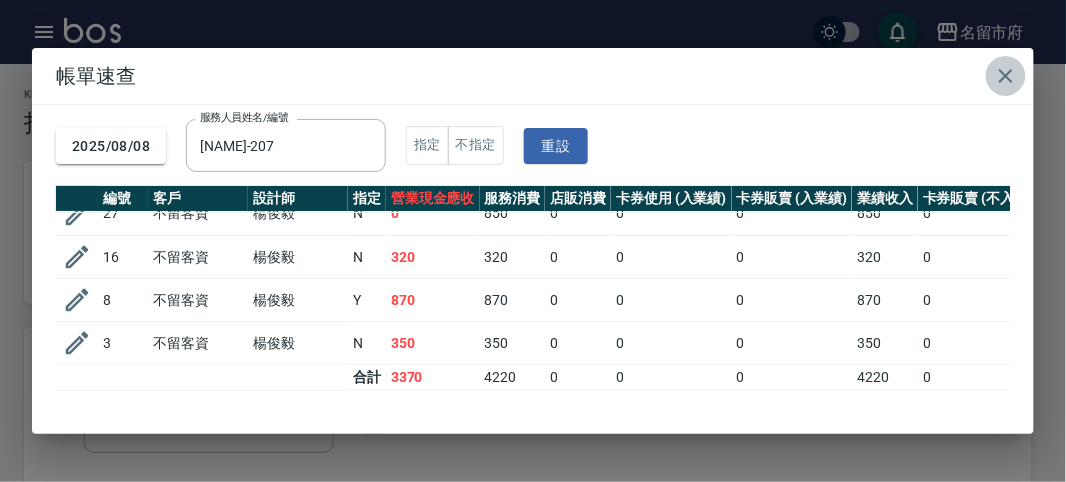 click 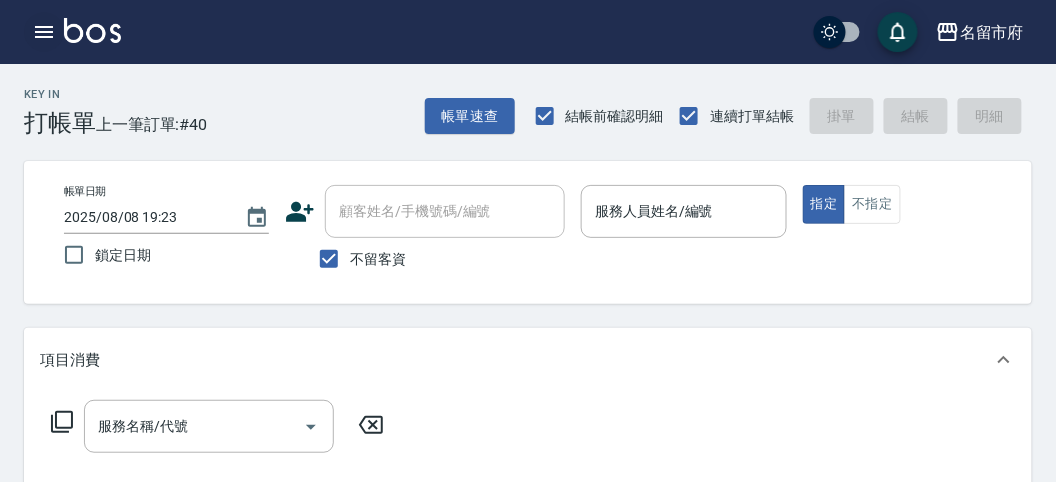 click 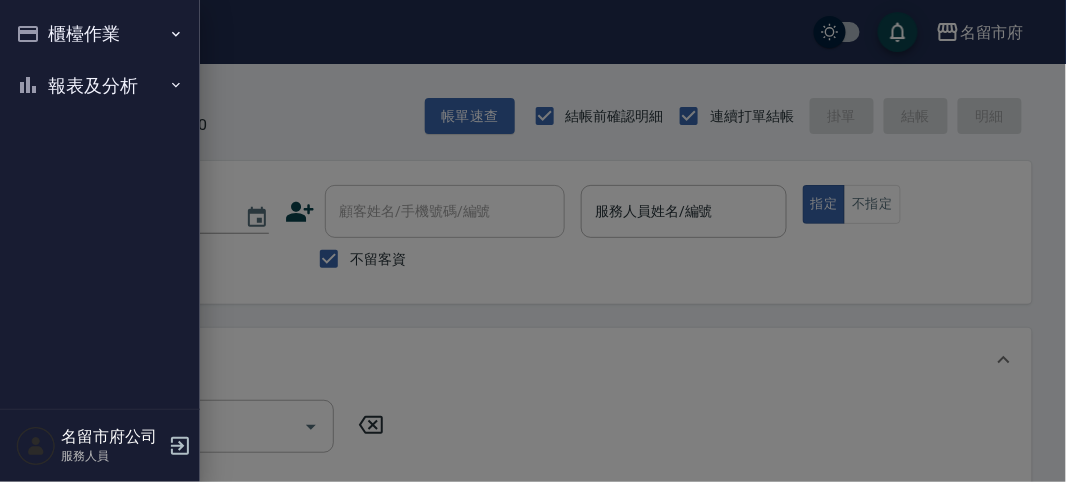 click on "報表及分析" at bounding box center [100, 86] 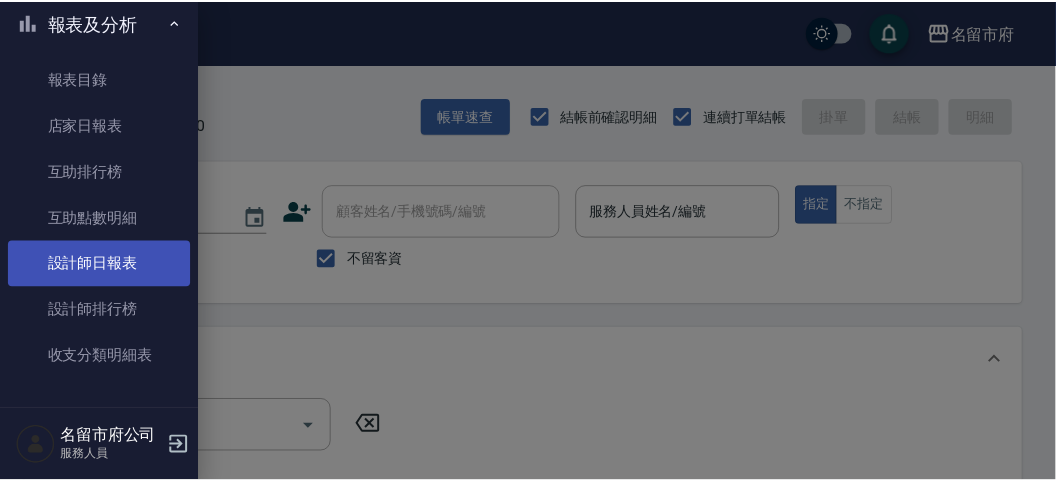 scroll, scrollTop: 65, scrollLeft: 0, axis: vertical 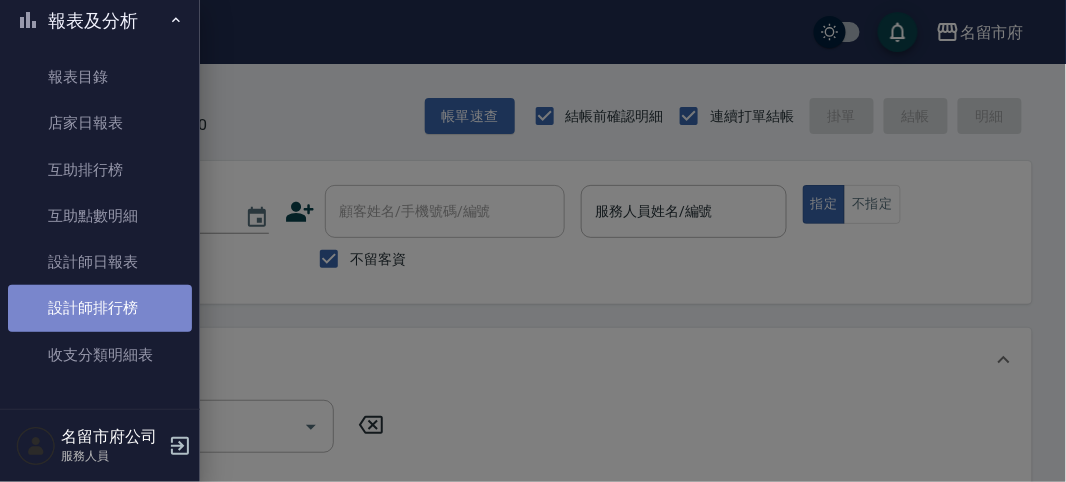 click on "設計師排行榜" at bounding box center [100, 308] 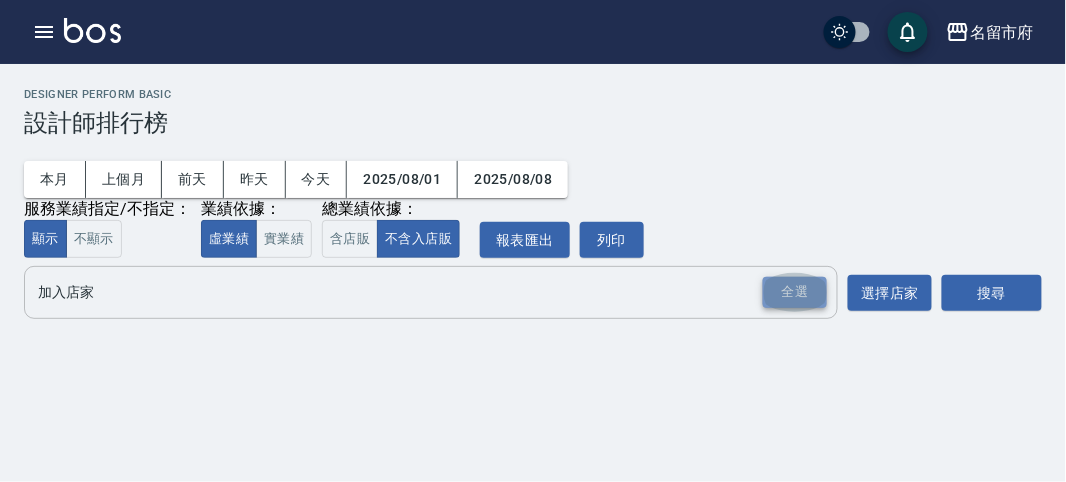 click on "全選" at bounding box center (795, 292) 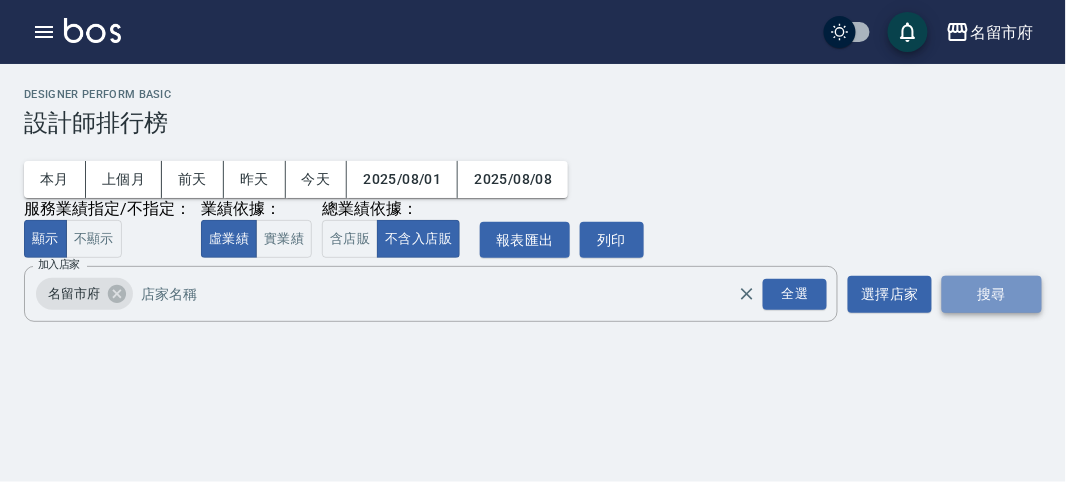 click on "搜尋" at bounding box center (992, 294) 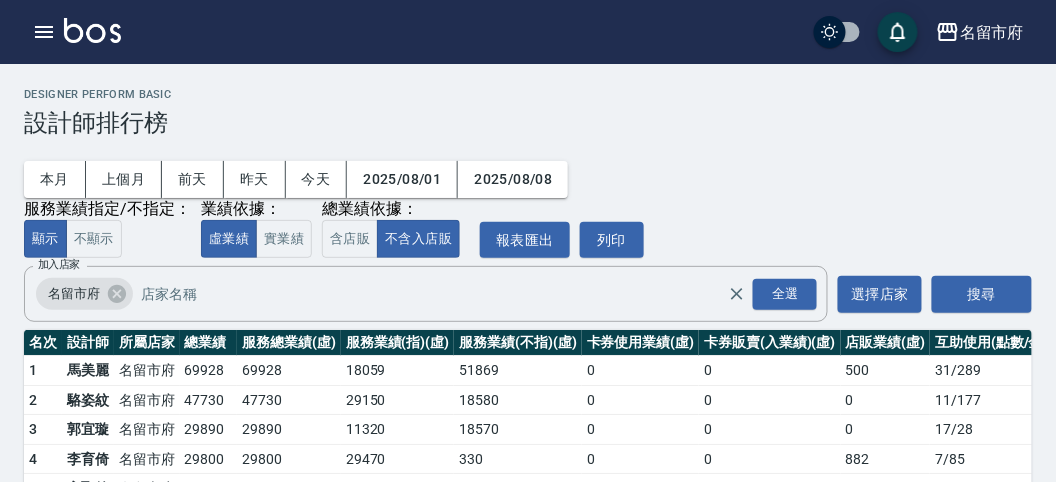 scroll, scrollTop: 175, scrollLeft: 0, axis: vertical 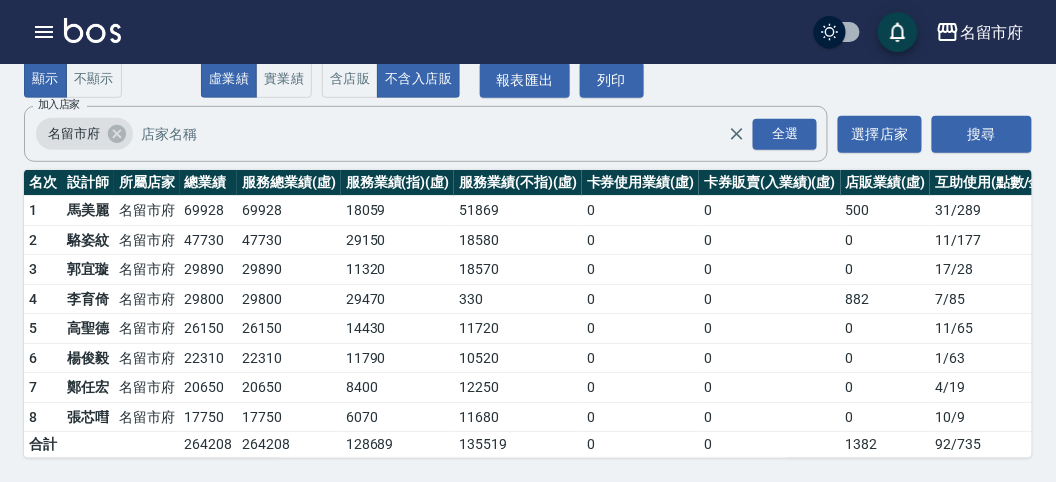 click at bounding box center (92, 30) 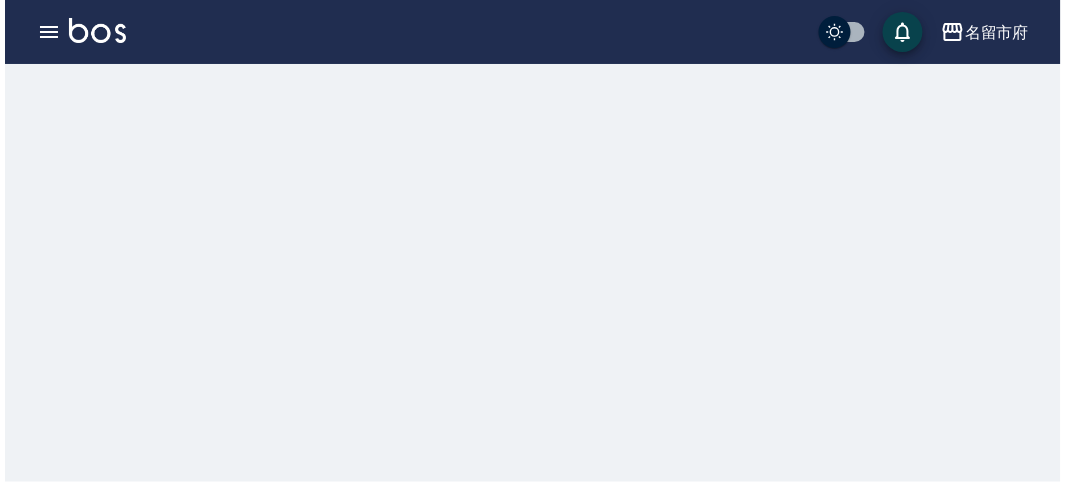 scroll, scrollTop: 0, scrollLeft: 0, axis: both 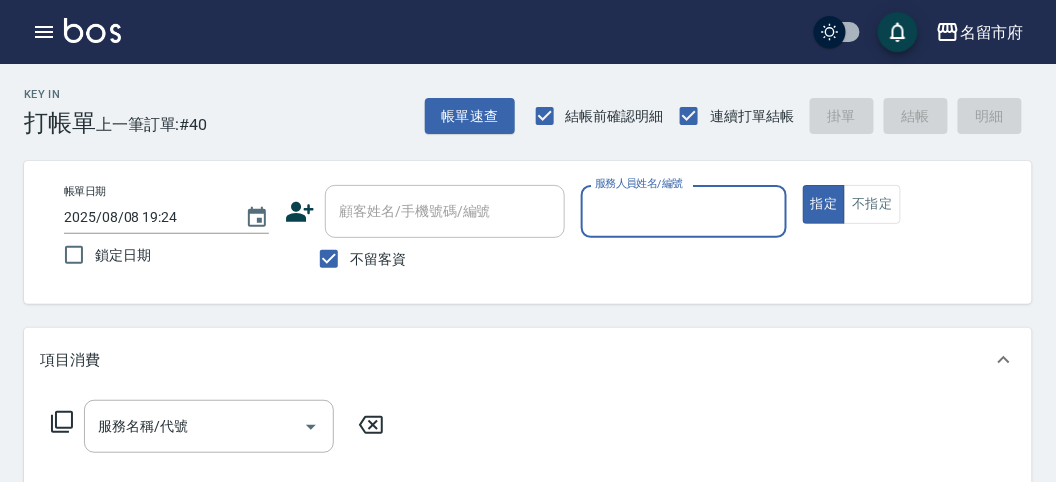 click on "服務人員姓名/編號" at bounding box center [683, 211] 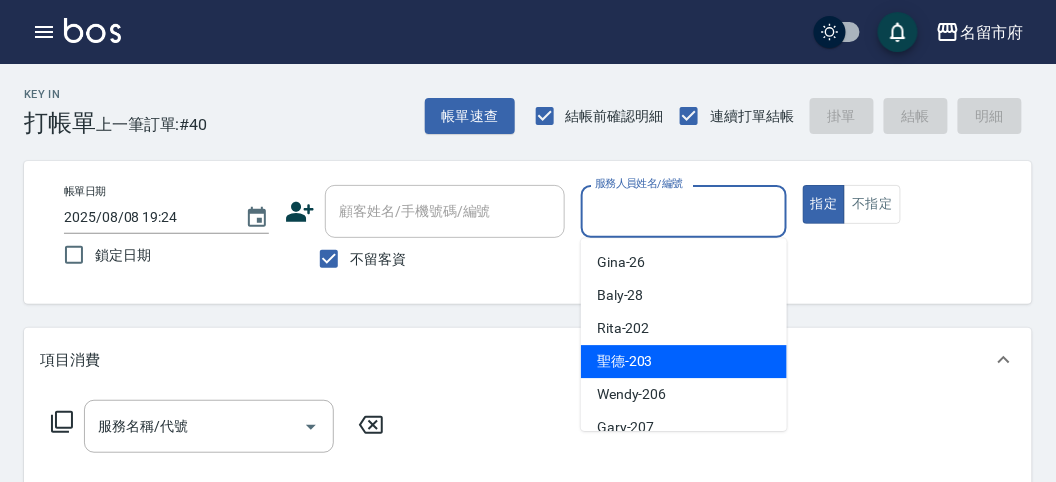 click on "聖德 -203" at bounding box center [684, 361] 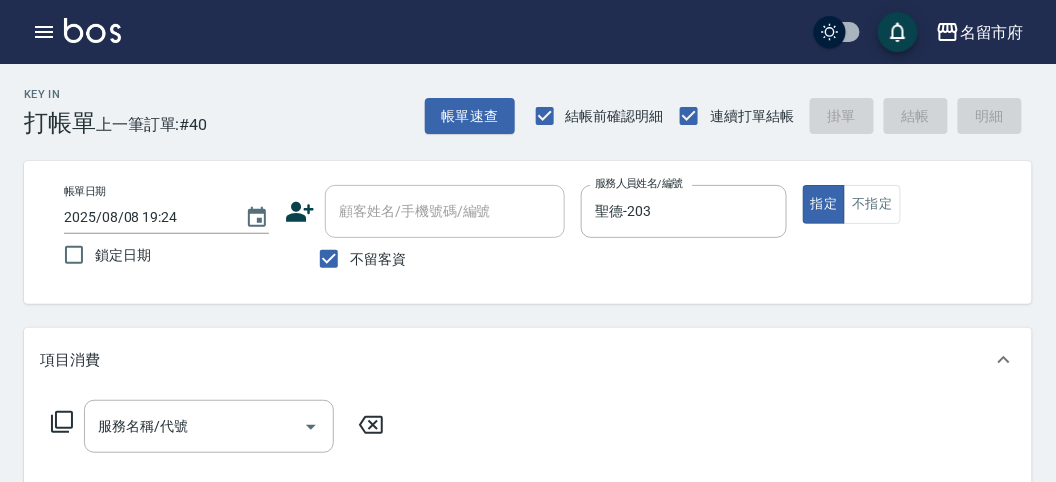 click 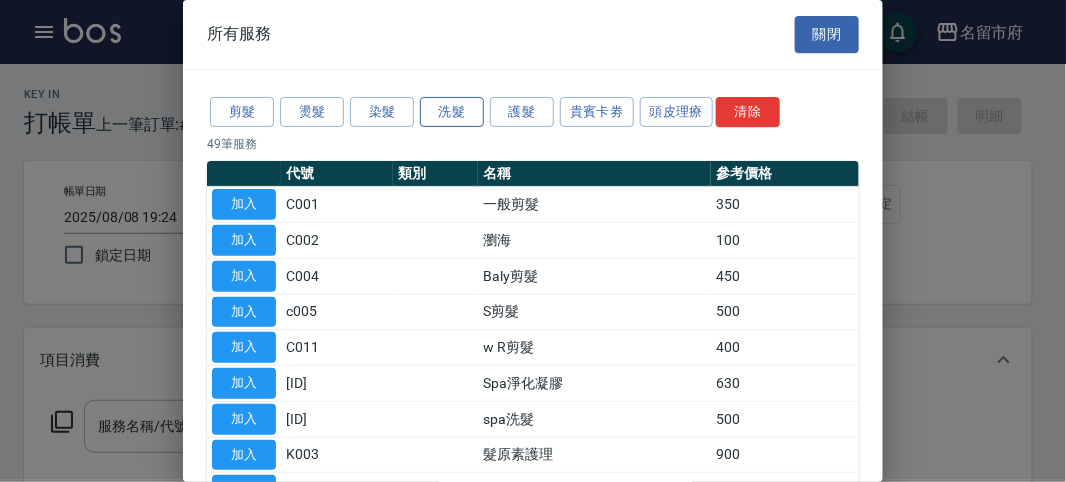 click on "洗髮" at bounding box center (452, 112) 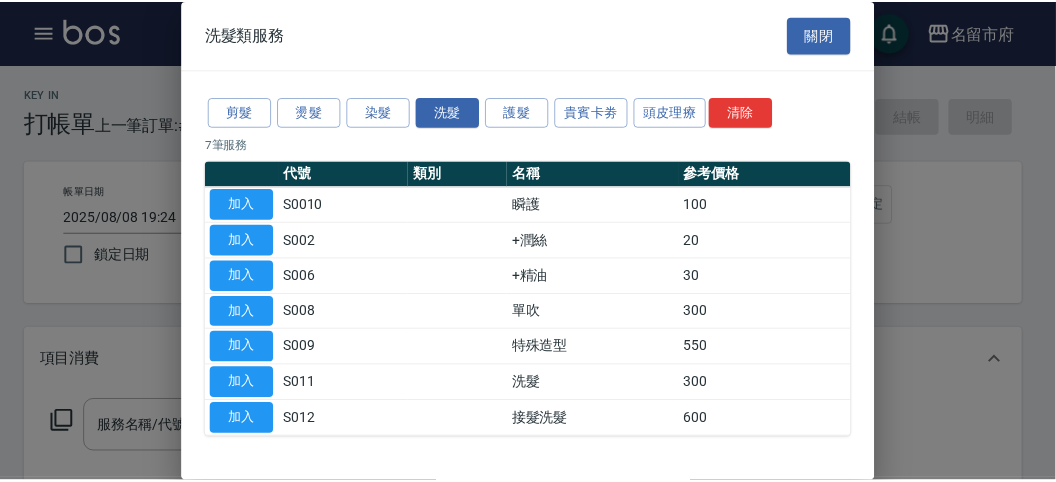 scroll, scrollTop: 61, scrollLeft: 0, axis: vertical 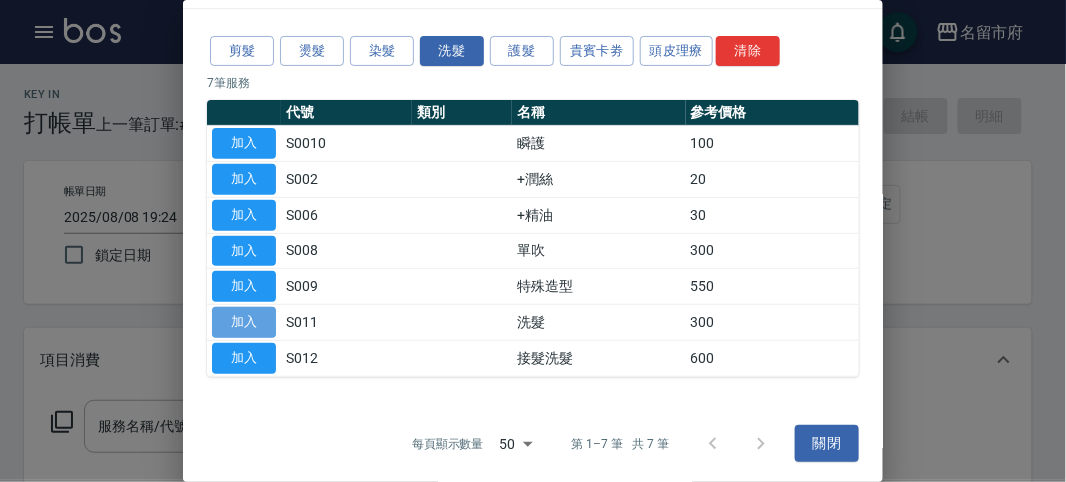 click on "加入" at bounding box center (244, 322) 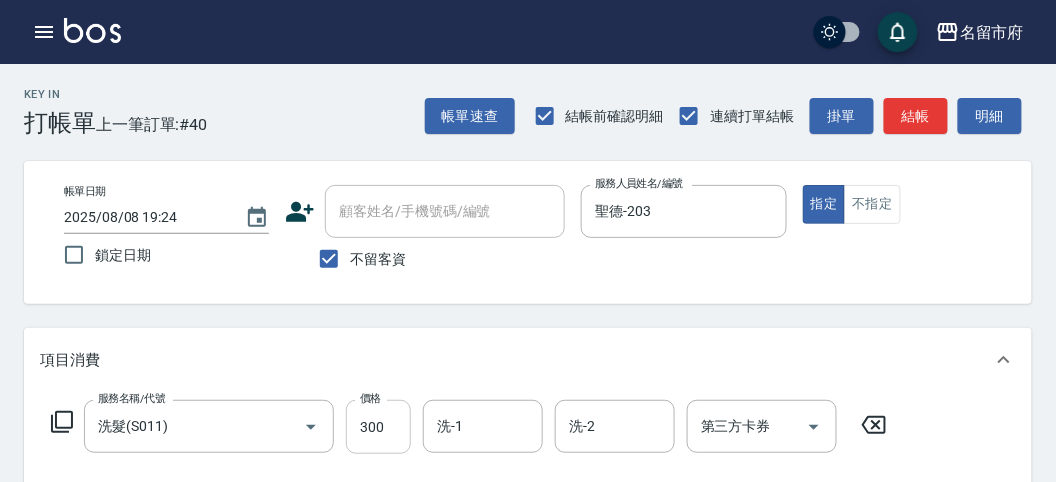 scroll, scrollTop: 111, scrollLeft: 0, axis: vertical 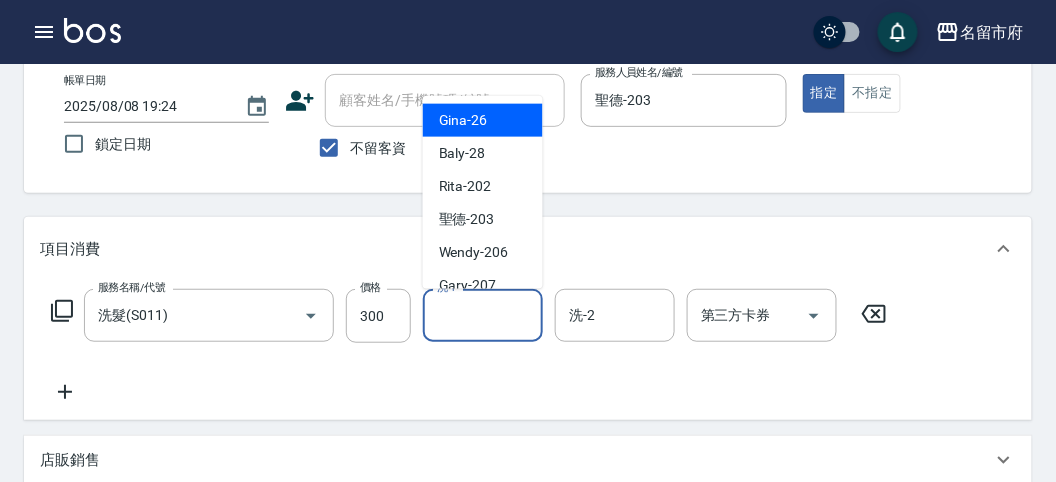 click on "洗-1" at bounding box center (483, 315) 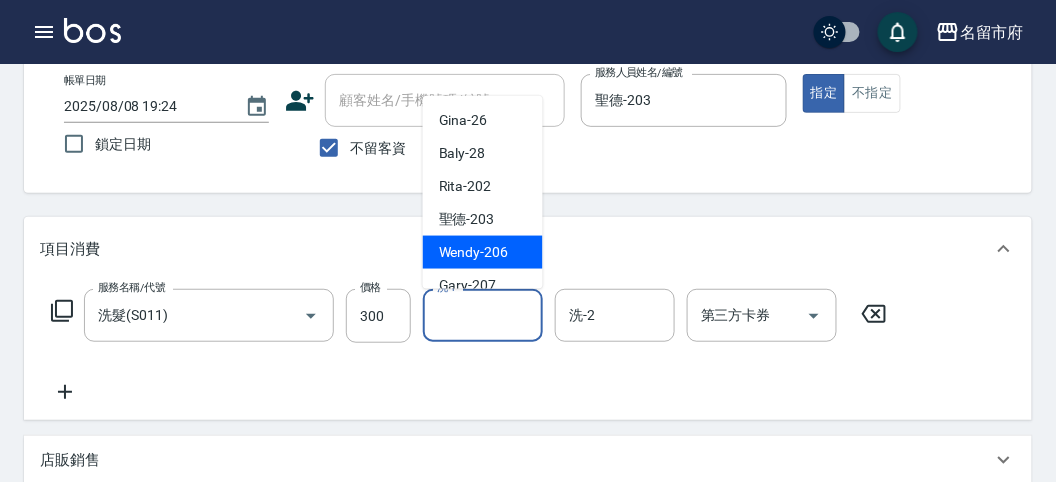 scroll, scrollTop: 153, scrollLeft: 0, axis: vertical 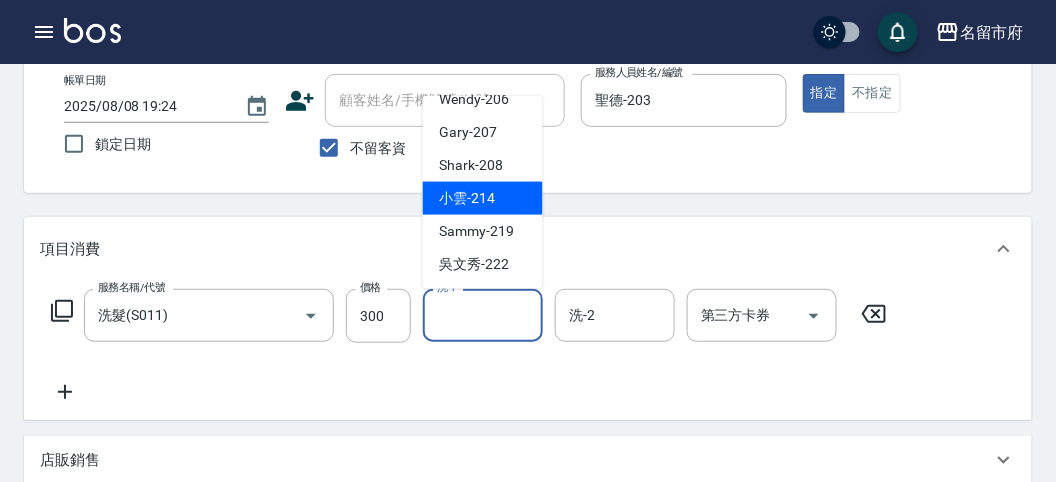 click on "小雲 -214" at bounding box center (467, 198) 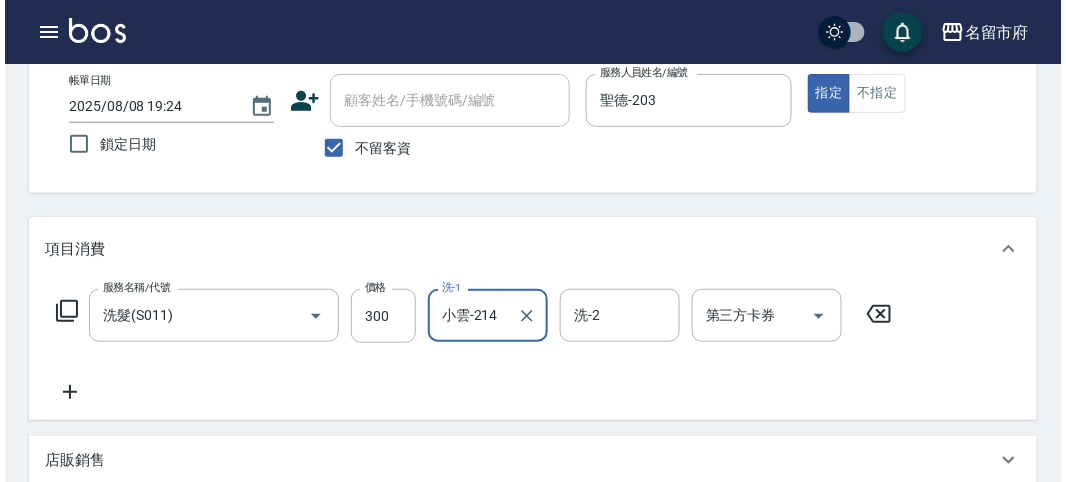 scroll, scrollTop: 555, scrollLeft: 0, axis: vertical 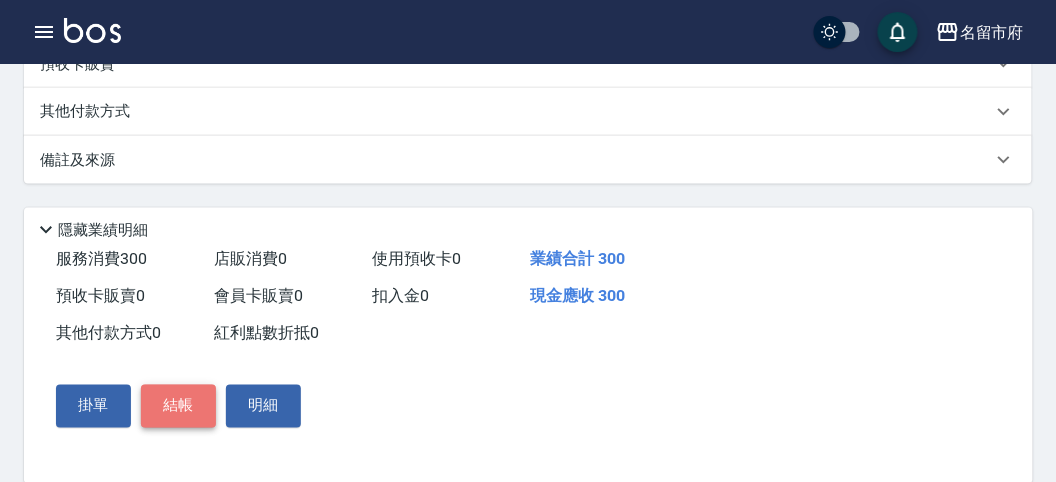 click on "結帳" at bounding box center (178, 406) 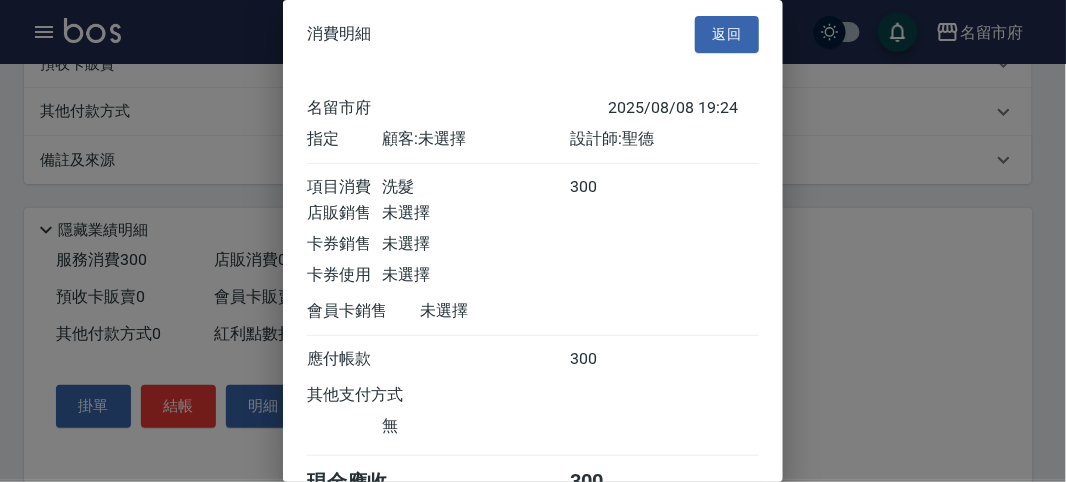 scroll, scrollTop: 111, scrollLeft: 0, axis: vertical 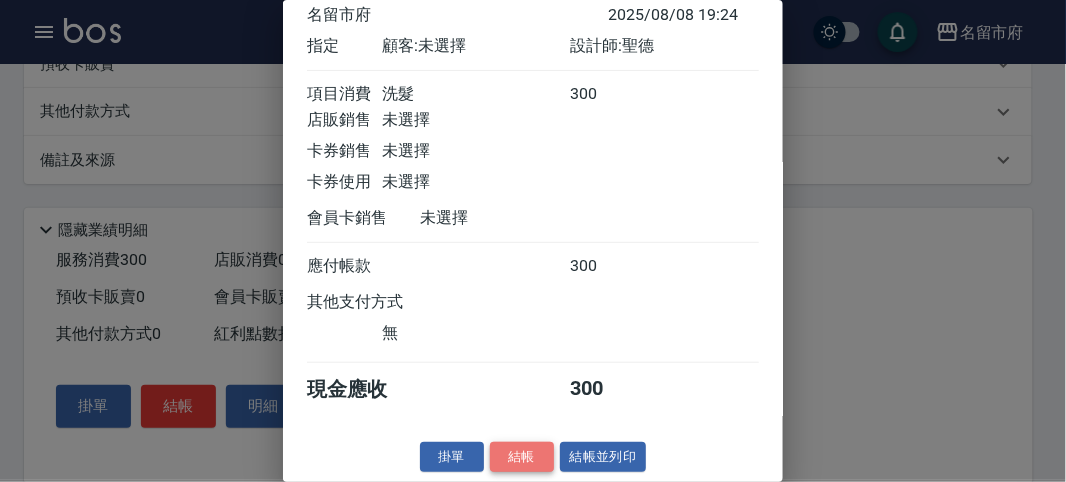 click on "結帳" at bounding box center (522, 457) 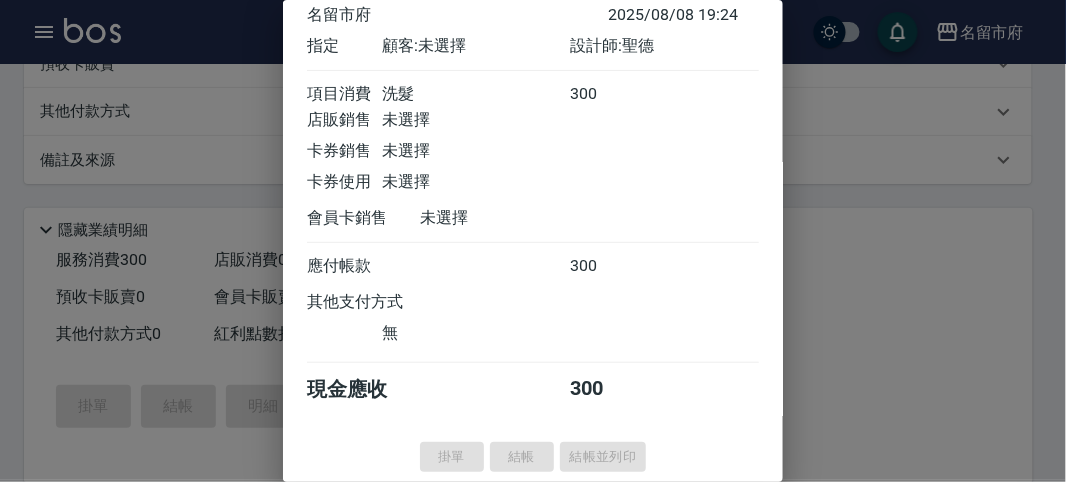 type on "2025/08/08 19:35" 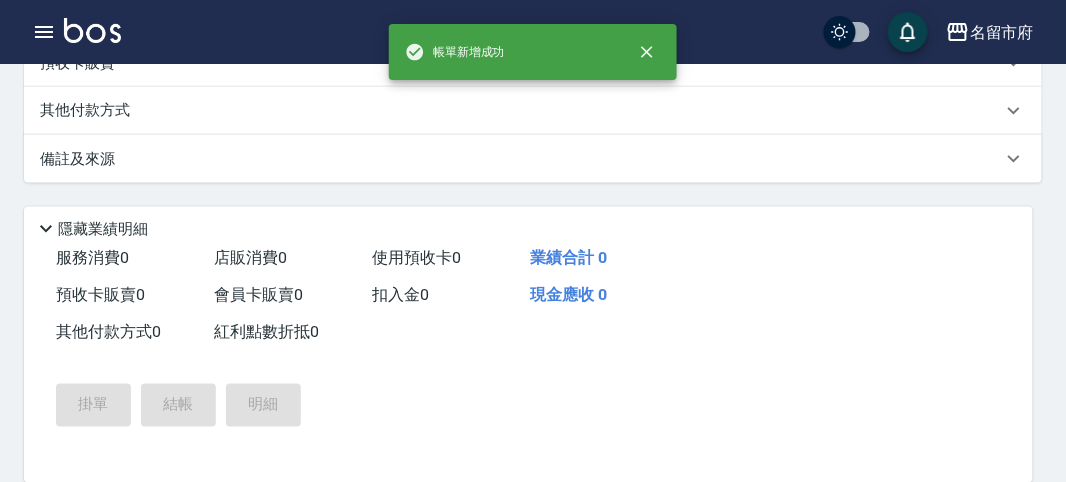 scroll, scrollTop: 0, scrollLeft: 0, axis: both 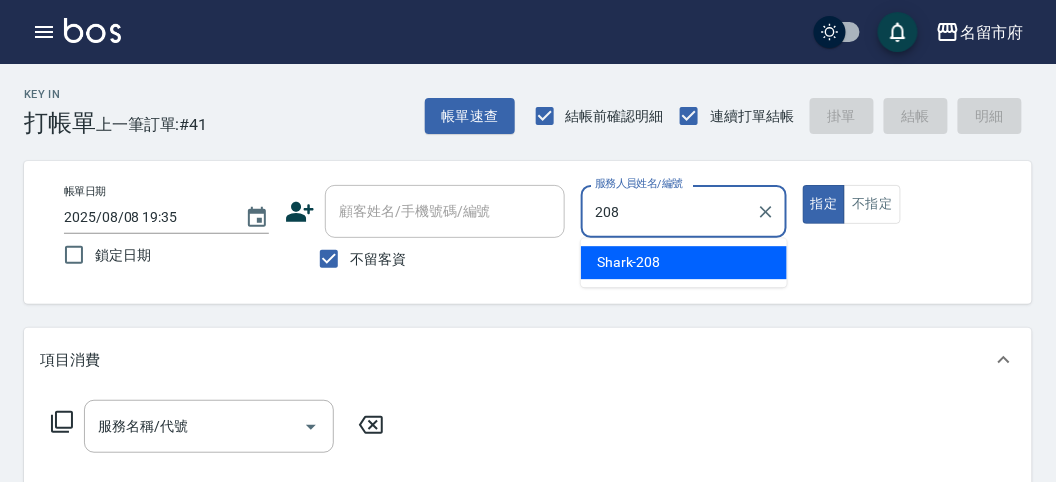 drag, startPoint x: 684, startPoint y: 253, endPoint x: 657, endPoint y: 253, distance: 27 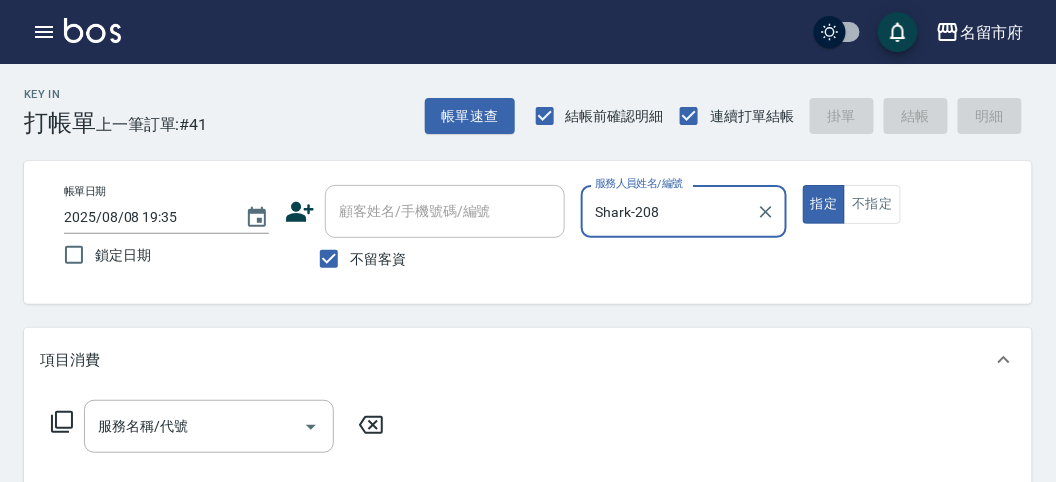 type on "Shark-208" 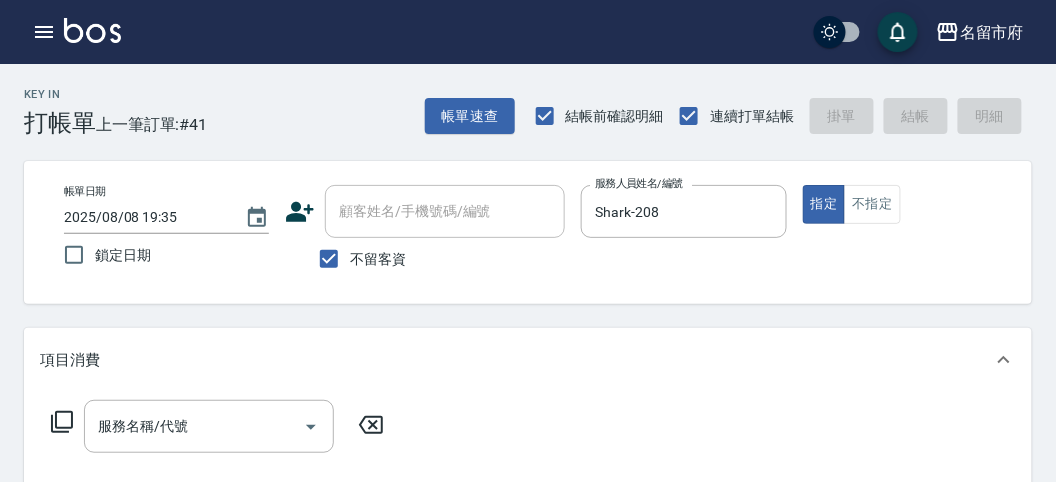 click 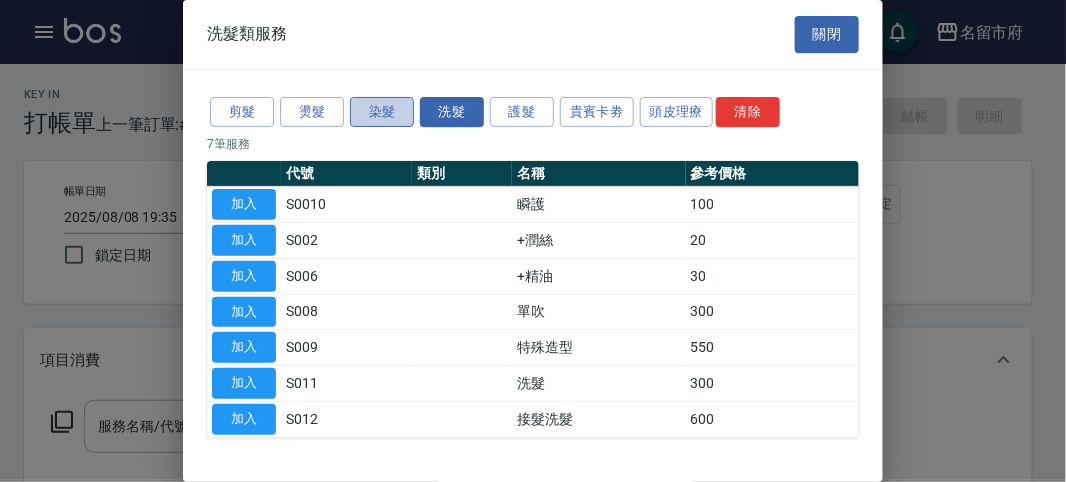 click on "染髮" at bounding box center (382, 112) 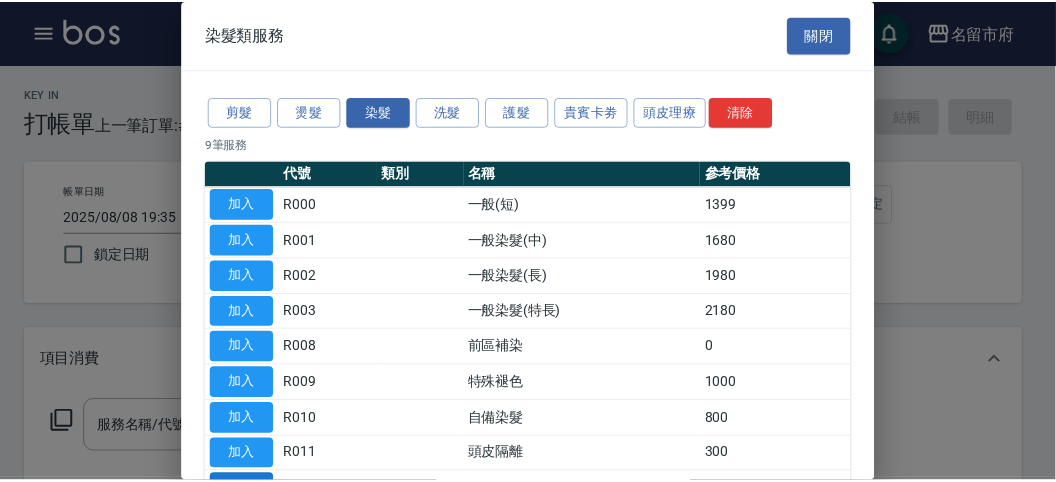 scroll, scrollTop: 111, scrollLeft: 0, axis: vertical 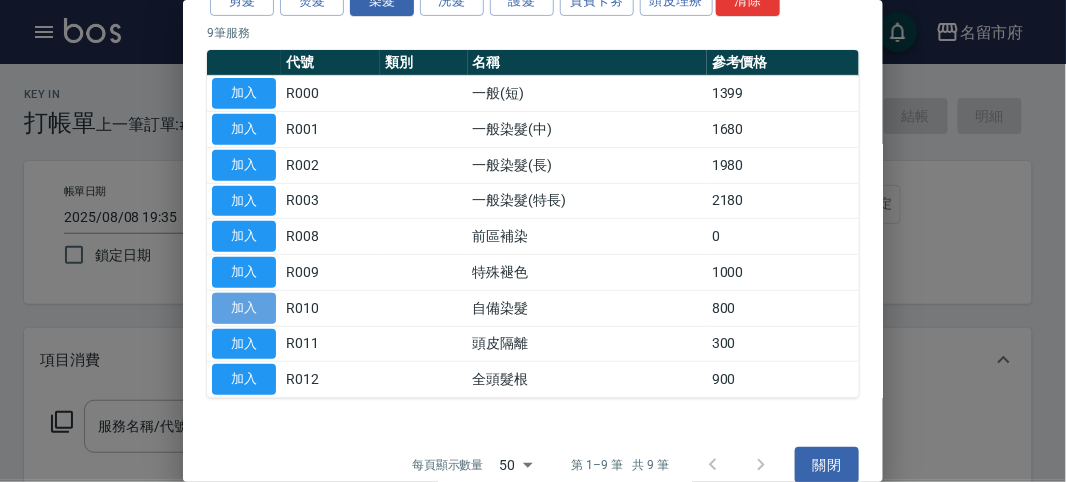 click on "加入" at bounding box center [244, 308] 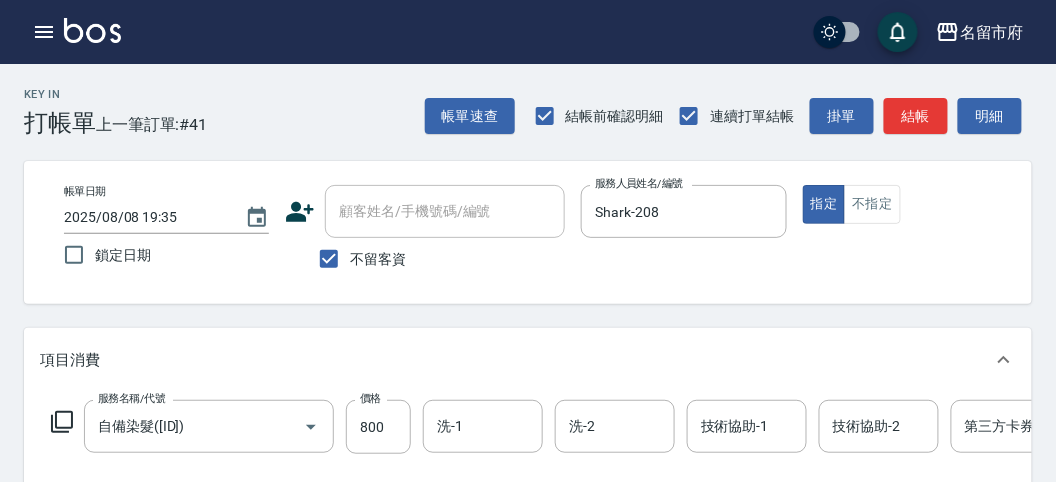 click 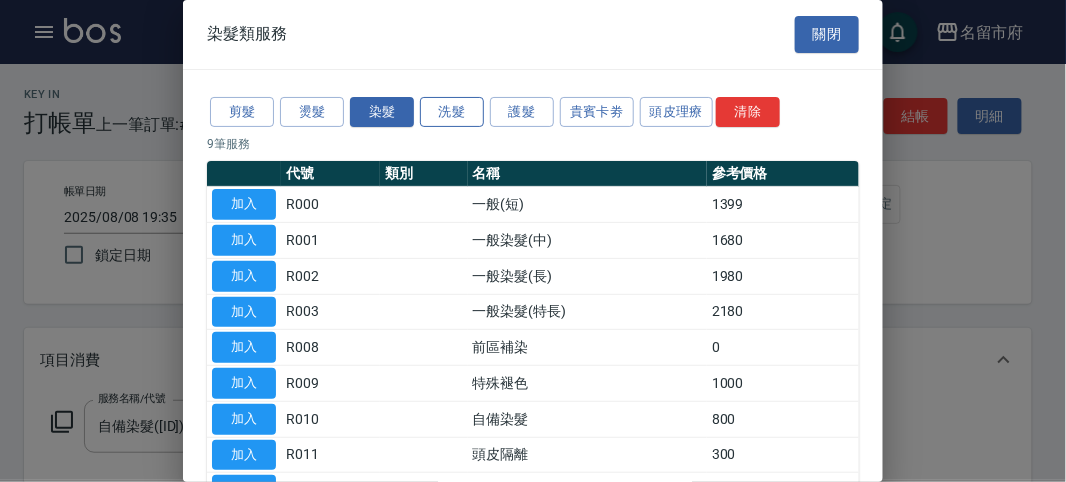 click on "洗髮" at bounding box center (452, 112) 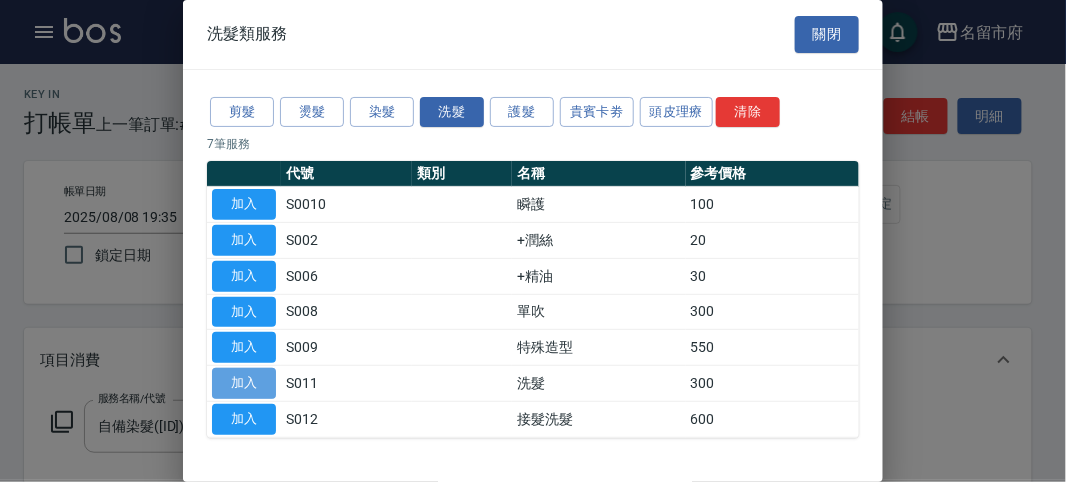 click on "加入" at bounding box center (244, 383) 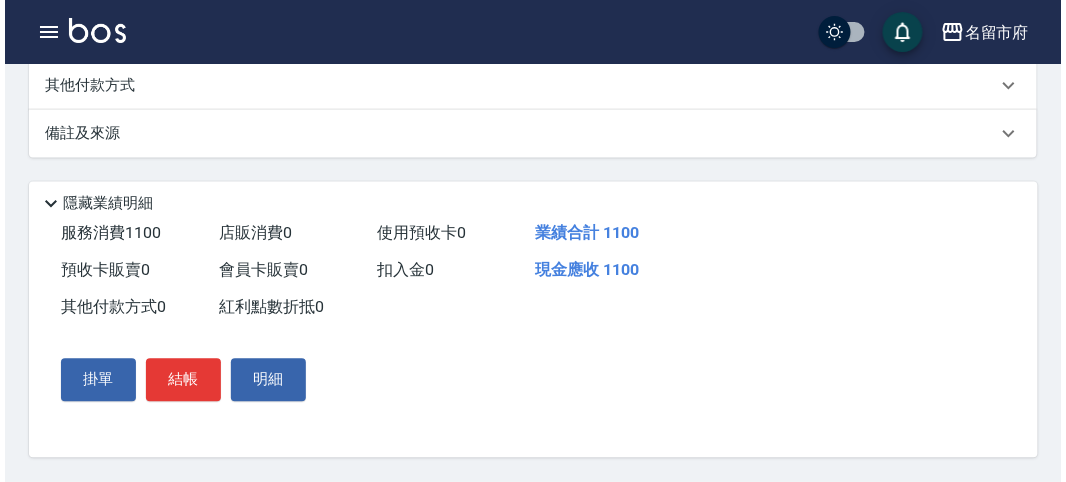 scroll, scrollTop: 682, scrollLeft: 0, axis: vertical 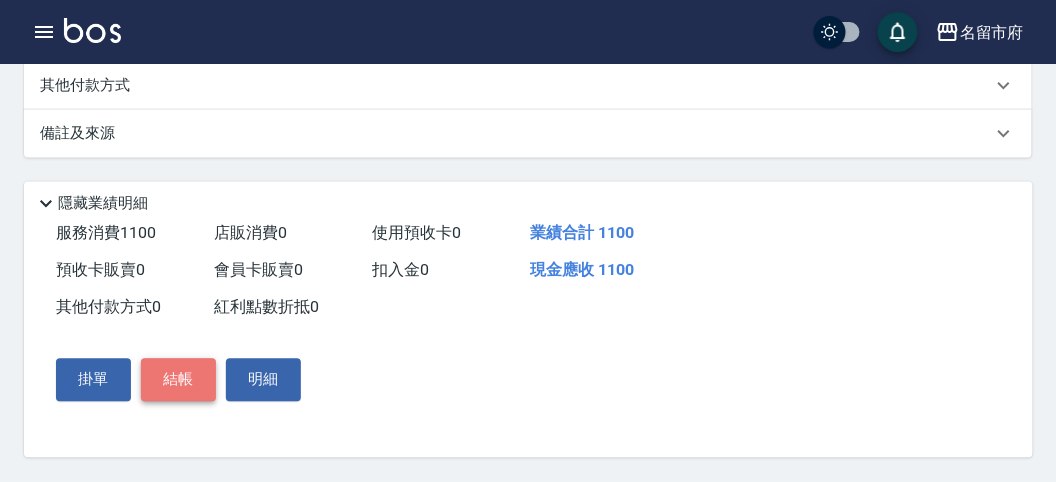 click on "結帳" at bounding box center [178, 380] 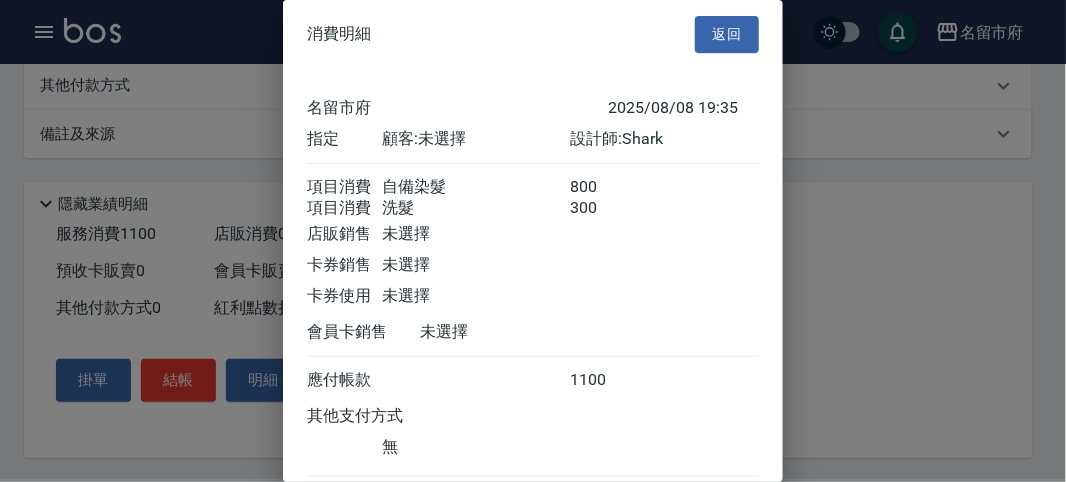 scroll, scrollTop: 133, scrollLeft: 0, axis: vertical 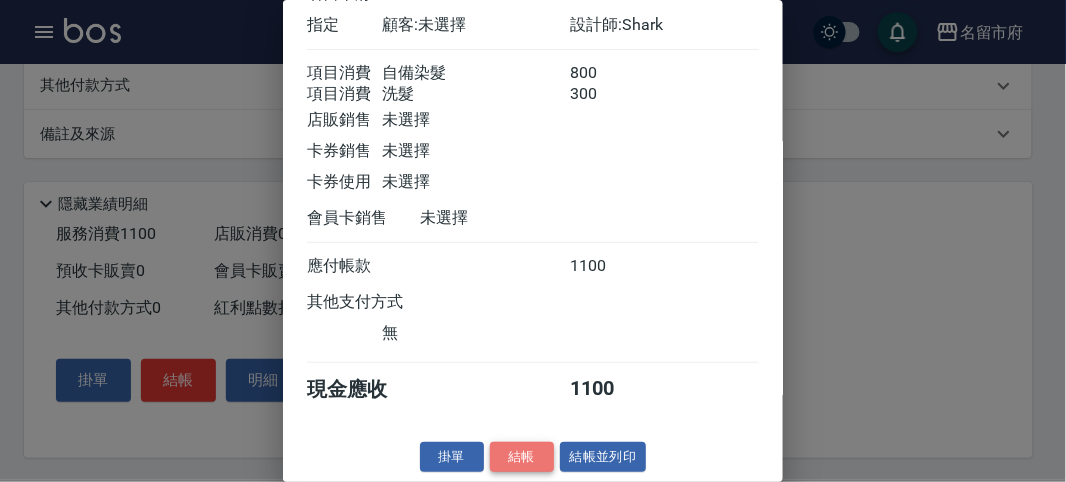 click on "結帳" at bounding box center [522, 457] 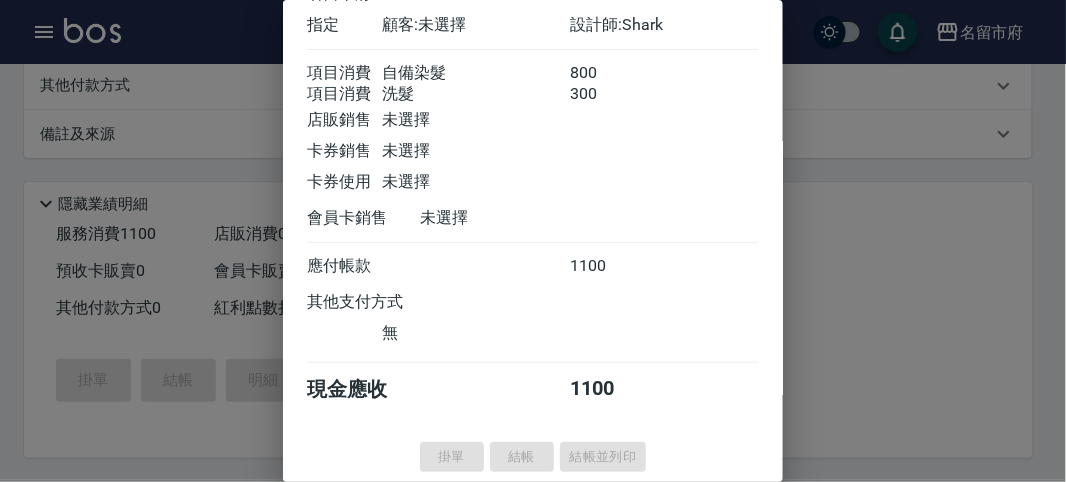 type on "2025/08/08 19:39" 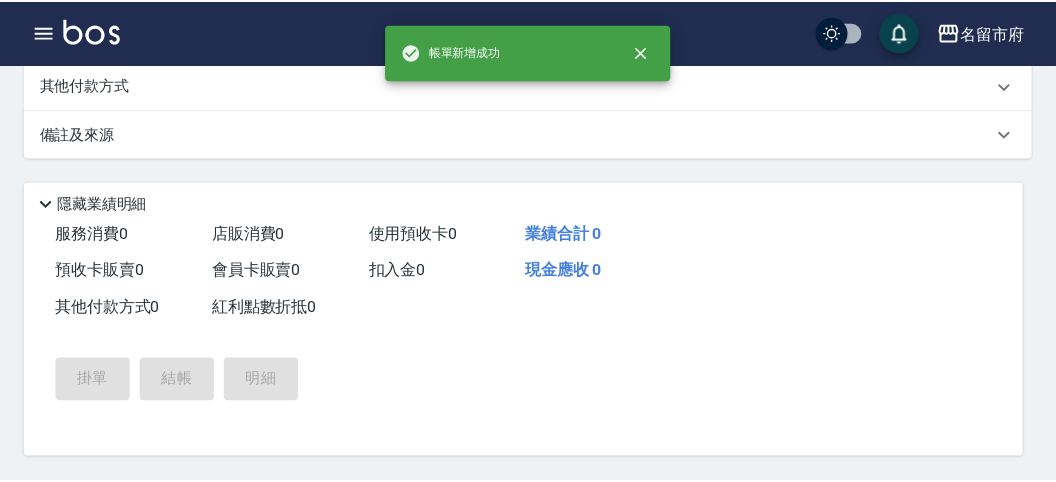 scroll, scrollTop: 0, scrollLeft: 0, axis: both 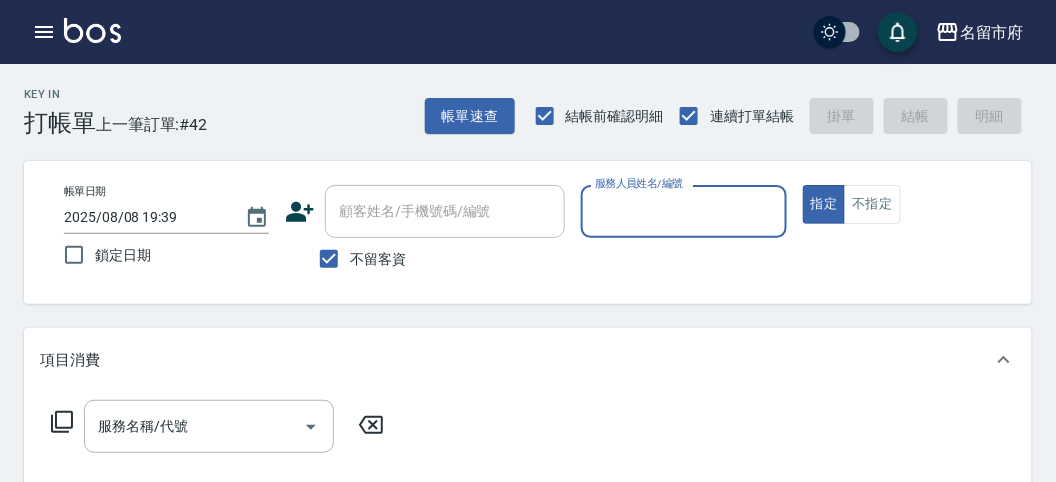 click on "服務人員姓名/編號" at bounding box center [683, 211] 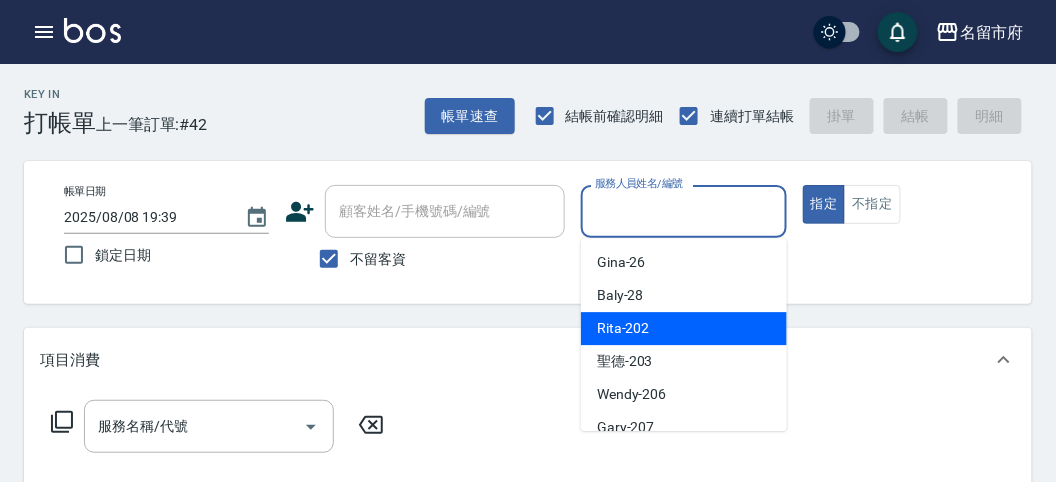 drag, startPoint x: 607, startPoint y: 323, endPoint x: 502, endPoint y: 340, distance: 106.36729 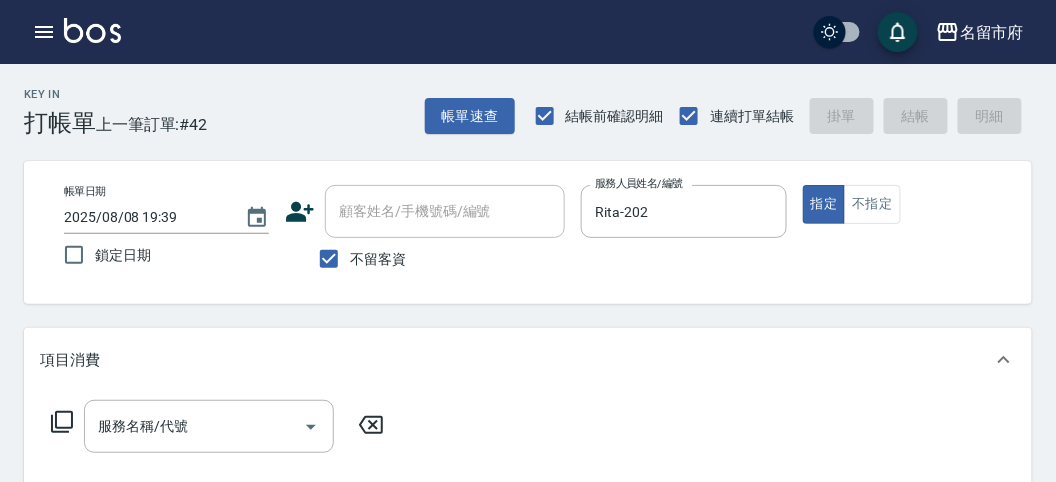 click 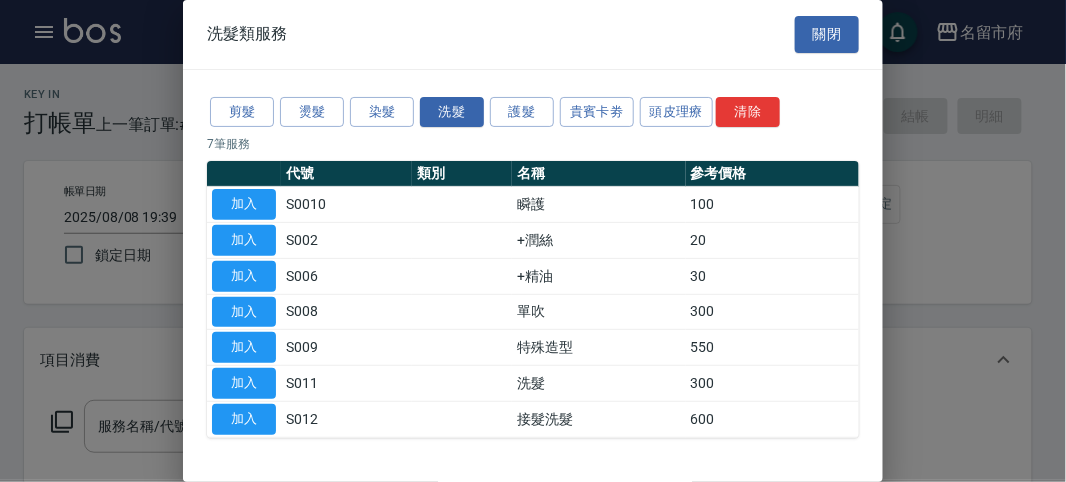 click on "剪髮 燙髮 染髮 洗髮 護髮 貴賓卡劵 頭皮理療 清除" at bounding box center [533, 112] 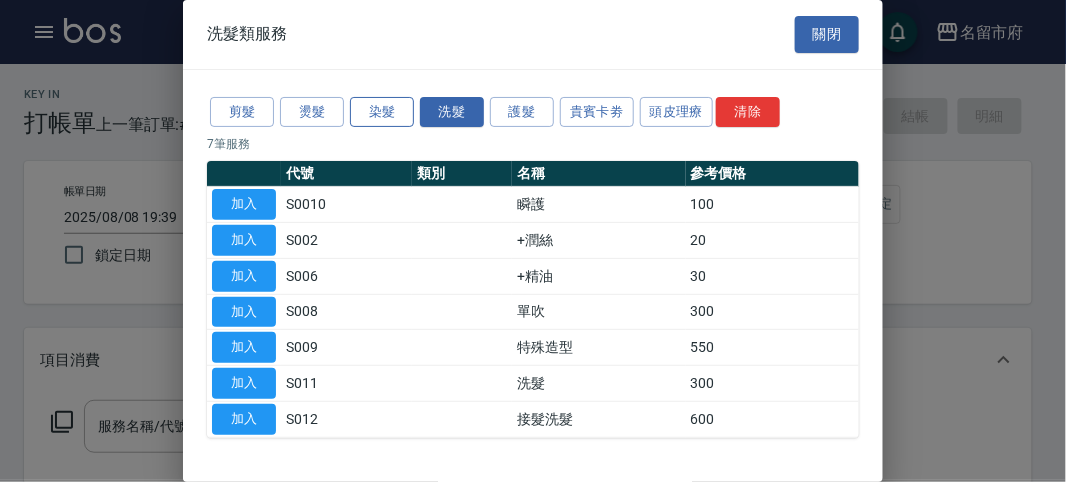 drag, startPoint x: 377, startPoint y: 104, endPoint x: 372, endPoint y: 118, distance: 14.866069 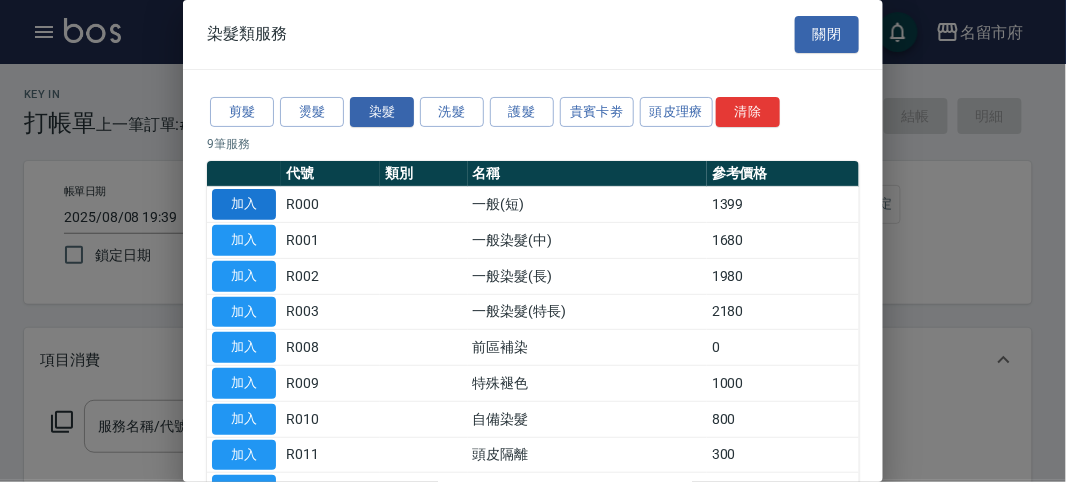 click on "加入" at bounding box center [244, 204] 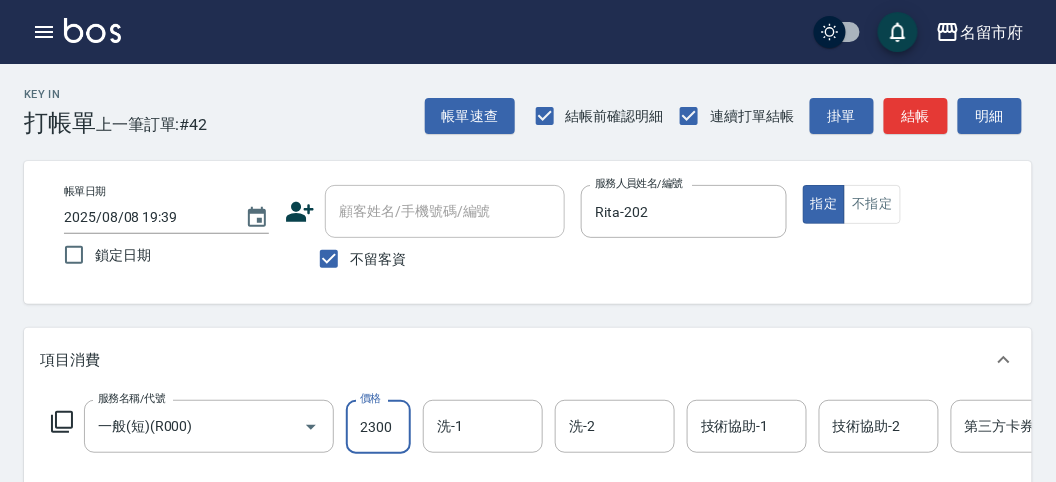 scroll, scrollTop: 333, scrollLeft: 0, axis: vertical 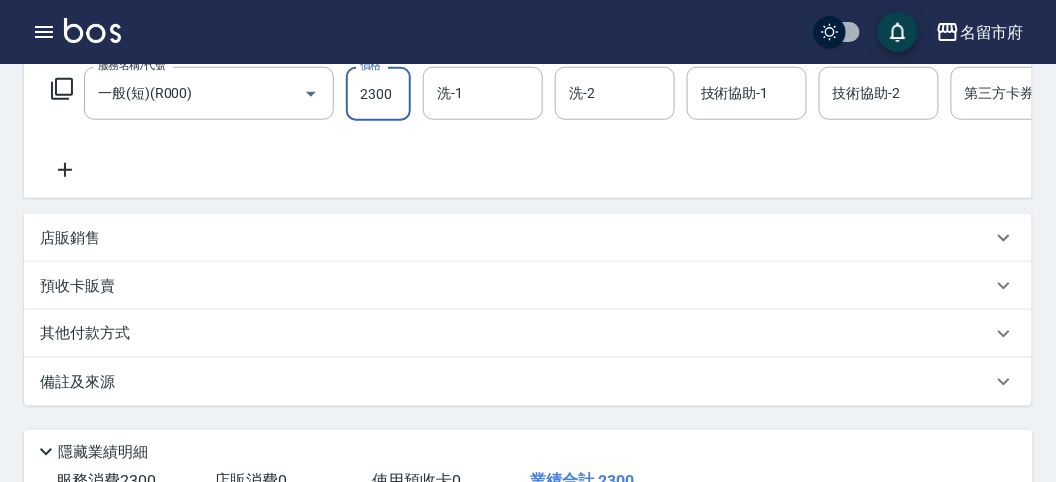 type on "2300" 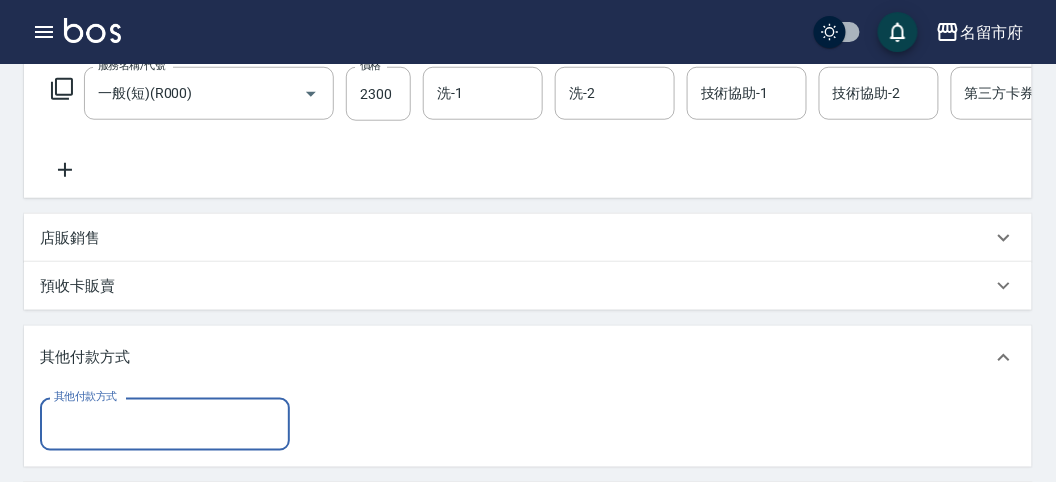 scroll, scrollTop: 0, scrollLeft: 0, axis: both 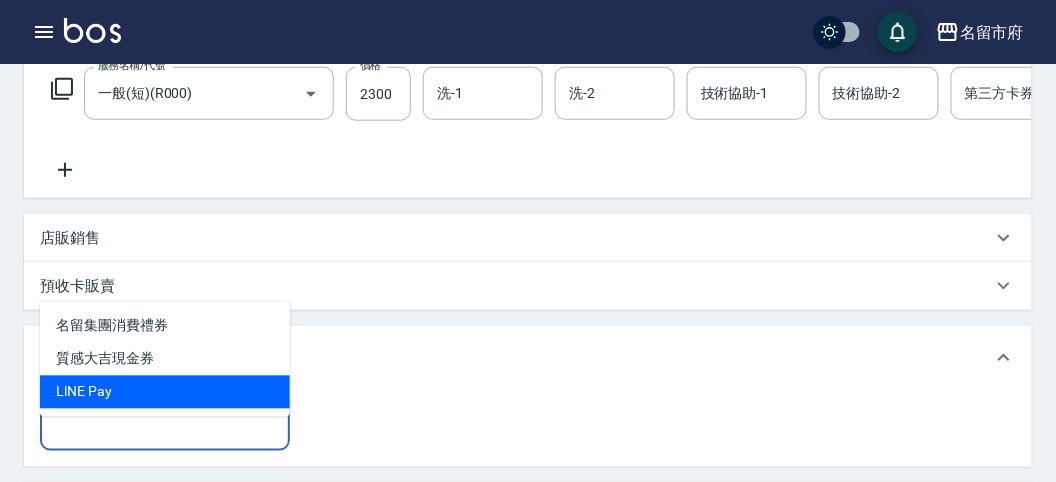 click on "LlNE Pay" at bounding box center (165, 392) 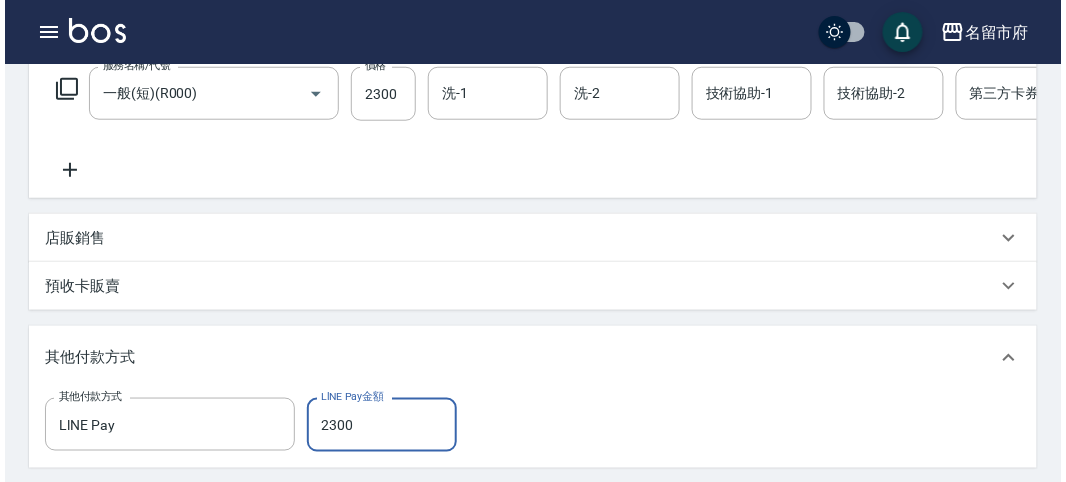 scroll, scrollTop: 666, scrollLeft: 0, axis: vertical 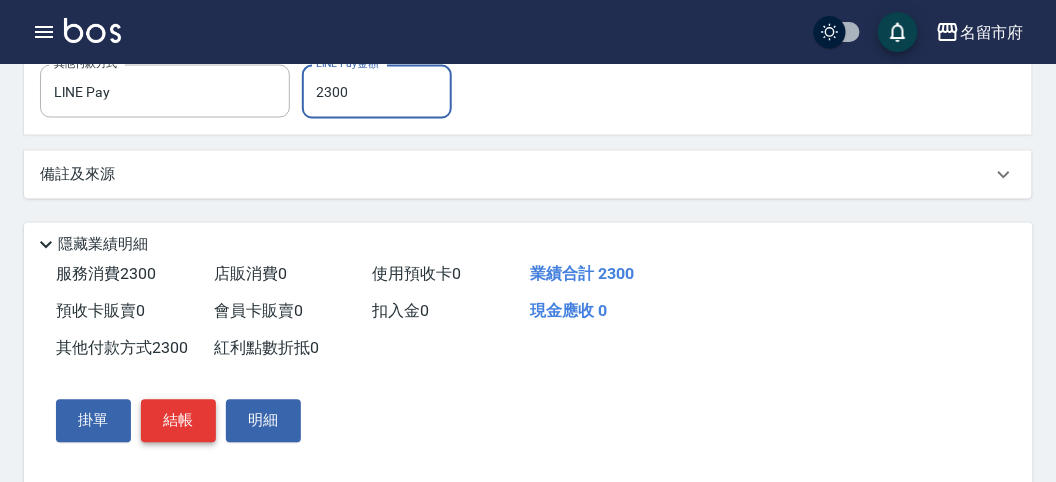 type on "2300" 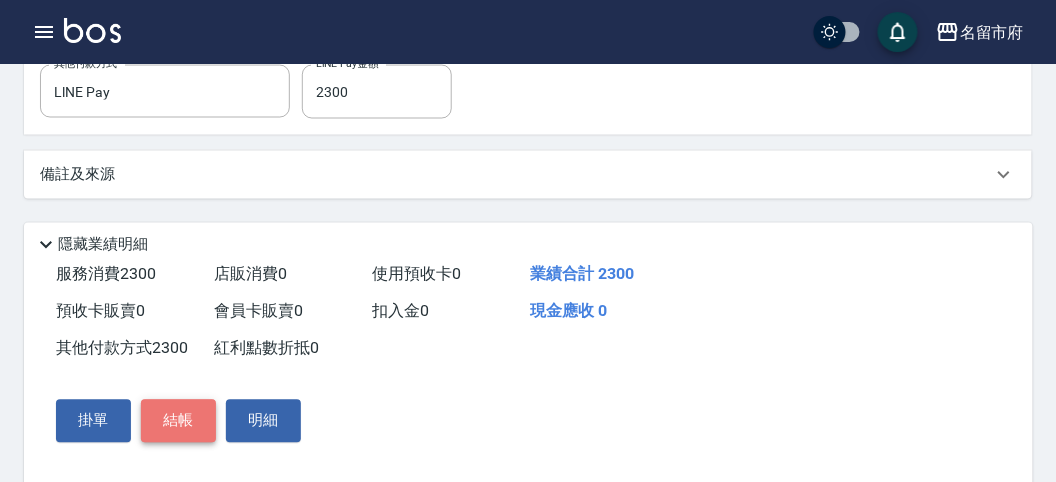 click on "結帳" at bounding box center [178, 421] 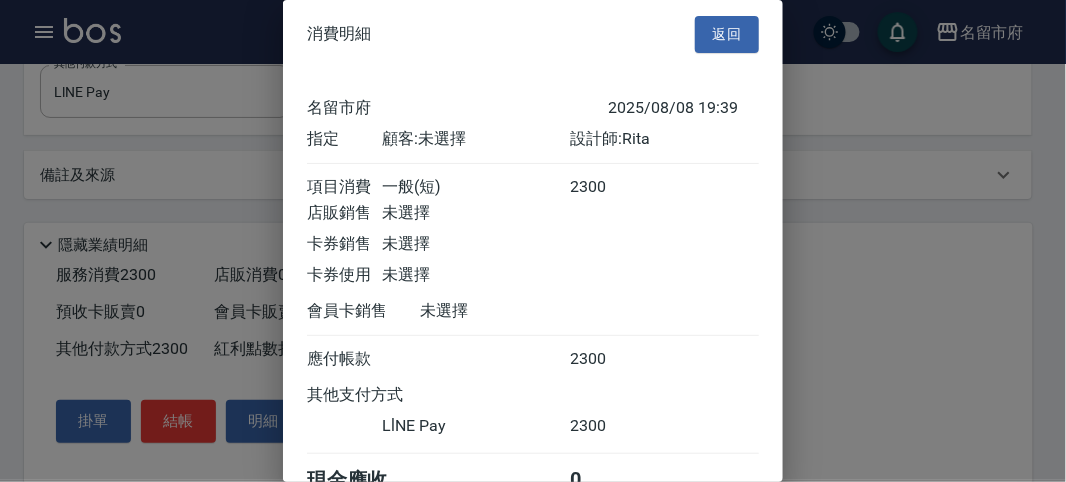 scroll, scrollTop: 107, scrollLeft: 0, axis: vertical 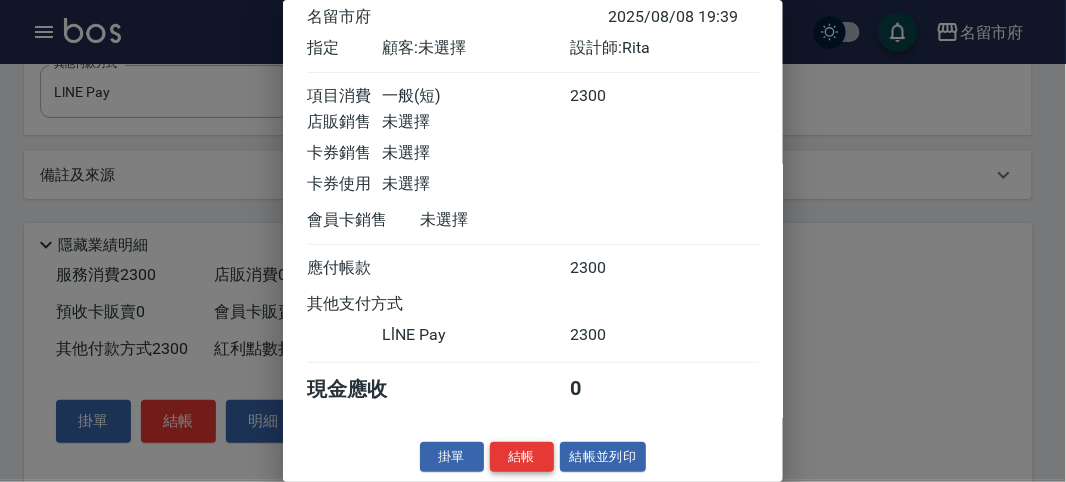click on "結帳" at bounding box center [522, 457] 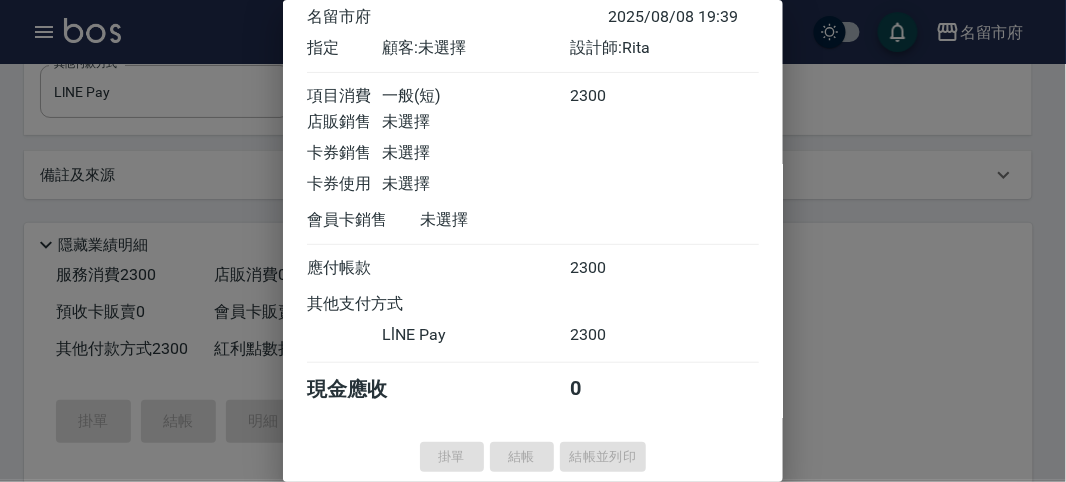 type on "2025/08/08 19:41" 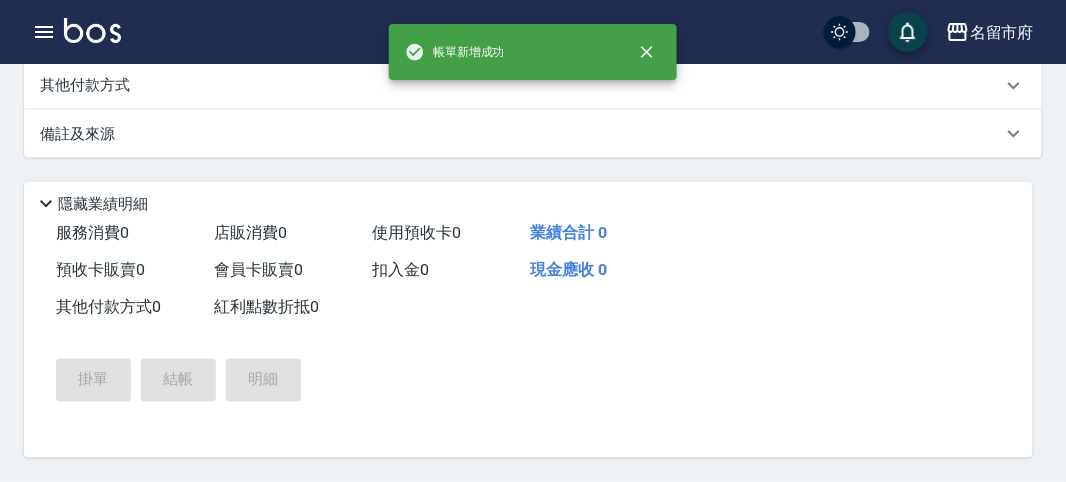 scroll, scrollTop: 0, scrollLeft: 0, axis: both 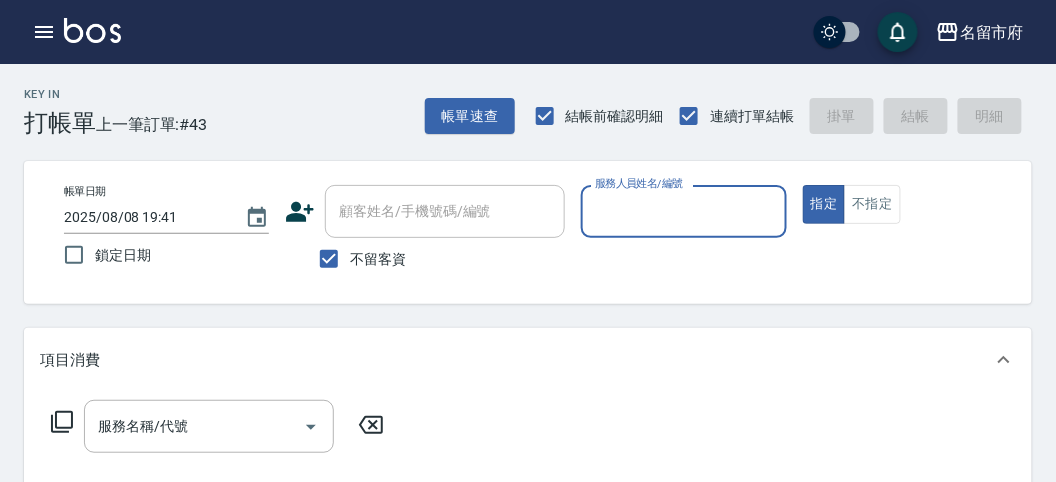 click on "服務人員姓名/編號" at bounding box center (683, 211) 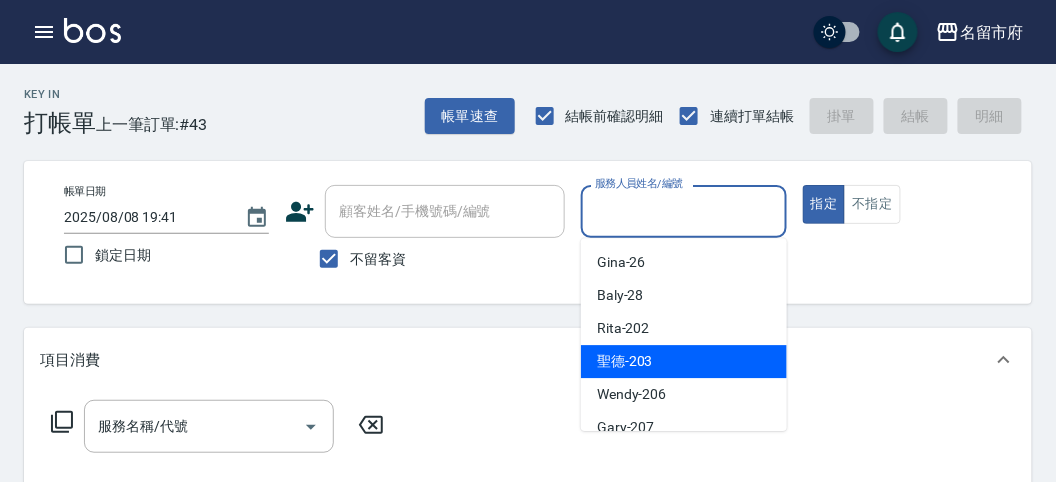 click on "聖德 -203" at bounding box center (684, 361) 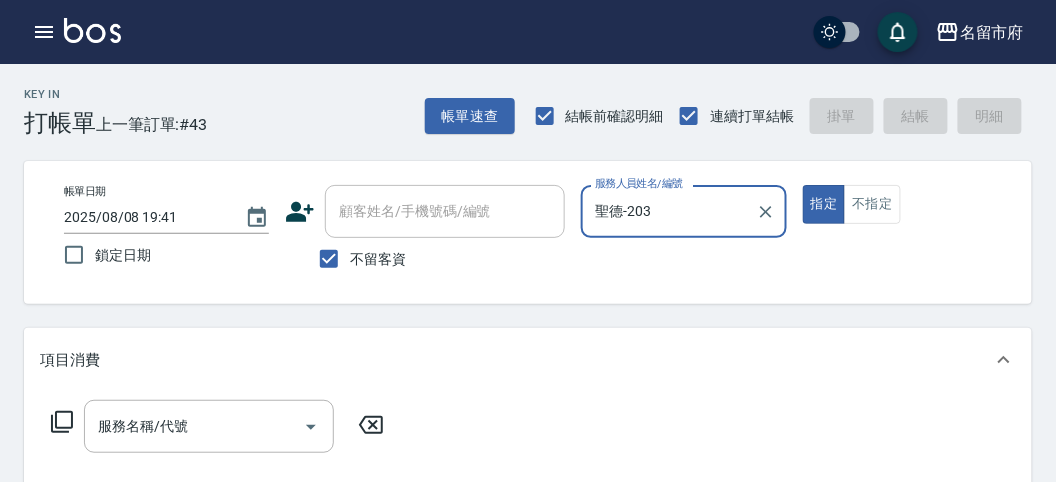 click on "[NAME]-[ID] 服務人員姓名/編號" at bounding box center [683, 211] 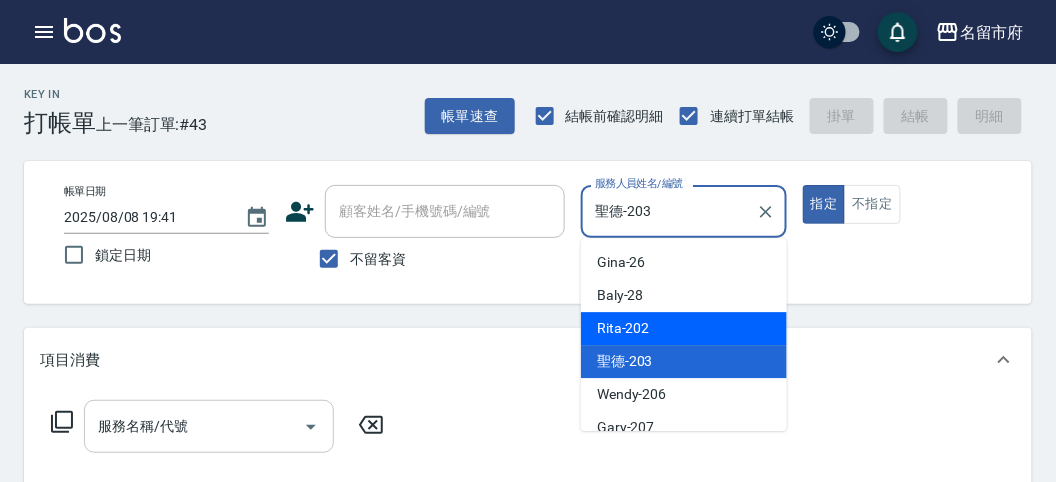 drag, startPoint x: 637, startPoint y: 330, endPoint x: 332, endPoint y: 428, distance: 320.3576 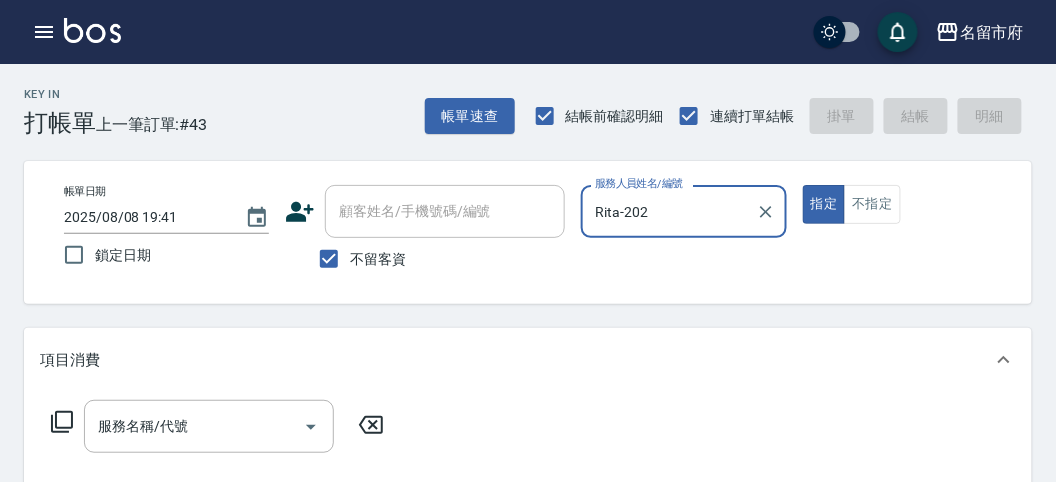 click 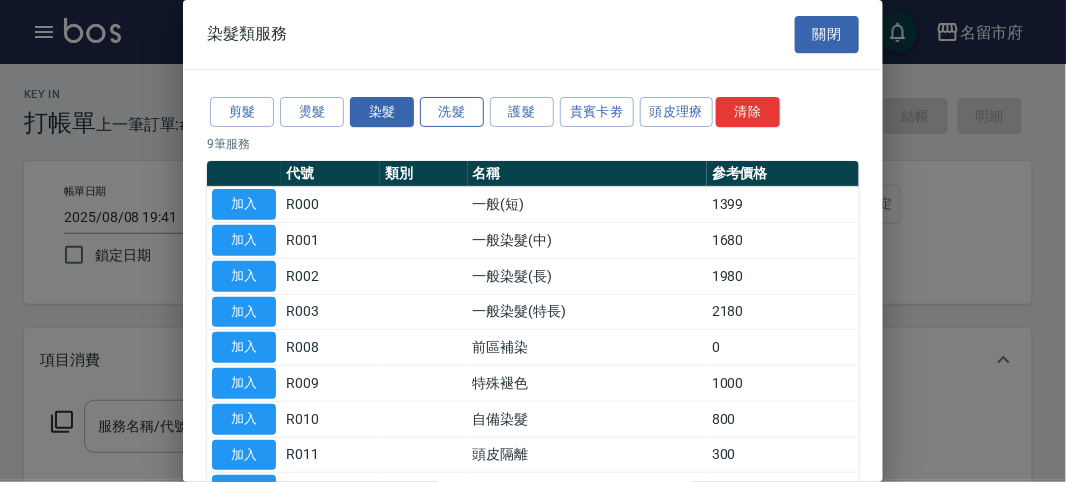 click on "洗髮" at bounding box center [452, 112] 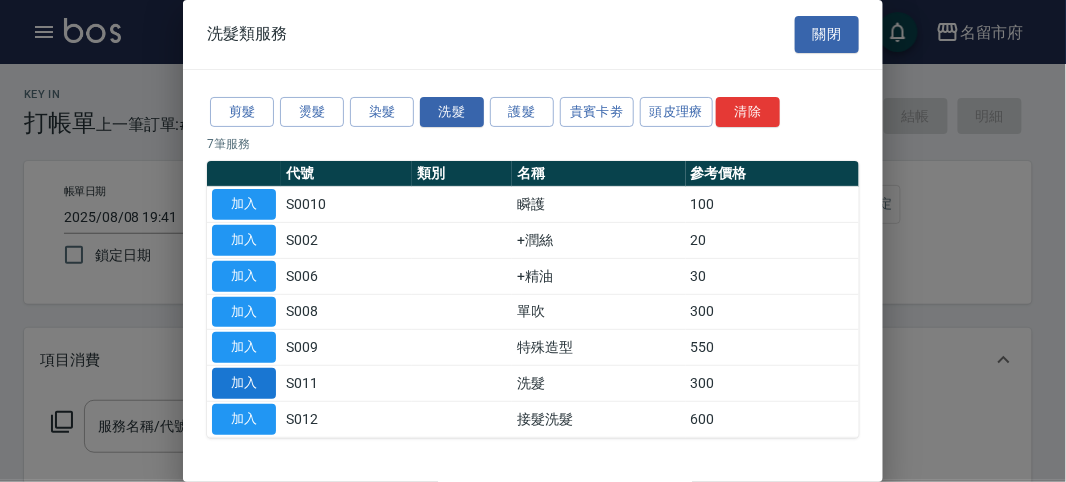 click on "加入" at bounding box center (244, 383) 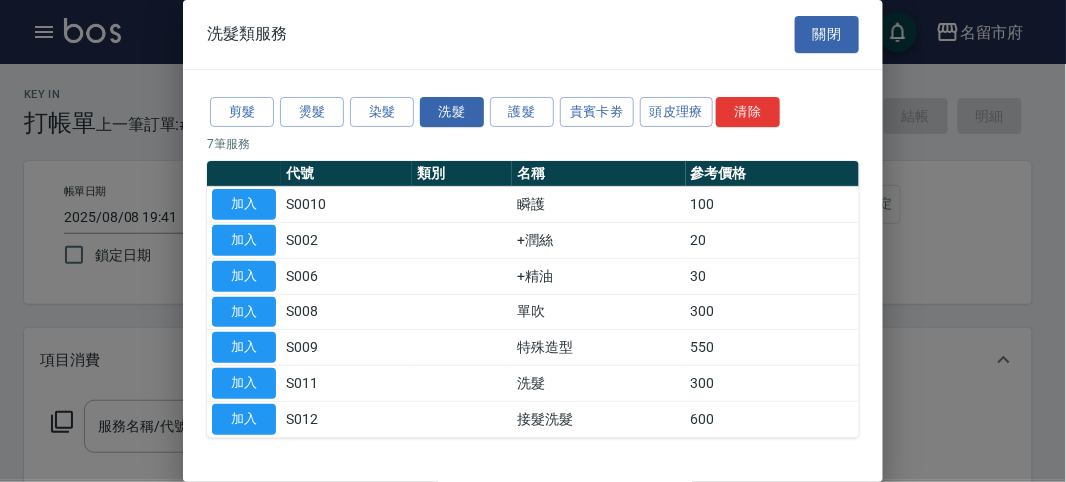 type on "洗髮(S011)" 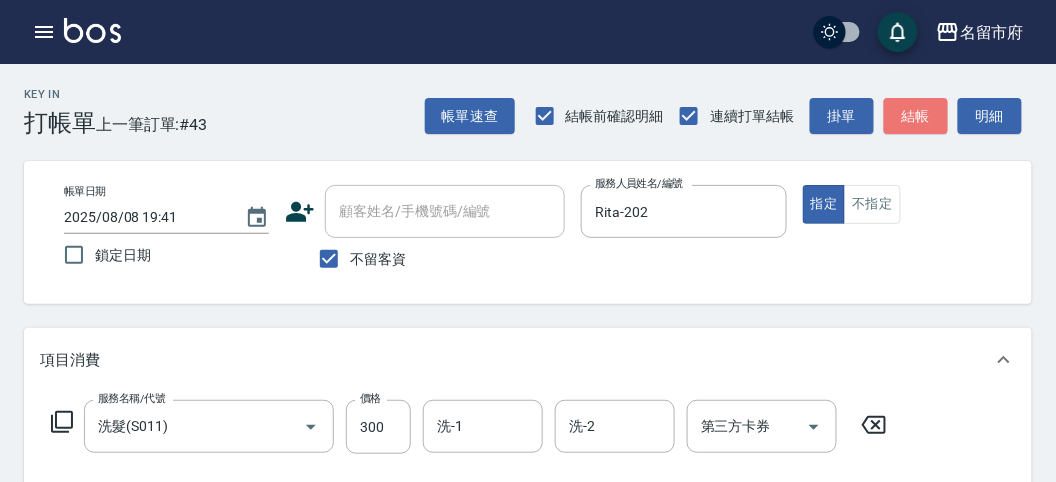 drag, startPoint x: 936, startPoint y: 112, endPoint x: 887, endPoint y: 143, distance: 57.982758 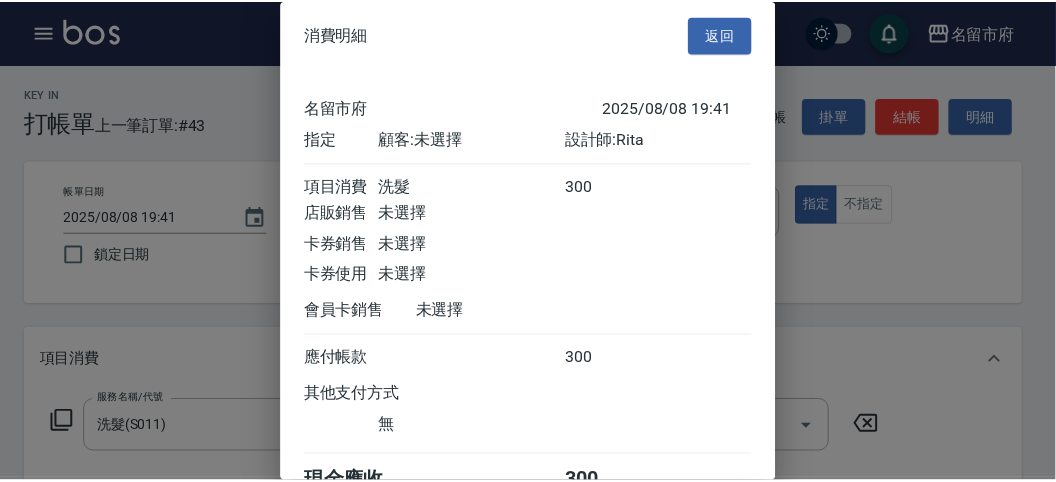 scroll, scrollTop: 111, scrollLeft: 0, axis: vertical 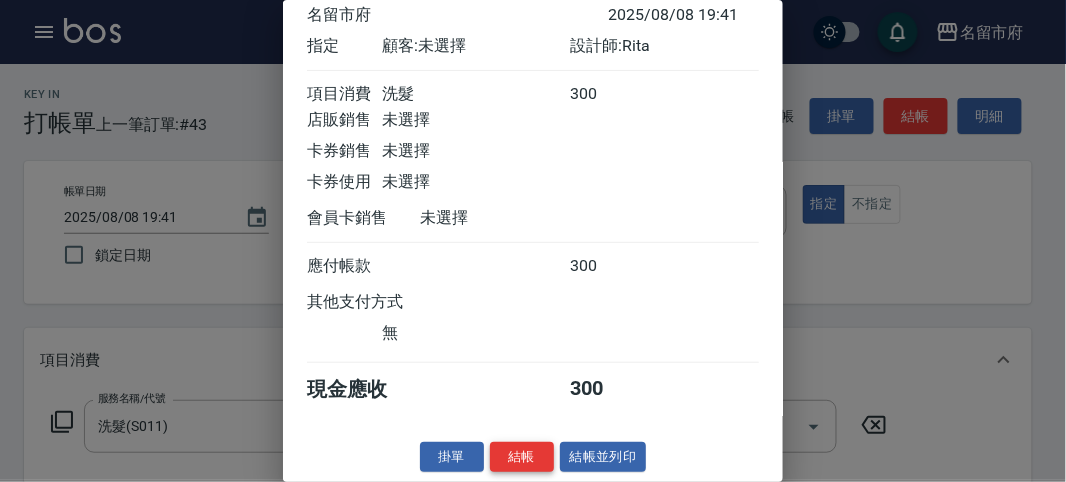 click on "結帳" at bounding box center [522, 457] 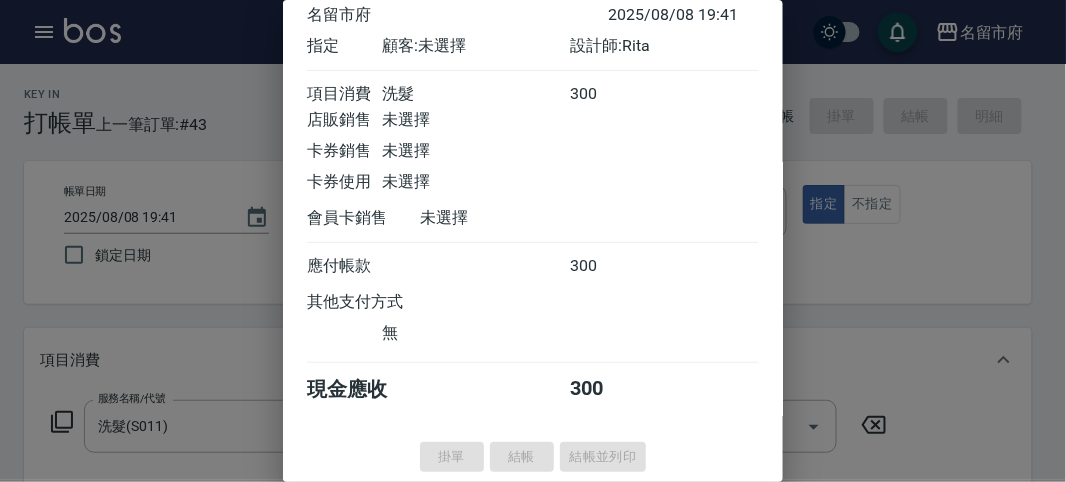 type on "2025/08/08 19:42" 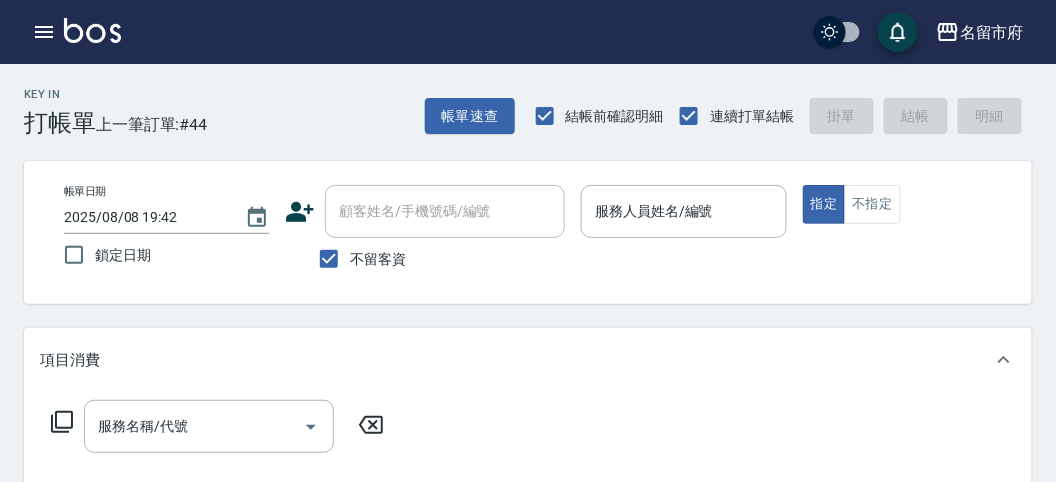 click on "項目消費" at bounding box center [516, 360] 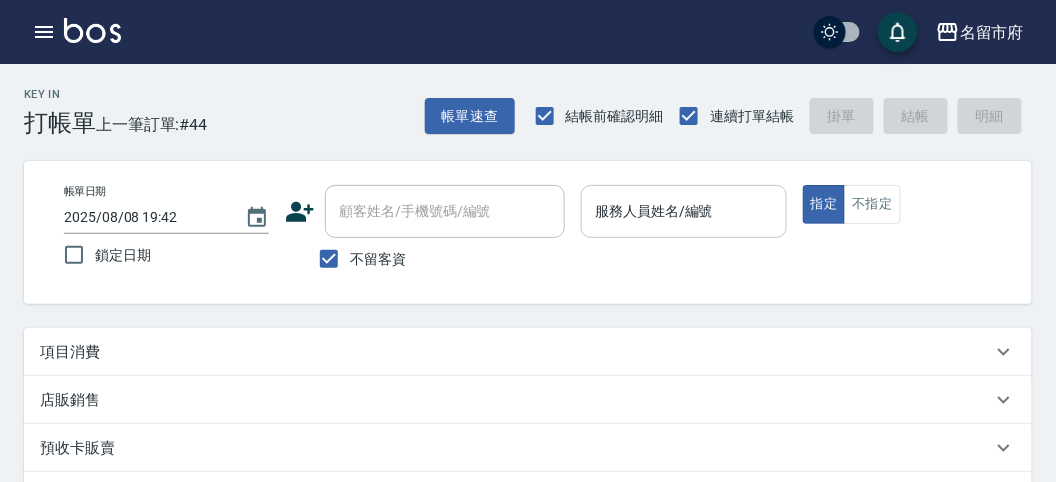 click on "服務人員姓名/編號" at bounding box center (683, 211) 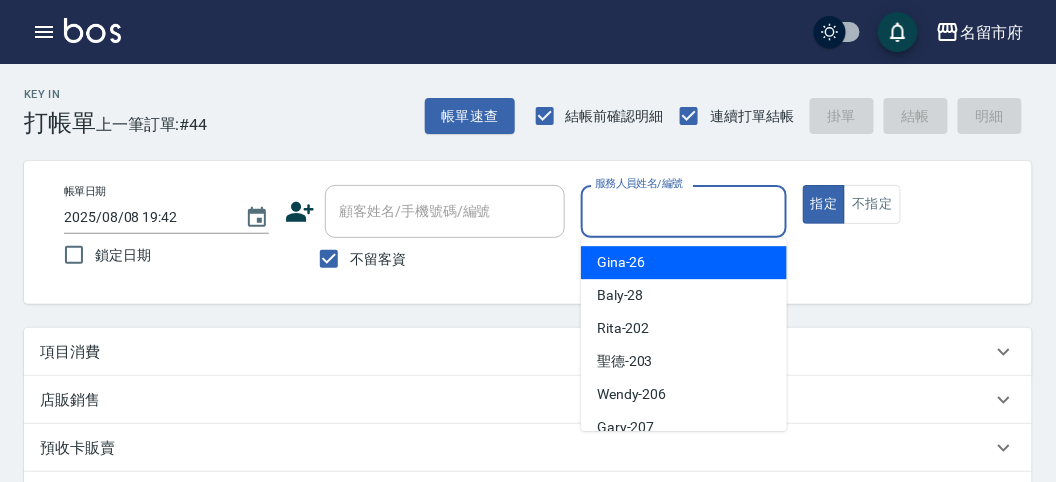 click on "Gina -26" at bounding box center (684, 262) 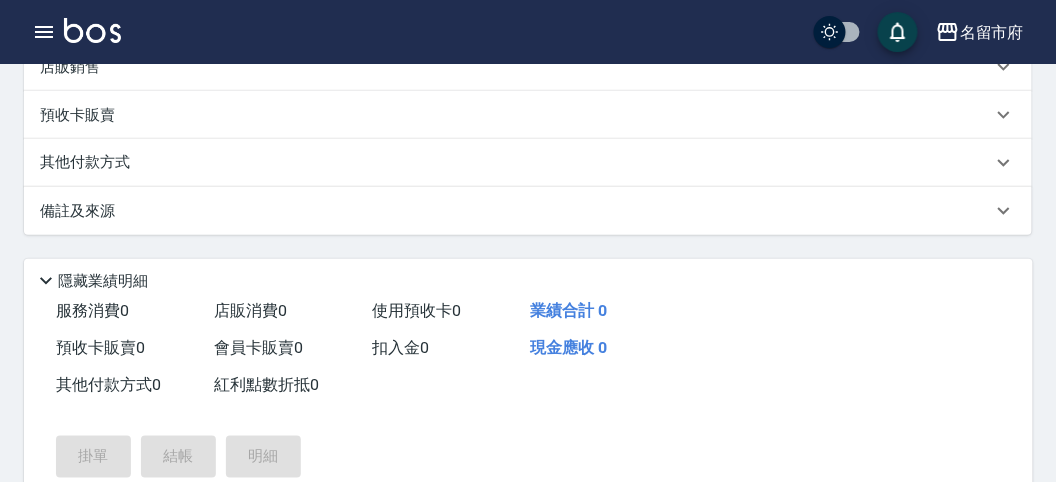 scroll, scrollTop: 111, scrollLeft: 0, axis: vertical 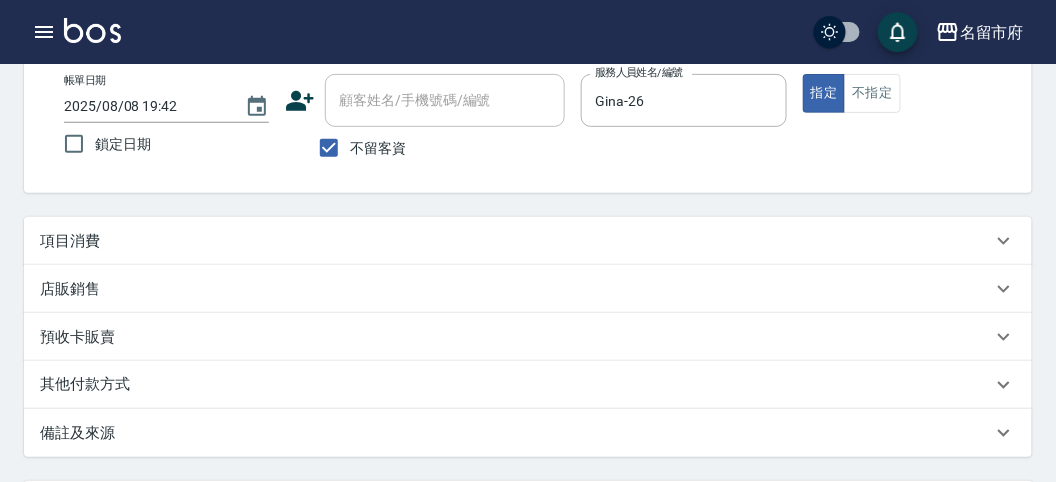 click on "項目消費" at bounding box center (70, 241) 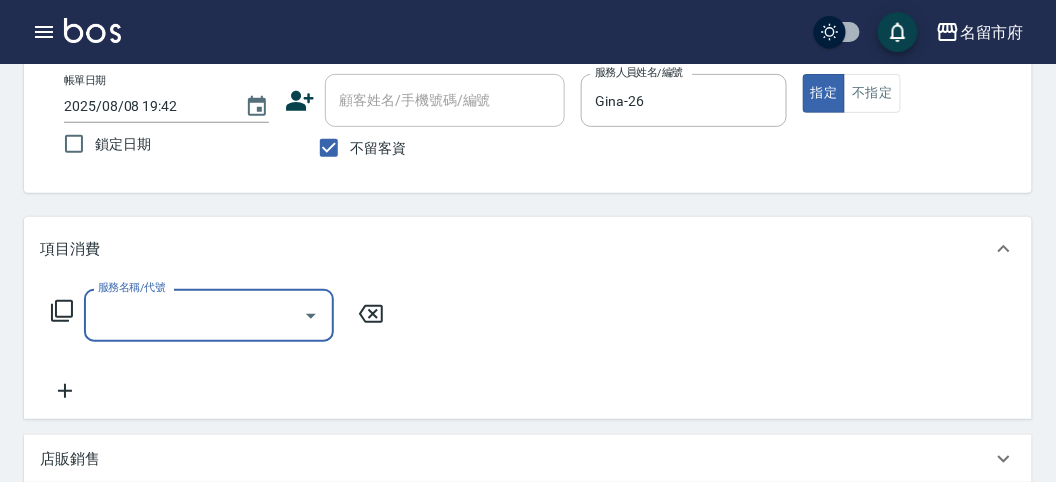 scroll, scrollTop: 0, scrollLeft: 0, axis: both 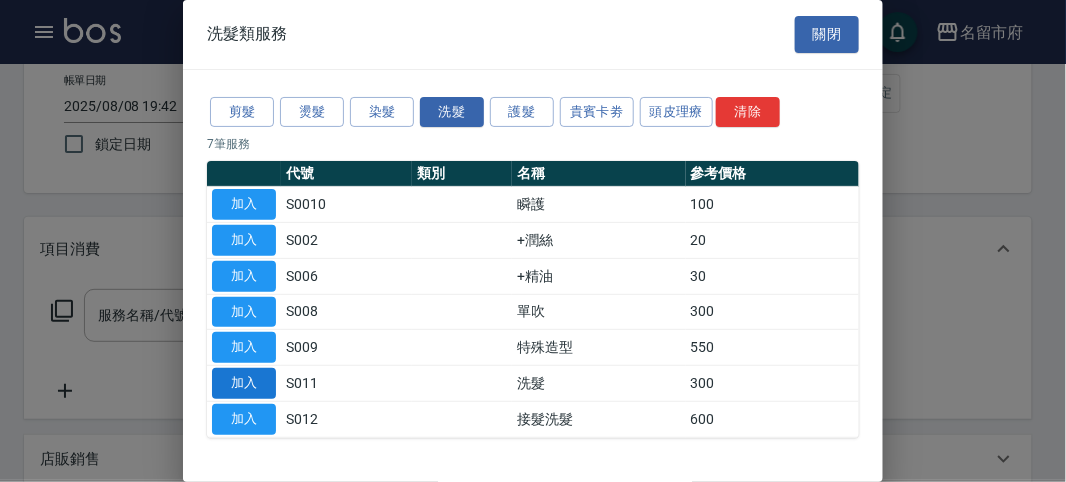 click on "加入" at bounding box center (244, 383) 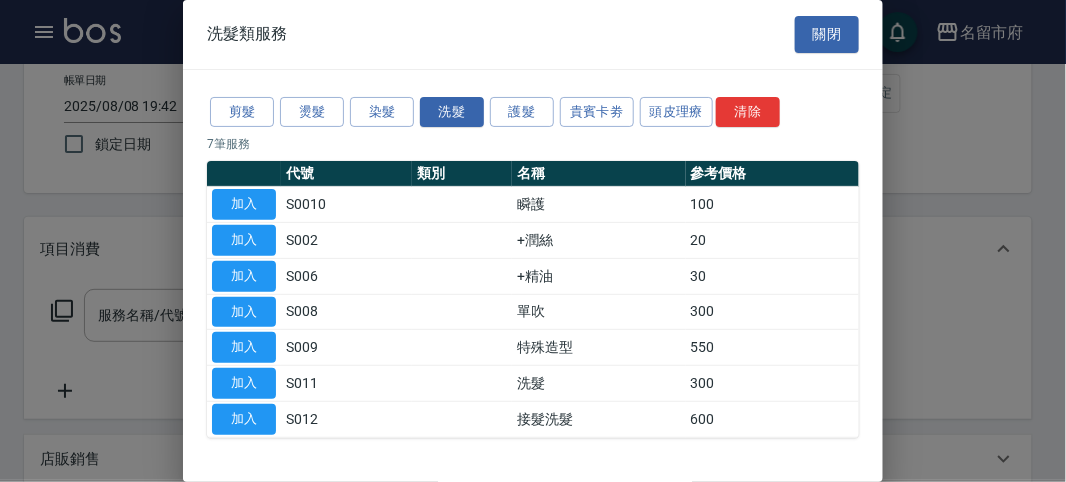 type on "洗髮(S011)" 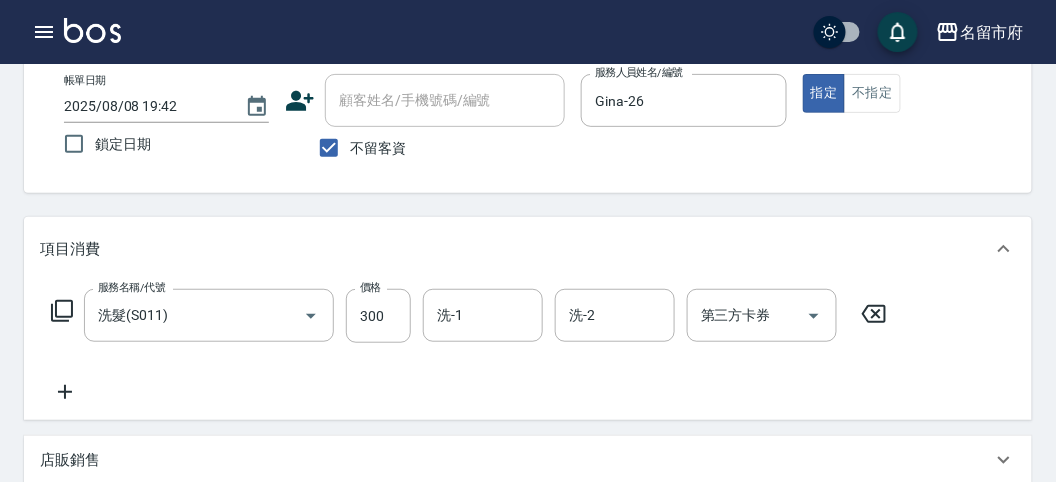 click 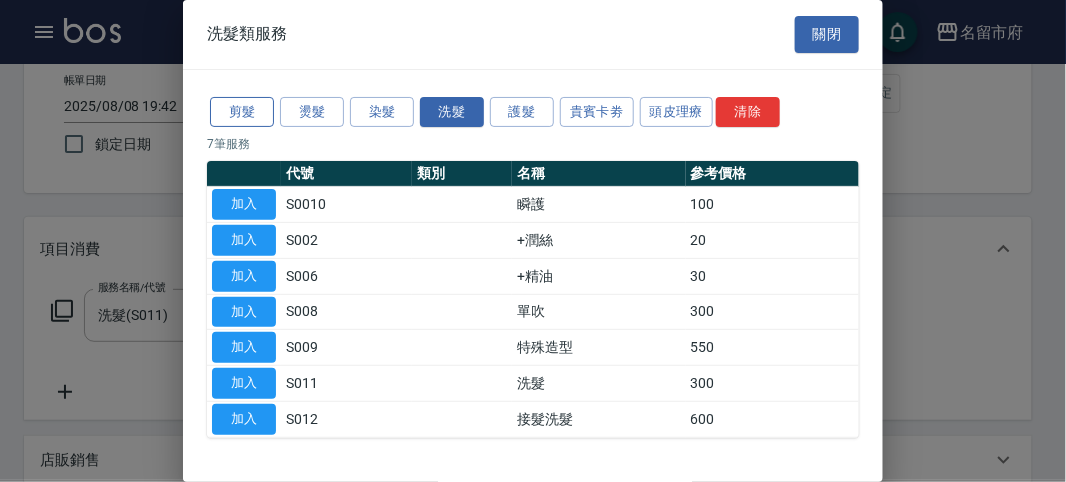 click on "剪髮" at bounding box center [242, 112] 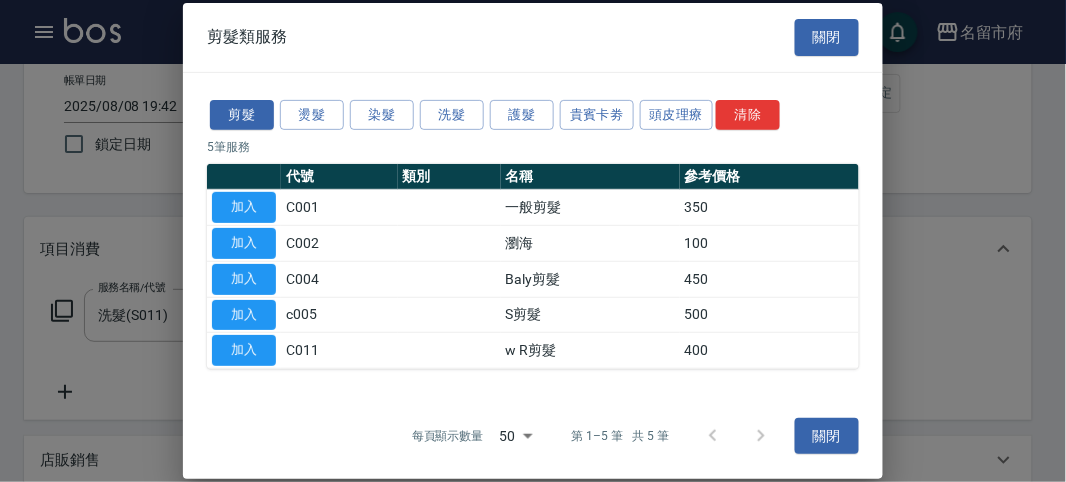 click on "加入" at bounding box center [244, 207] 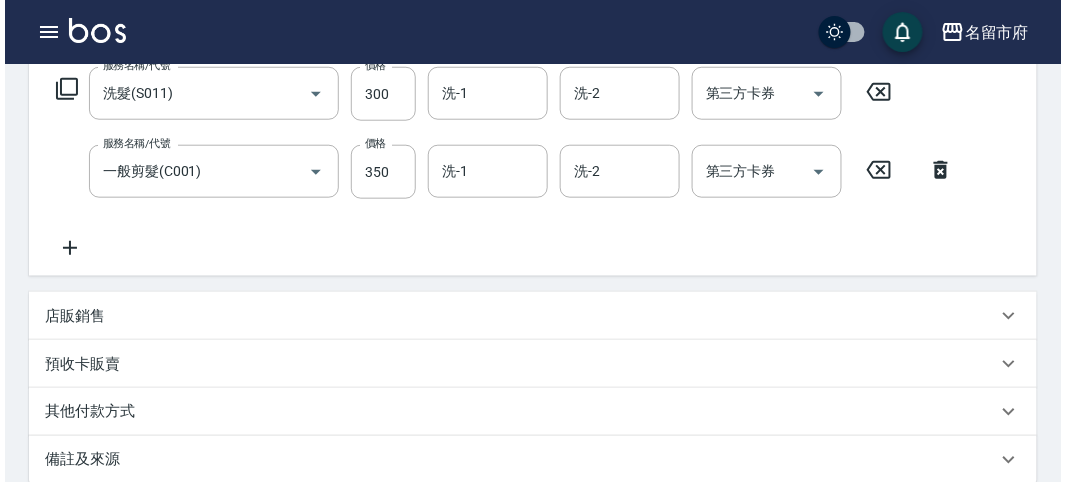 scroll, scrollTop: 663, scrollLeft: 0, axis: vertical 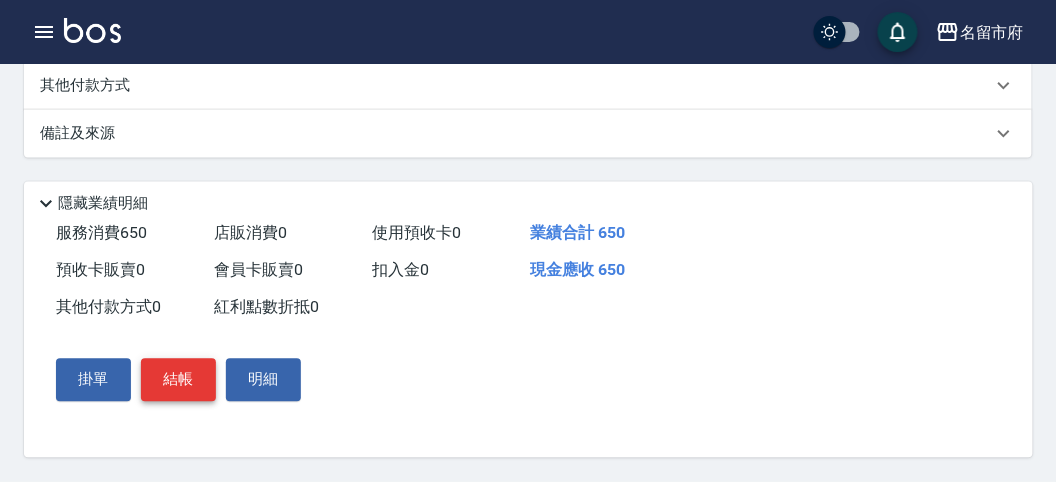 click on "結帳" at bounding box center [178, 380] 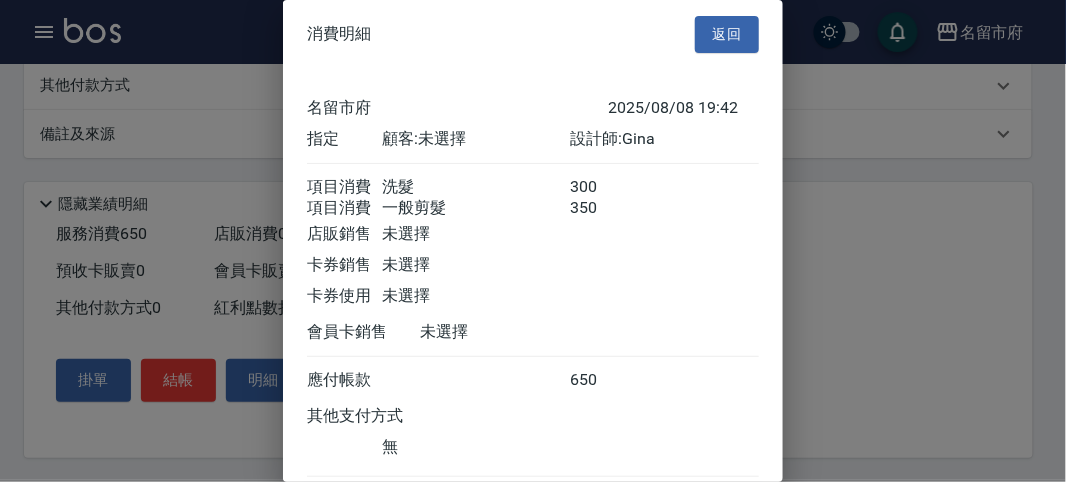 scroll, scrollTop: 133, scrollLeft: 0, axis: vertical 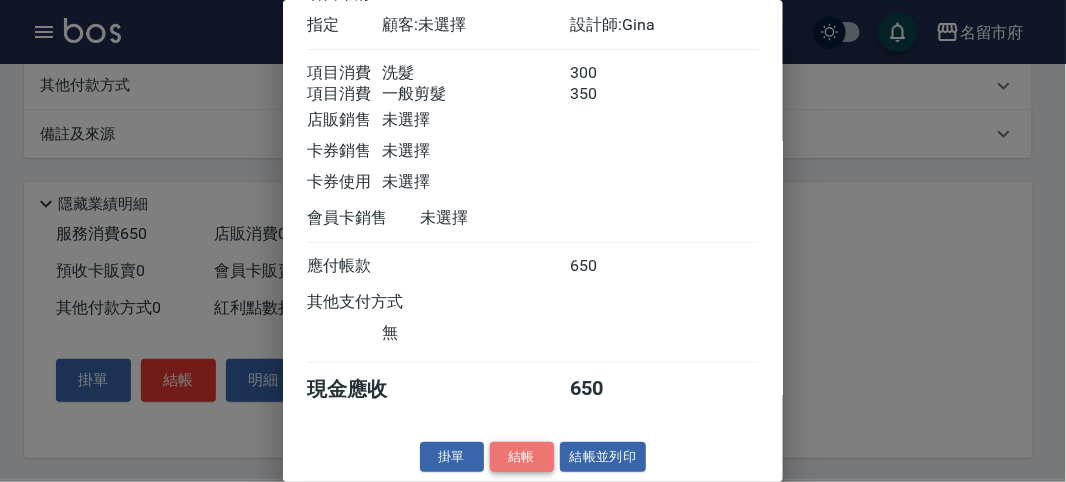 click on "結帳" at bounding box center (522, 457) 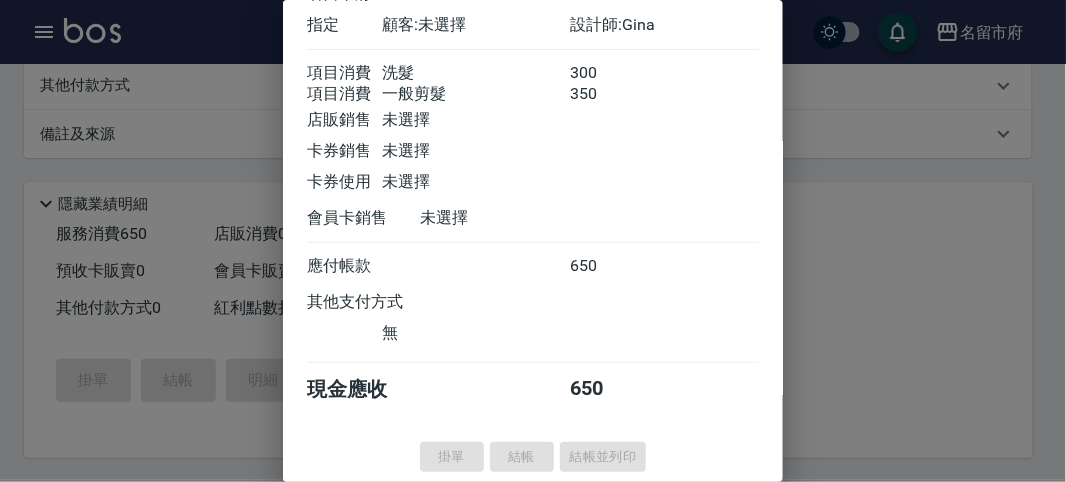type on "2025/08/08 20:21" 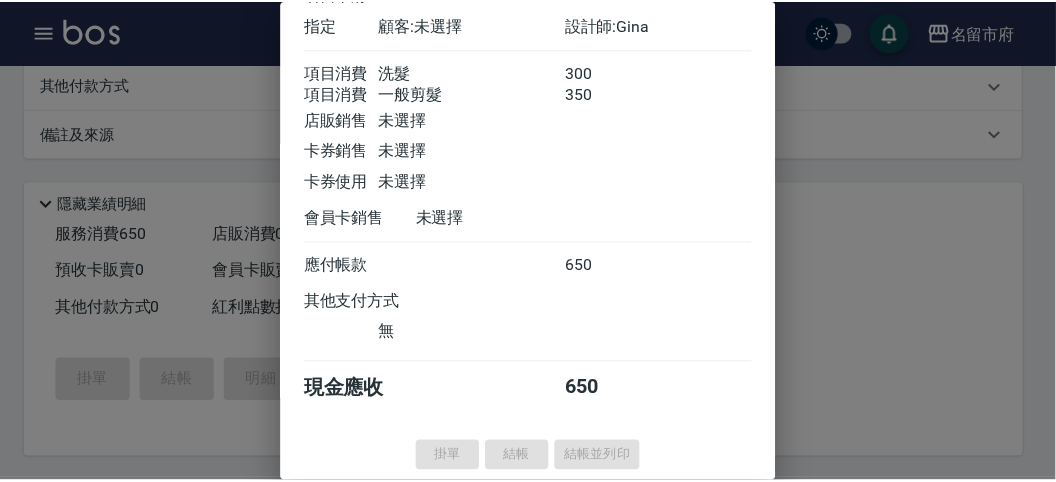 scroll, scrollTop: 0, scrollLeft: 0, axis: both 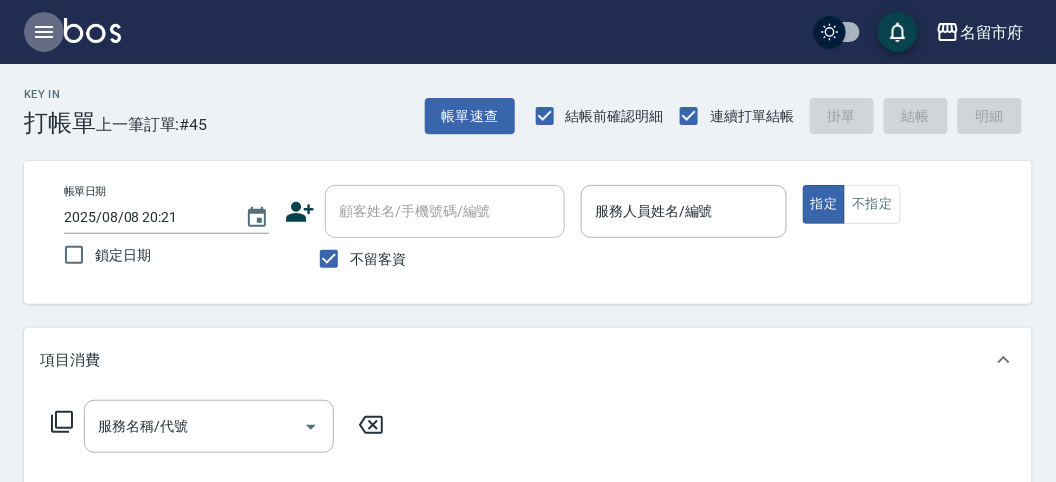 click 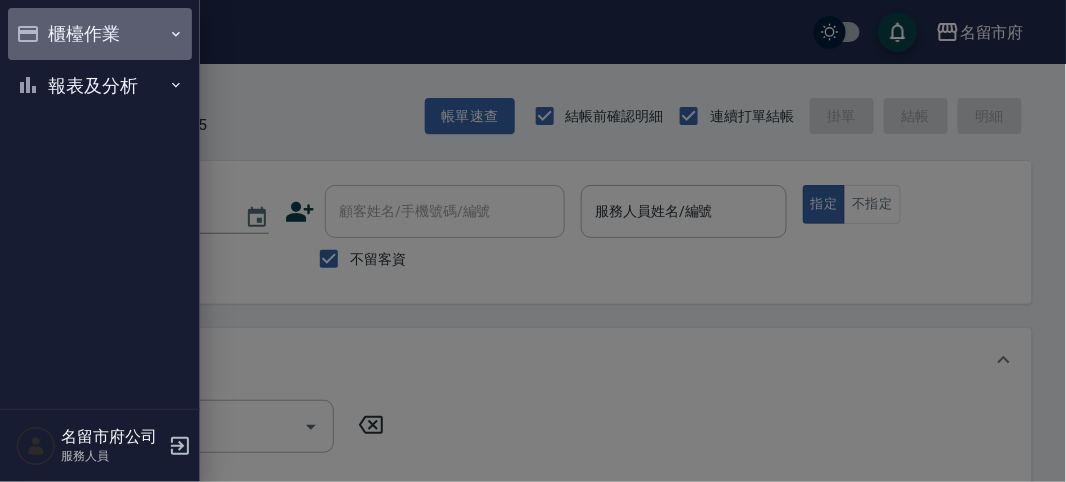 click on "櫃檯作業" at bounding box center (100, 34) 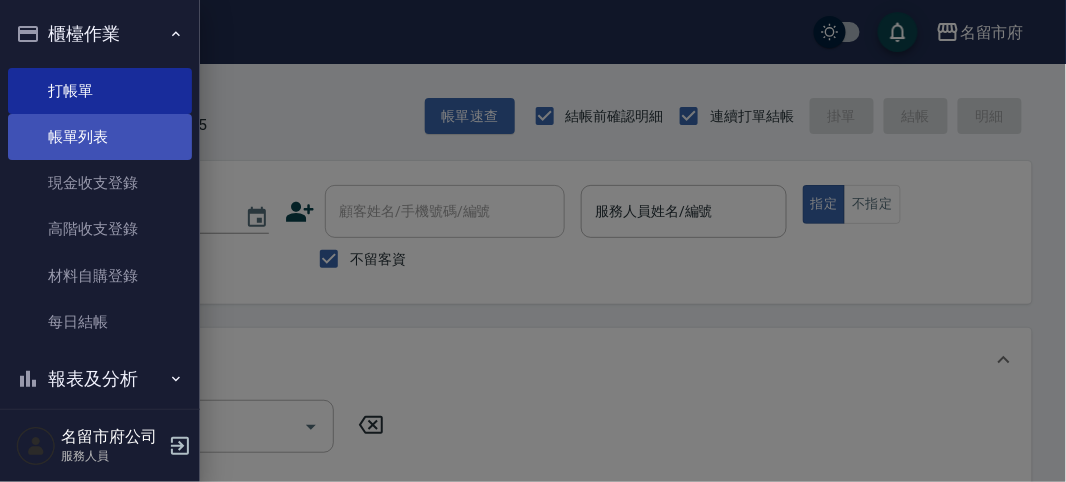 click on "帳單列表" at bounding box center [100, 137] 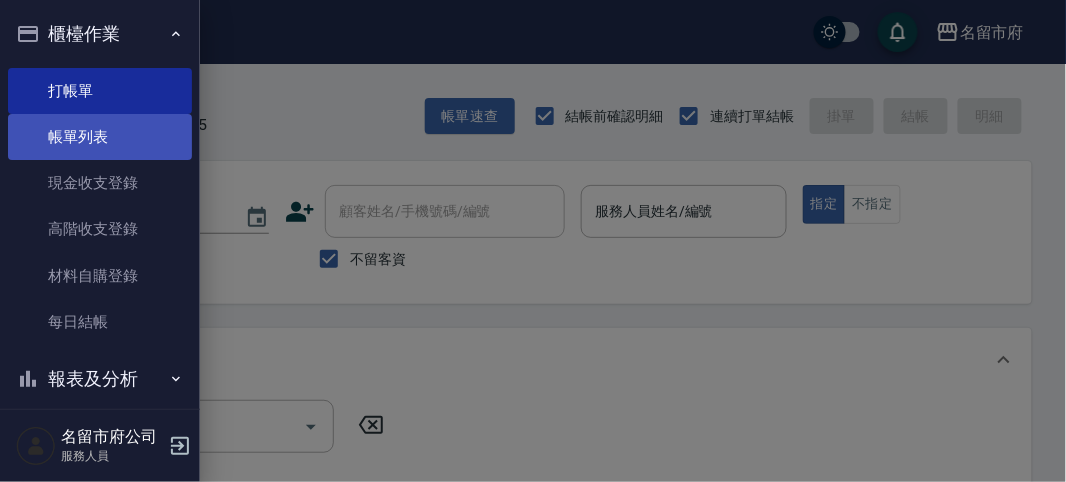 click on "帳單列表" at bounding box center (100, 137) 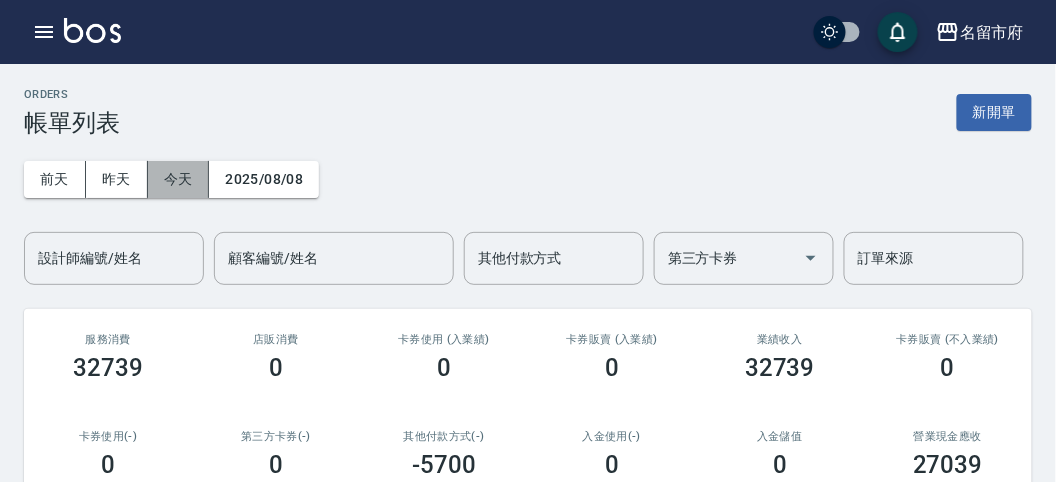 click on "今天" at bounding box center (179, 179) 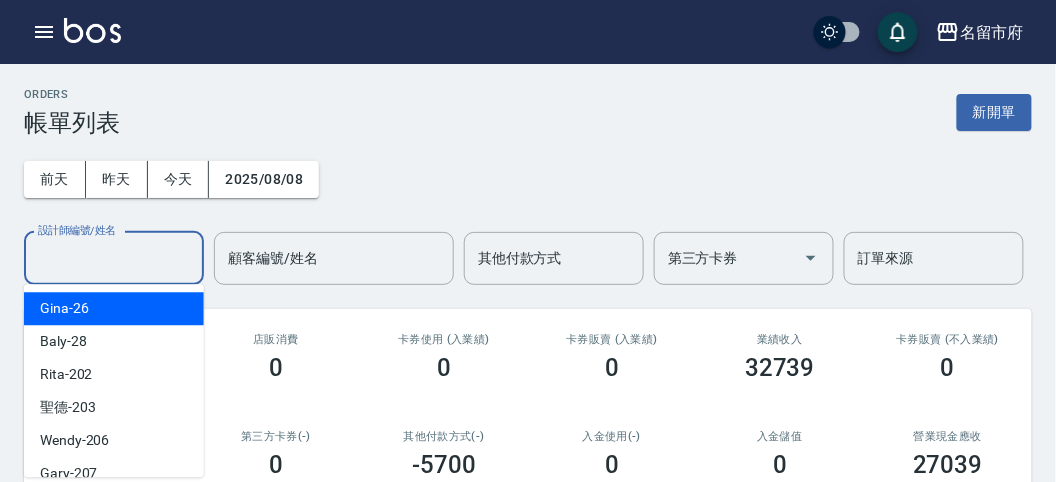 click on "設計師編號/姓名" at bounding box center [114, 258] 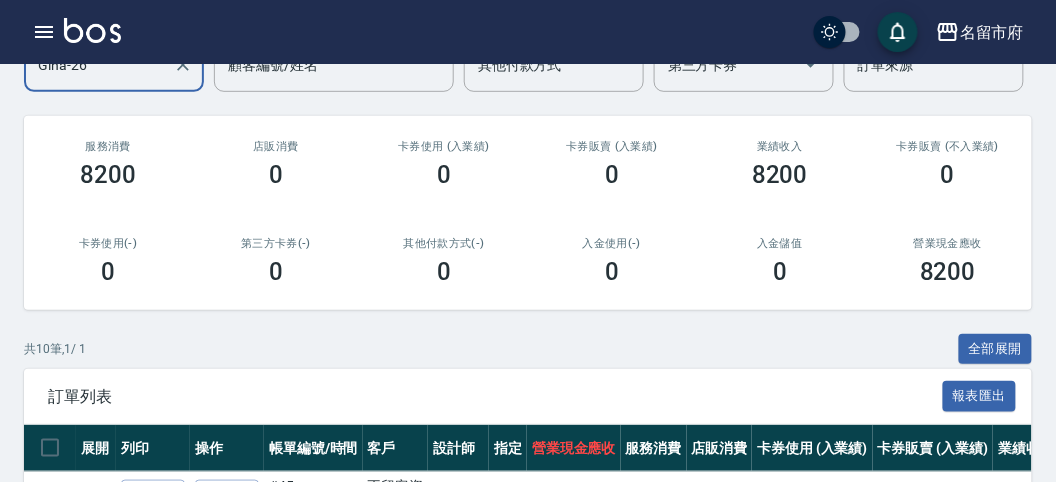 scroll, scrollTop: 0, scrollLeft: 0, axis: both 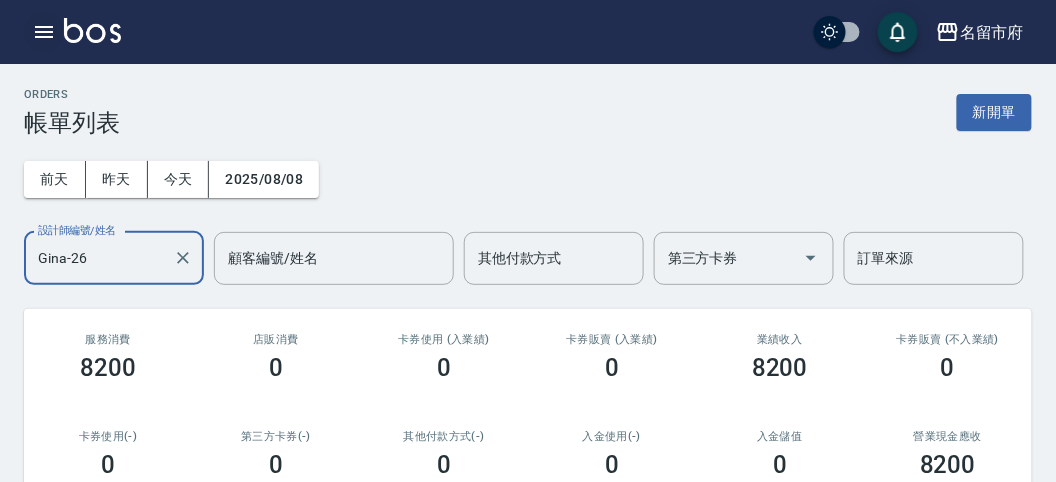click 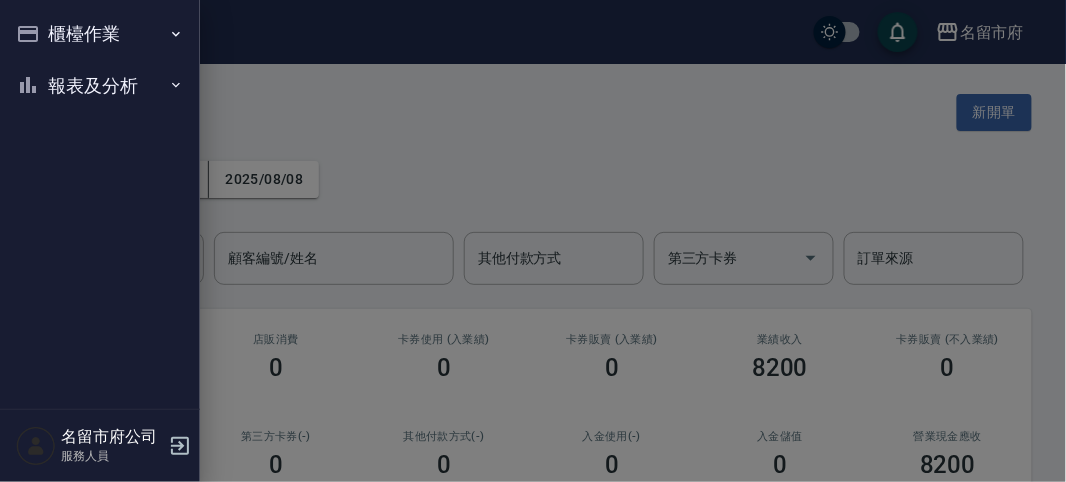 click on "報表及分析" at bounding box center (100, 86) 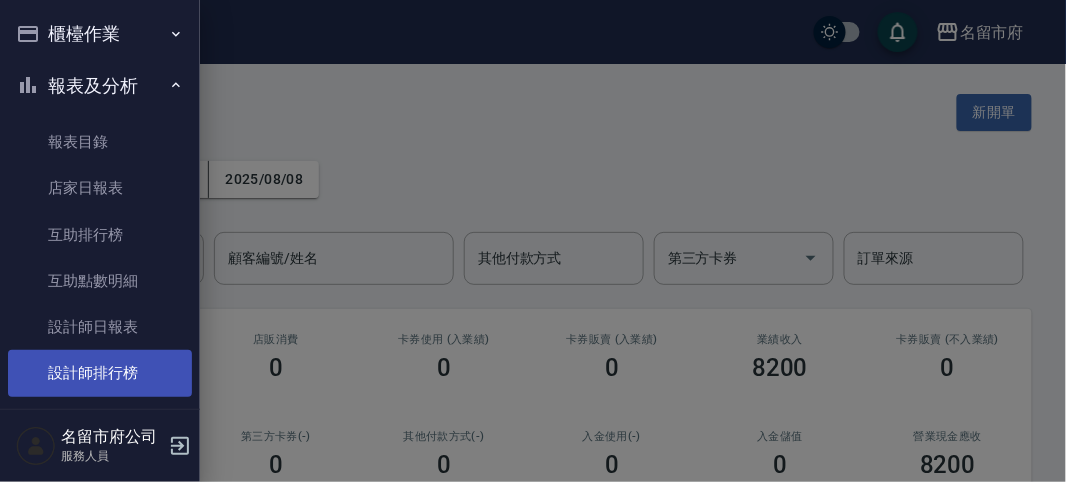 click on "設計師排行榜" at bounding box center (100, 373) 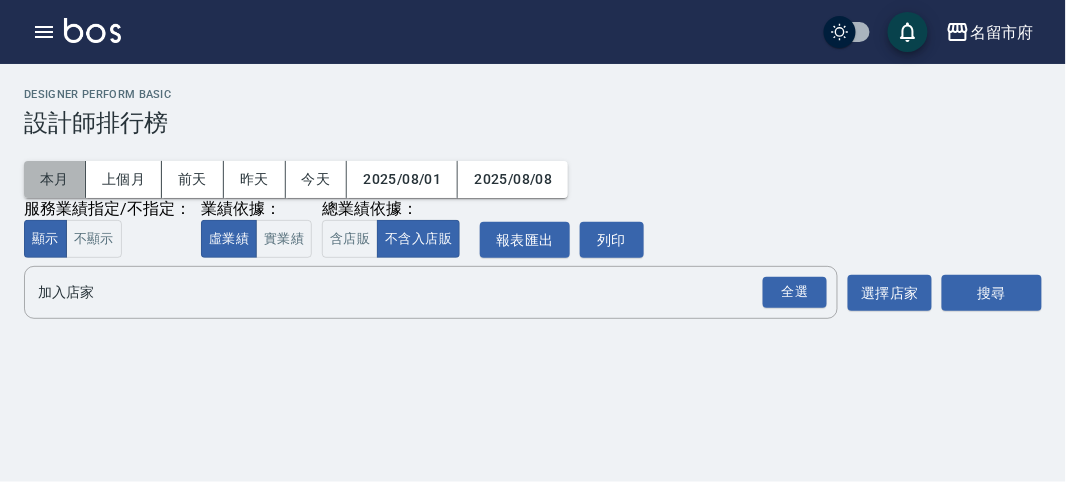 click on "本月" at bounding box center (55, 179) 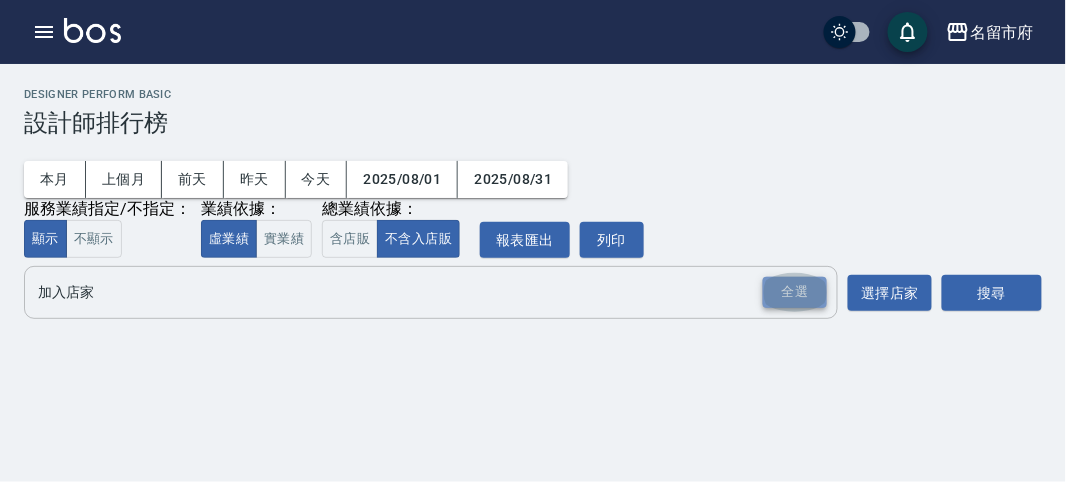 click on "全選" at bounding box center (795, 292) 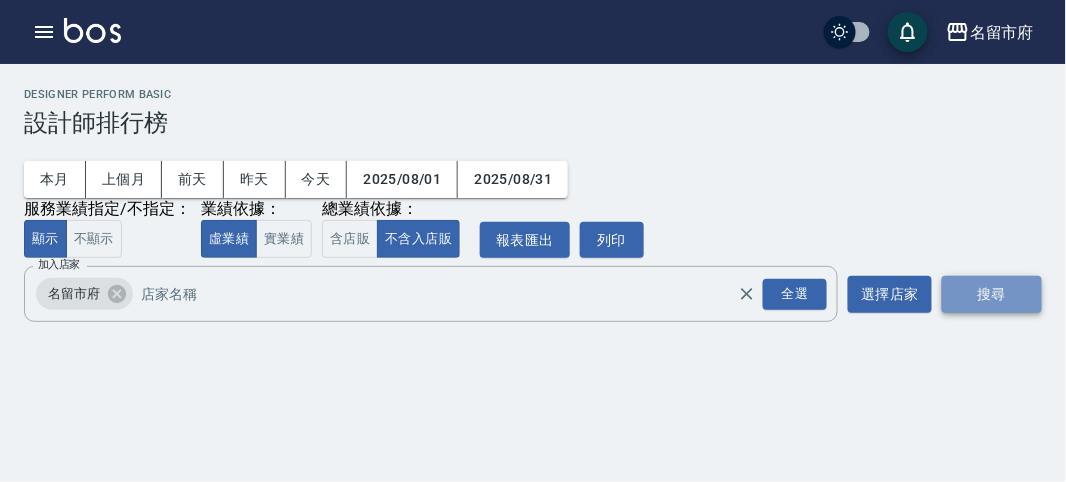 click on "搜尋" at bounding box center (992, 294) 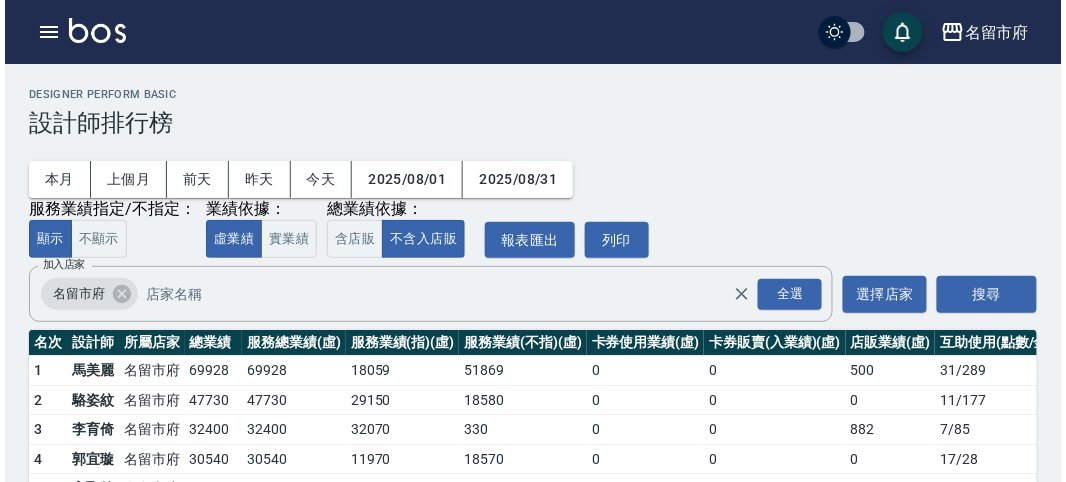 scroll, scrollTop: 111, scrollLeft: 0, axis: vertical 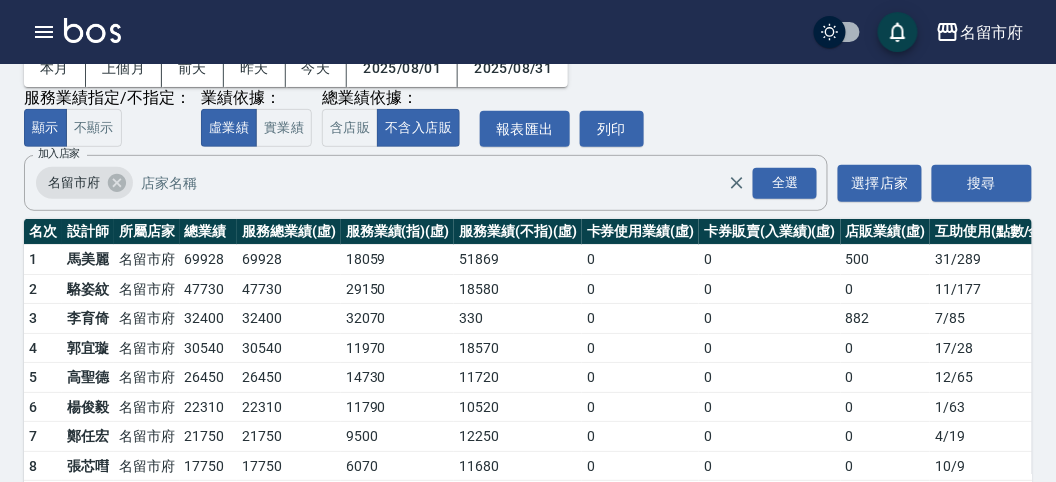 click on "30540" at bounding box center (209, 348) 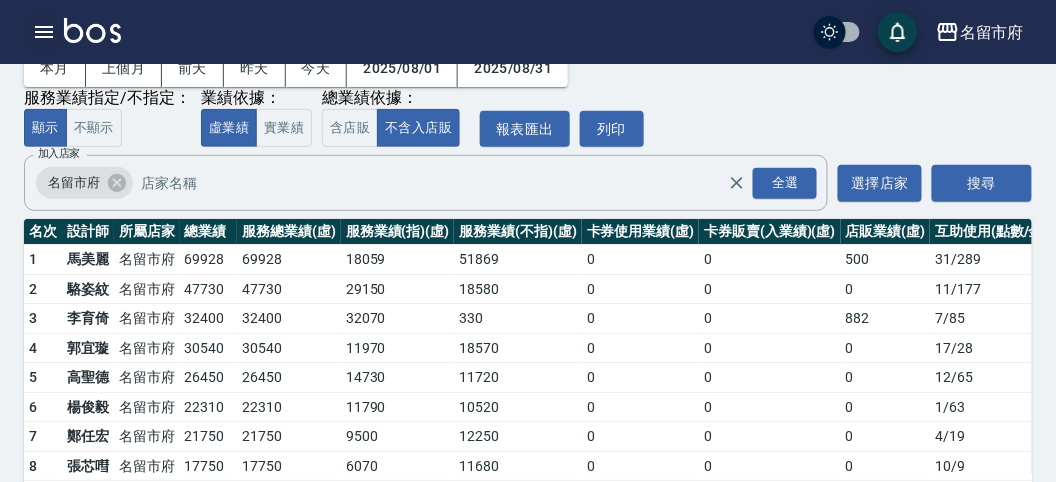 click 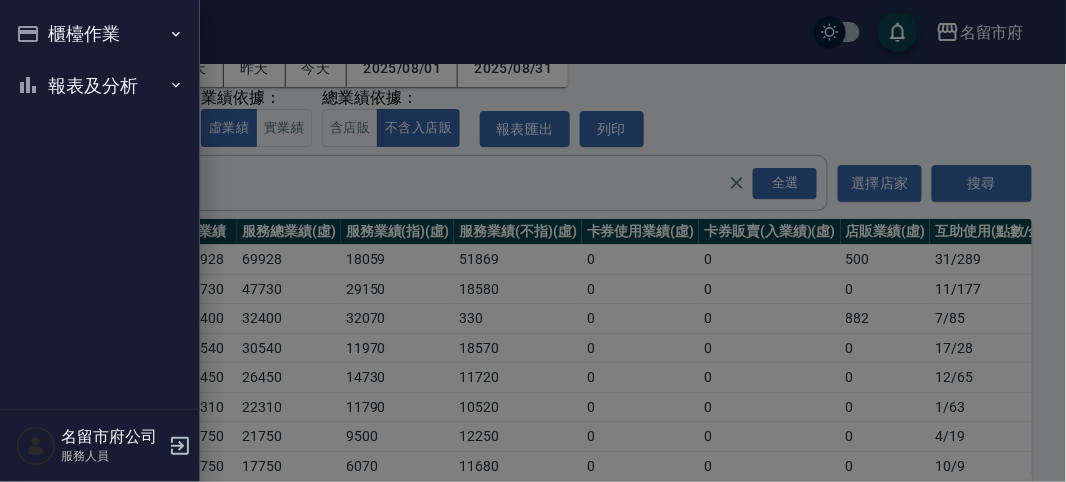 drag, startPoint x: 48, startPoint y: 33, endPoint x: 92, endPoint y: 42, distance: 44.911022 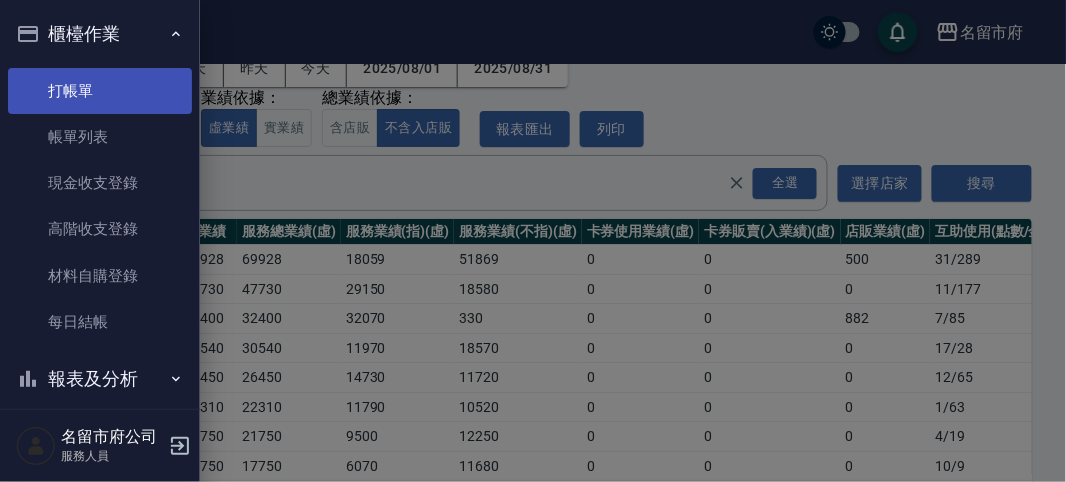 click on "打帳單" at bounding box center [100, 91] 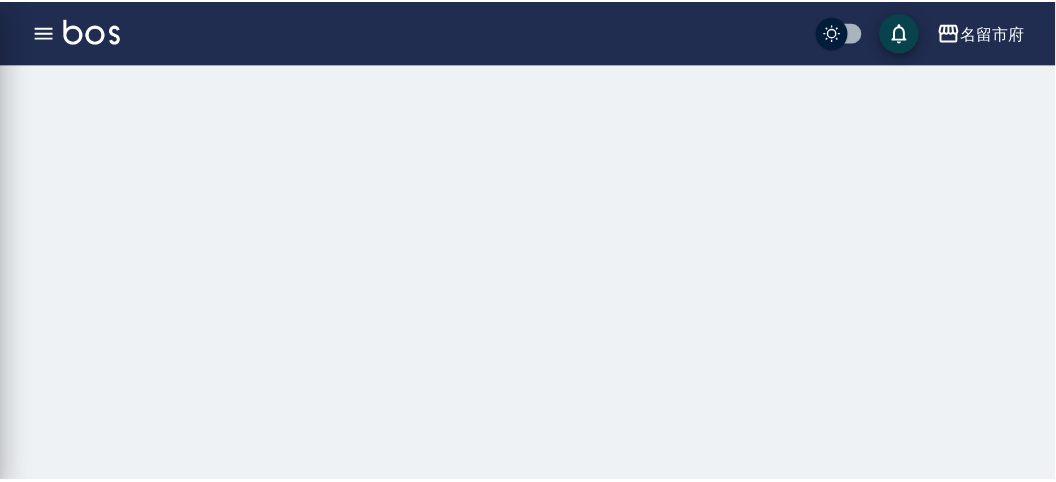 scroll, scrollTop: 0, scrollLeft: 0, axis: both 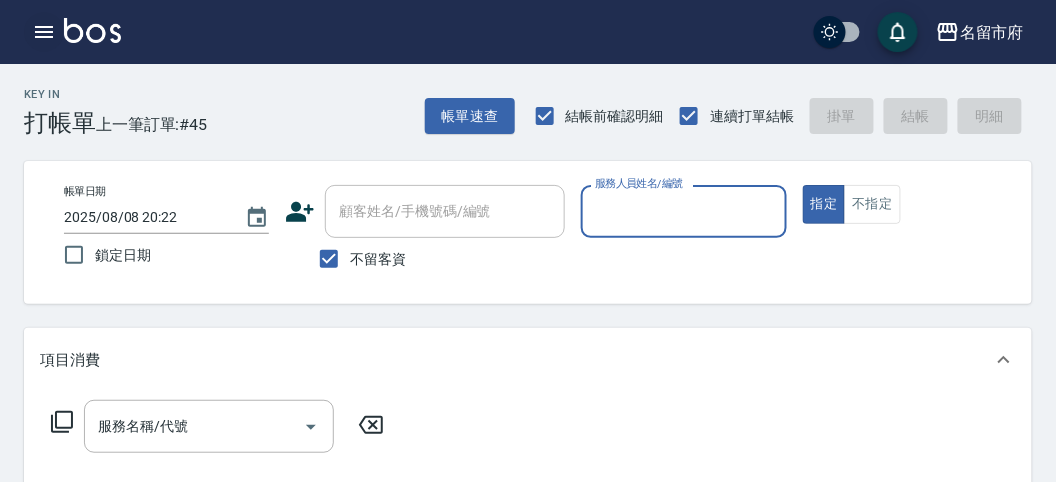 click 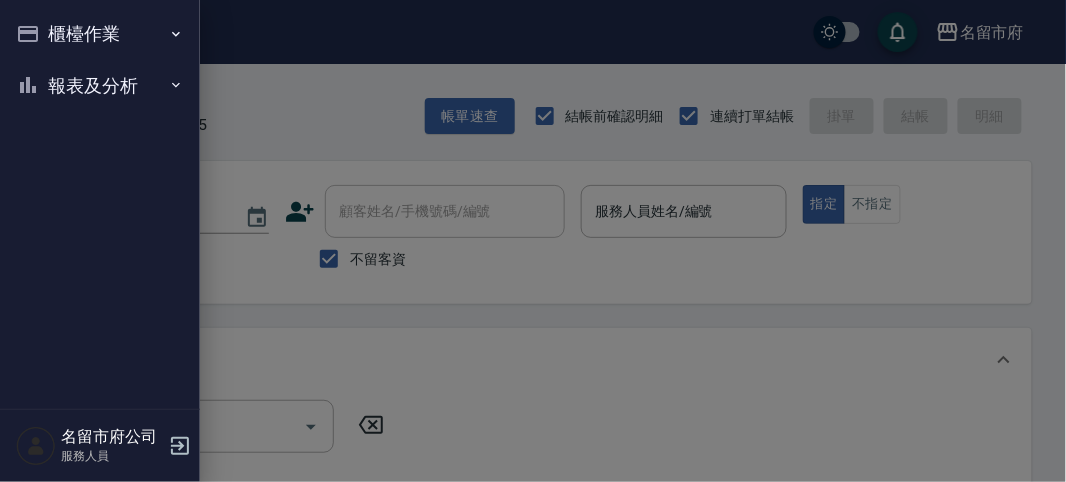 click on "報表及分析" at bounding box center [100, 86] 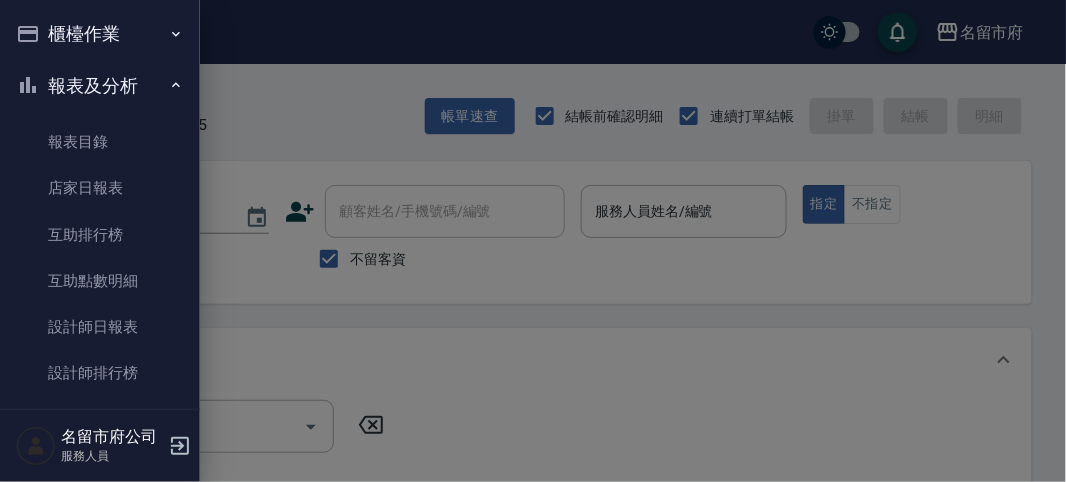 click on "報表及分析" at bounding box center (100, 86) 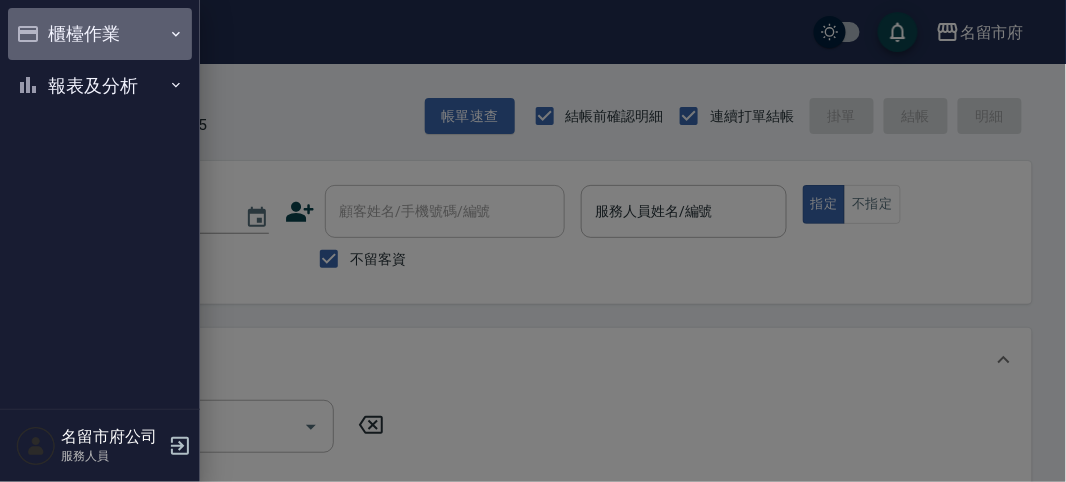 click on "櫃檯作業" at bounding box center (100, 34) 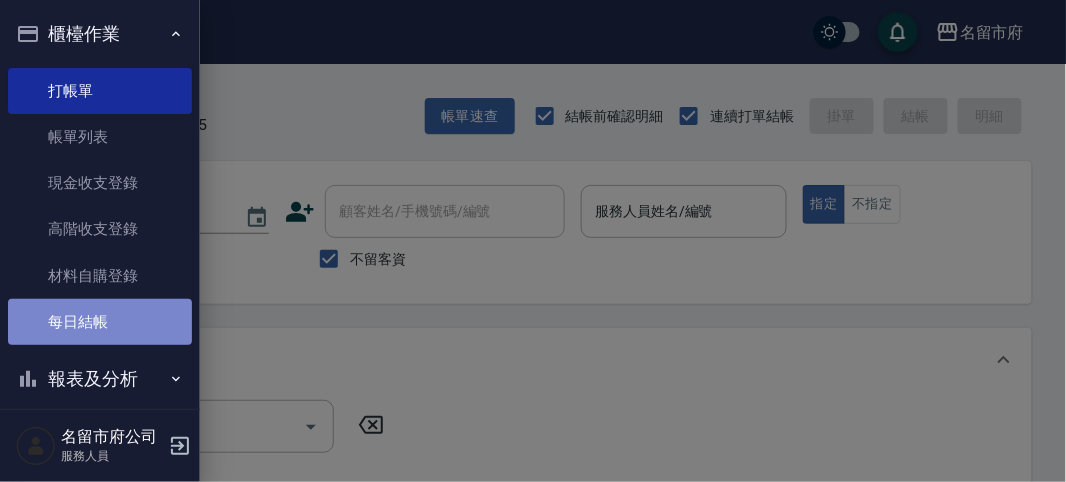 click on "每日結帳" at bounding box center [100, 322] 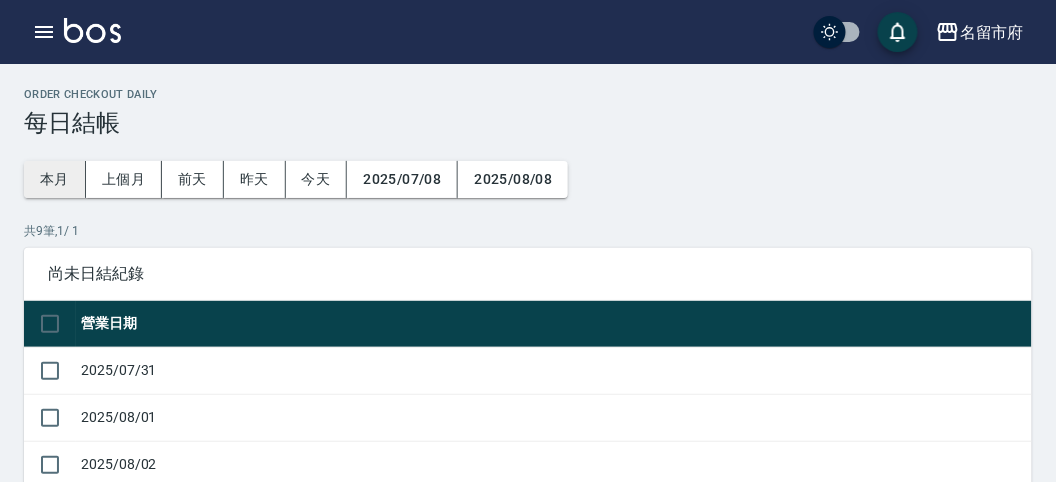 click on "本月" at bounding box center (55, 179) 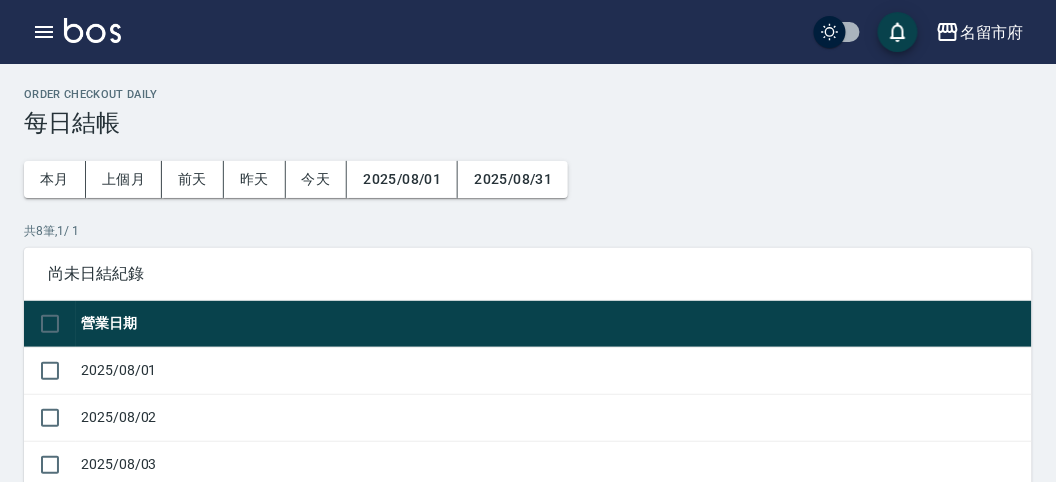 scroll, scrollTop: 543, scrollLeft: 0, axis: vertical 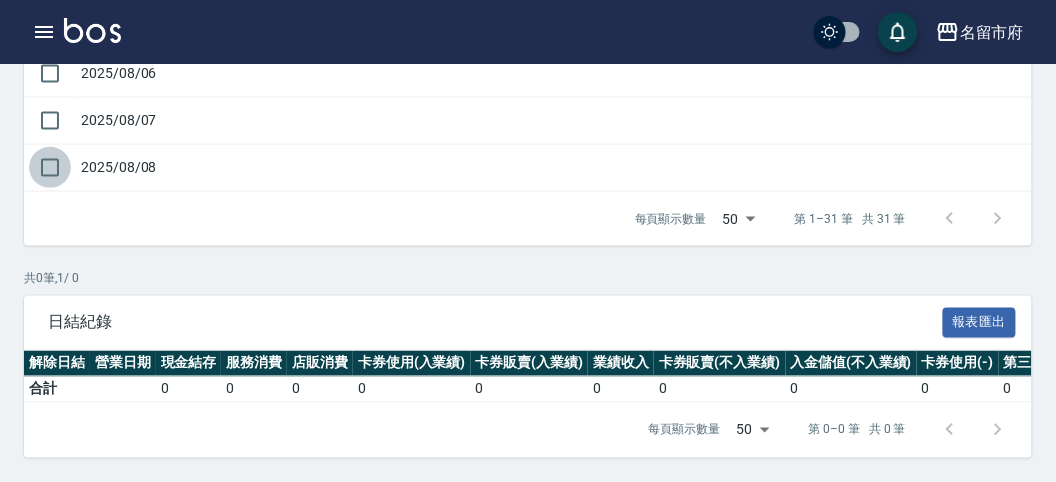 click at bounding box center [50, 168] 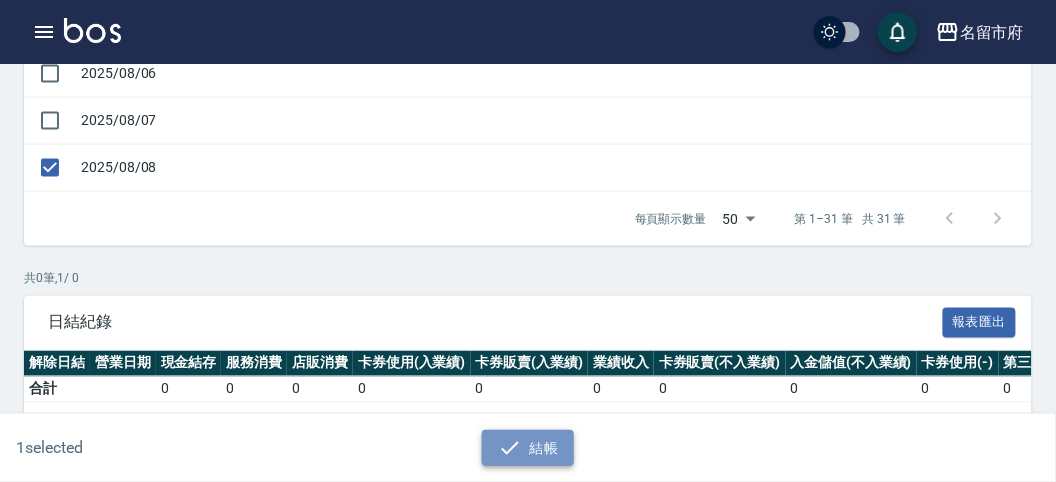 click on "結帳" at bounding box center [528, 448] 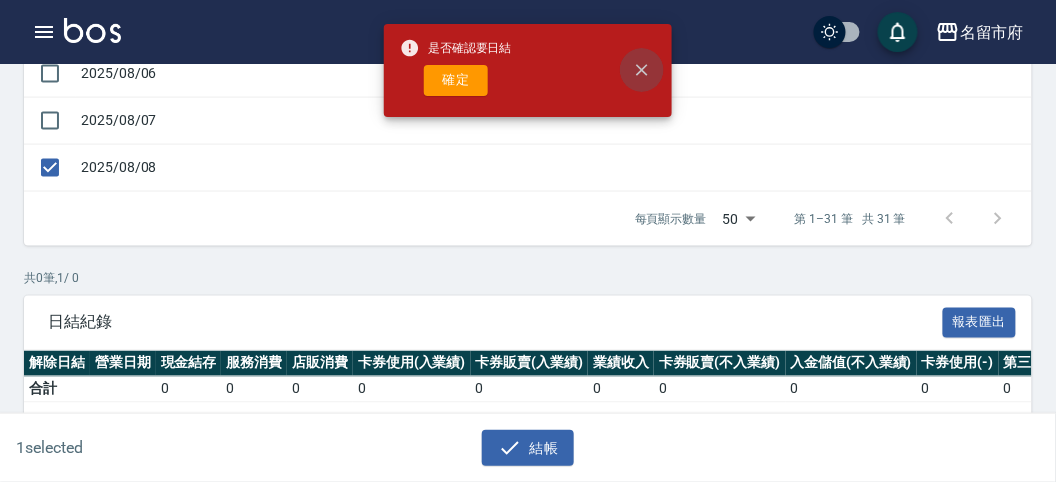 click 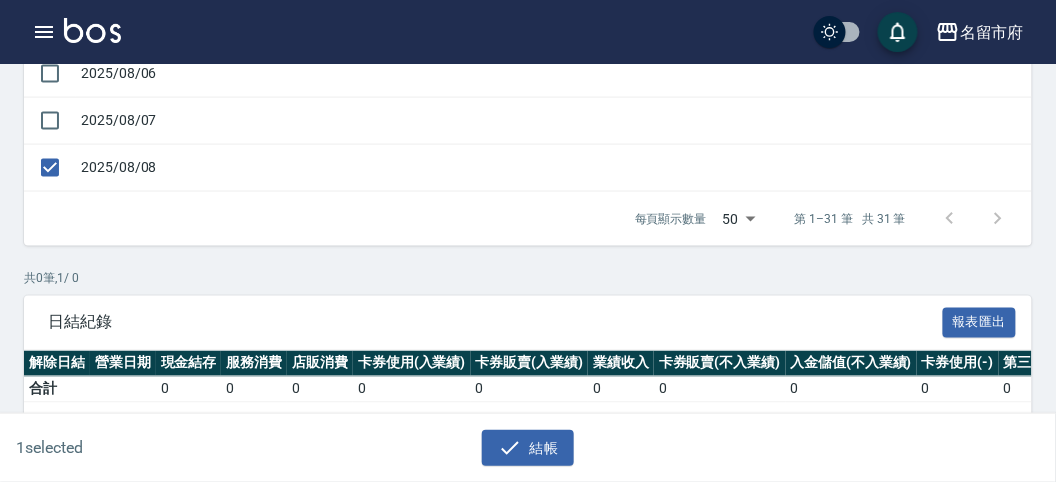 scroll, scrollTop: 99, scrollLeft: 0, axis: vertical 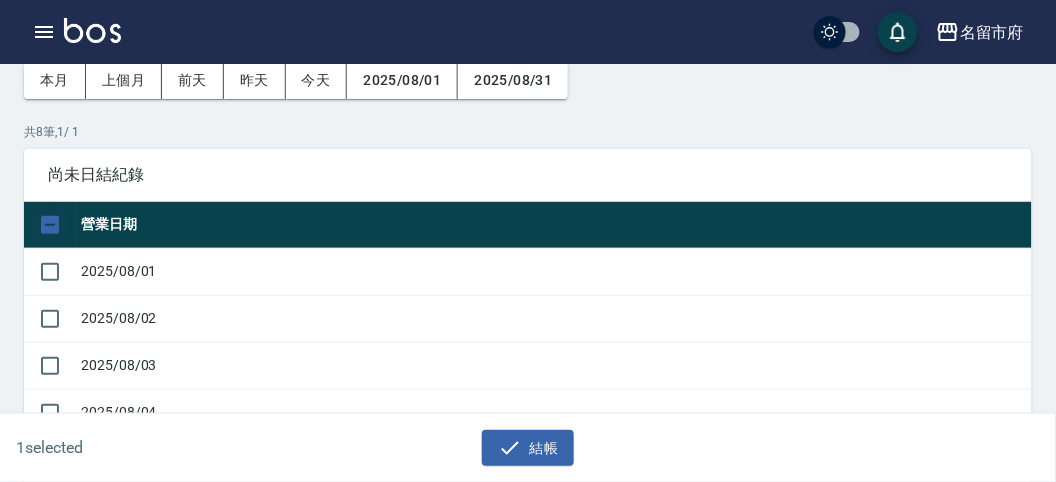 click at bounding box center [50, 225] 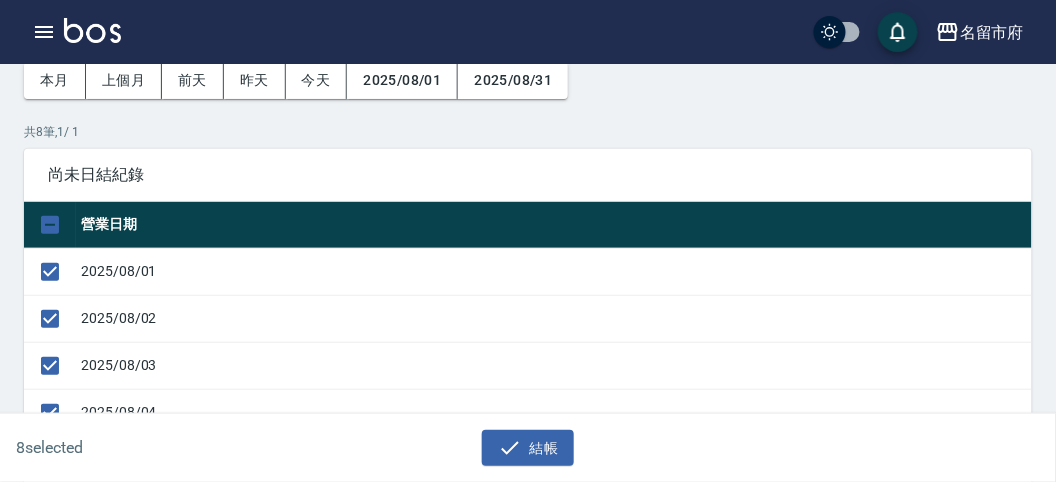 scroll, scrollTop: 321, scrollLeft: 0, axis: vertical 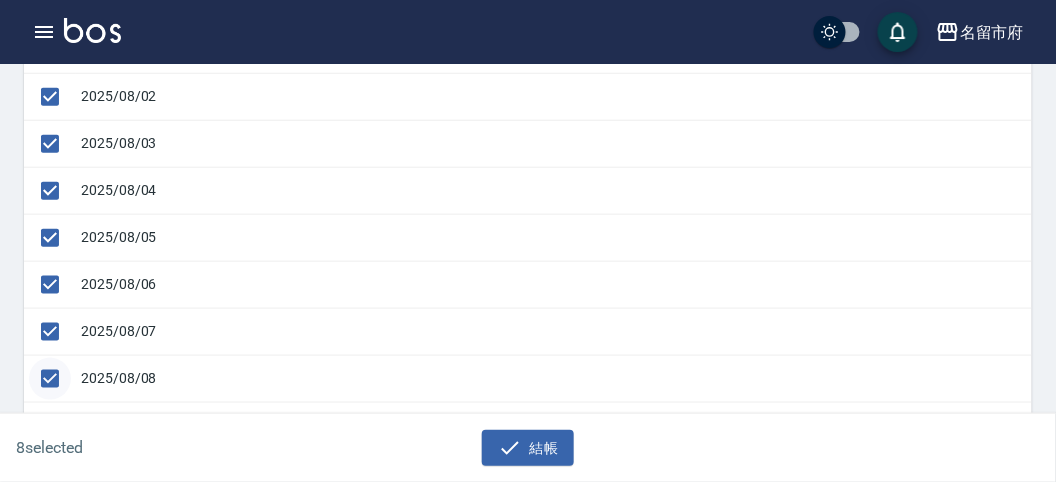 click at bounding box center (50, 379) 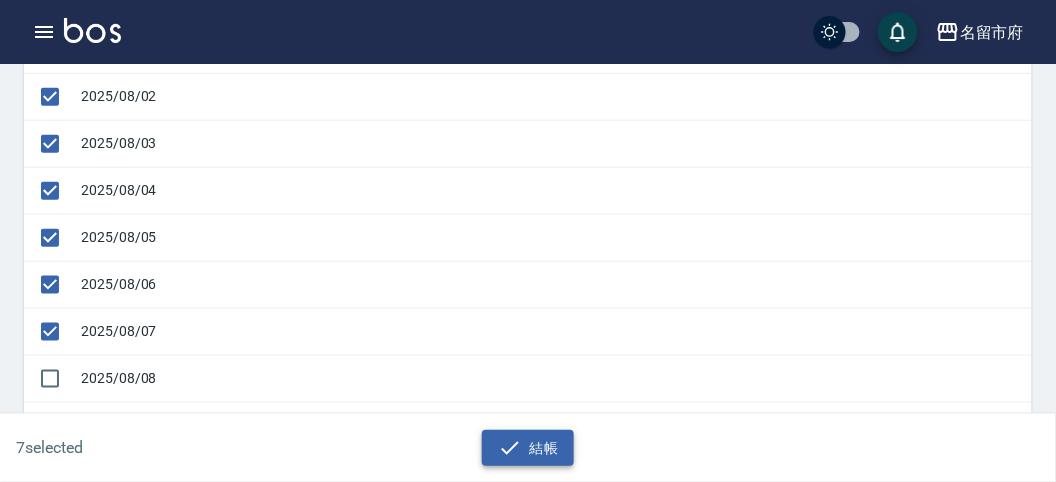 click on "結帳" at bounding box center [528, 448] 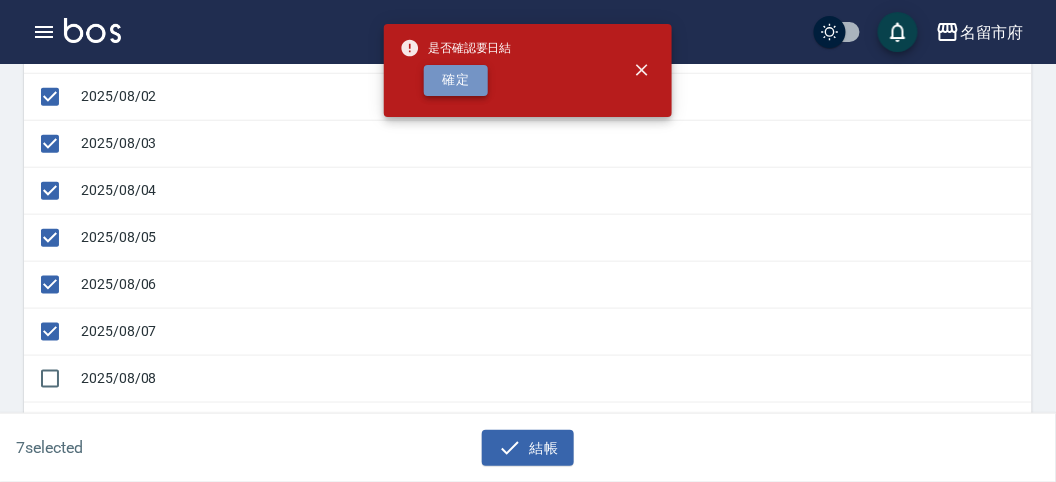 click on "確定" at bounding box center [456, 80] 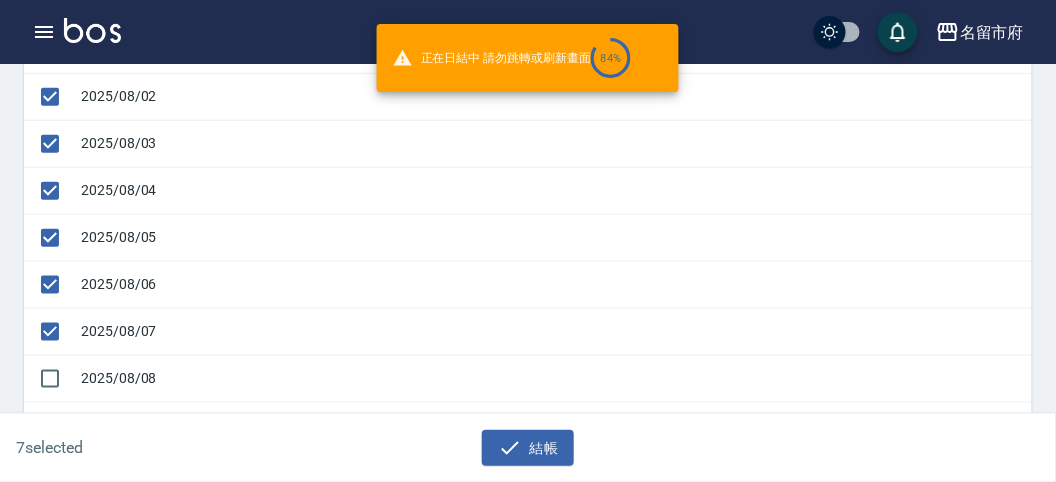 checkbox on "false" 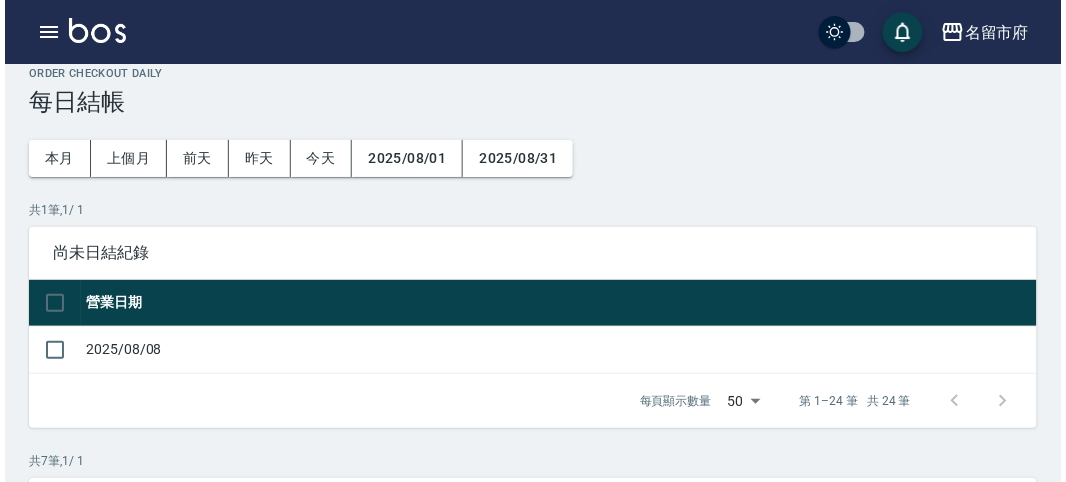 scroll, scrollTop: 0, scrollLeft: 0, axis: both 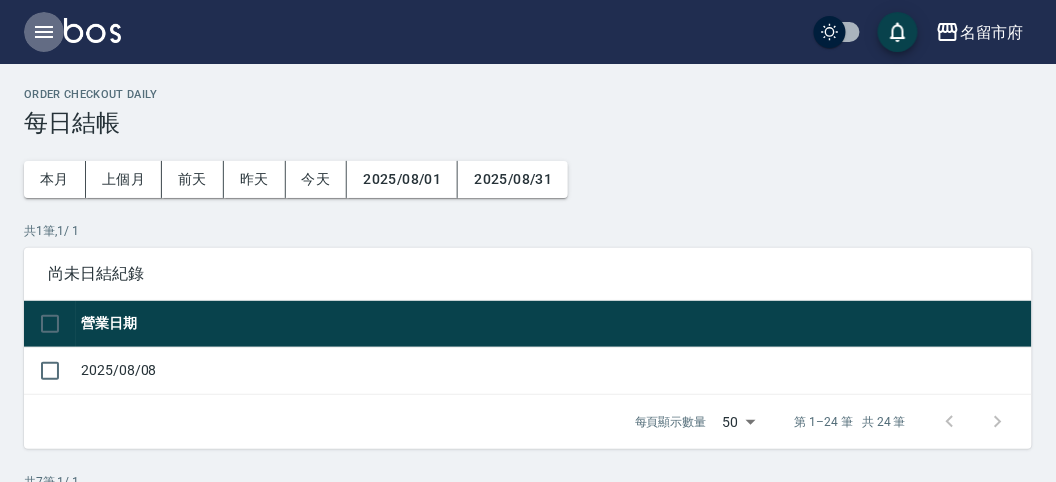 click 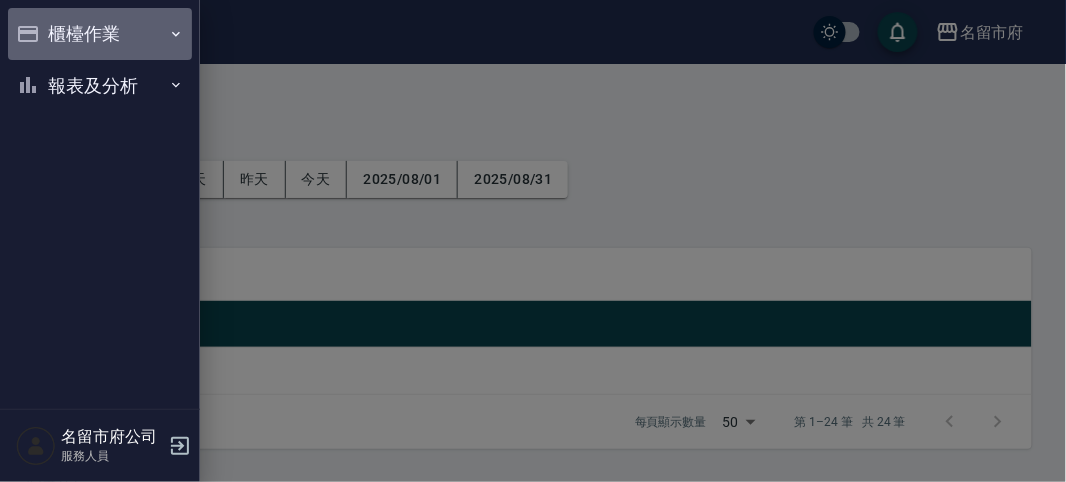 drag, startPoint x: 45, startPoint y: 27, endPoint x: 59, endPoint y: 38, distance: 17.804493 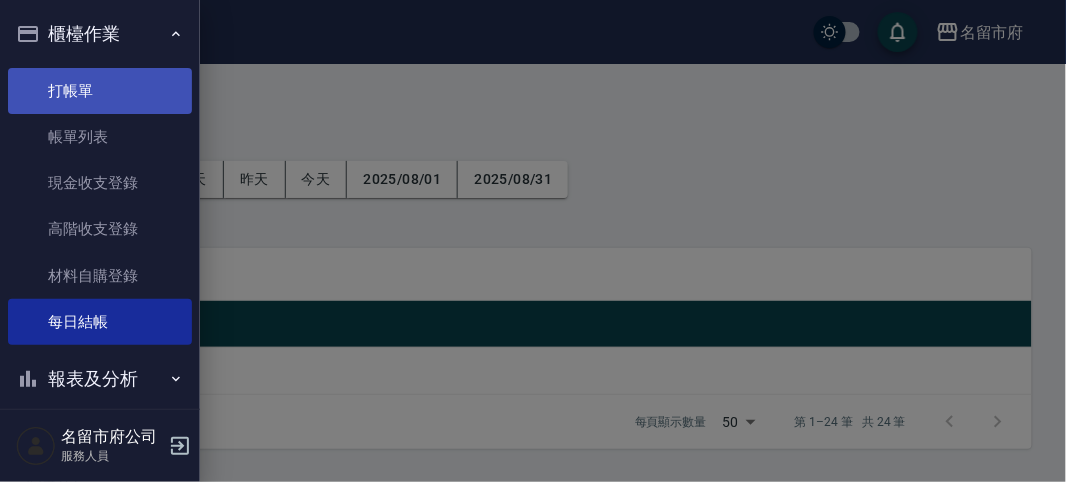 click on "打帳單" at bounding box center [100, 91] 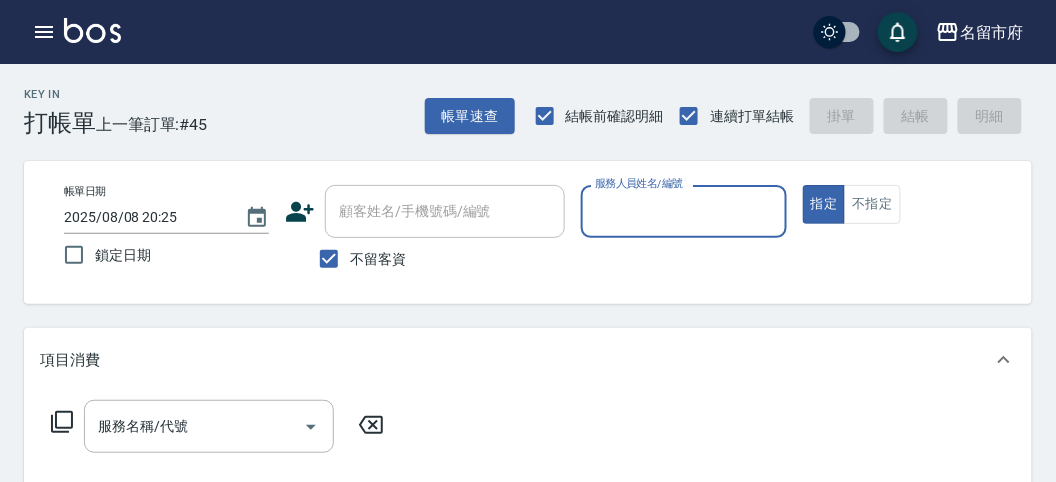click on "服務人員姓名/編號" at bounding box center [683, 211] 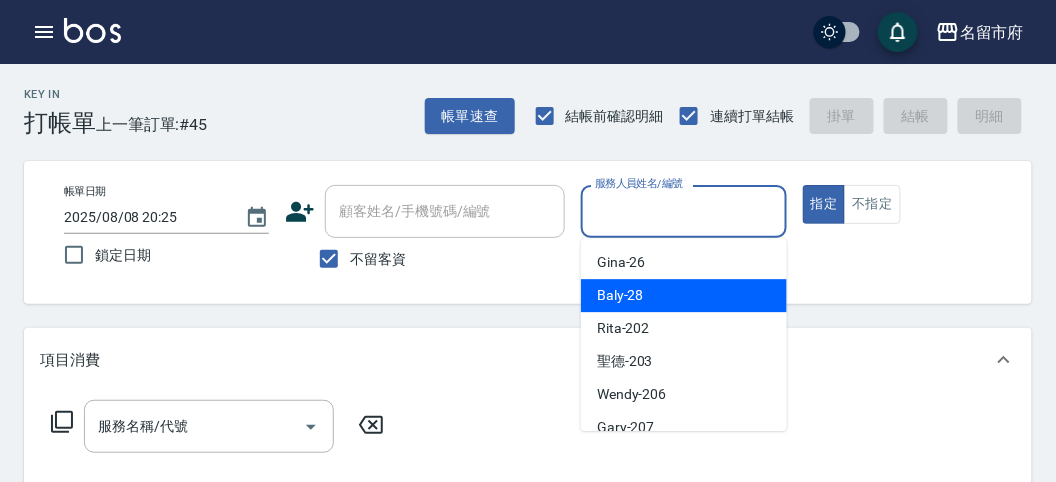 click on "Baly -28" at bounding box center [684, 295] 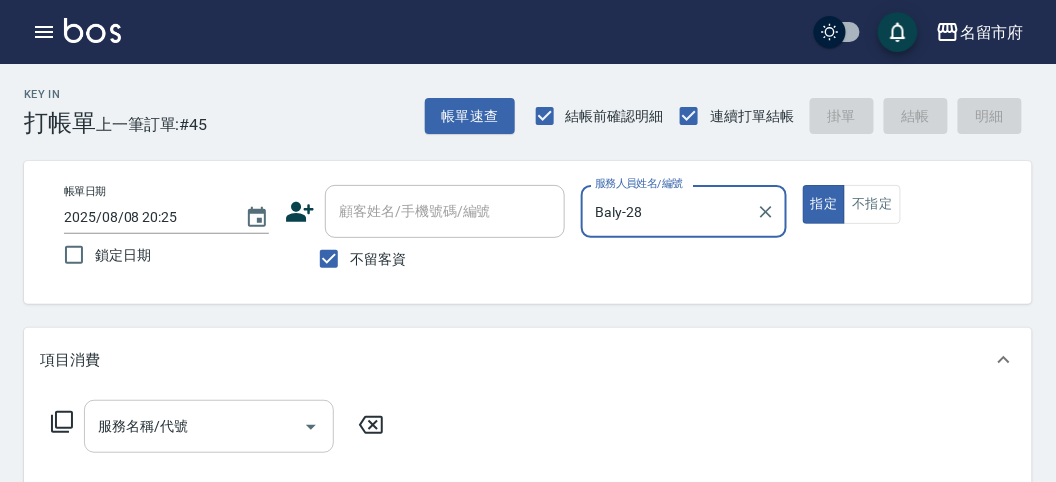 drag, startPoint x: 88, startPoint y: 424, endPoint x: 96, endPoint y: 413, distance: 13.601471 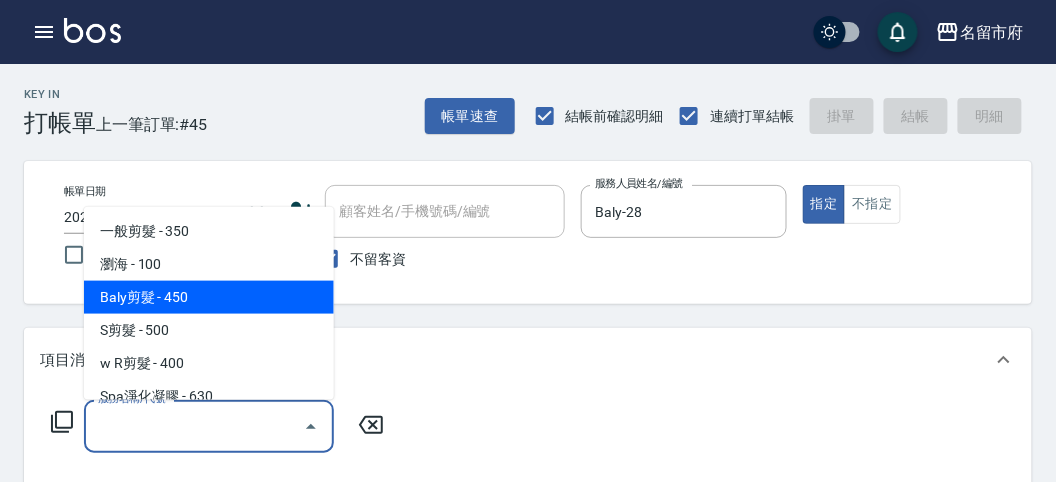 click on "Baly剪髮 - 450" at bounding box center [209, 297] 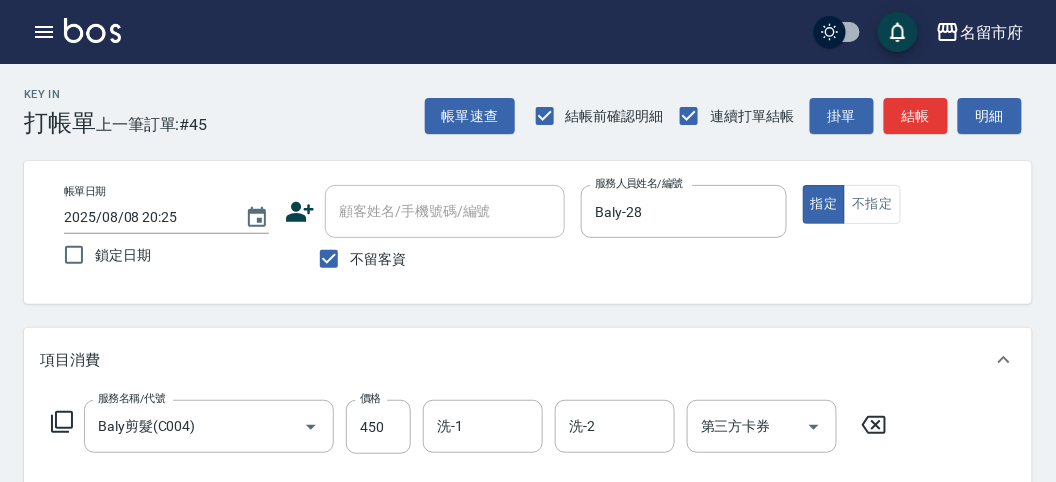 click 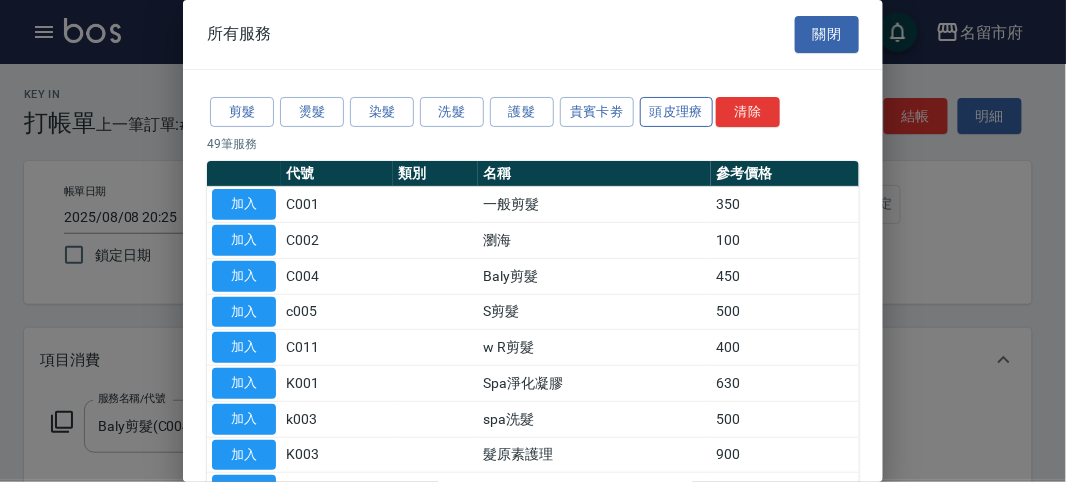 click on "頭皮理療" at bounding box center [677, 112] 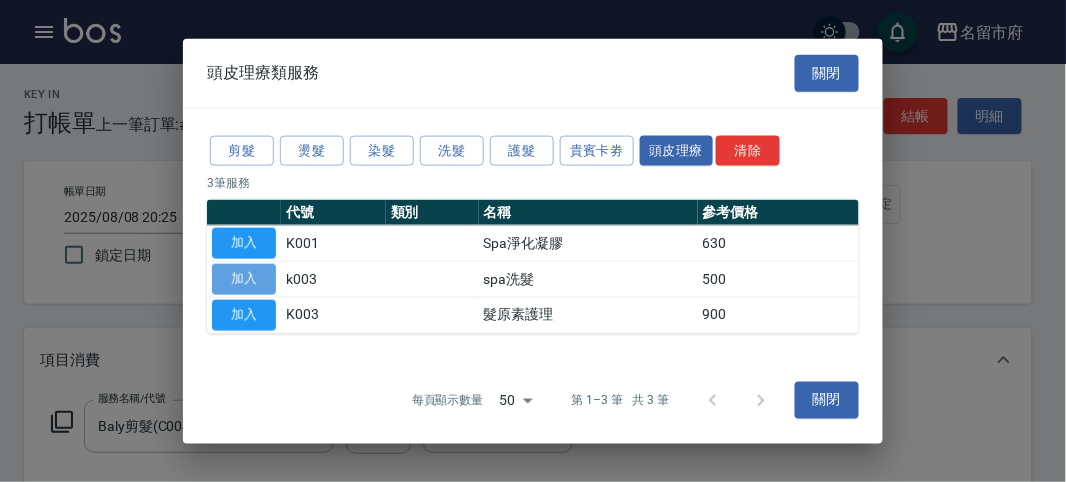 click on "加入" at bounding box center [244, 279] 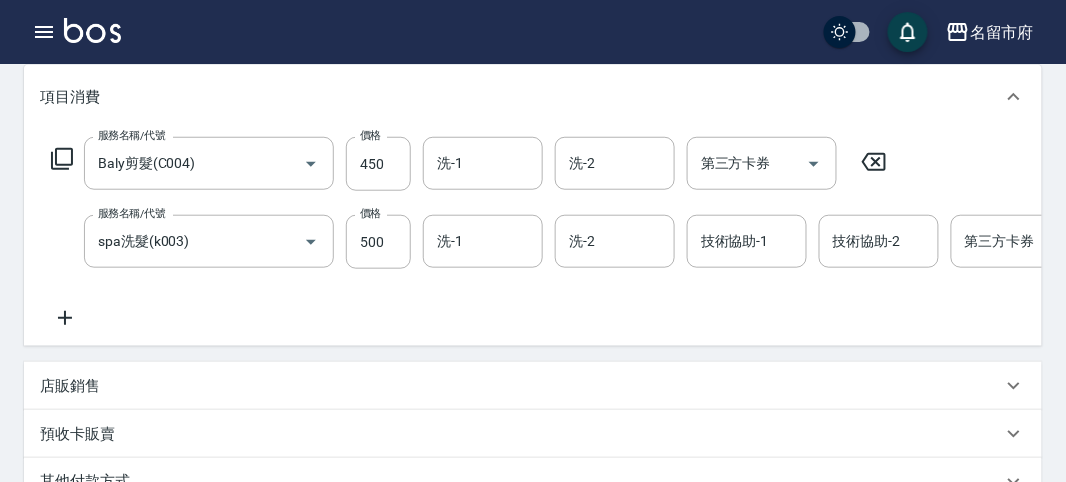 scroll, scrollTop: 682, scrollLeft: 0, axis: vertical 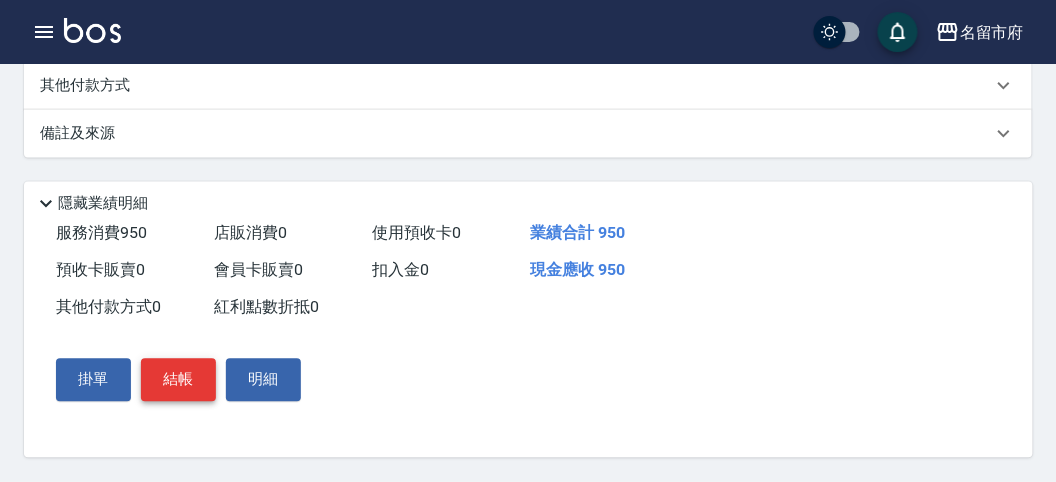 click on "結帳" at bounding box center (178, 380) 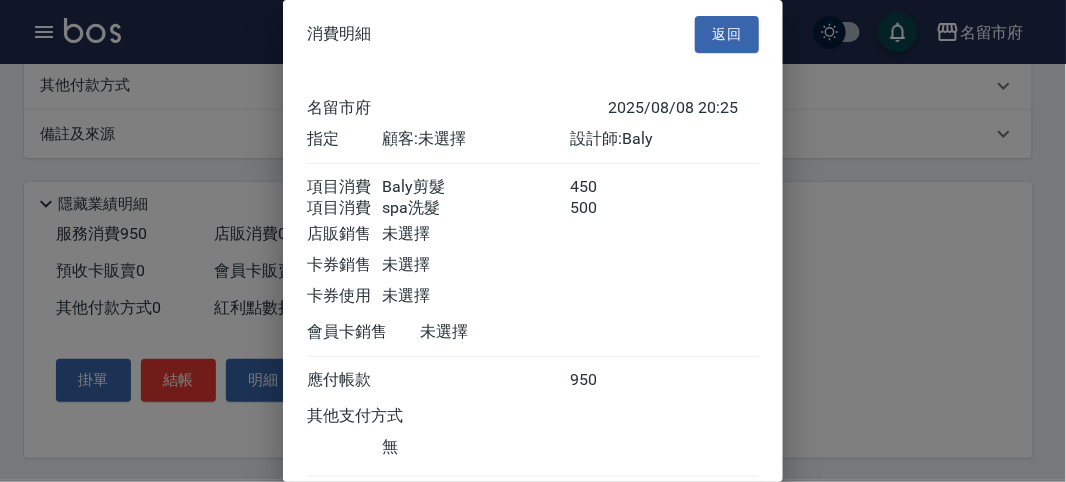 scroll, scrollTop: 133, scrollLeft: 0, axis: vertical 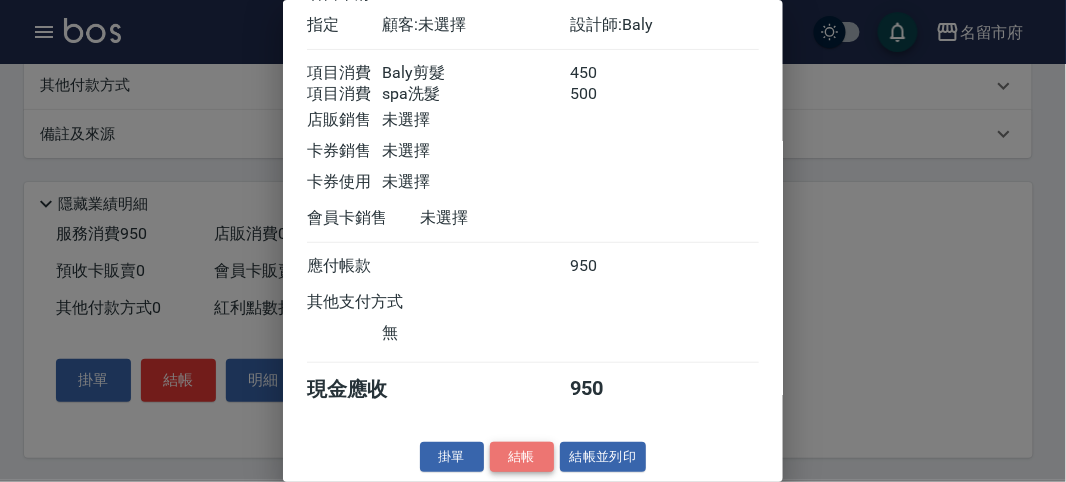 click on "結帳" at bounding box center [522, 457] 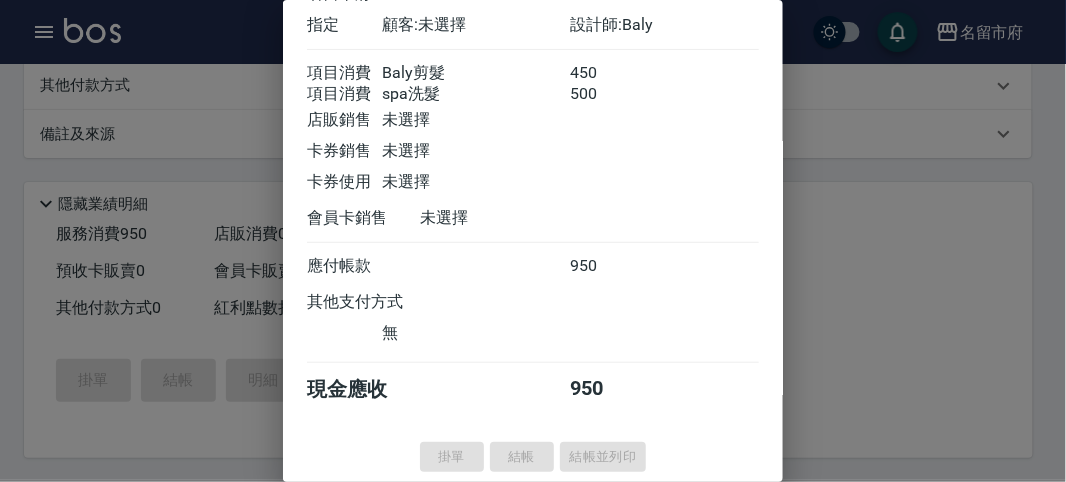 type on "2025/08/08 20:34" 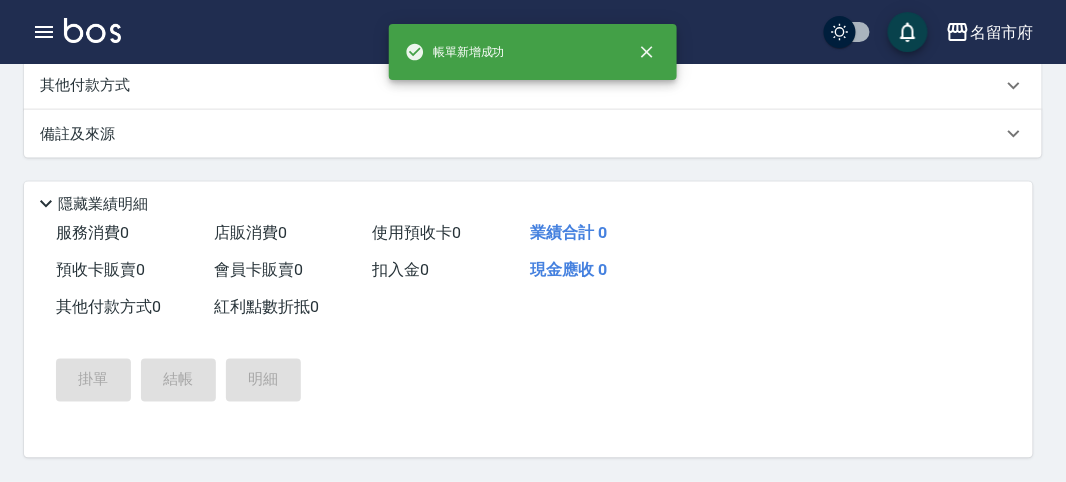 scroll, scrollTop: 0, scrollLeft: 0, axis: both 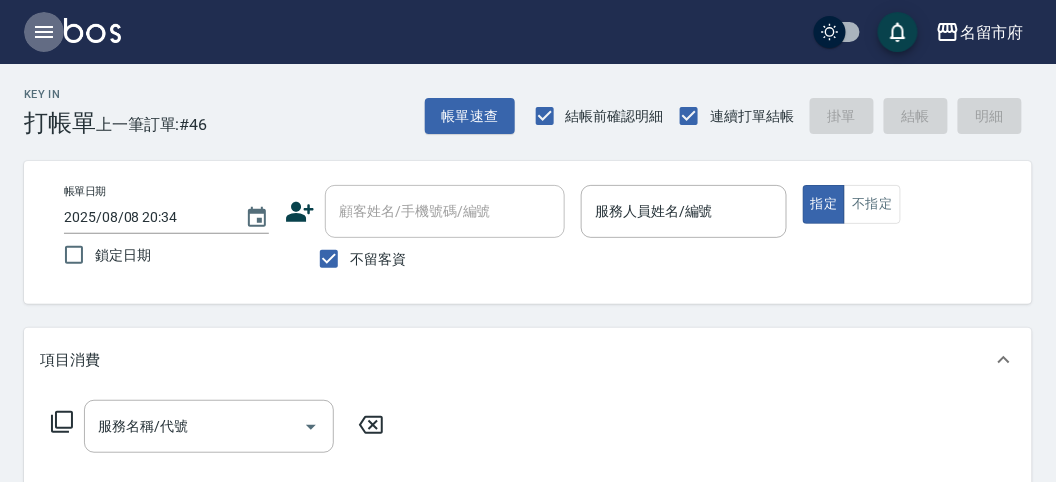 click 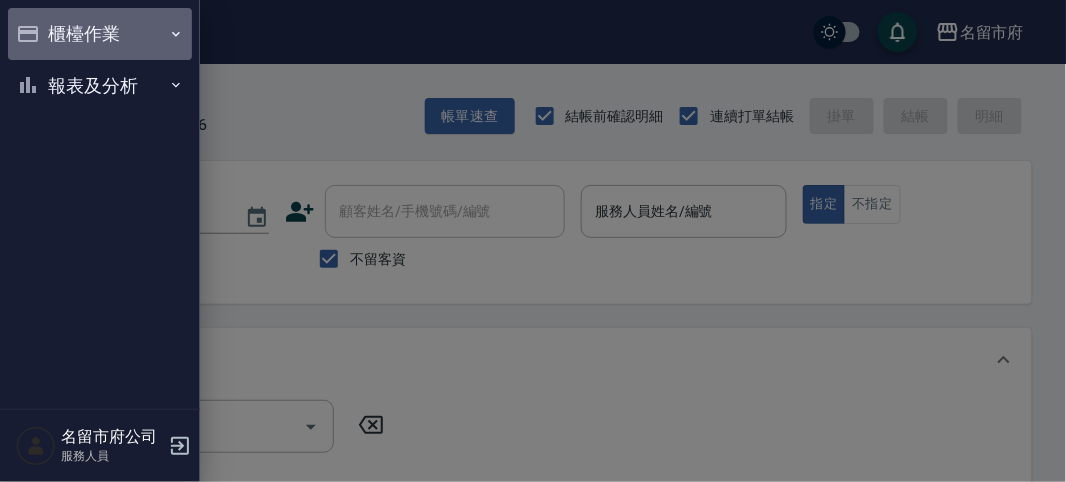 drag, startPoint x: 71, startPoint y: 55, endPoint x: 73, endPoint y: 83, distance: 28.071337 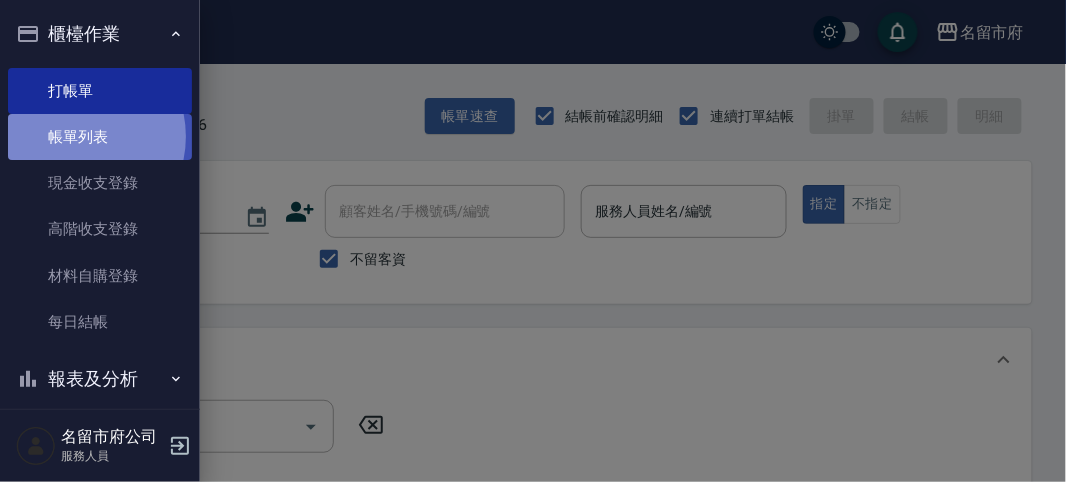 click on "帳單列表" at bounding box center (100, 137) 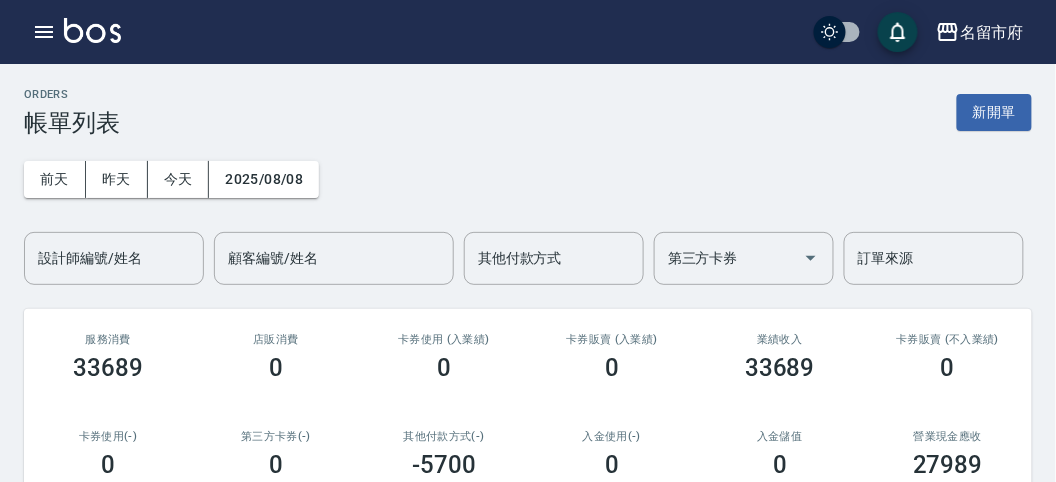 click on "設計師編號/姓名 設計師編號/姓名" at bounding box center [114, 258] 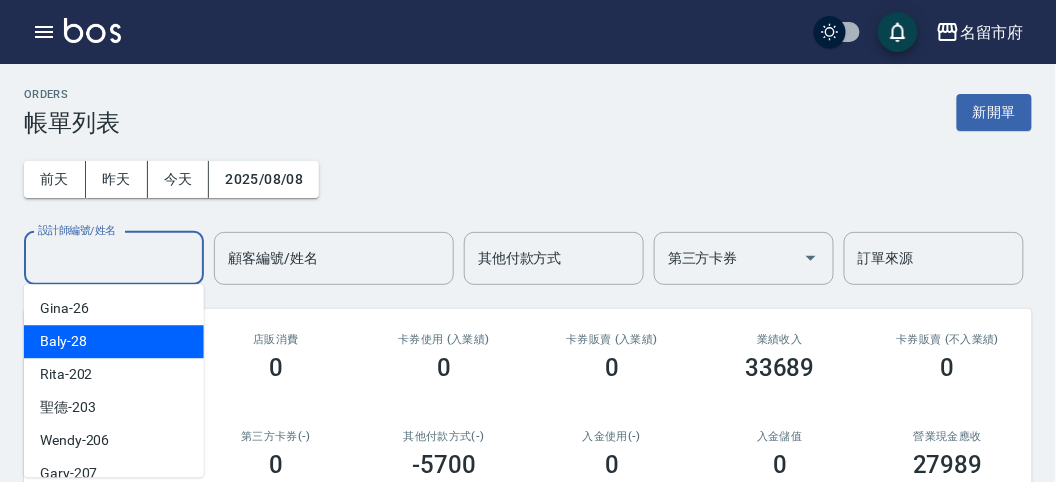click on "Baly -28" at bounding box center (114, 341) 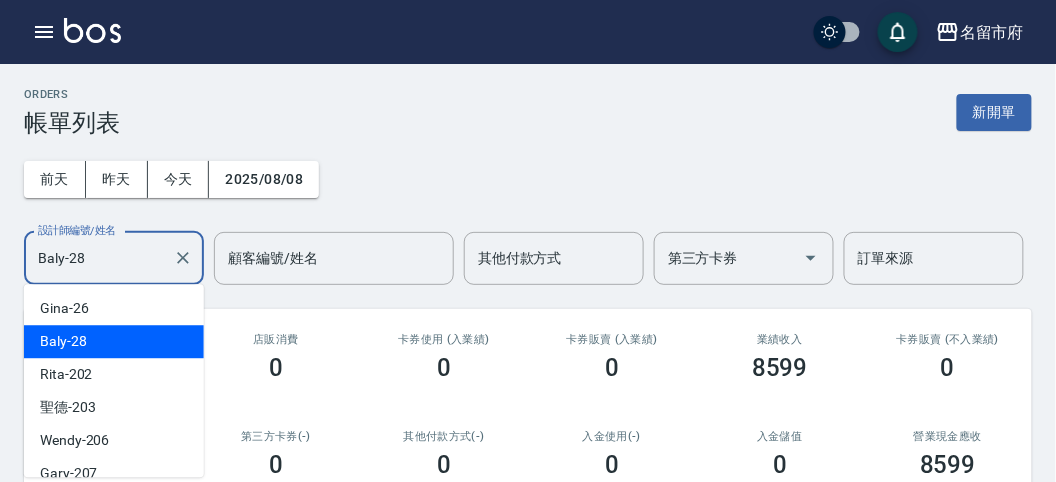 click on "Baly-28" at bounding box center (99, 258) 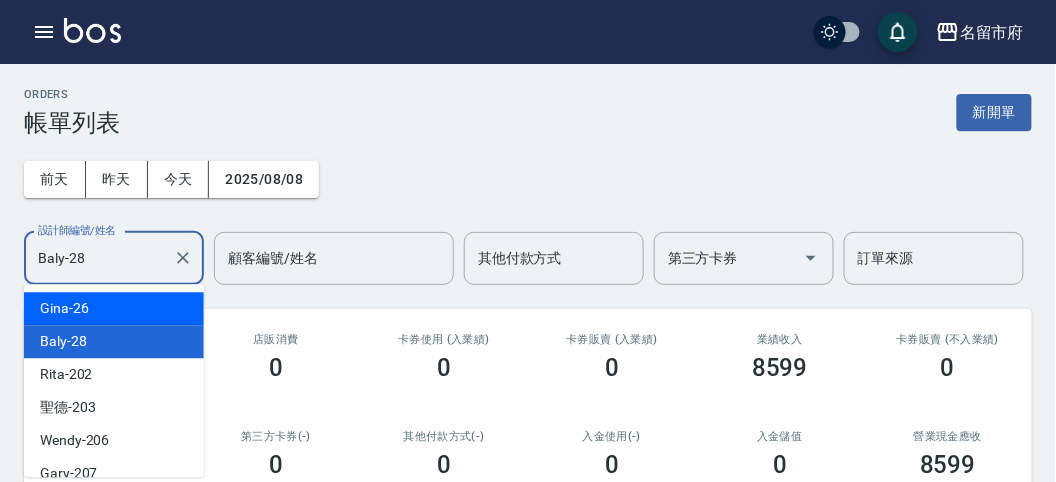 click on "Gina -26" at bounding box center [114, 308] 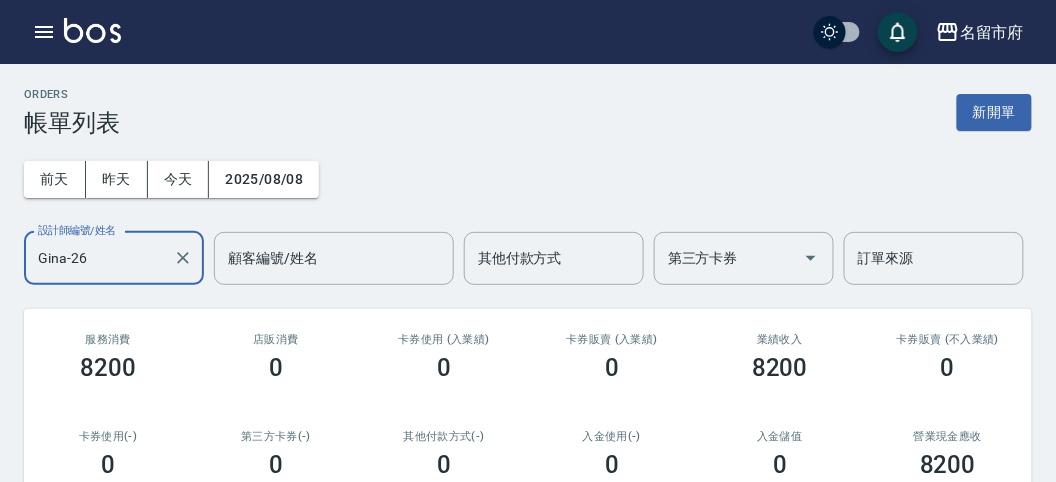 click on "Gina-26" at bounding box center (99, 258) 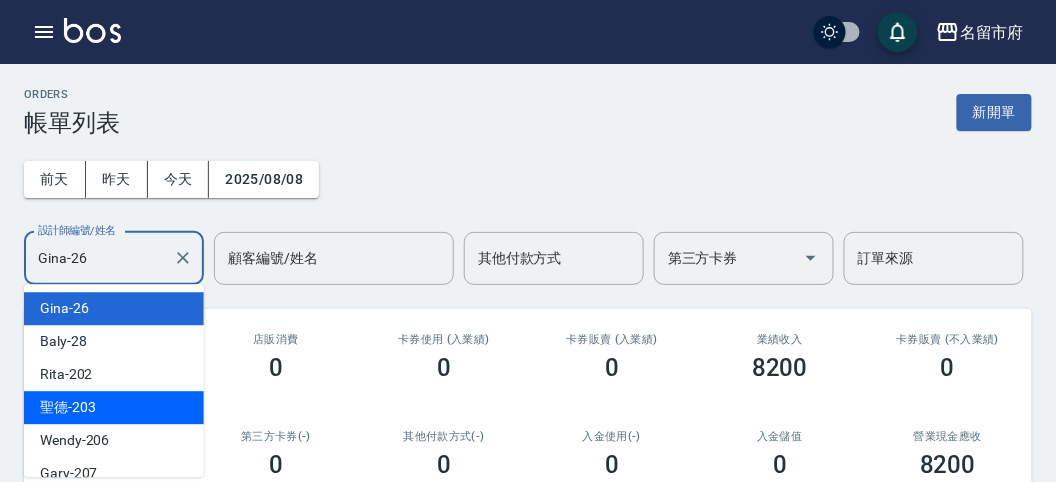 click on "聖德 -203" at bounding box center (114, 407) 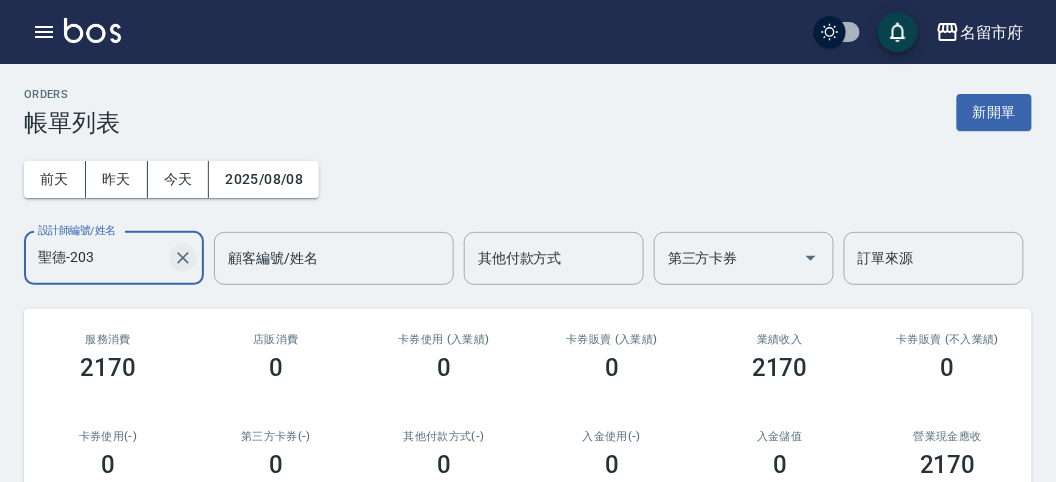 click 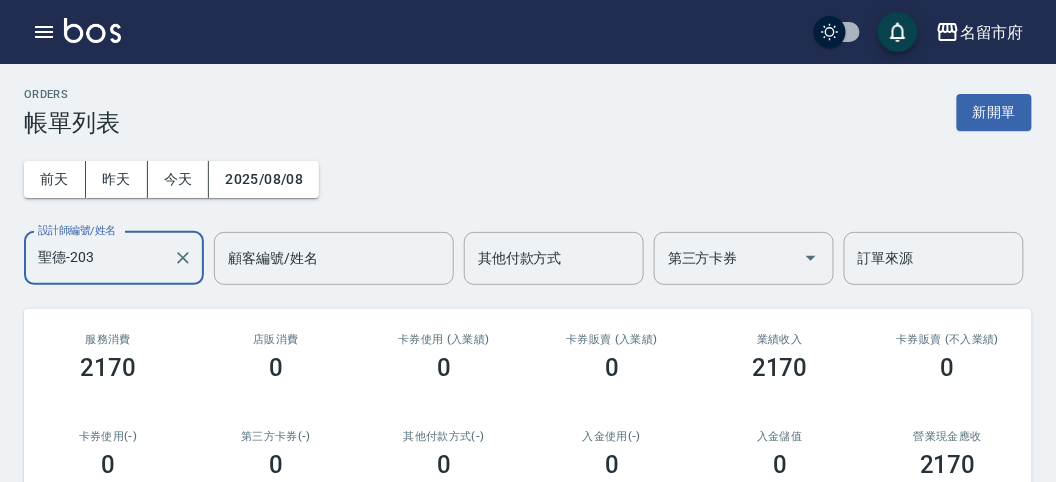 type 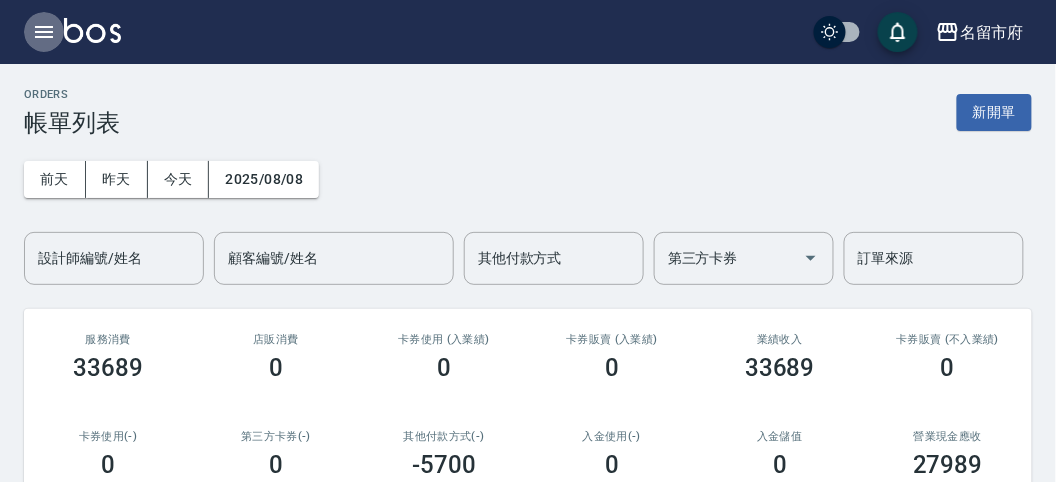 click 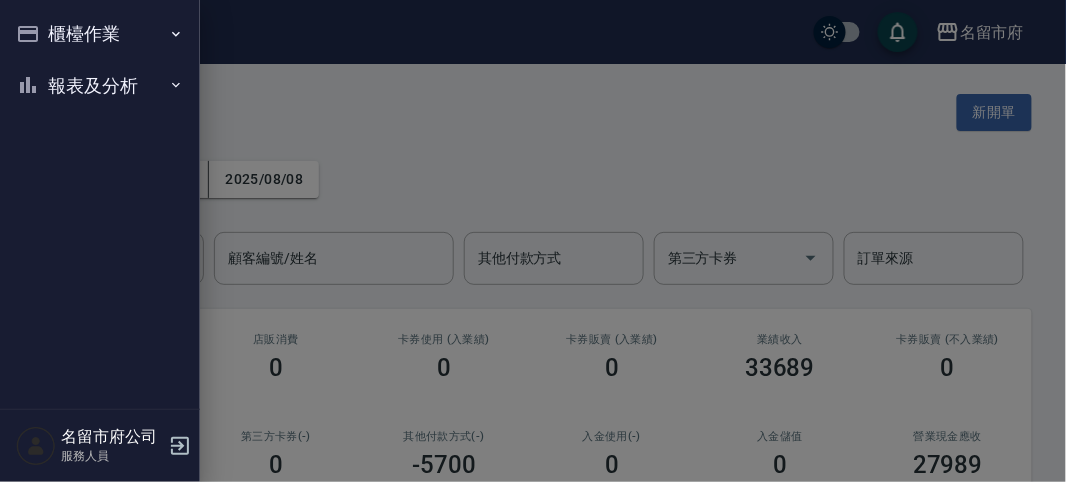 click on "櫃檯作業 打帳單 帳單列表 現金收支登錄 高階收支登錄 材料自購登錄 每日結帳 報表及分析 報表目錄 店家日報表 互助排行榜 互助點數明細 設計師日報表 設計師排行榜 收支分類明細表 名留市府公司 服務人員" at bounding box center [100, 241] 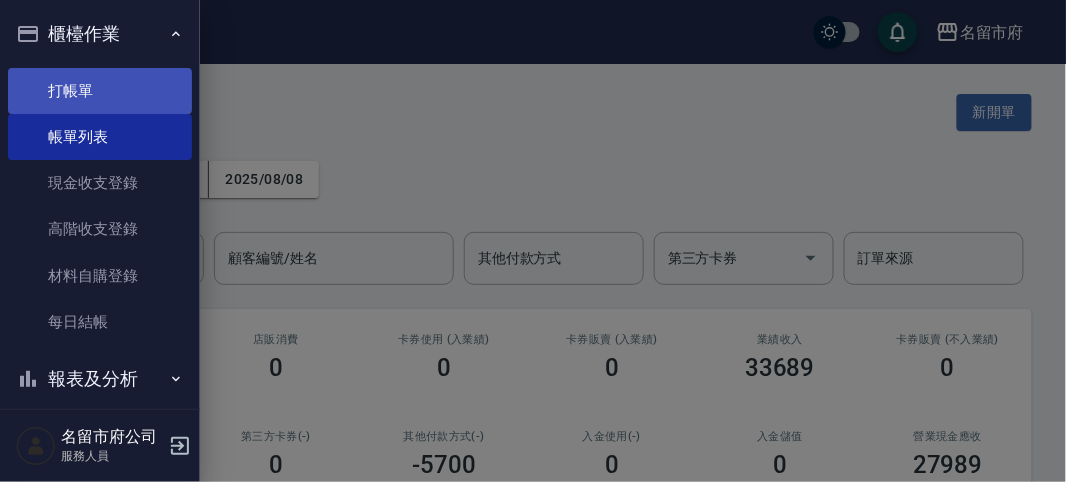 click on "打帳單" at bounding box center [100, 91] 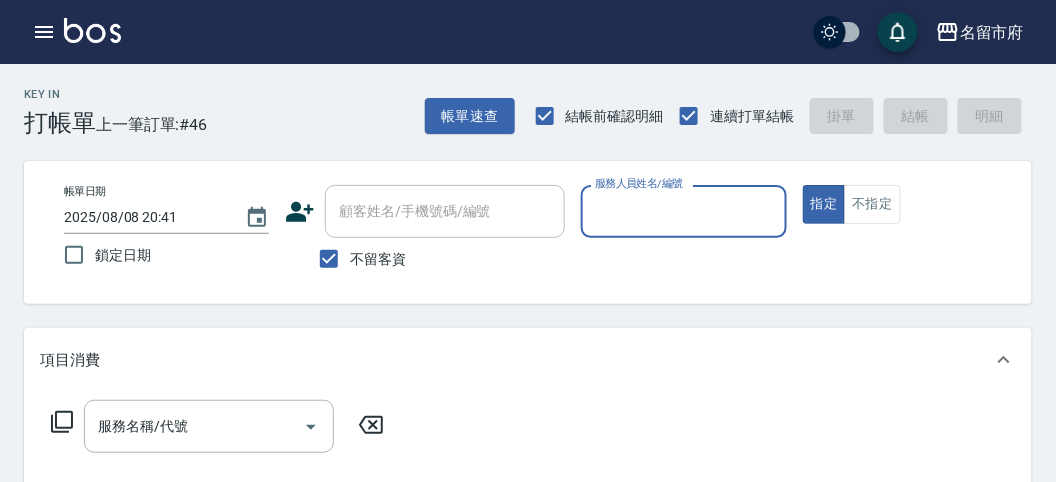 click on "服務人員姓名/編號" at bounding box center (683, 211) 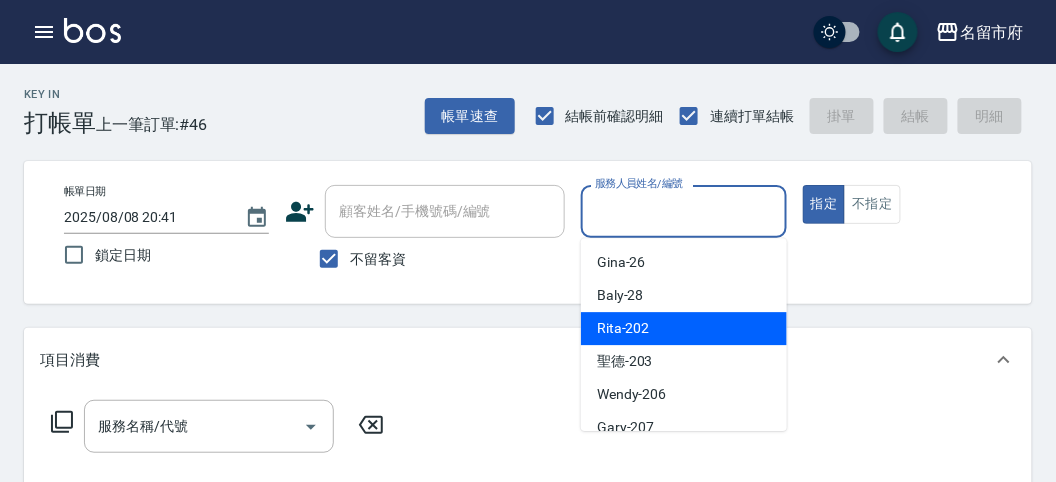 drag, startPoint x: 624, startPoint y: 338, endPoint x: 342, endPoint y: 381, distance: 285.25952 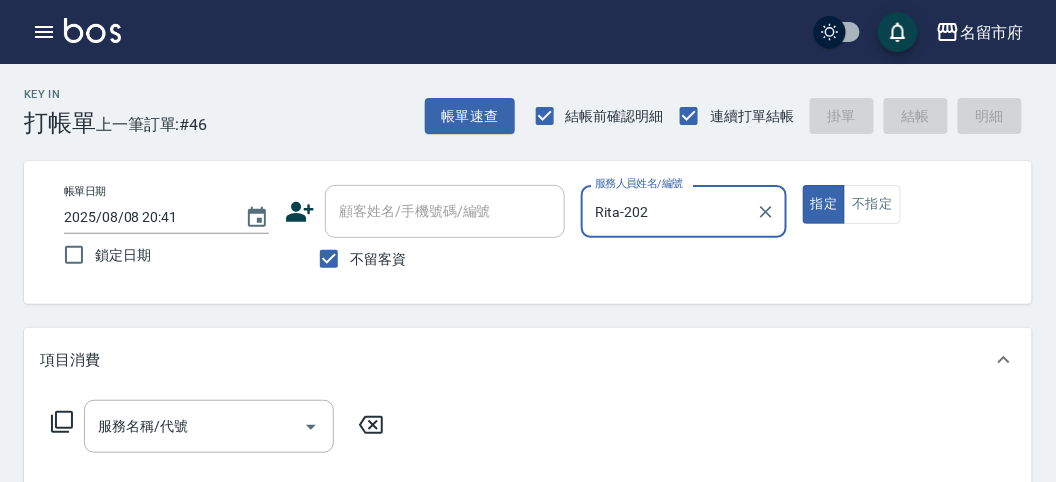 click 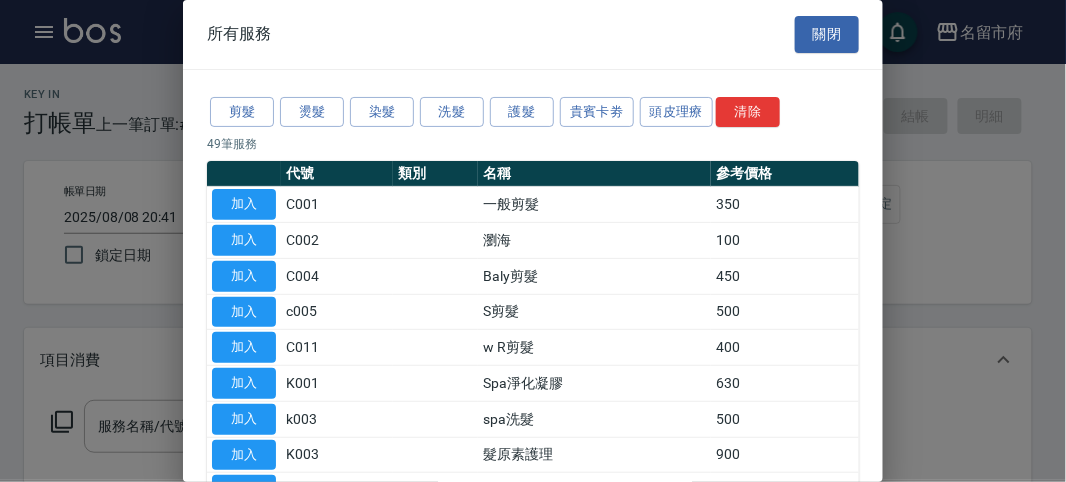 click on "剪髮 燙髮 染髮 洗髮 護髮 貴賓卡劵 頭皮理療 清除" at bounding box center [533, 112] 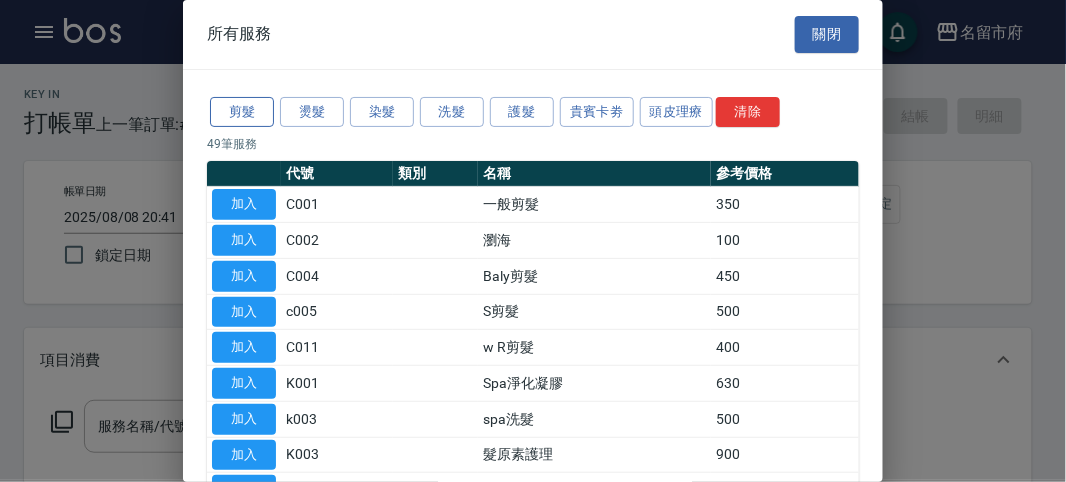 click on "剪髮" at bounding box center [242, 112] 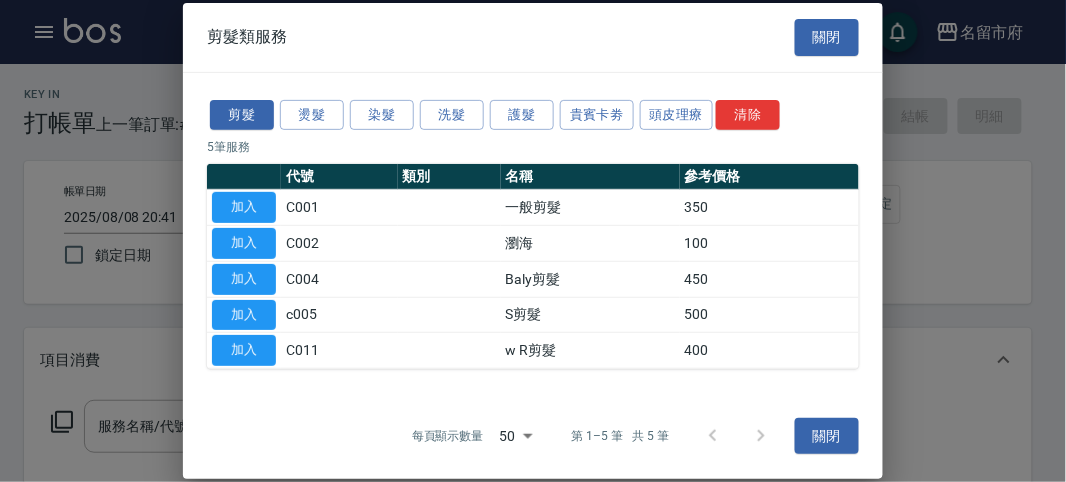 drag, startPoint x: 260, startPoint y: 350, endPoint x: 470, endPoint y: 280, distance: 221.35944 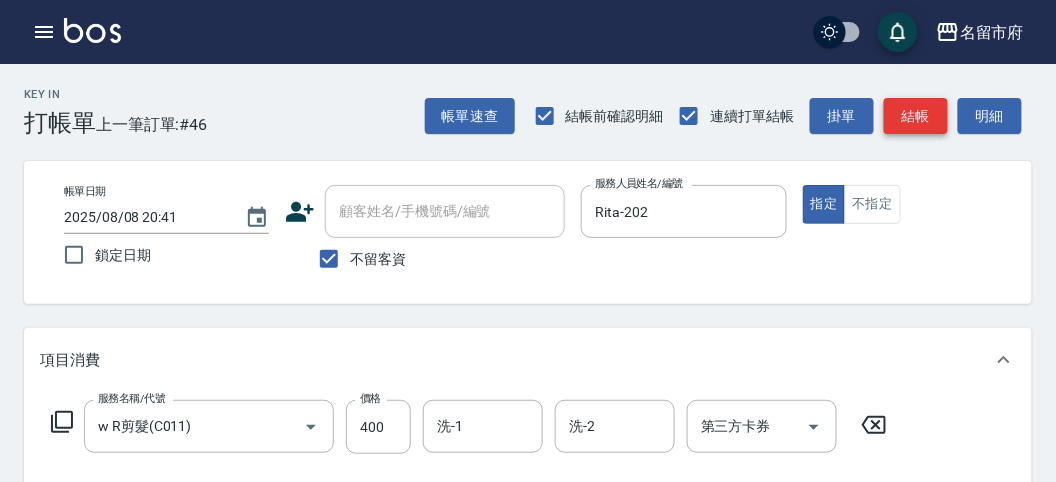 drag, startPoint x: 920, startPoint y: 114, endPoint x: 900, endPoint y: 114, distance: 20 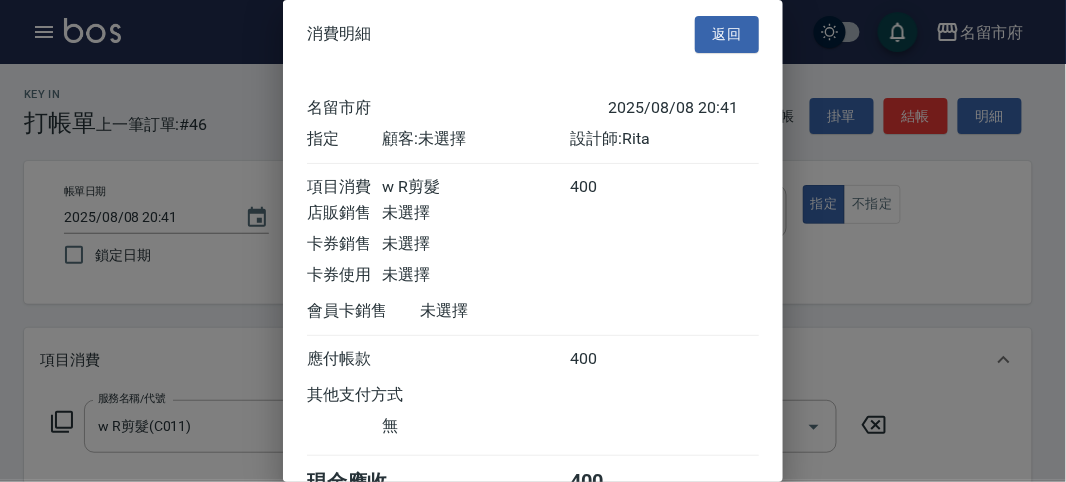 scroll, scrollTop: 111, scrollLeft: 0, axis: vertical 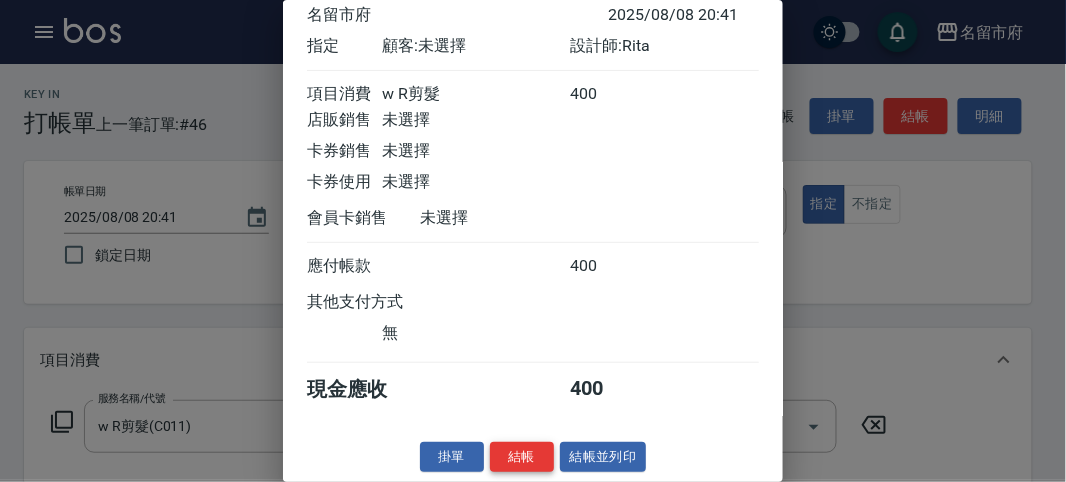 click on "結帳" at bounding box center (522, 457) 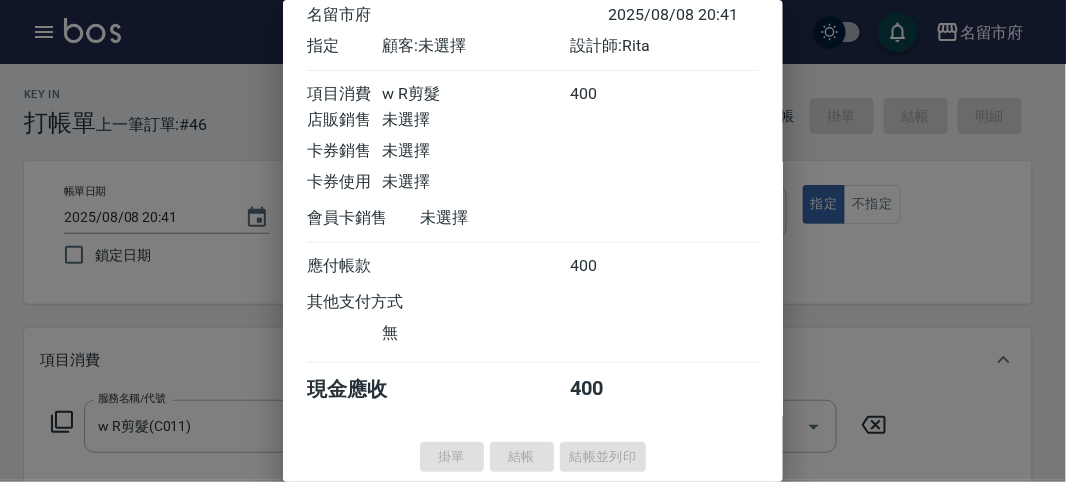 type 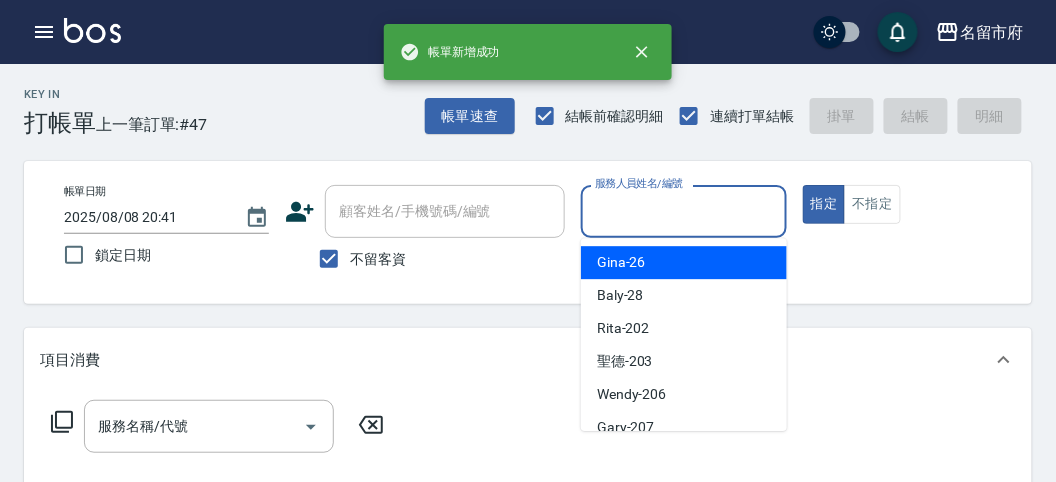 click on "服務人員姓名/編號" at bounding box center [683, 211] 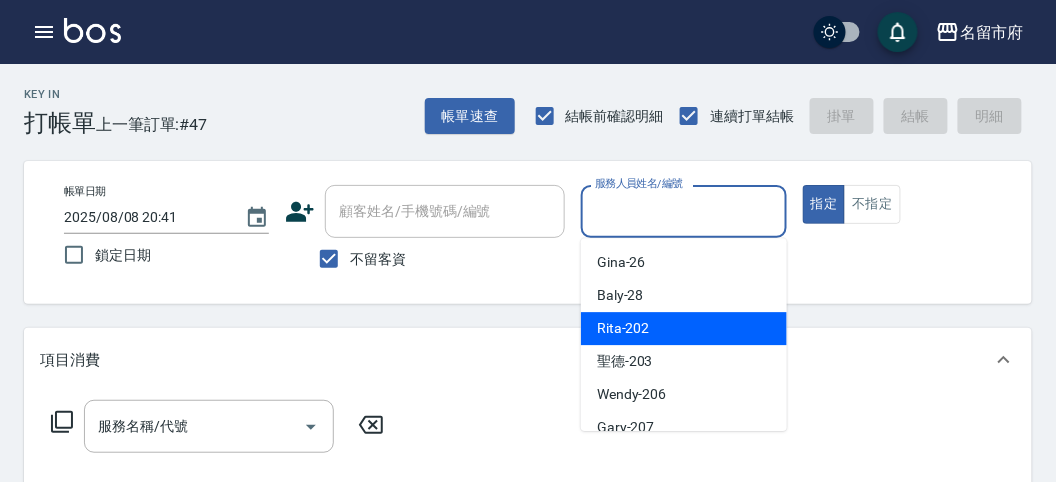 drag, startPoint x: 687, startPoint y: 314, endPoint x: 329, endPoint y: 397, distance: 367.49557 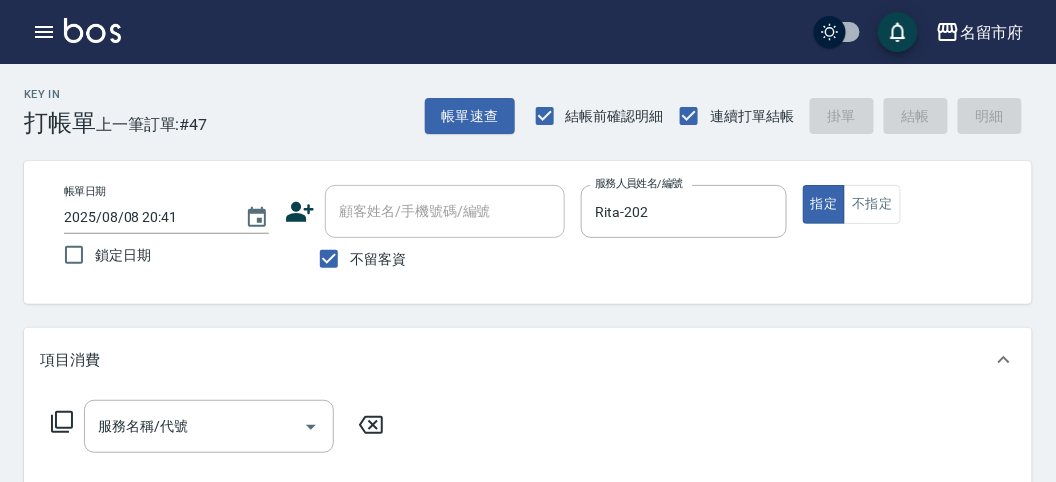 click 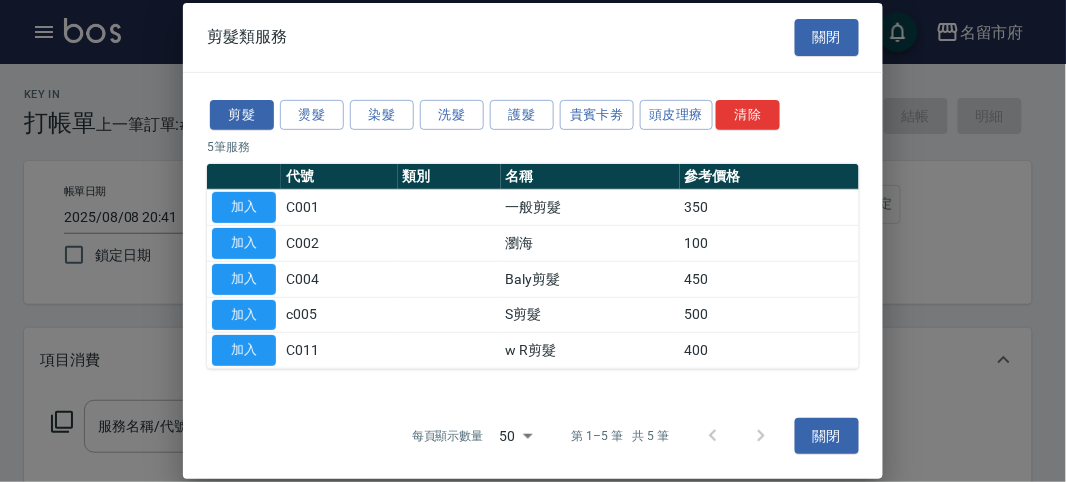 click on "剪髮 燙髮 染髮 洗髮 護髮 貴賓卡劵 頭皮理療 清除 5  筆服務 代號 類別 名稱 參考價格 加入 C001 一般剪髮 350 加入 C002 瀏海 100 加入 C004 Baly剪髮 450 加入 c005 S剪髮 500 加入 C011 w R剪髮 400" at bounding box center (533, 232) 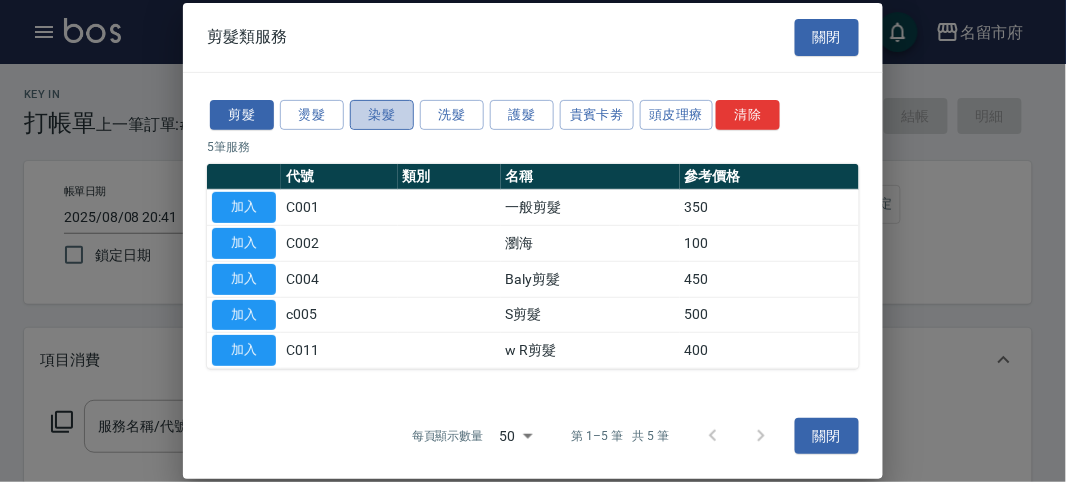 click on "染髮" at bounding box center [382, 114] 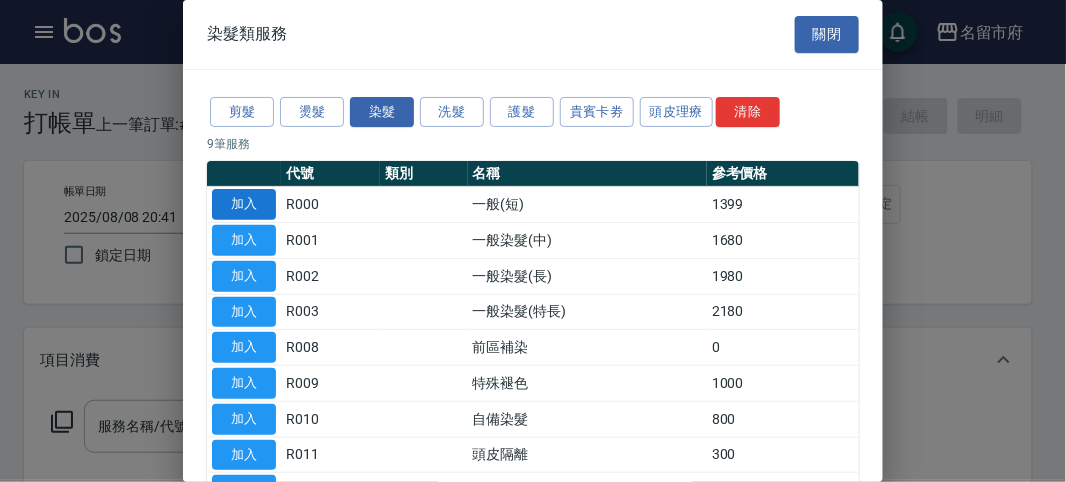 click on "加入" at bounding box center (244, 204) 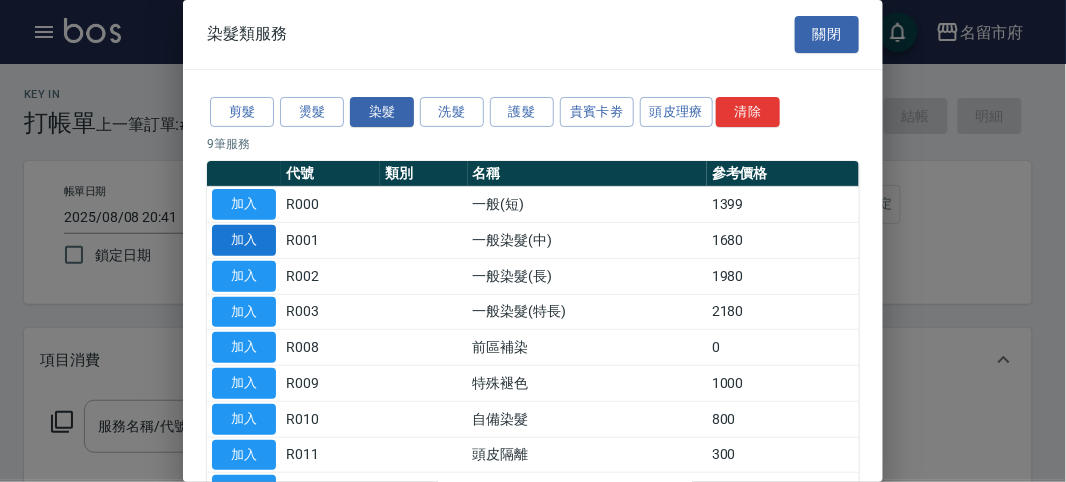 type on "一般(短)(R000)" 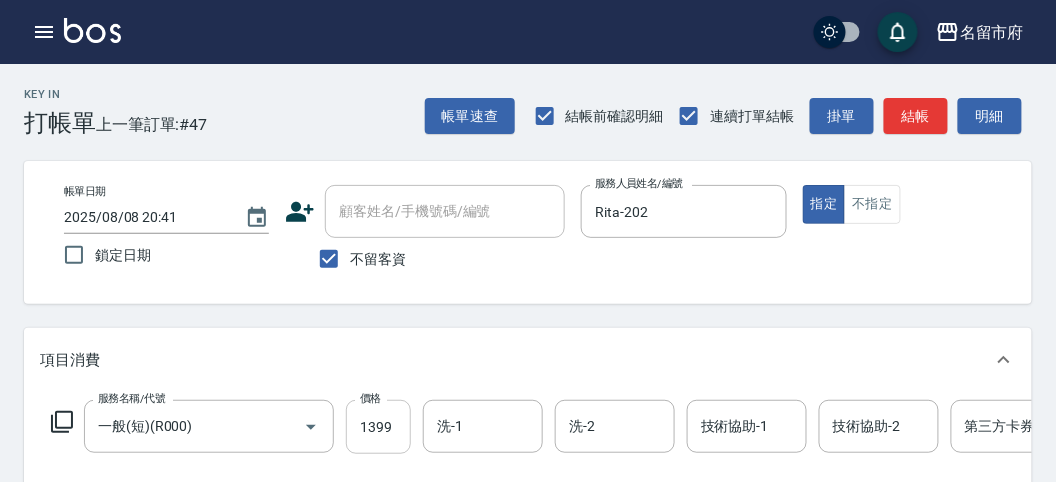 click on "1399" at bounding box center [378, 427] 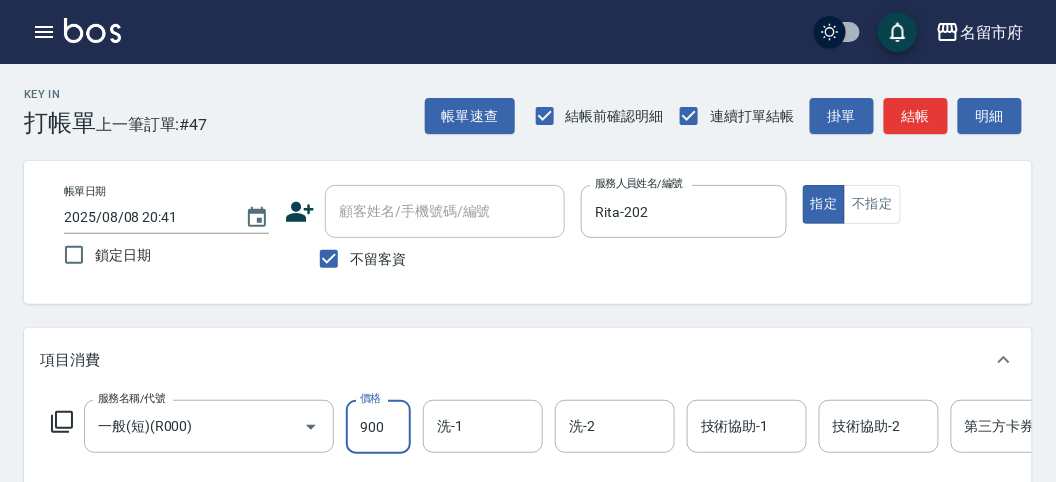 type on "900" 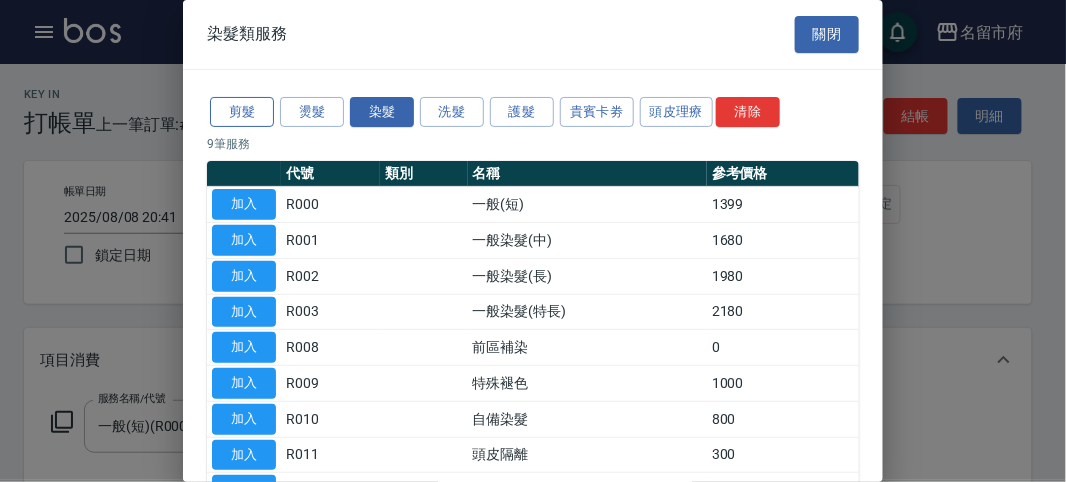 click on "剪髮" at bounding box center (242, 112) 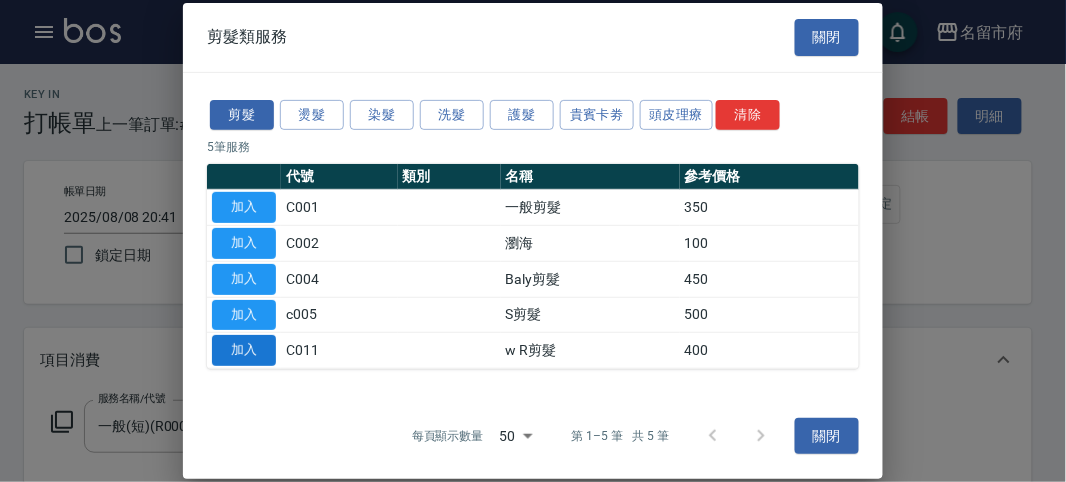 click on "加入" at bounding box center (244, 350) 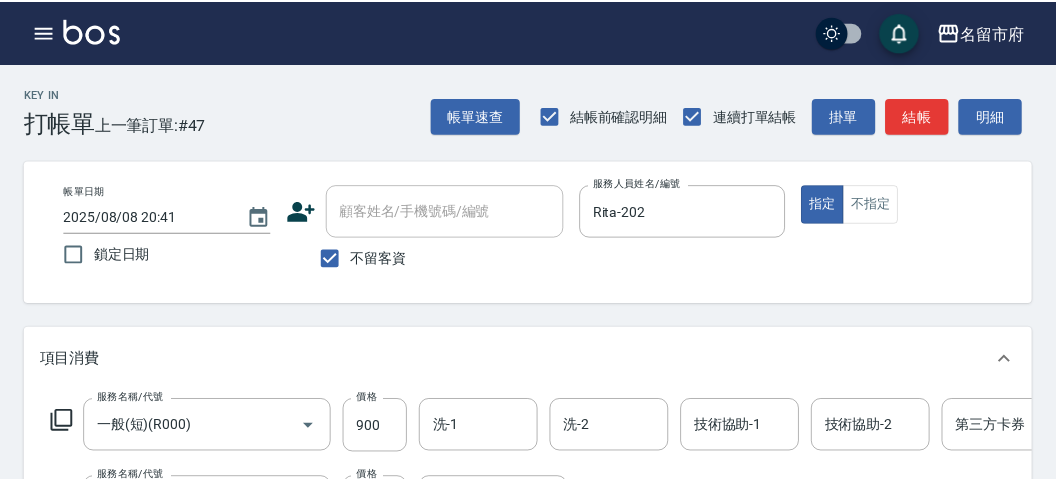 scroll, scrollTop: 50, scrollLeft: 0, axis: vertical 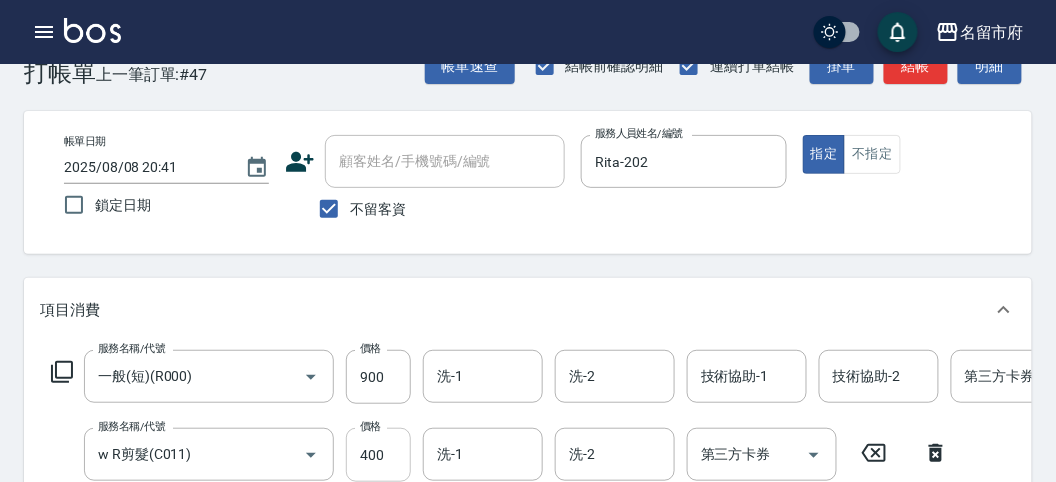click on "400" at bounding box center (378, 455) 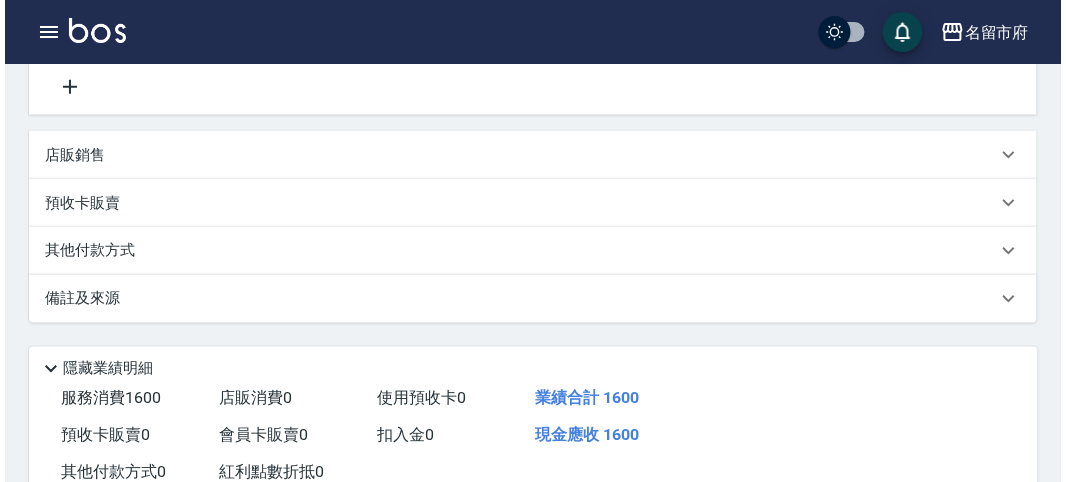 scroll, scrollTop: 682, scrollLeft: 0, axis: vertical 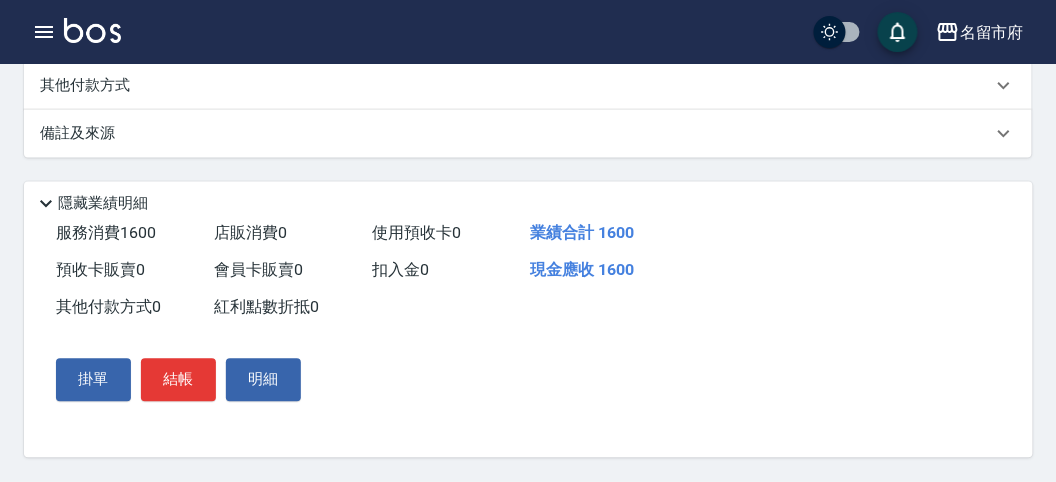 type on "700" 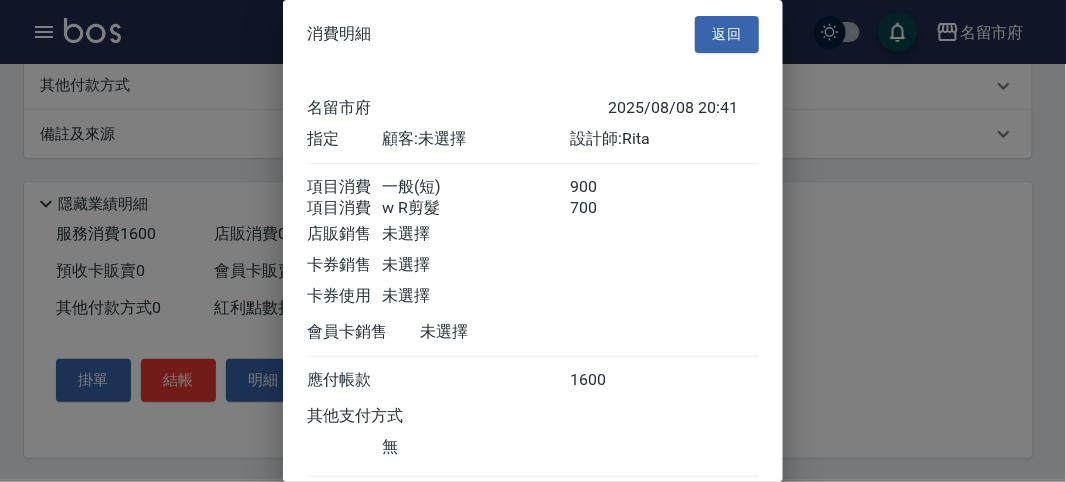 scroll, scrollTop: 133, scrollLeft: 0, axis: vertical 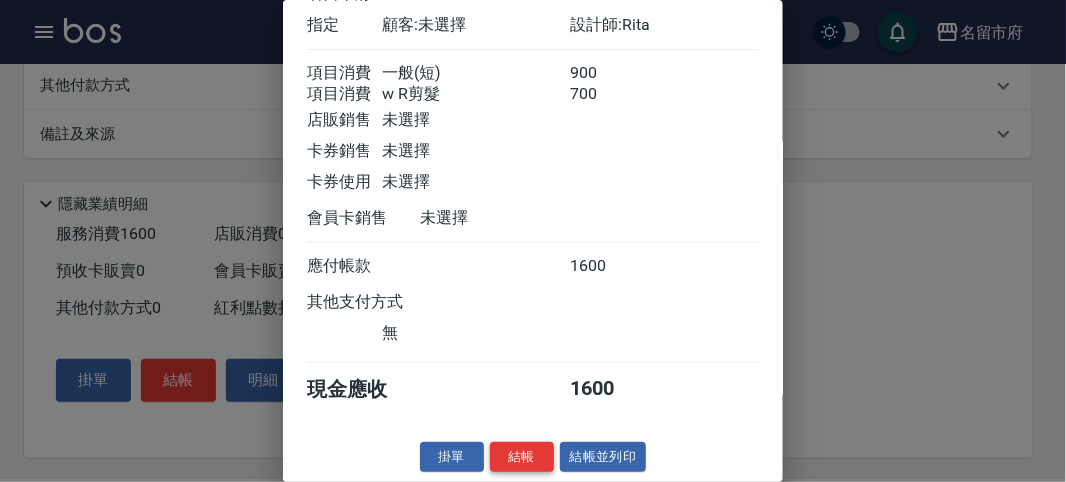 click on "結帳" at bounding box center [522, 457] 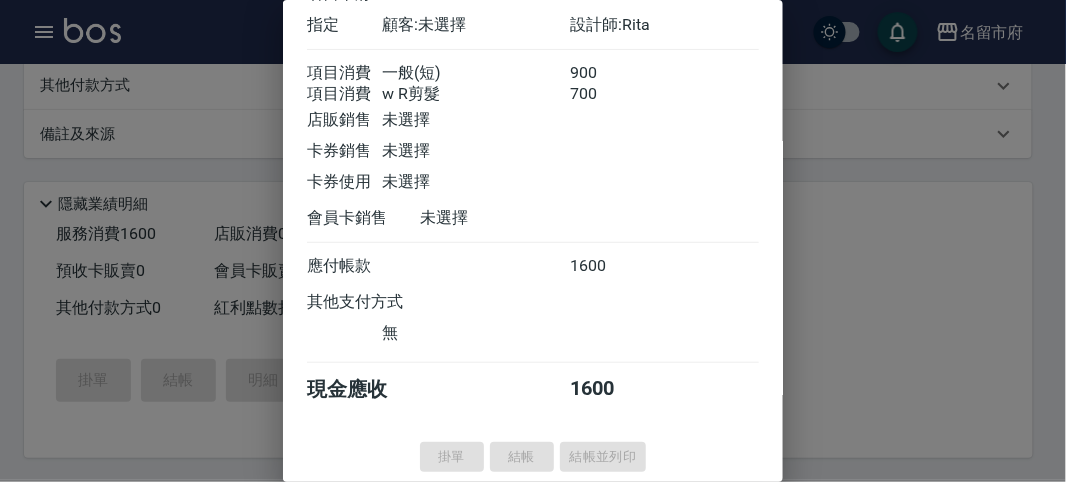 type on "2025/08/08 20:42" 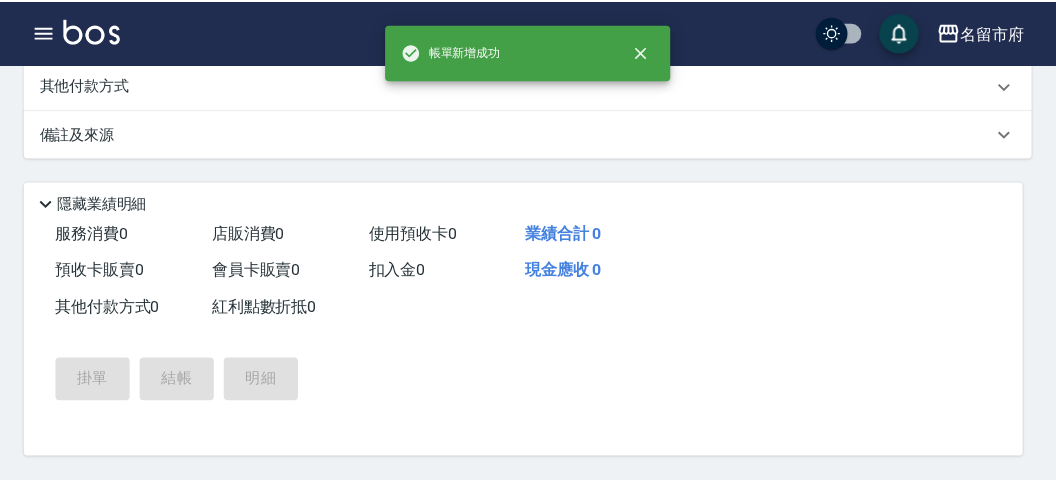 scroll, scrollTop: 0, scrollLeft: 0, axis: both 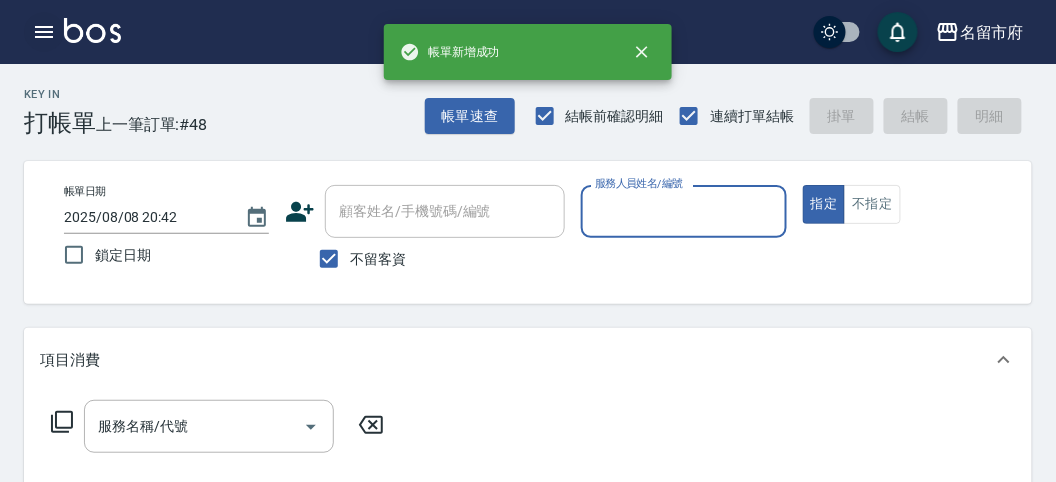 click 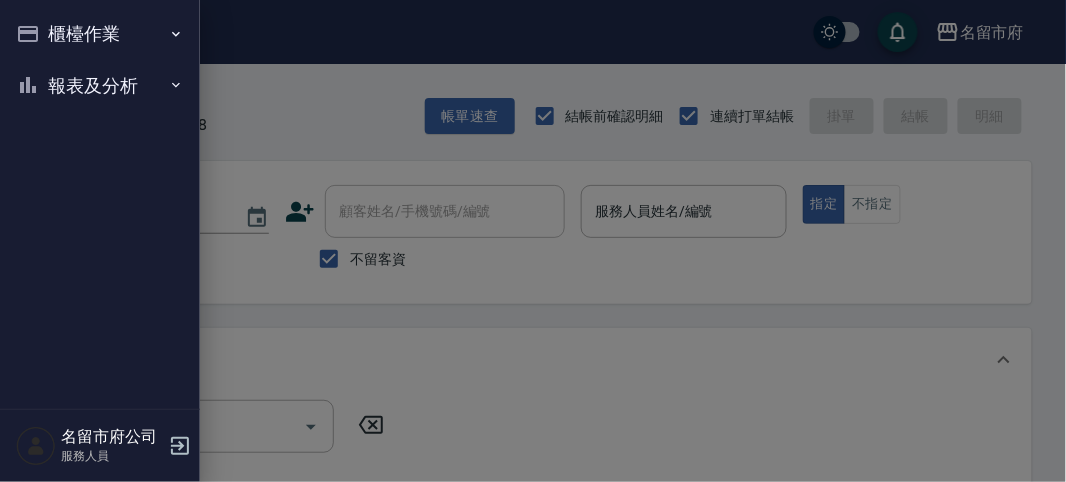 click on "櫃檯作業" at bounding box center (100, 34) 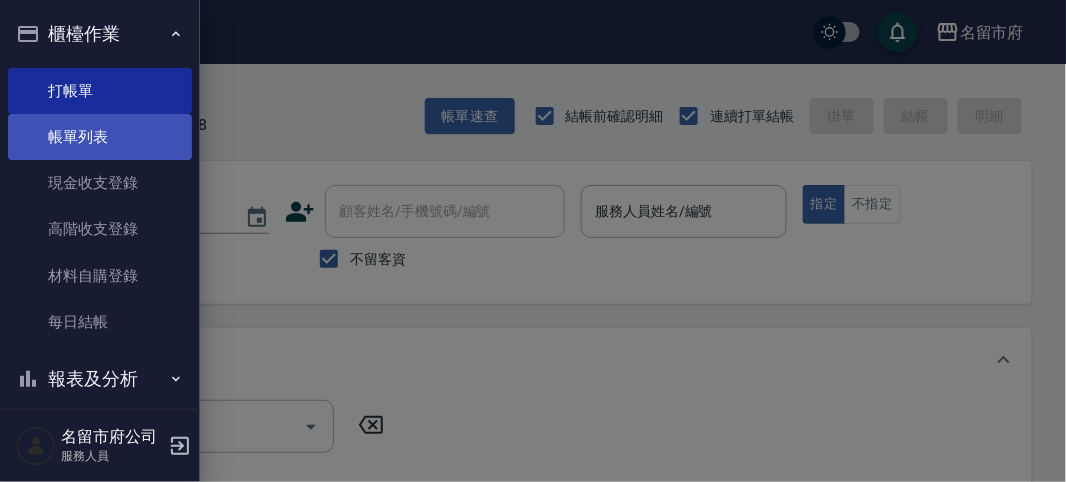 click on "帳單列表" at bounding box center (100, 137) 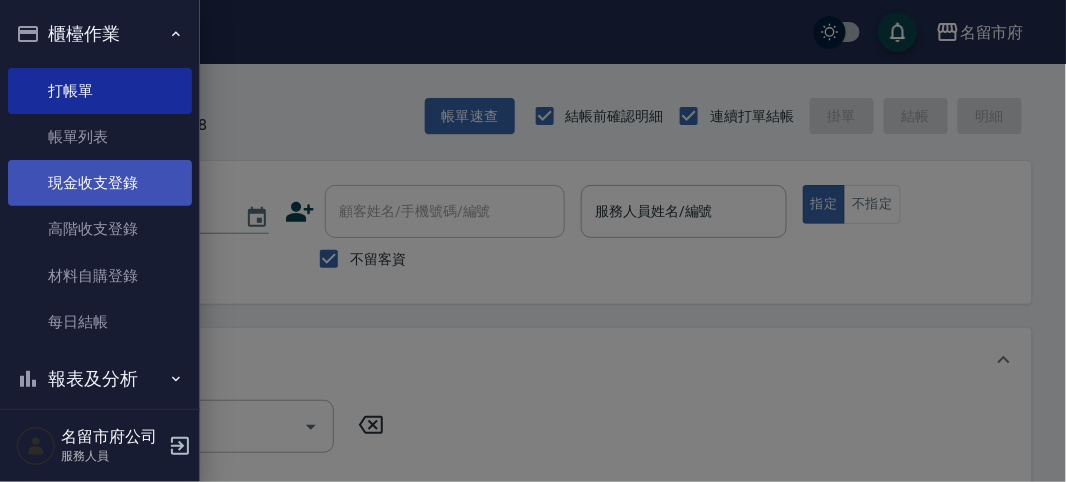 click on "帳單列表" at bounding box center [100, 137] 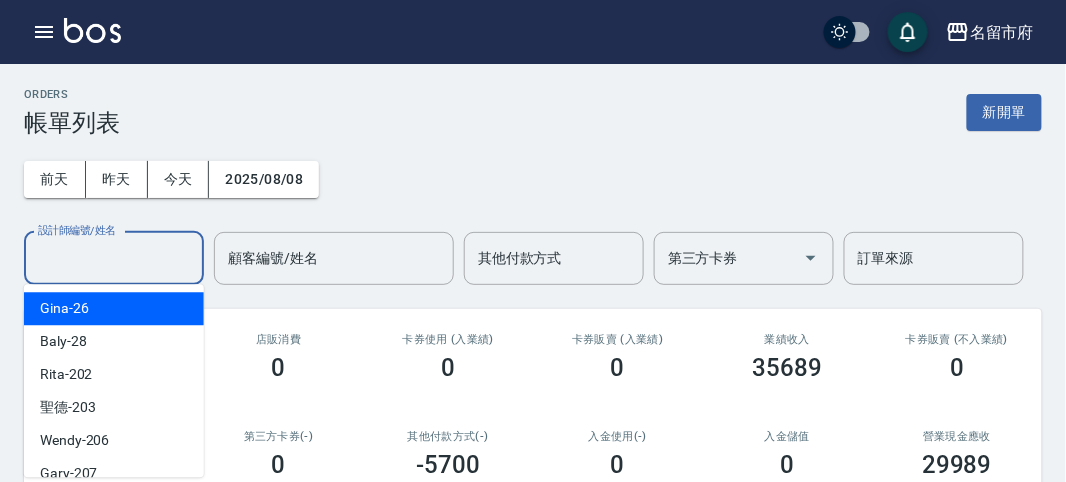click on "設計師編號/姓名" at bounding box center [114, 258] 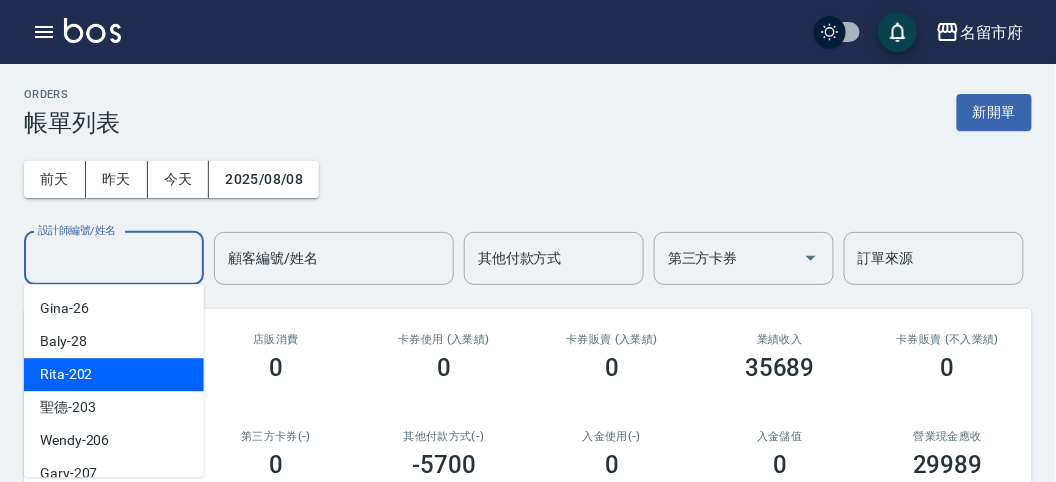 click on "Rita -202" at bounding box center (114, 374) 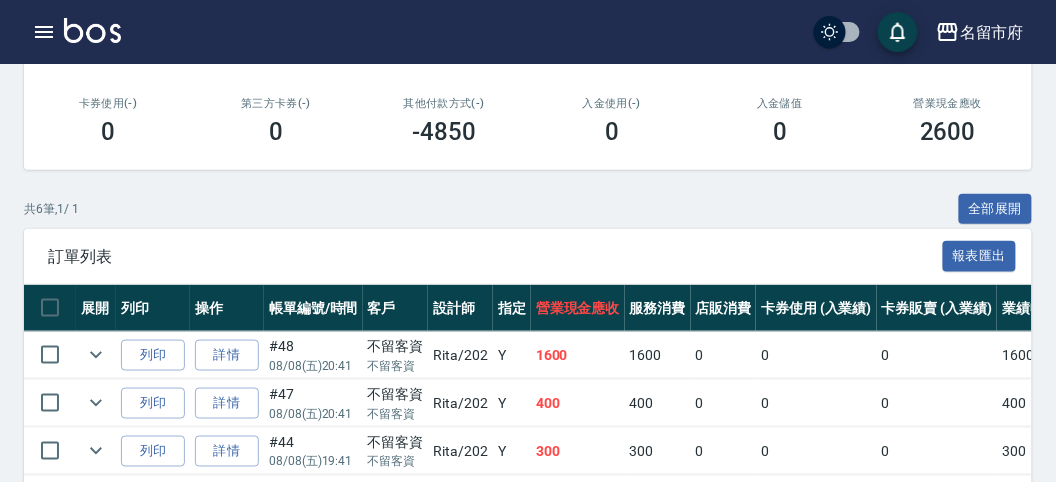 scroll, scrollTop: 555, scrollLeft: 0, axis: vertical 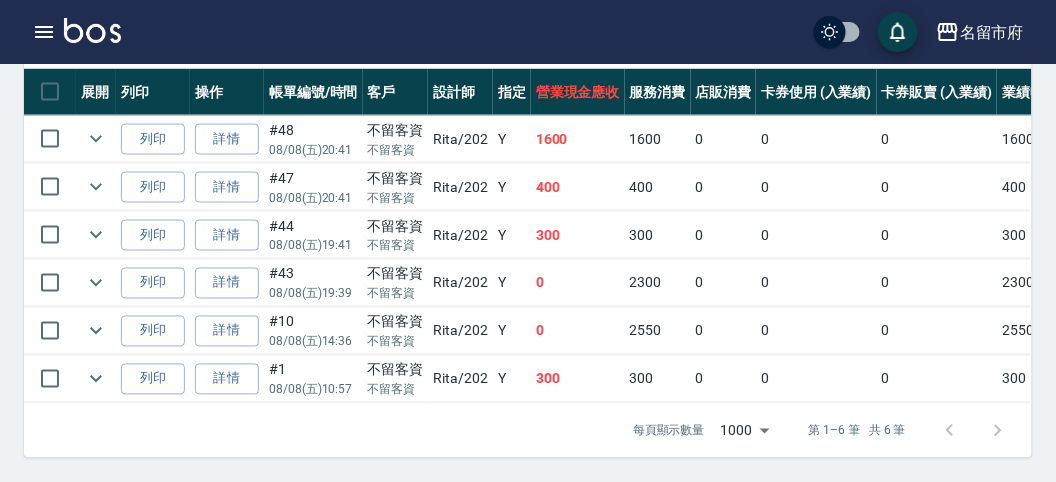 click on "名留市府 登出" at bounding box center [528, 32] 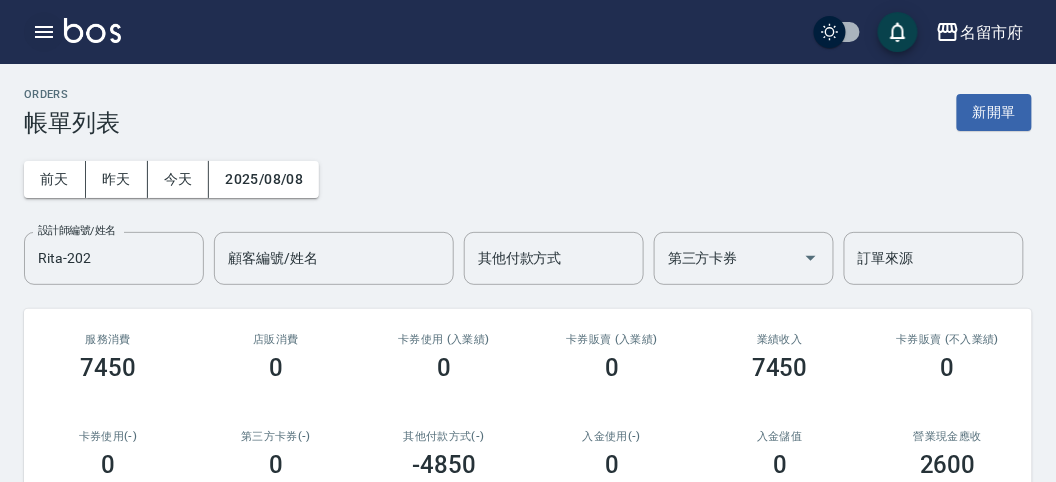 click 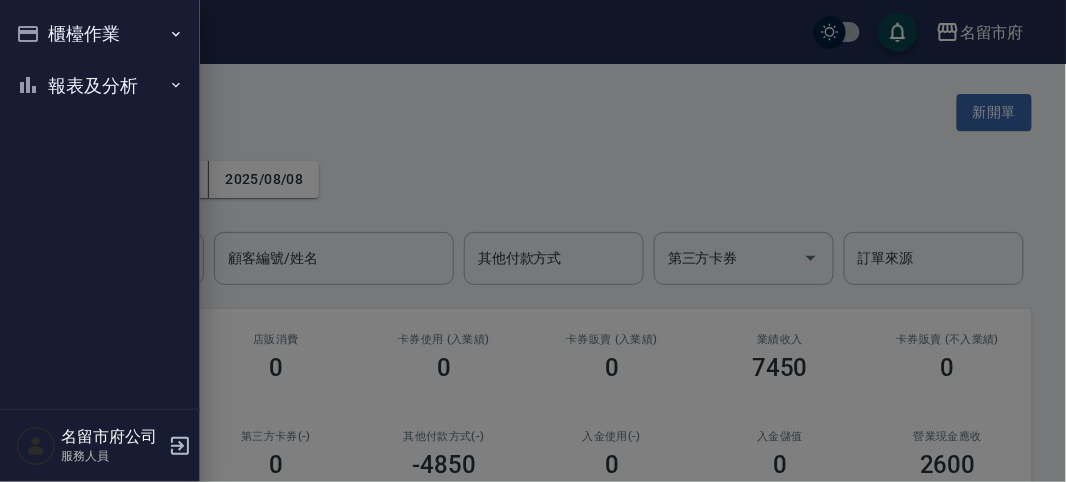 click on "櫃檯作業" at bounding box center [100, 34] 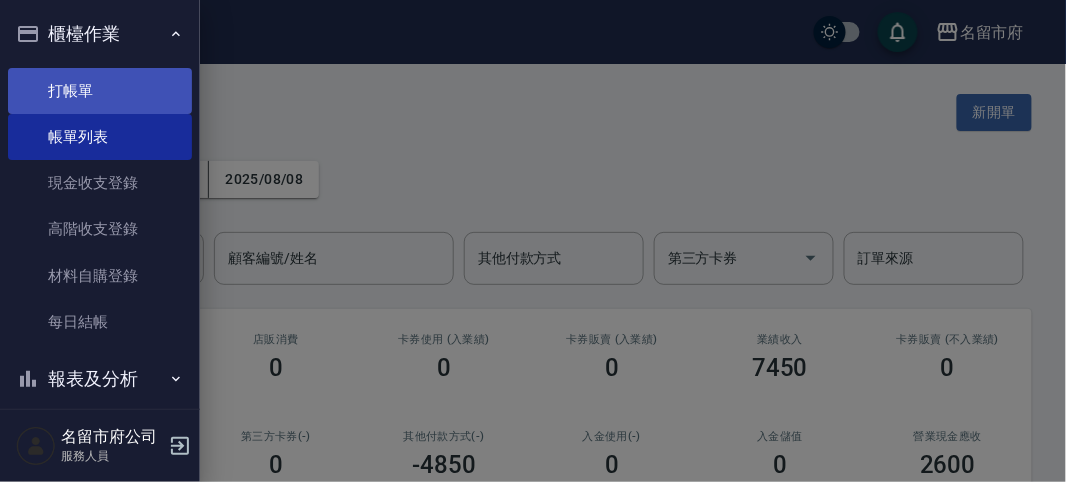 click on "打帳單" at bounding box center (100, 91) 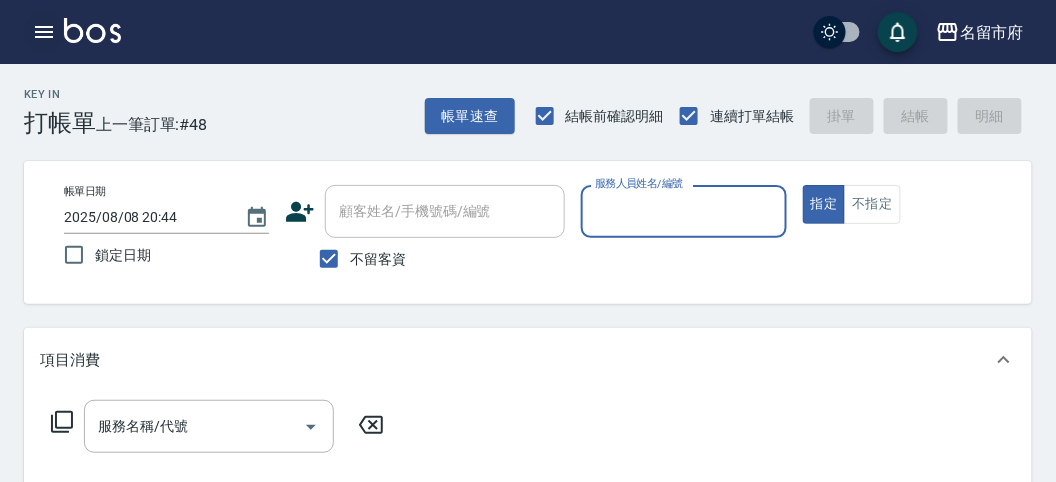 click 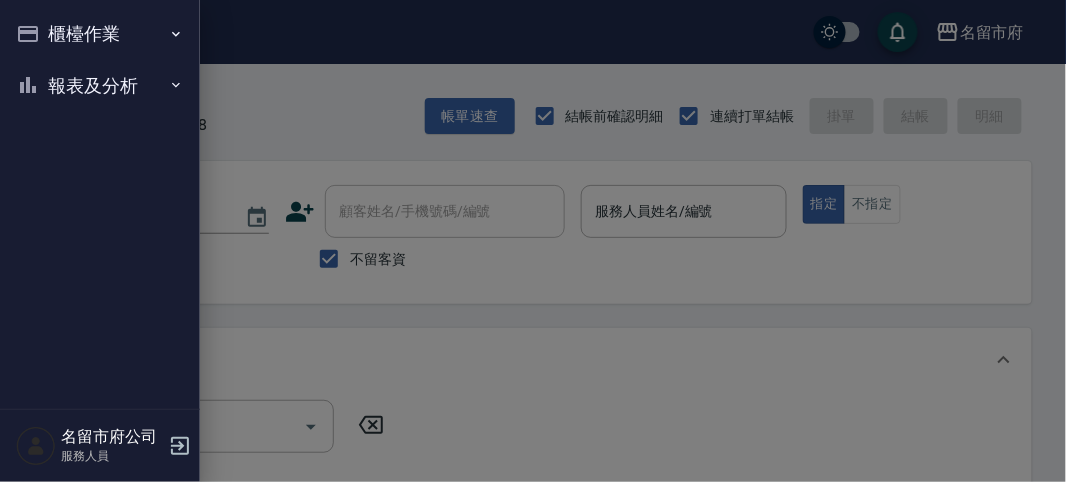click at bounding box center [533, 241] 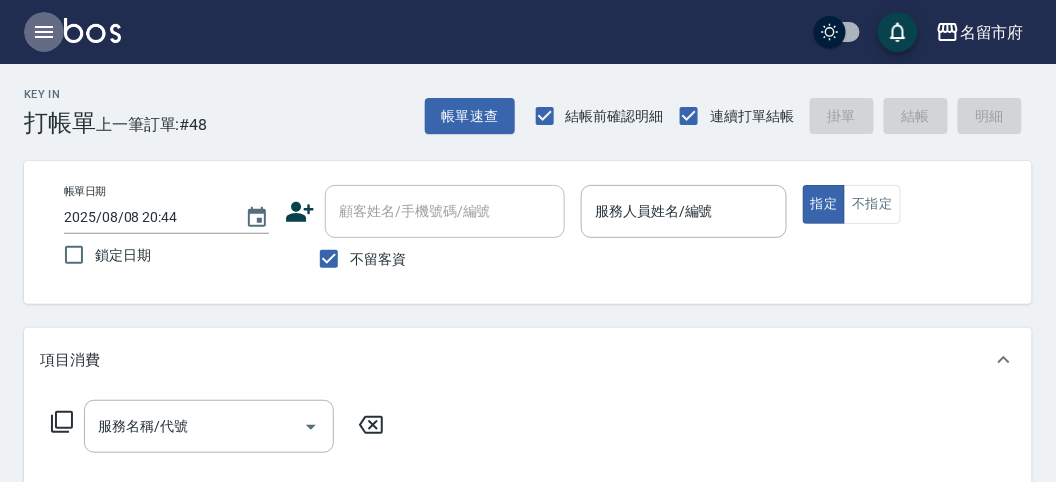 click 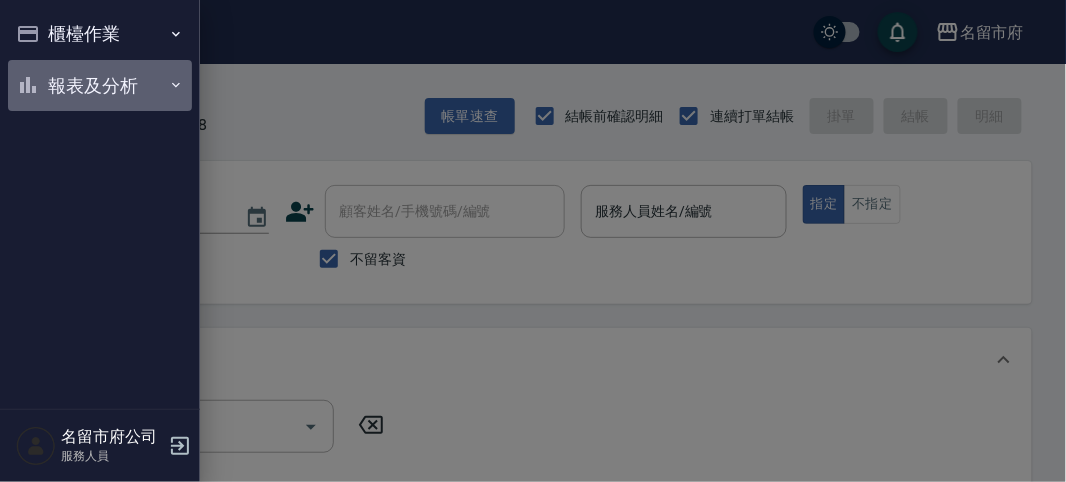 click on "報表及分析" at bounding box center (100, 86) 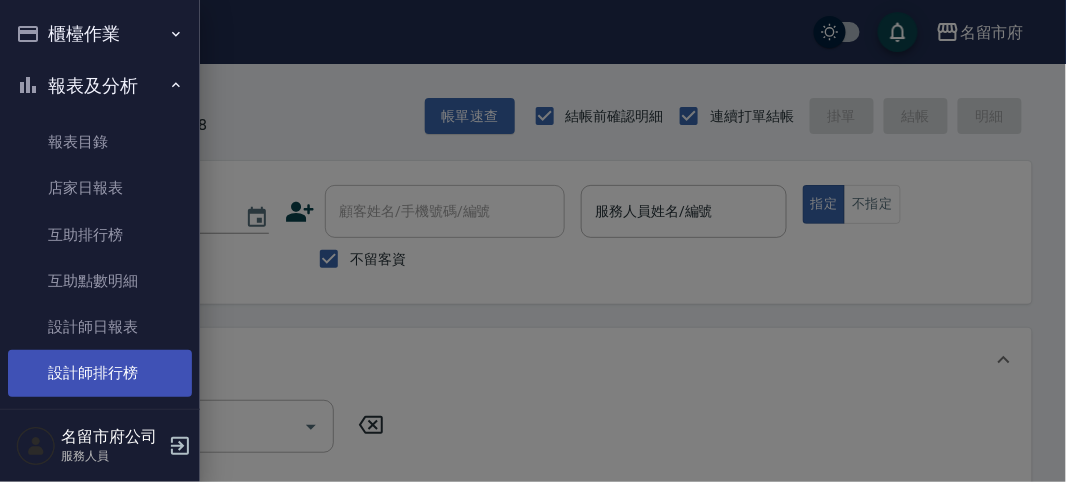 click on "設計師排行榜" at bounding box center [100, 373] 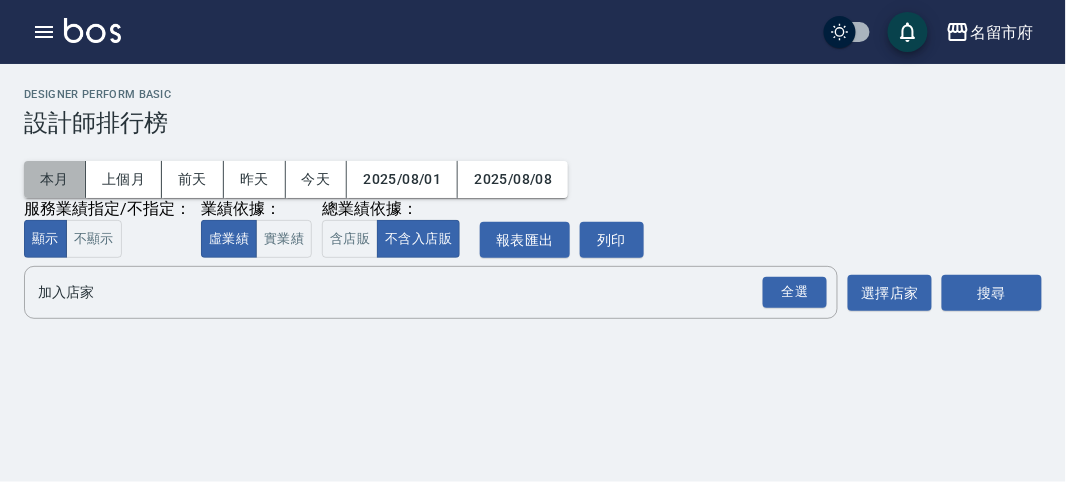 click on "本月" at bounding box center (55, 179) 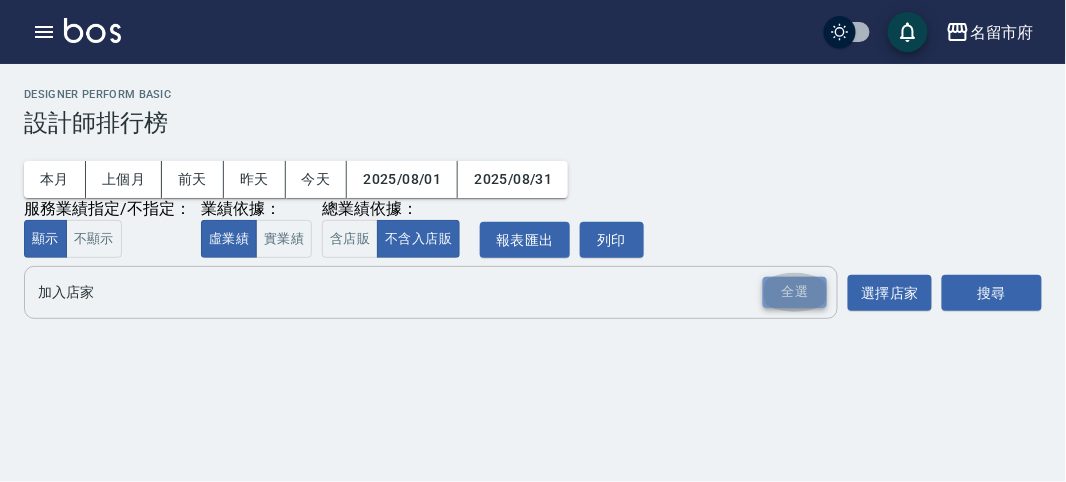 click on "全選" at bounding box center [795, 292] 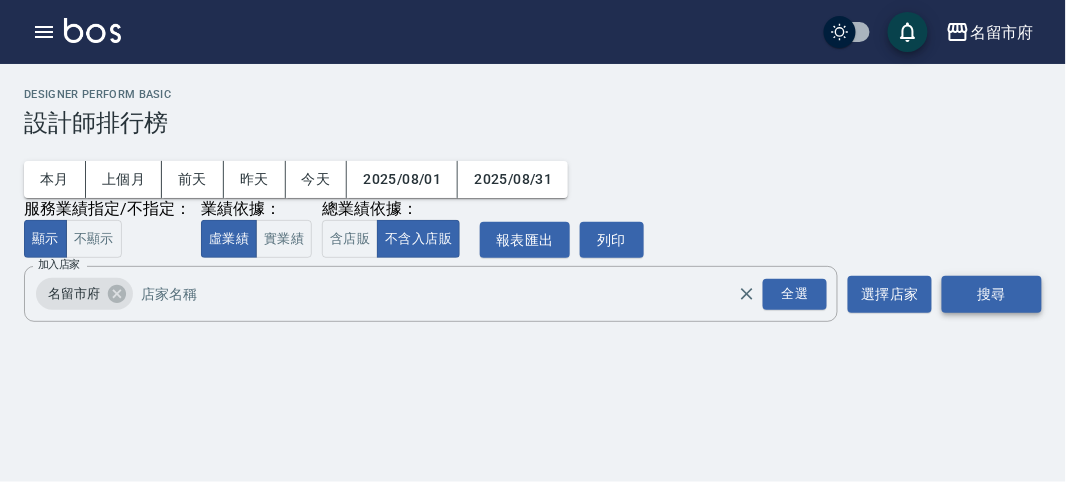 click on "搜尋" at bounding box center [992, 294] 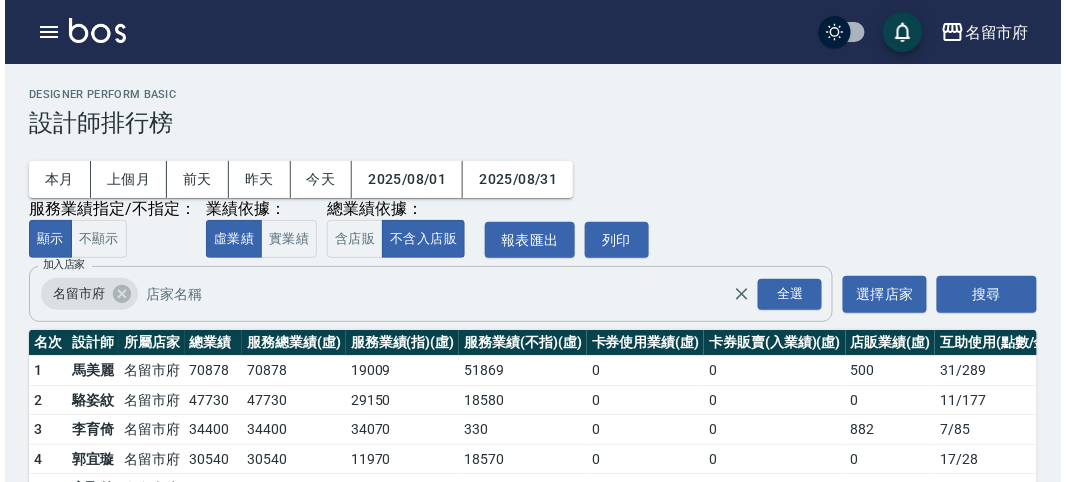 scroll, scrollTop: 175, scrollLeft: 0, axis: vertical 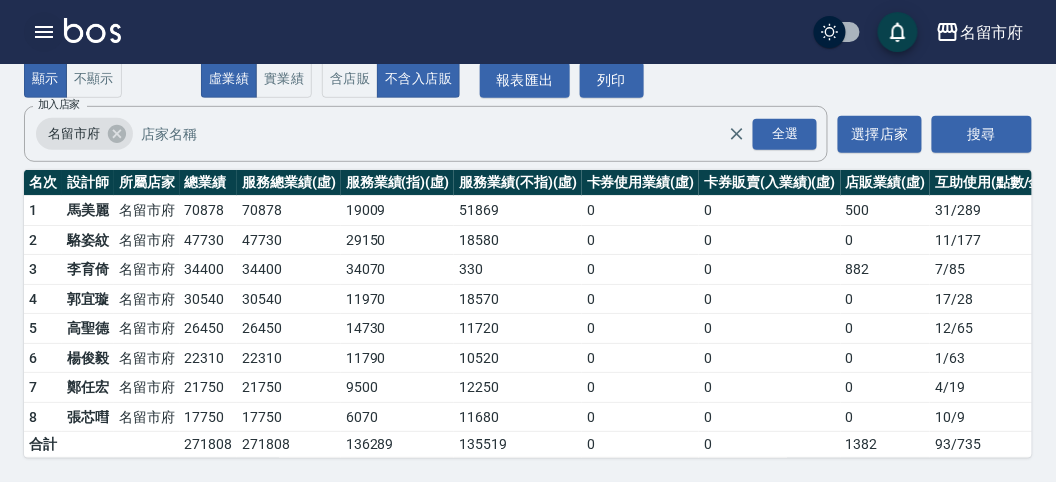 click 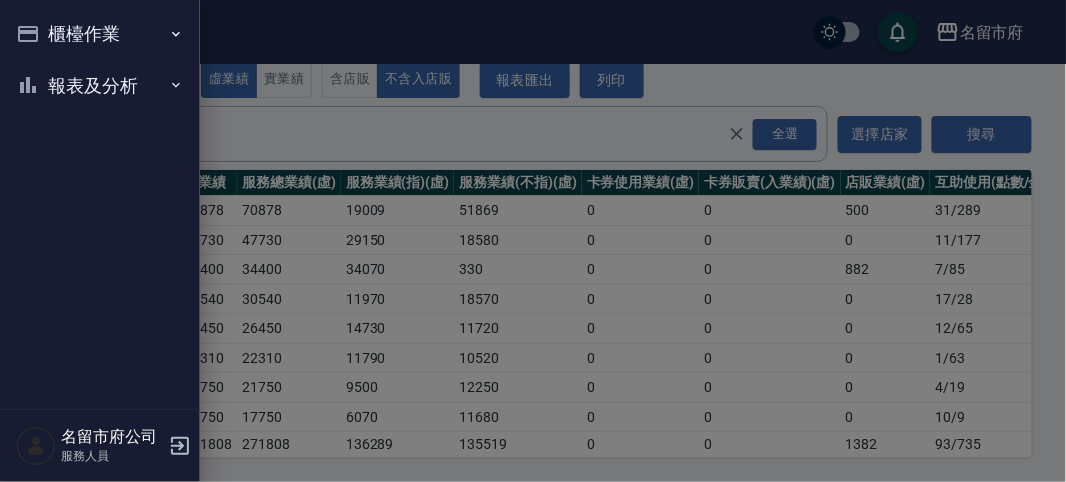click on "櫃檯作業" at bounding box center [100, 34] 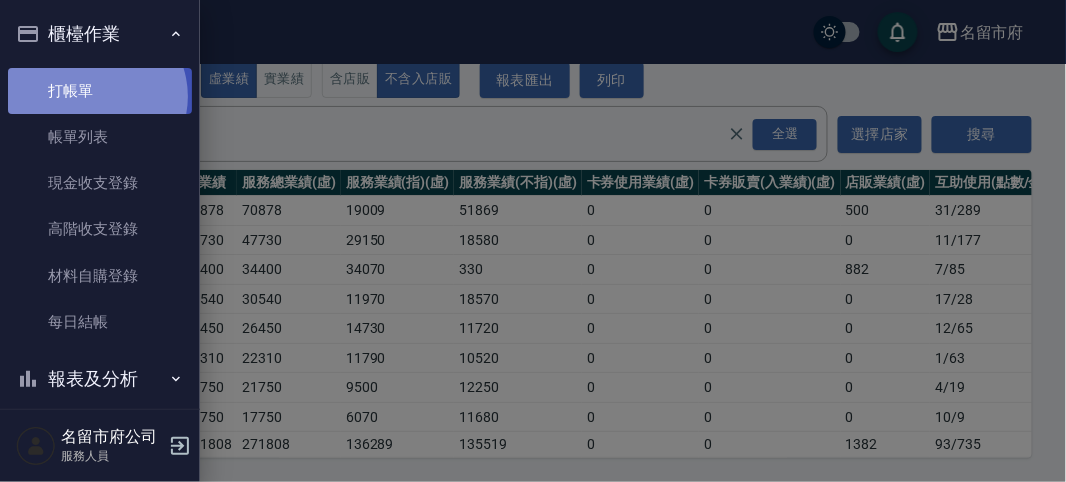 click on "打帳單" at bounding box center [100, 91] 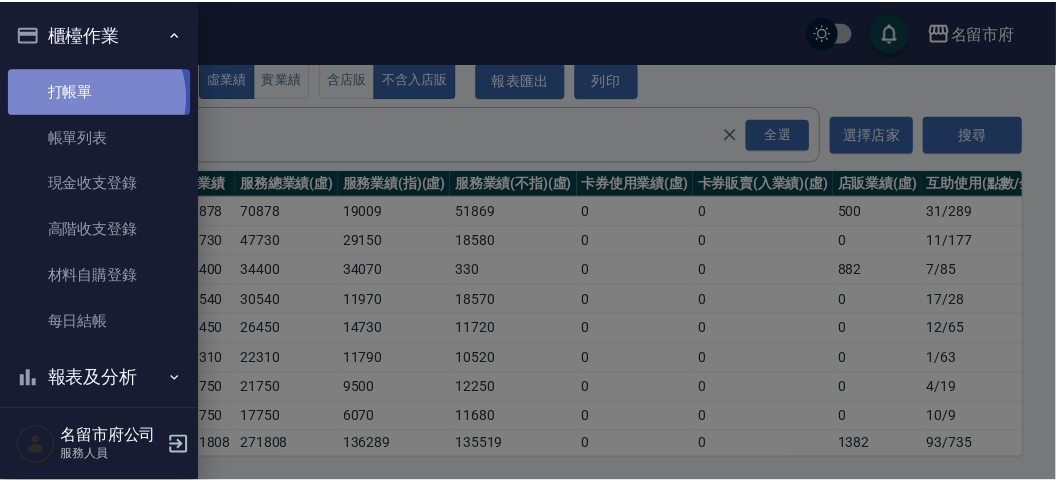scroll, scrollTop: 0, scrollLeft: 0, axis: both 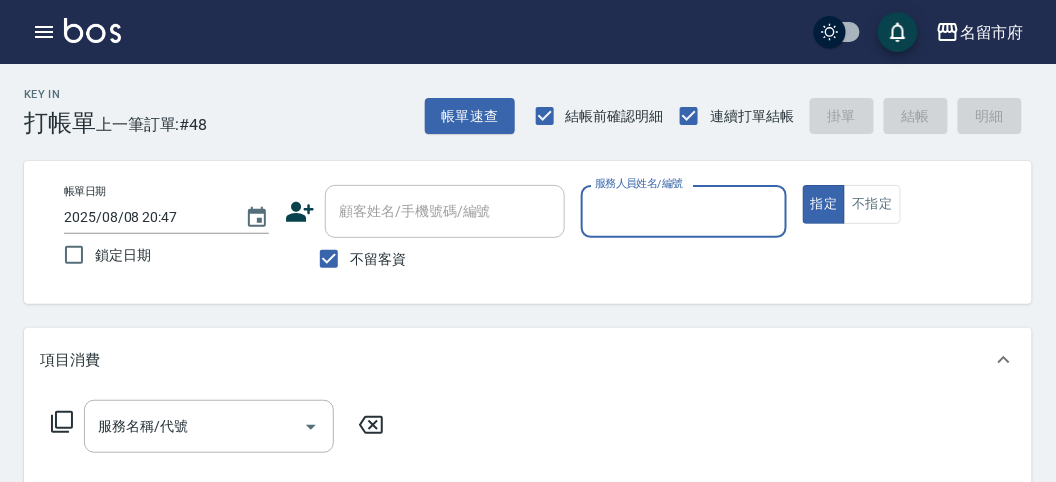 click on "Key In 打帳單 上一筆訂單:#48 帳單速查 結帳前確認明細 連續打單結帳 掛單 結帳 明細" at bounding box center (516, 100) 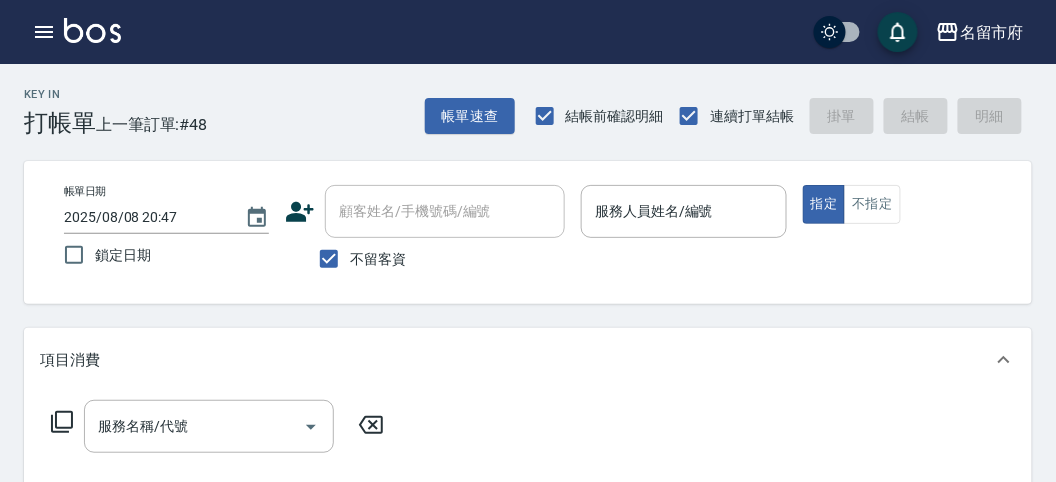 click on "帳單日期 2025/08/08 20:47 鎖定日期 顧客姓名/手機號碼/編號 顧客姓名/手機號碼/編號 不留客資 服務人員姓名/編號 服務人員姓名/編號 指定 不指定" at bounding box center [528, 232] 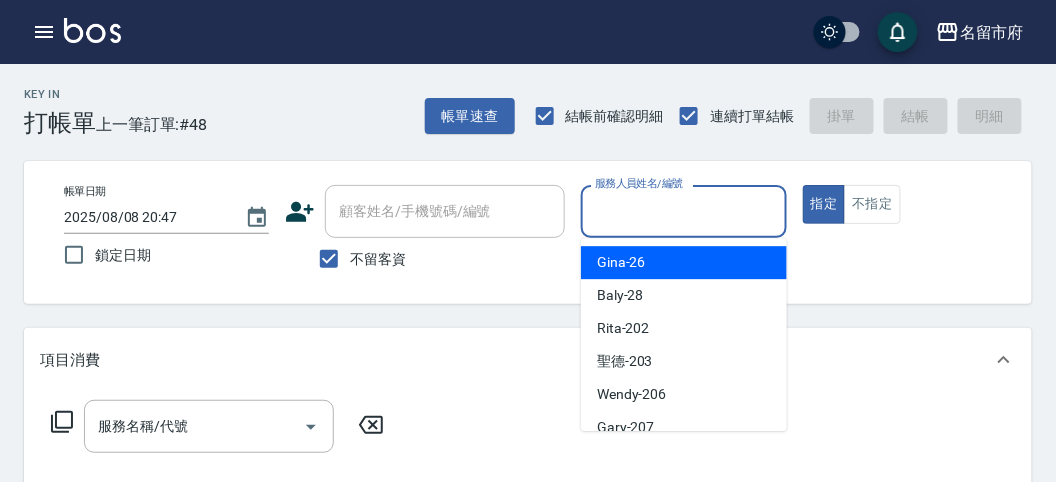 click on "服務人員姓名/編號" at bounding box center [683, 211] 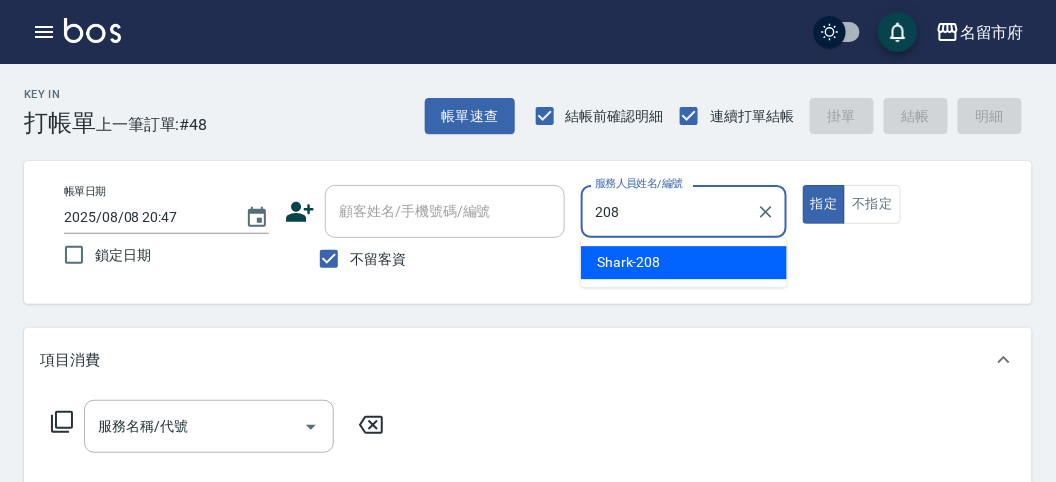 click on "Shark -208" at bounding box center [684, 262] 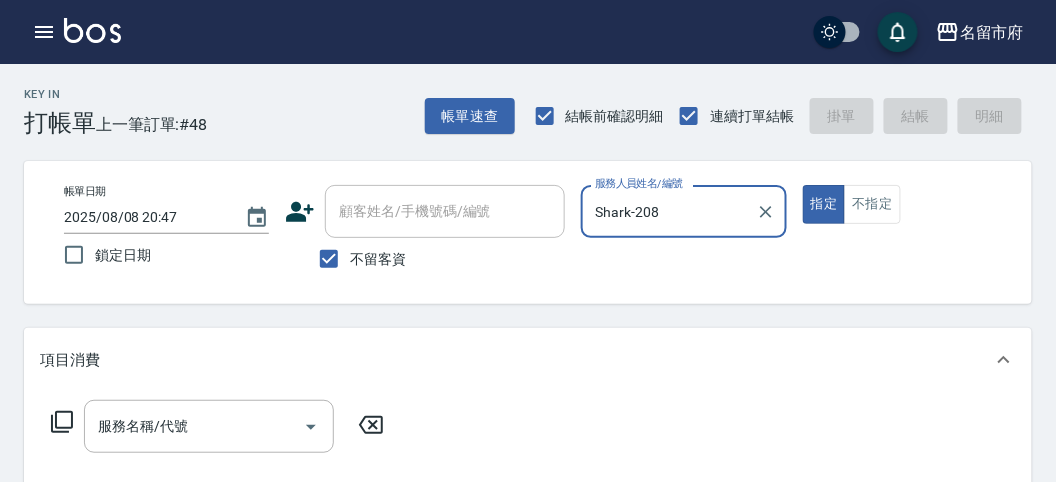 type on "Shark-208" 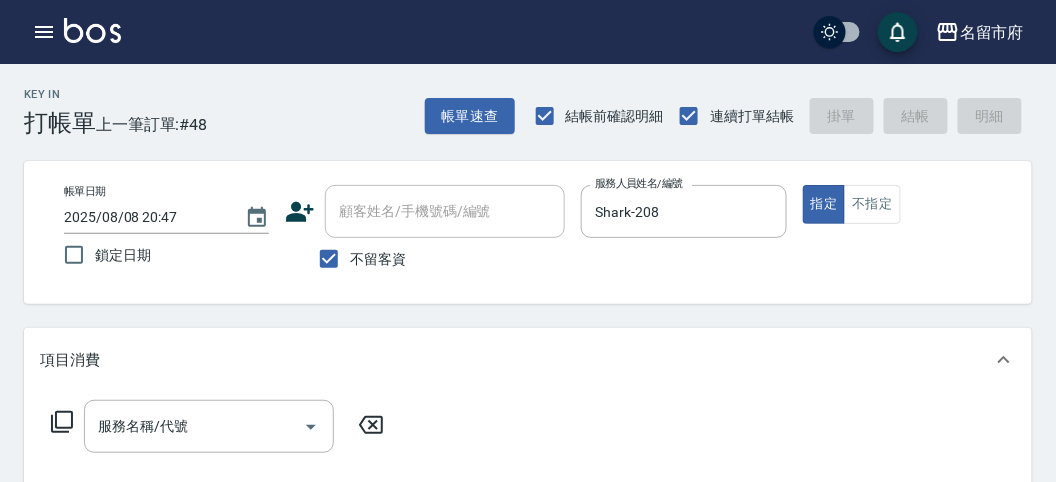 click 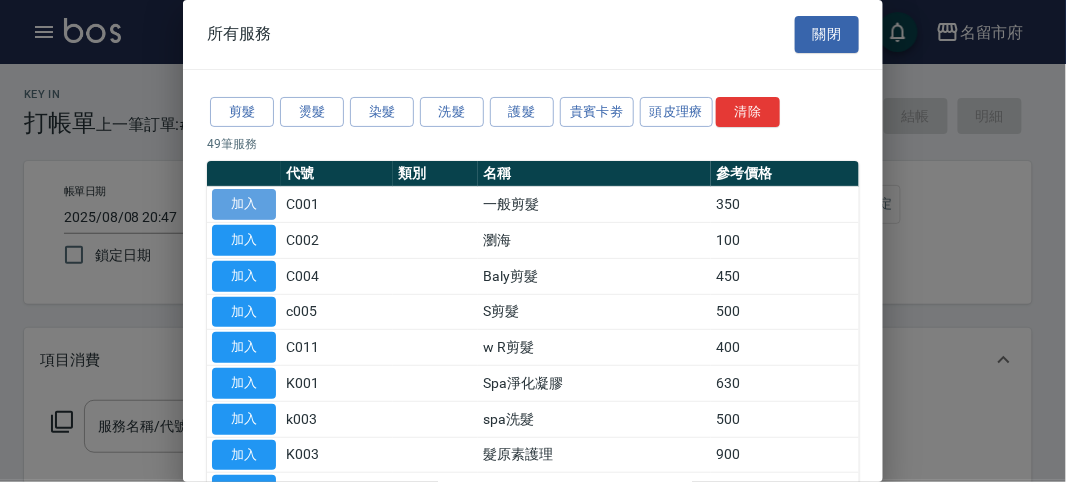 click on "加入" at bounding box center [244, 204] 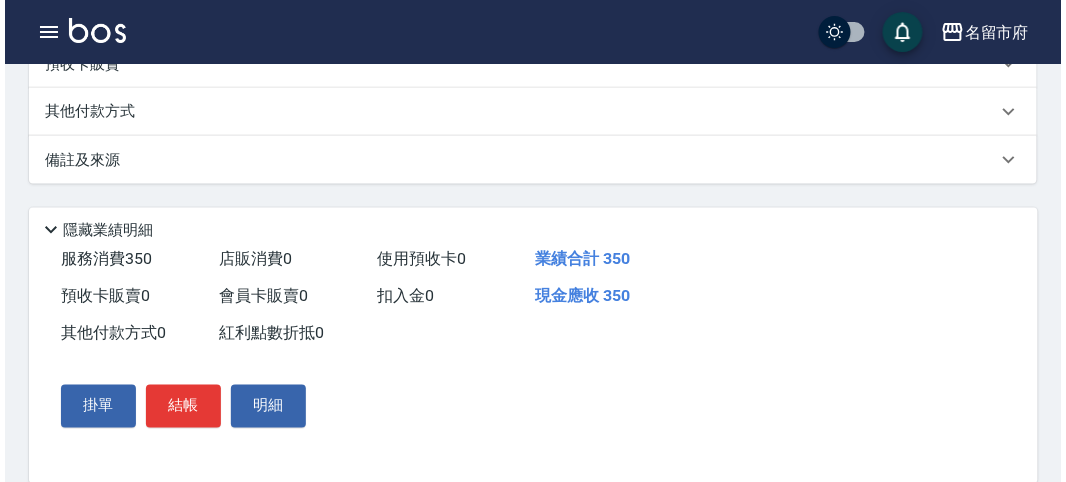 scroll, scrollTop: 585, scrollLeft: 0, axis: vertical 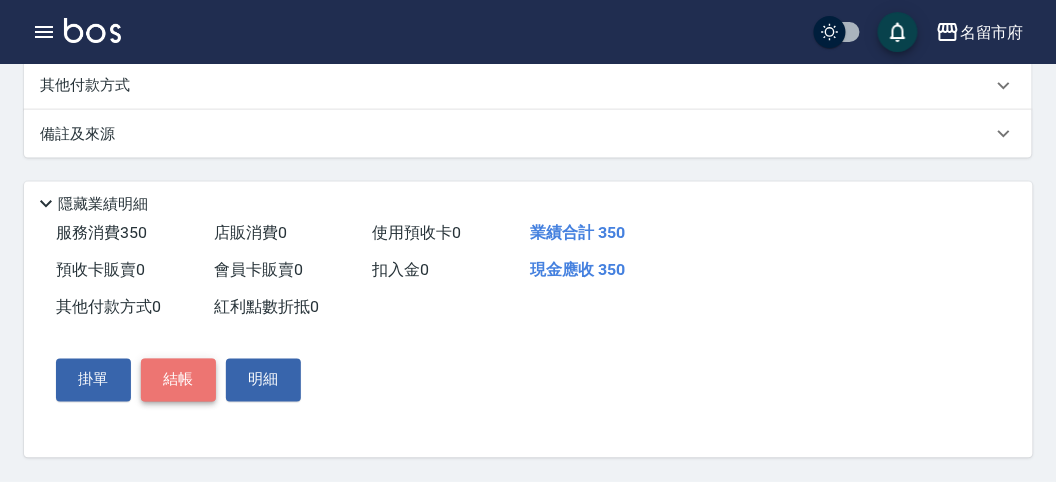 click on "結帳" at bounding box center (178, 380) 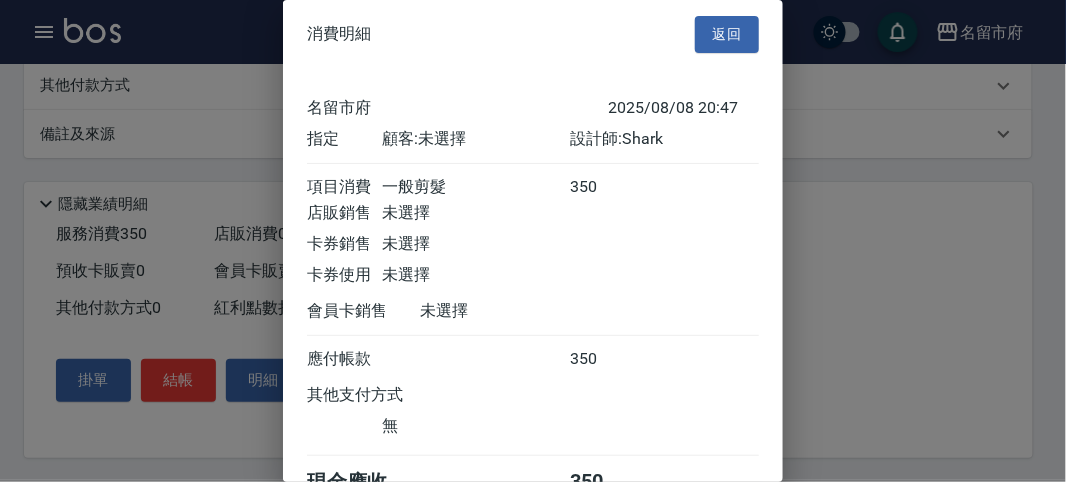 scroll, scrollTop: 111, scrollLeft: 0, axis: vertical 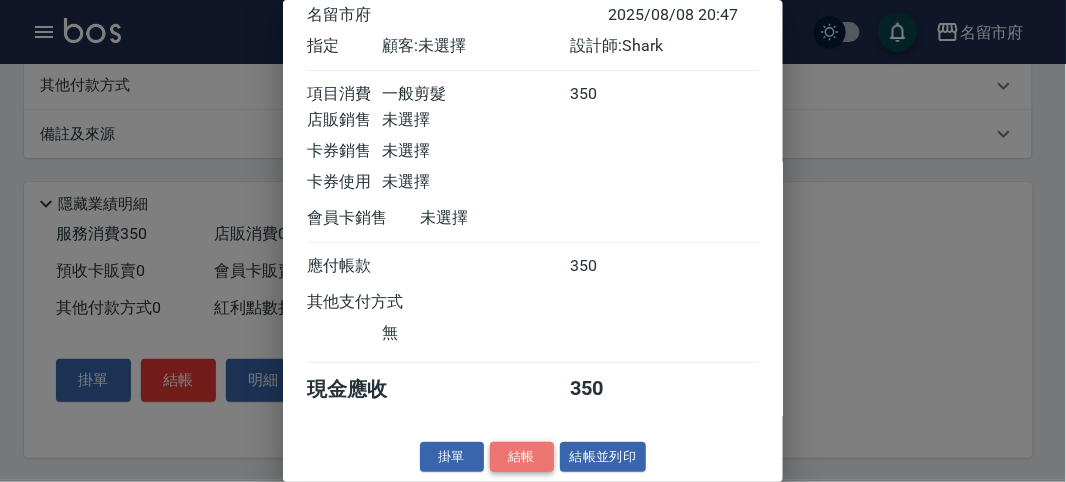 click on "結帳" at bounding box center [522, 457] 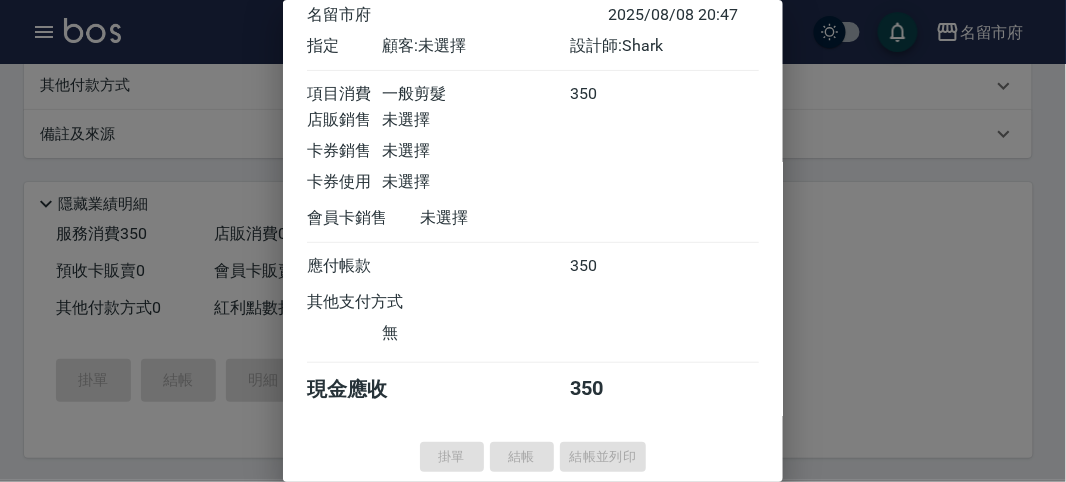 type on "2025/08/08 20:49" 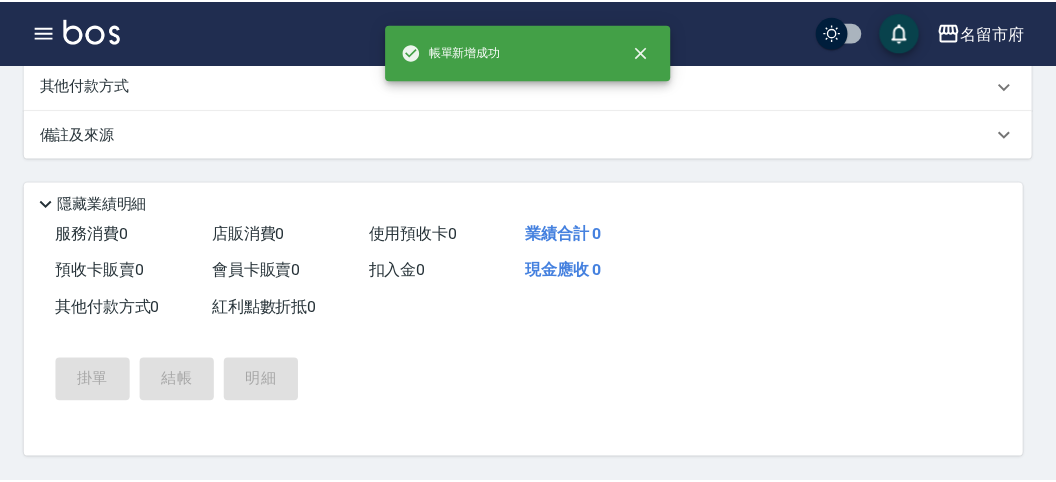 scroll, scrollTop: 0, scrollLeft: 0, axis: both 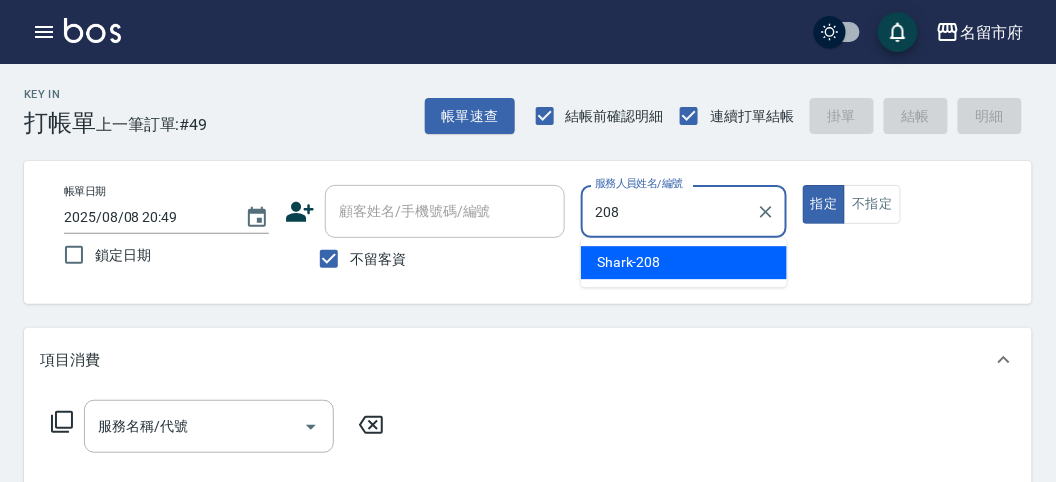 click on "Shark -208" at bounding box center [629, 262] 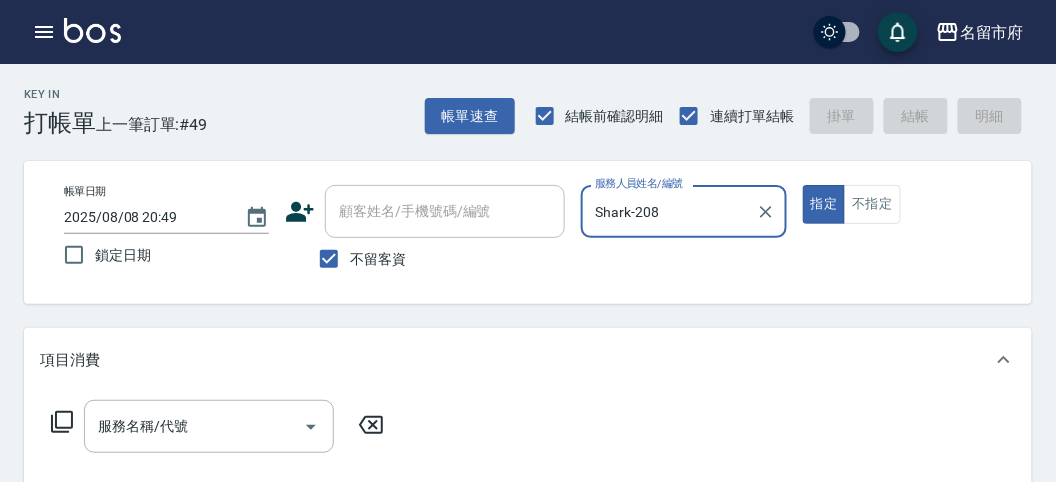 type on "Shark-208" 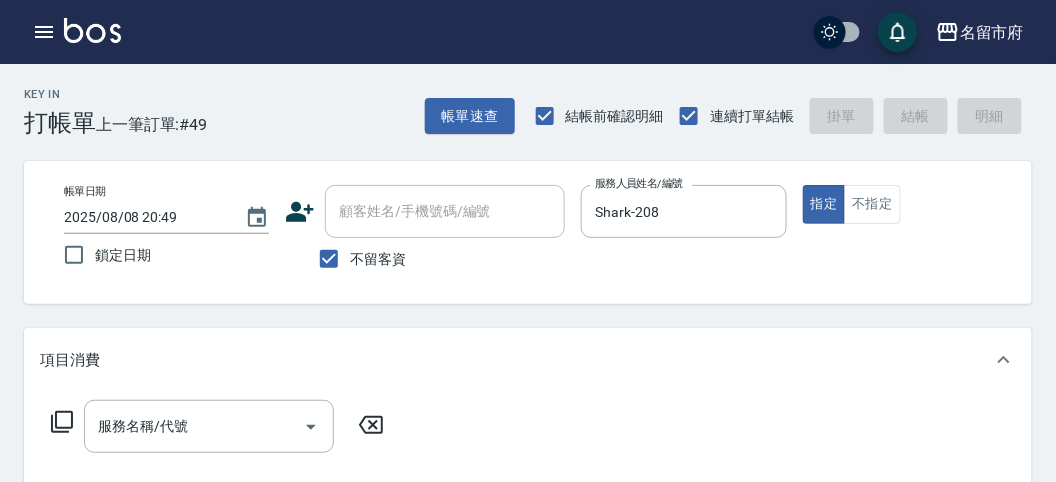 click 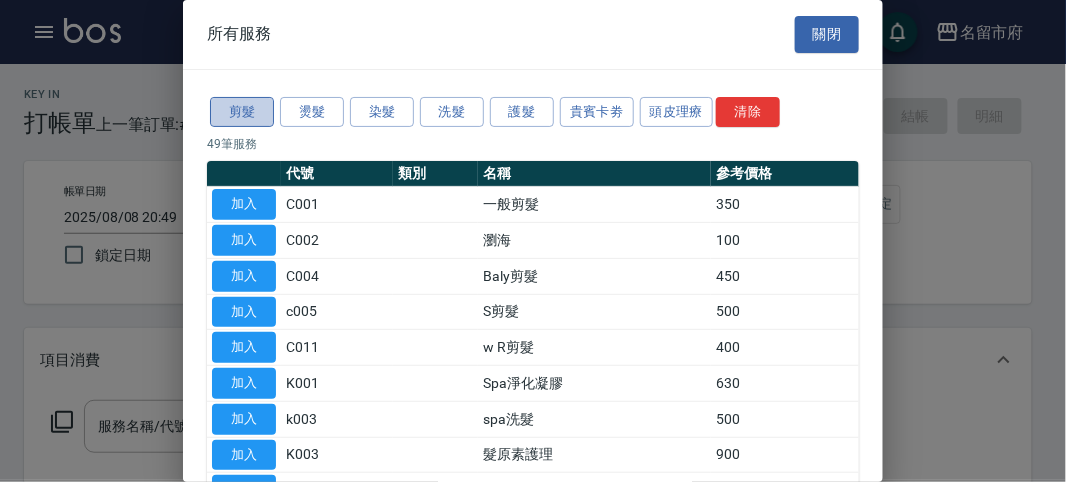 click on "剪髮" at bounding box center [242, 112] 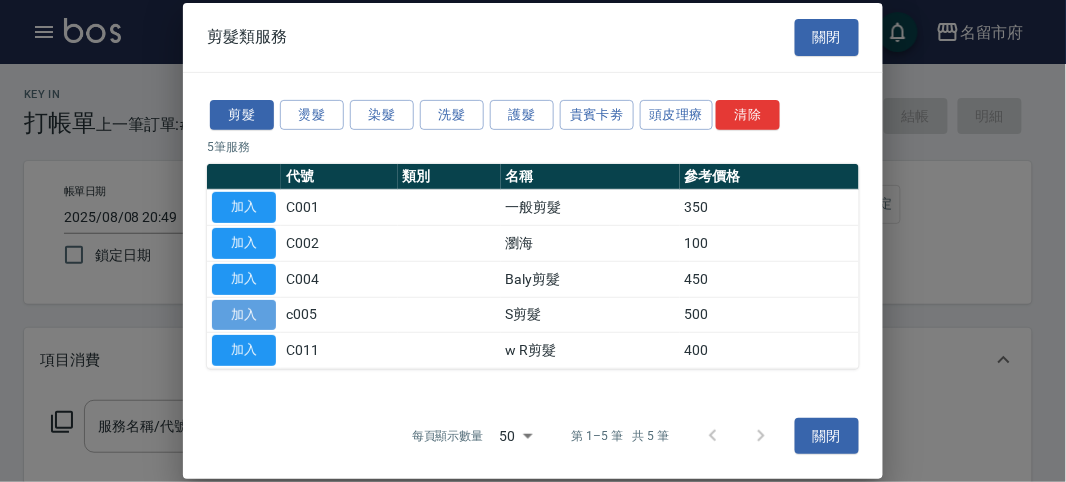 click on "加入" at bounding box center [244, 314] 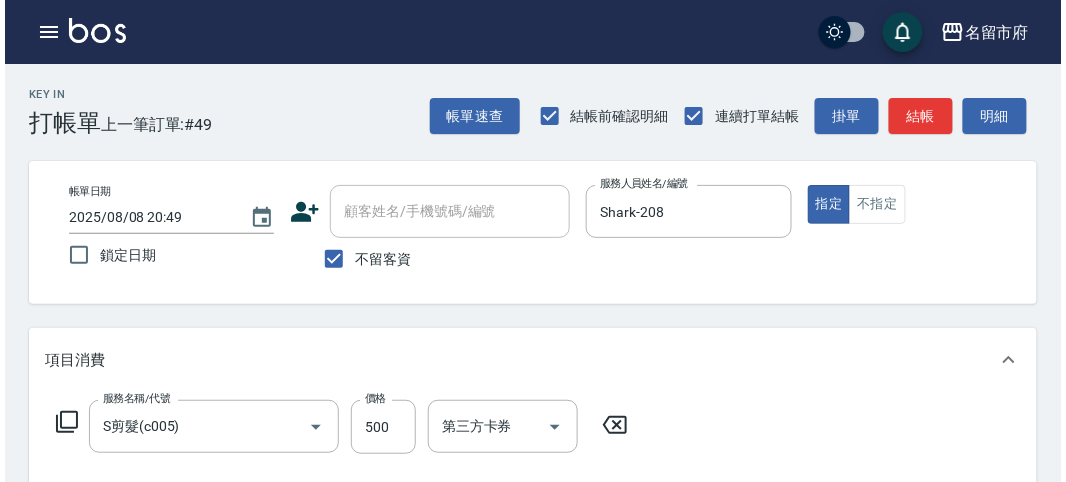 scroll, scrollTop: 585, scrollLeft: 0, axis: vertical 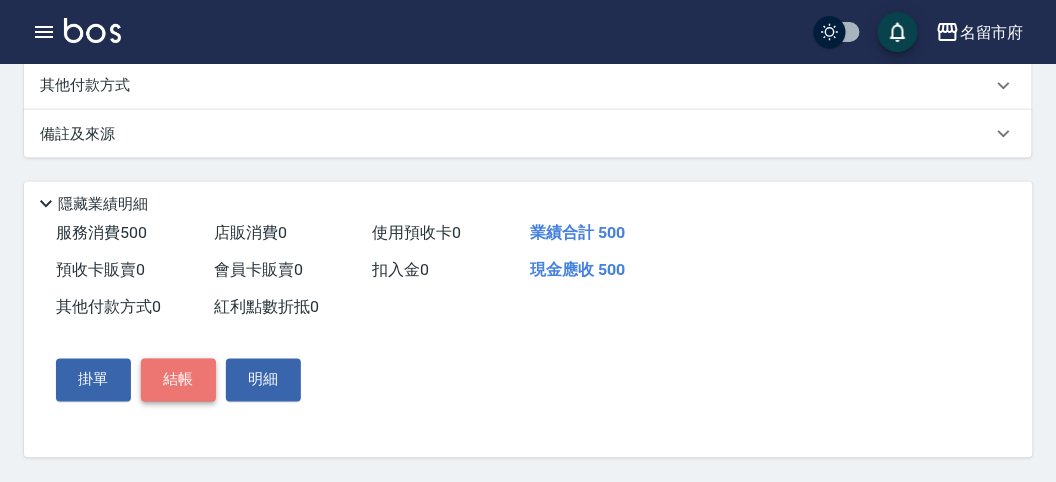 click on "結帳" at bounding box center (178, 380) 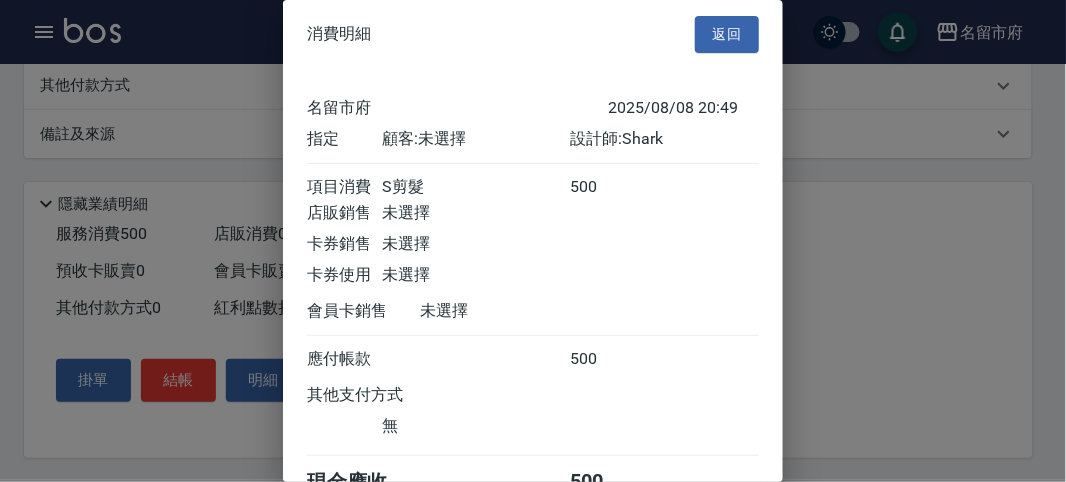 scroll, scrollTop: 111, scrollLeft: 0, axis: vertical 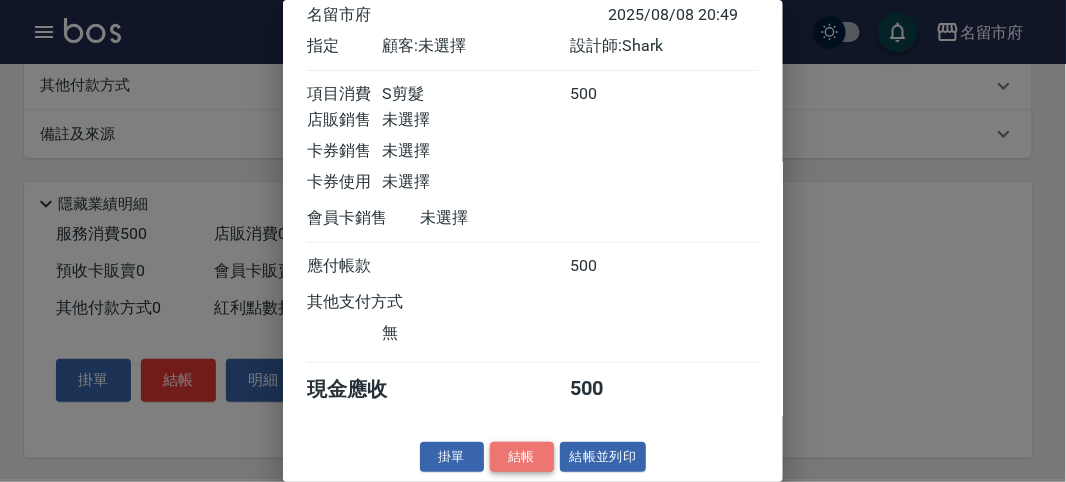 click on "結帳" at bounding box center [522, 457] 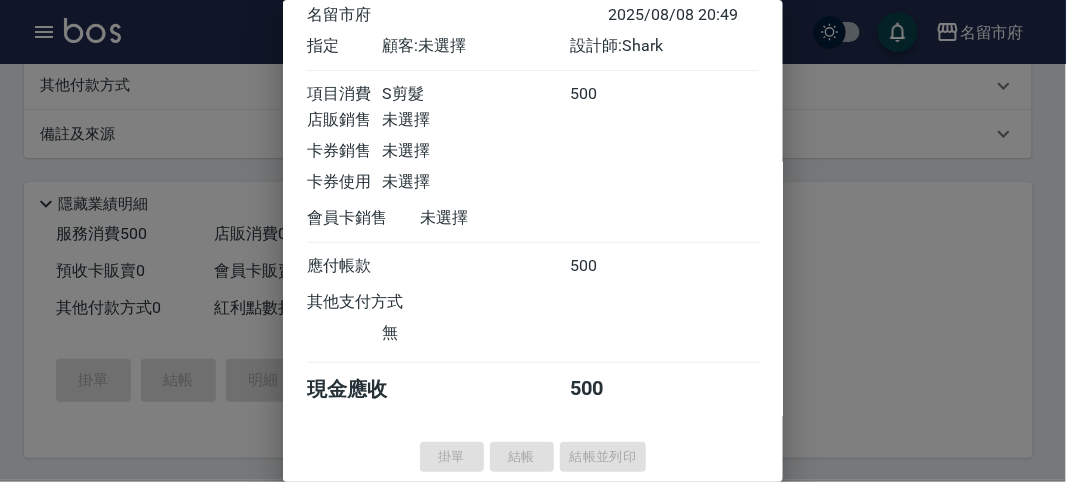type 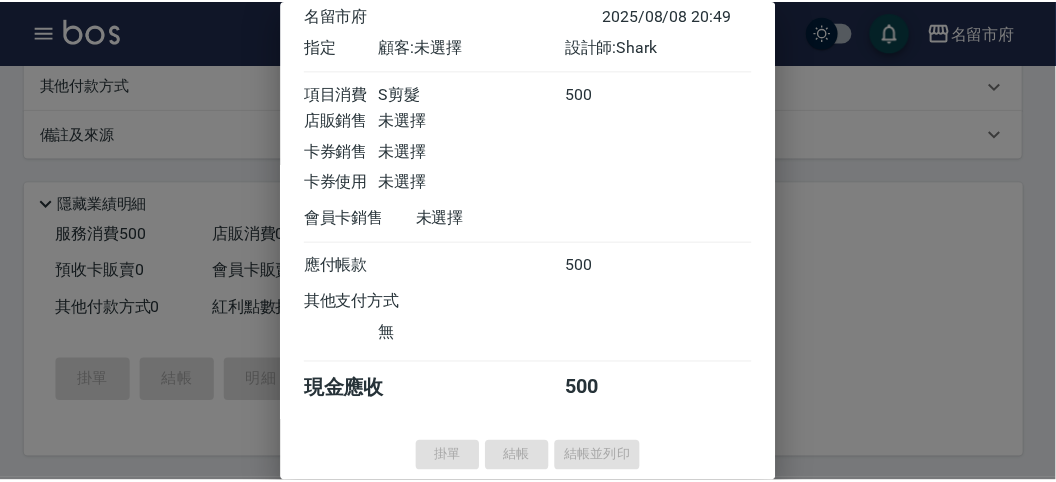 scroll, scrollTop: 0, scrollLeft: 0, axis: both 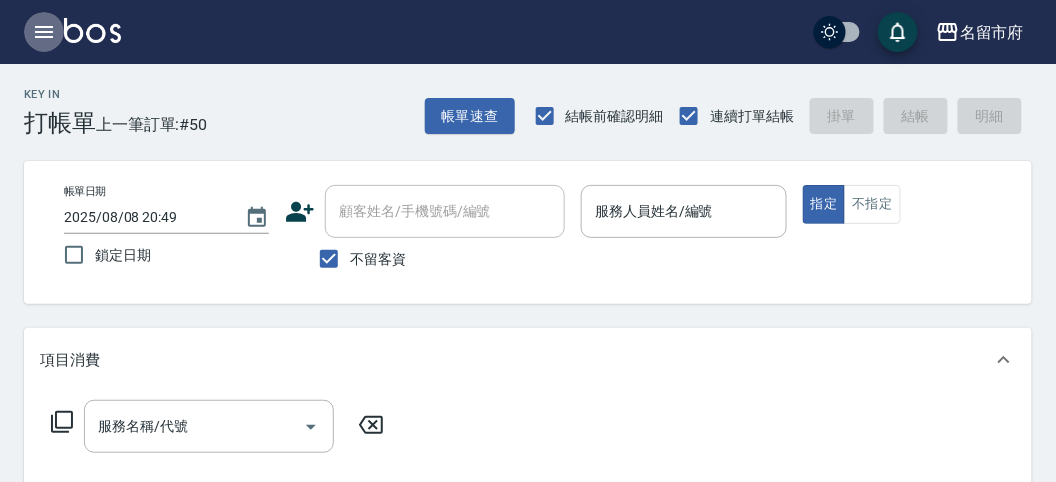 click 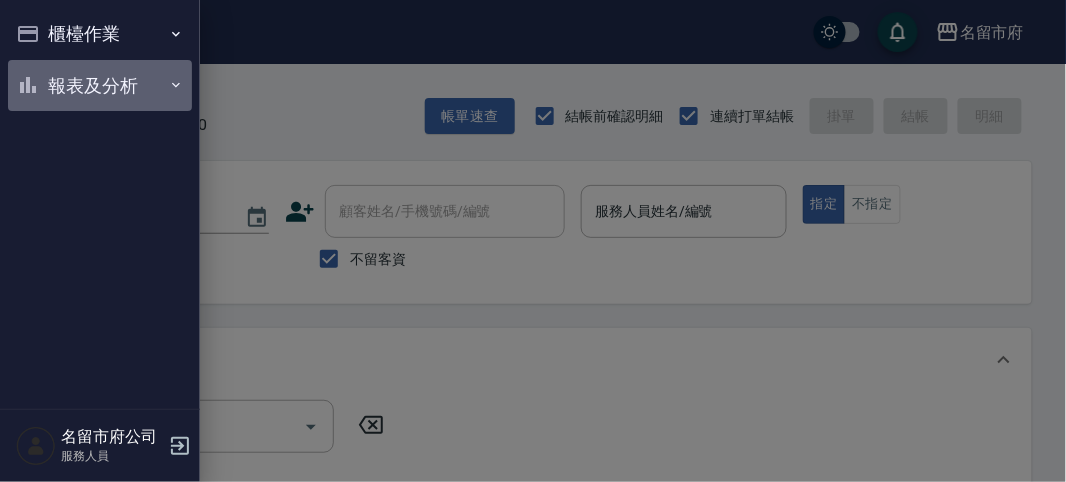 click on "報表及分析" at bounding box center [100, 86] 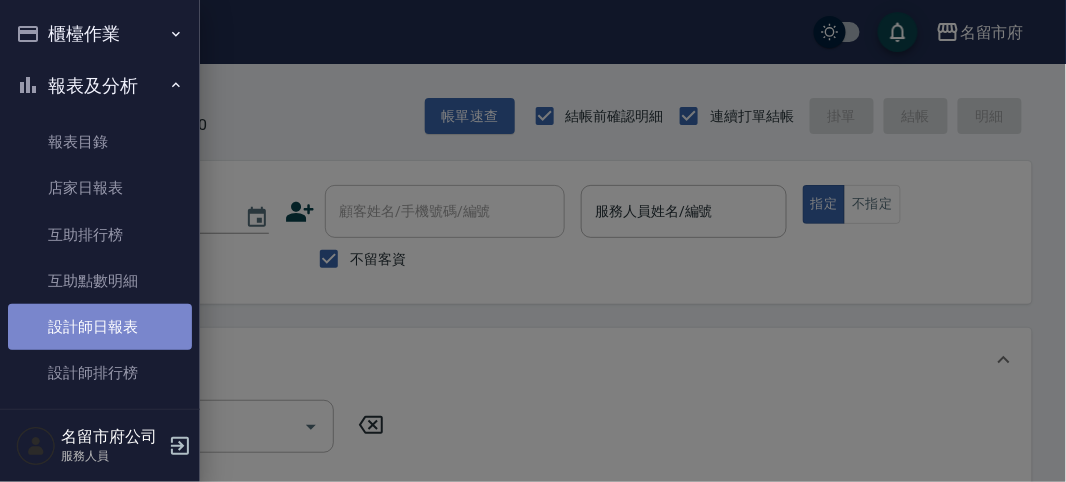 click on "設計師日報表" at bounding box center (100, 327) 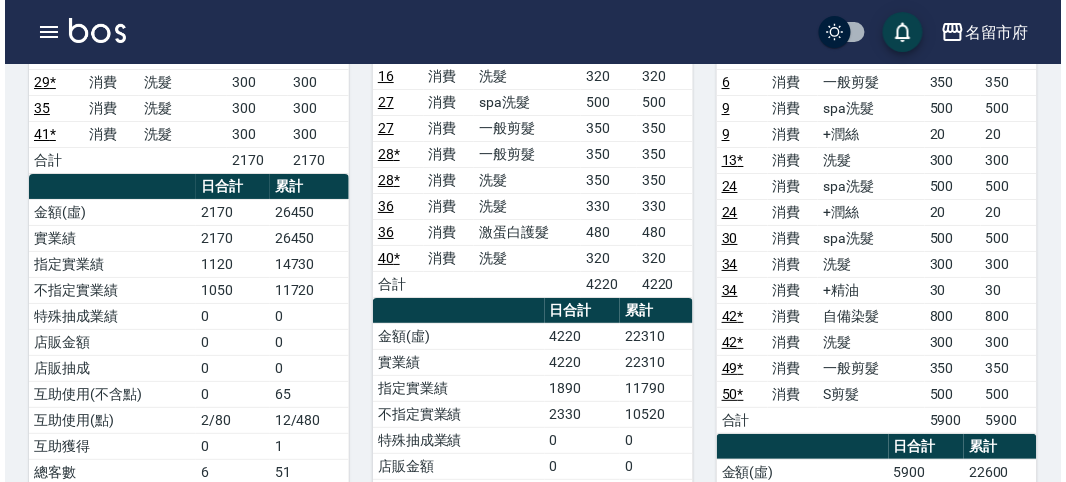 scroll, scrollTop: 1111, scrollLeft: 0, axis: vertical 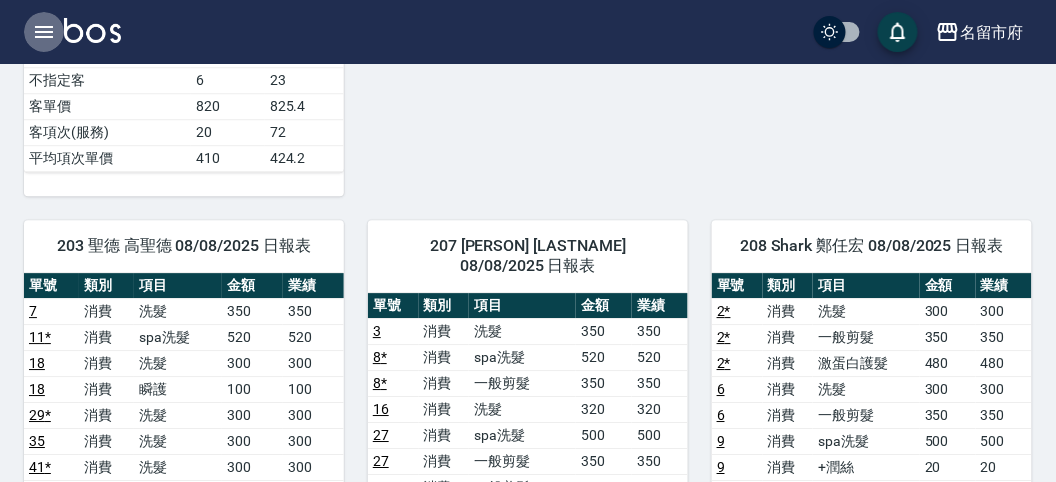 click 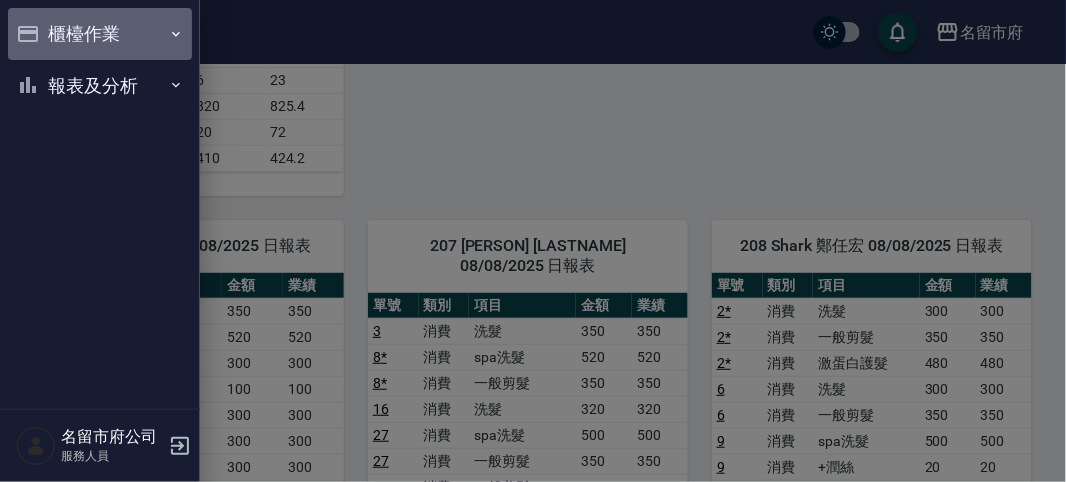 click on "櫃檯作業" at bounding box center [100, 34] 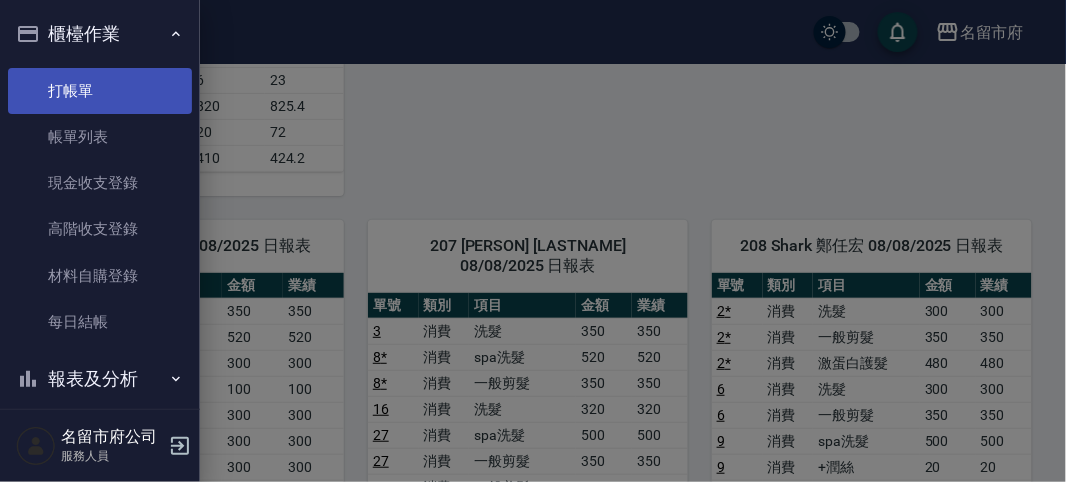 click on "打帳單" at bounding box center [100, 91] 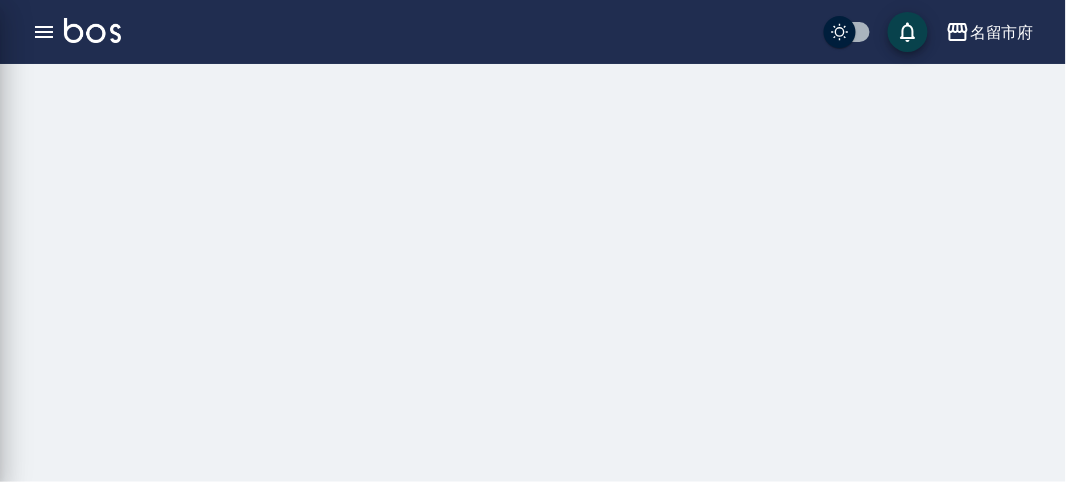 scroll, scrollTop: 0, scrollLeft: 0, axis: both 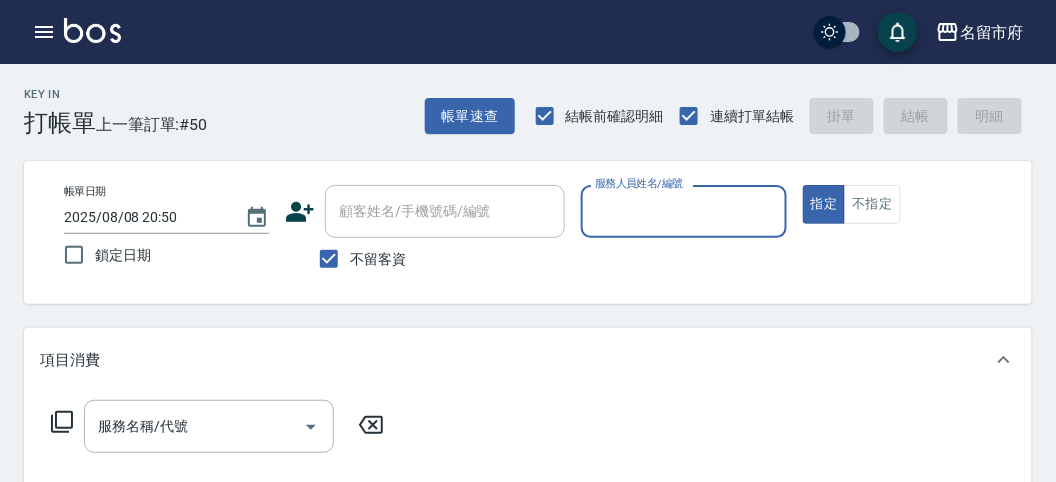 click on "Key In 打帳單 上一筆訂單:#50 帳單速查 結帳前確認明細 連續打單結帳 掛單 結帳 明細" at bounding box center [516, 100] 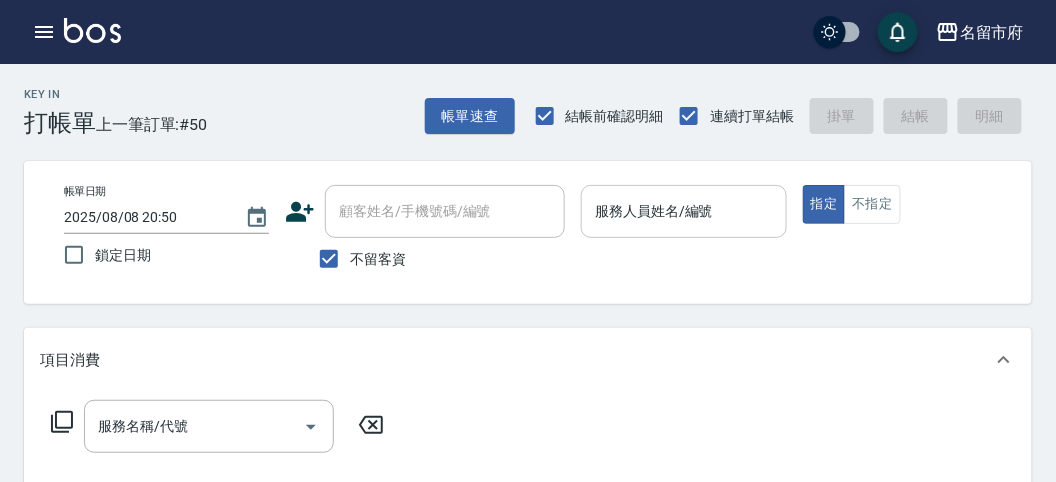 click on "服務人員姓名/編號" at bounding box center [683, 211] 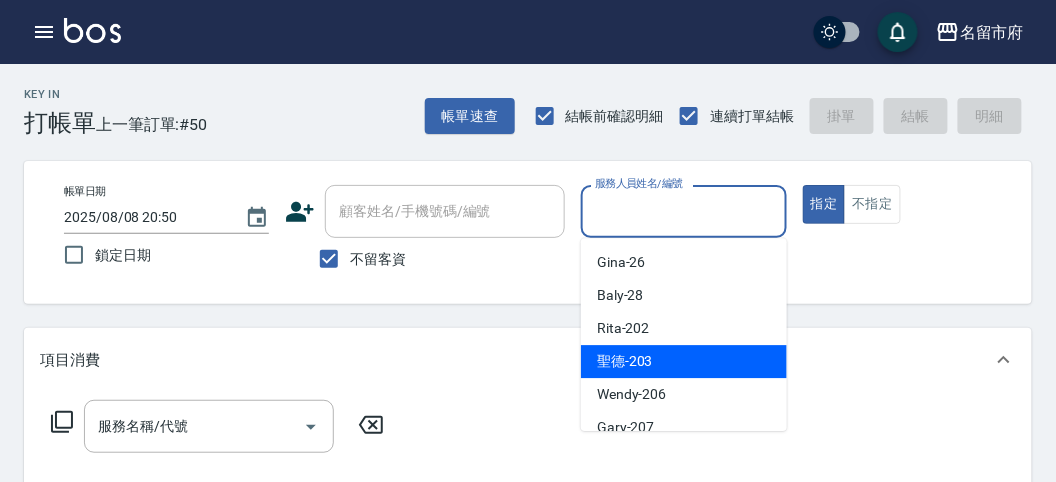 click on "聖德 -203" at bounding box center (625, 361) 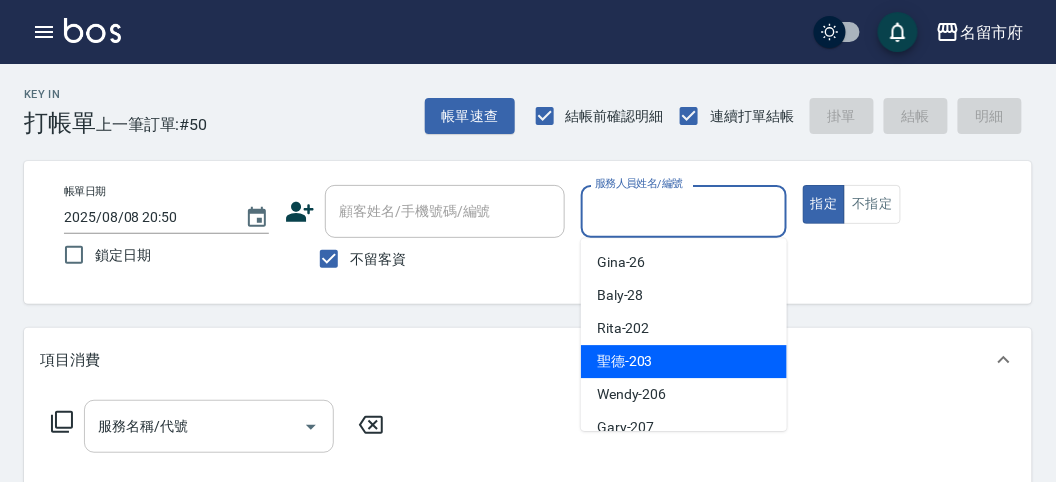 type on "聖德-203" 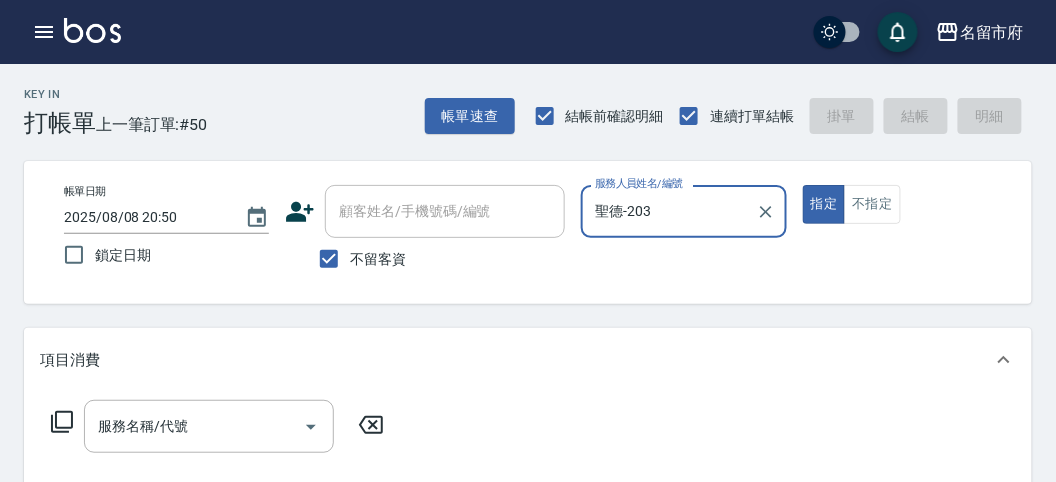click on "服務名稱/代號 服務名稱/代號" at bounding box center [218, 426] 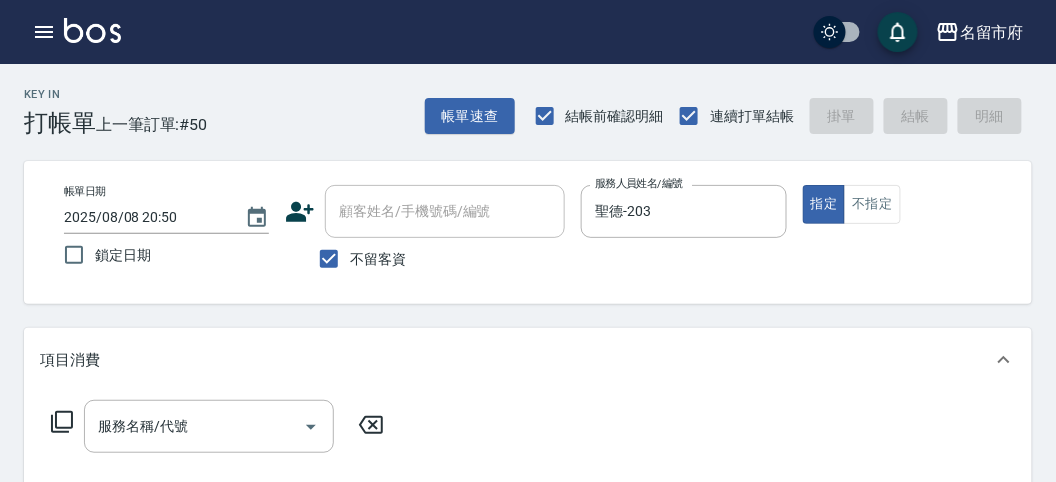 click 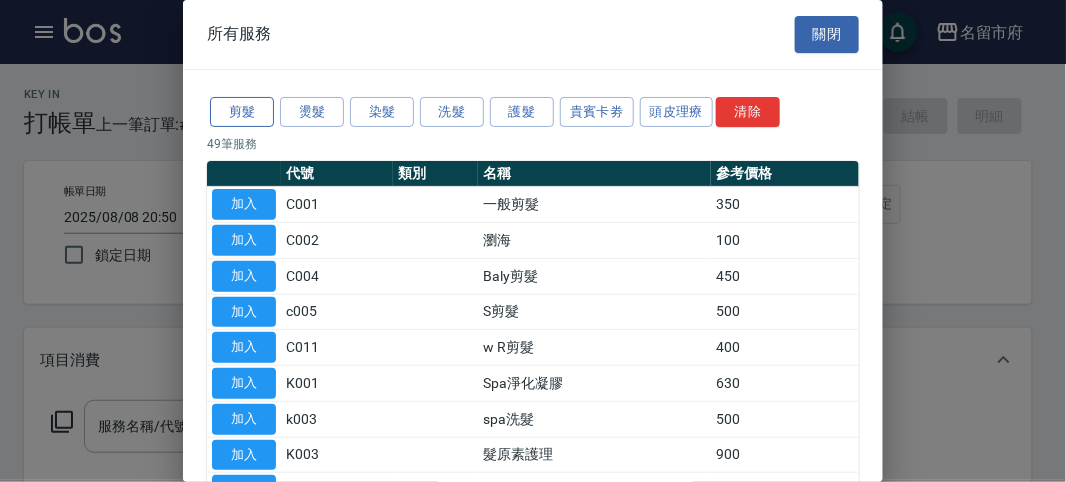 click on "剪髮" at bounding box center (242, 112) 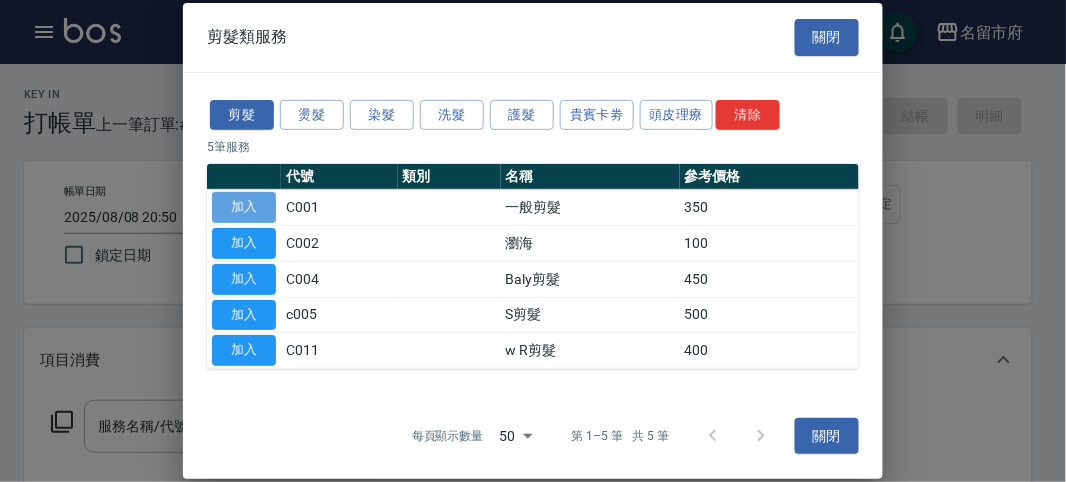click on "加入" at bounding box center [244, 207] 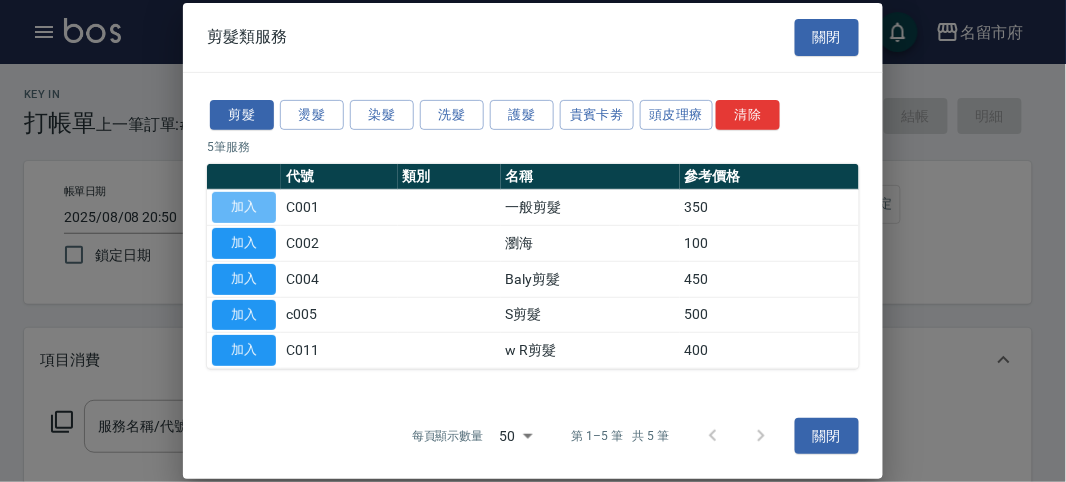 type on "一般剪髮(C001)" 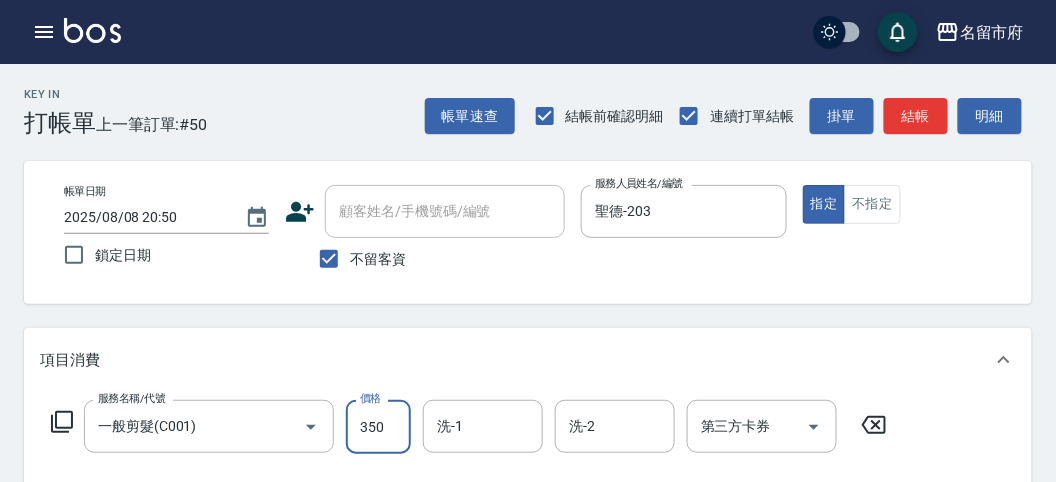 drag, startPoint x: 400, startPoint y: 446, endPoint x: 368, endPoint y: 435, distance: 33.83785 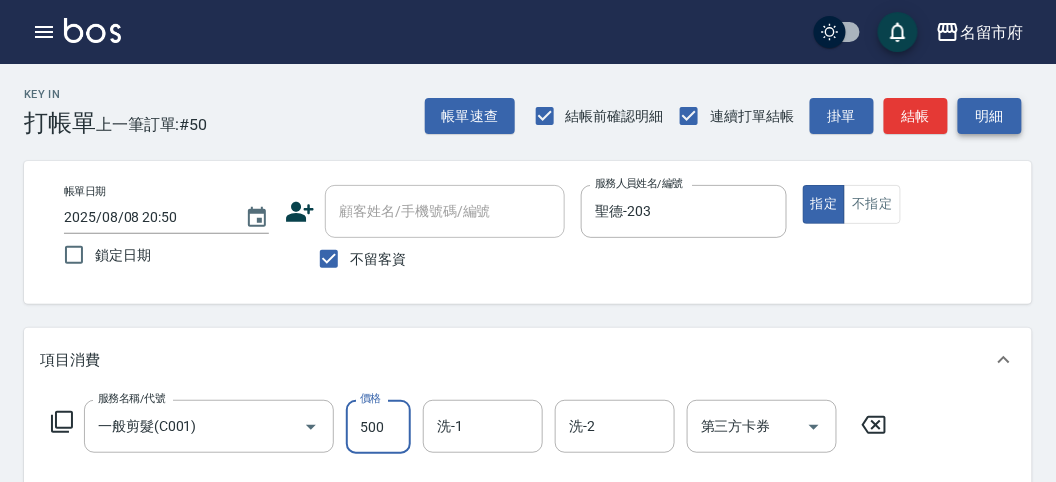 type on "500" 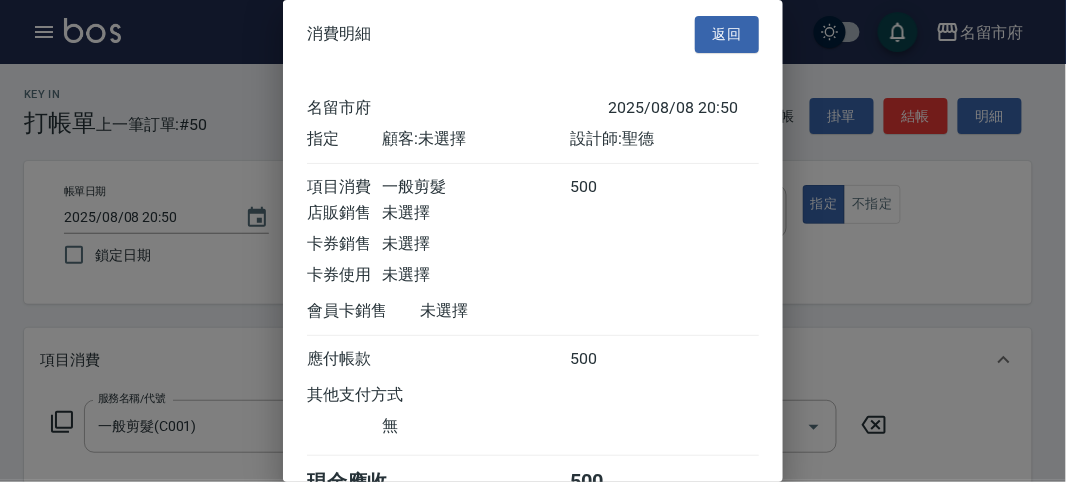 scroll, scrollTop: 111, scrollLeft: 0, axis: vertical 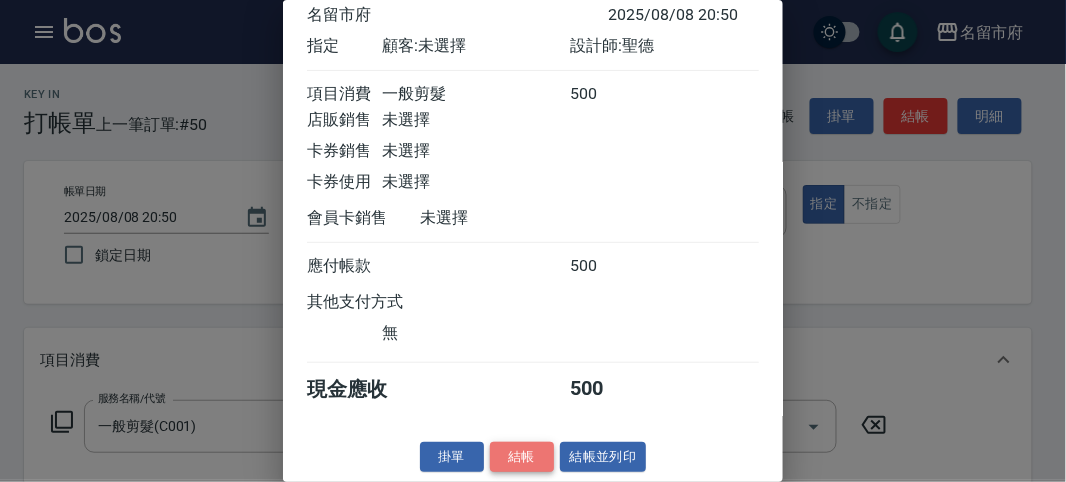 click on "結帳" at bounding box center [522, 457] 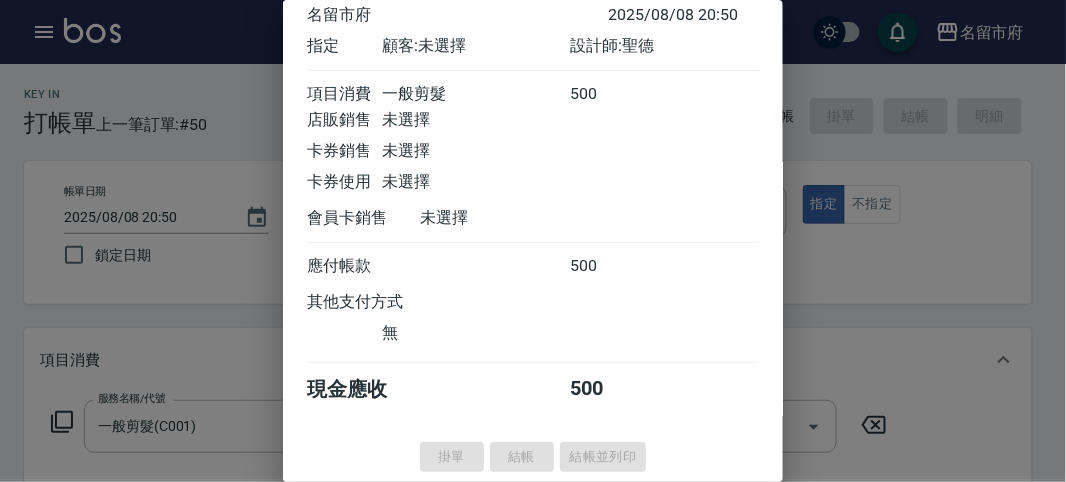 type on "2025/08/08 21:07" 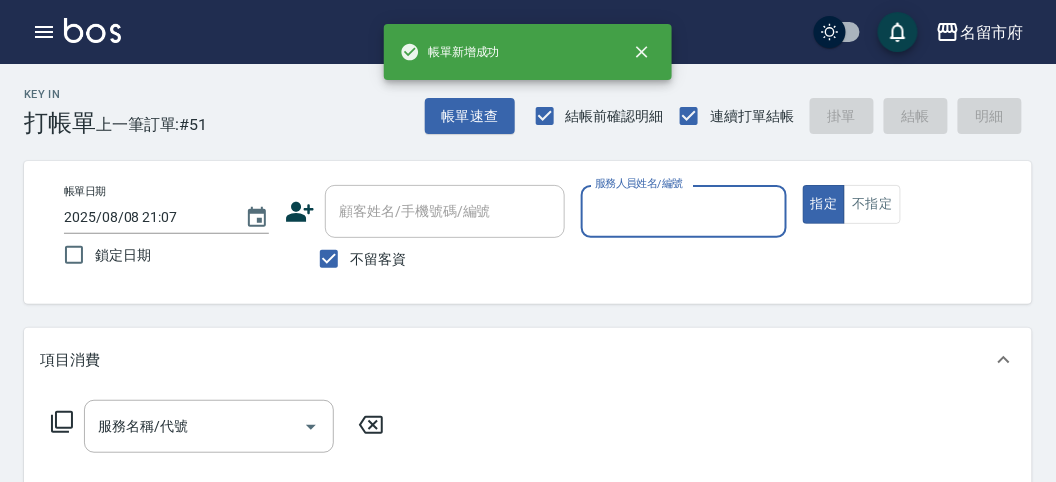 click on "服務人員姓名/編號" at bounding box center (683, 211) 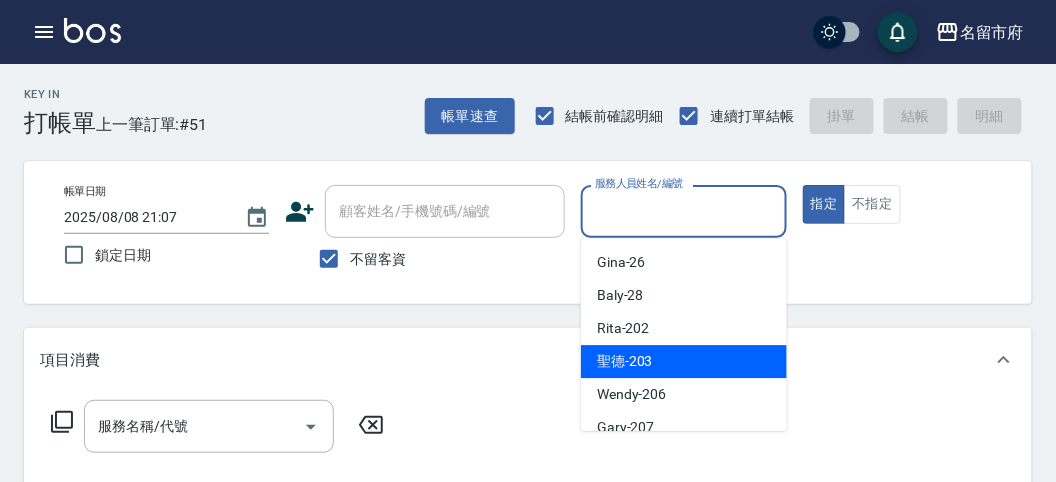 click on "聖德 -203" at bounding box center (684, 361) 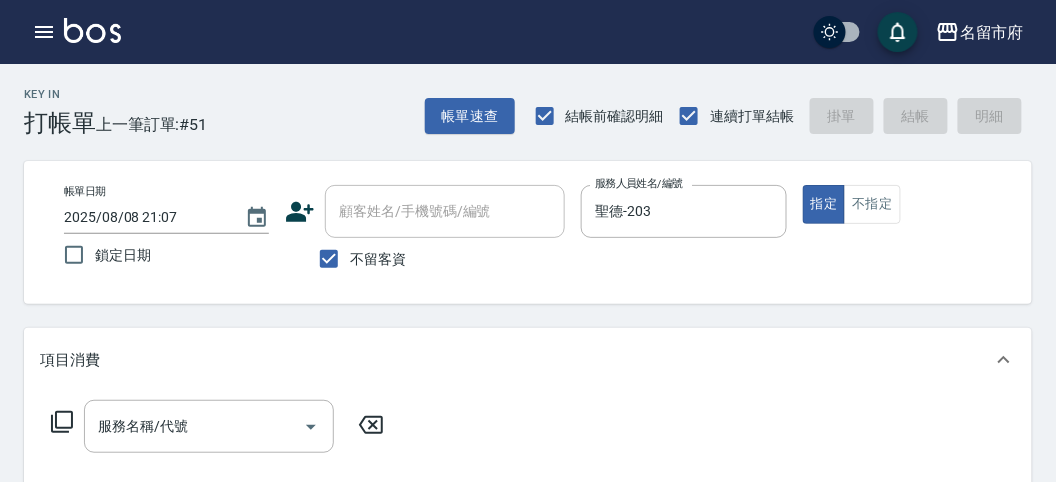click 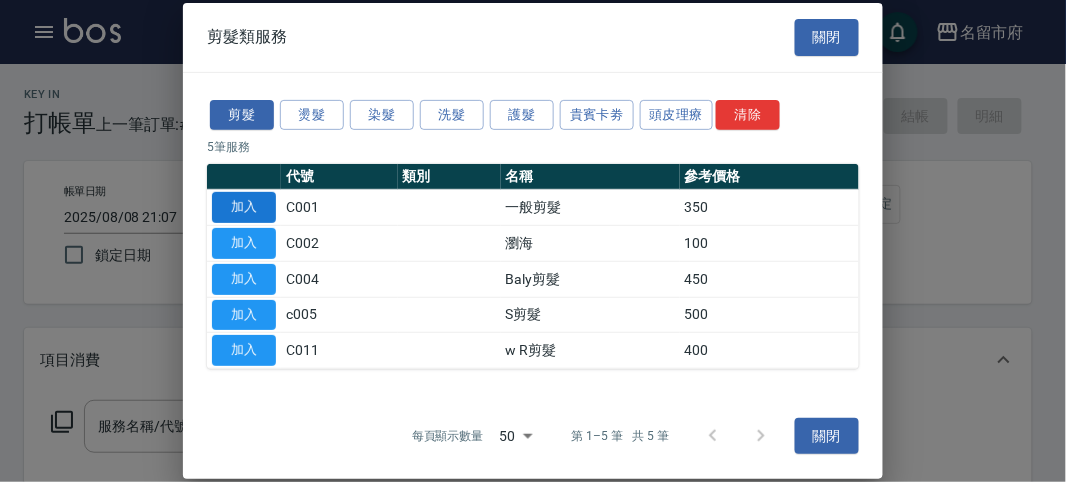 click on "加入" at bounding box center [244, 207] 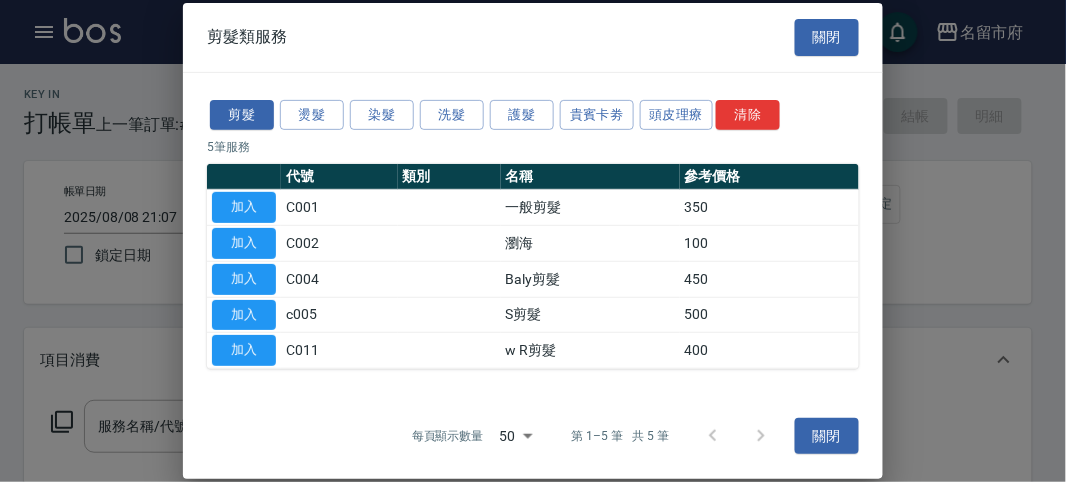 type on "一般剪髮(C001)" 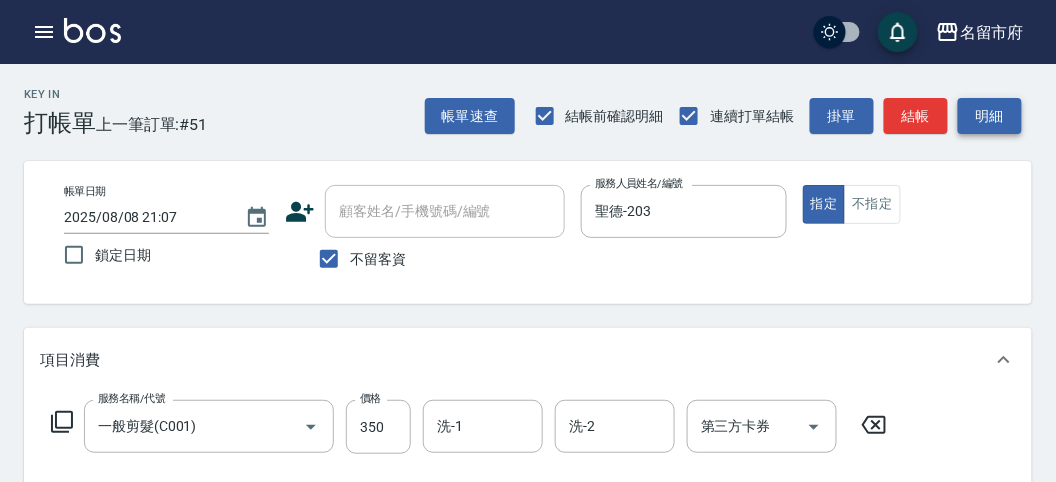 click on "明細" at bounding box center (990, 116) 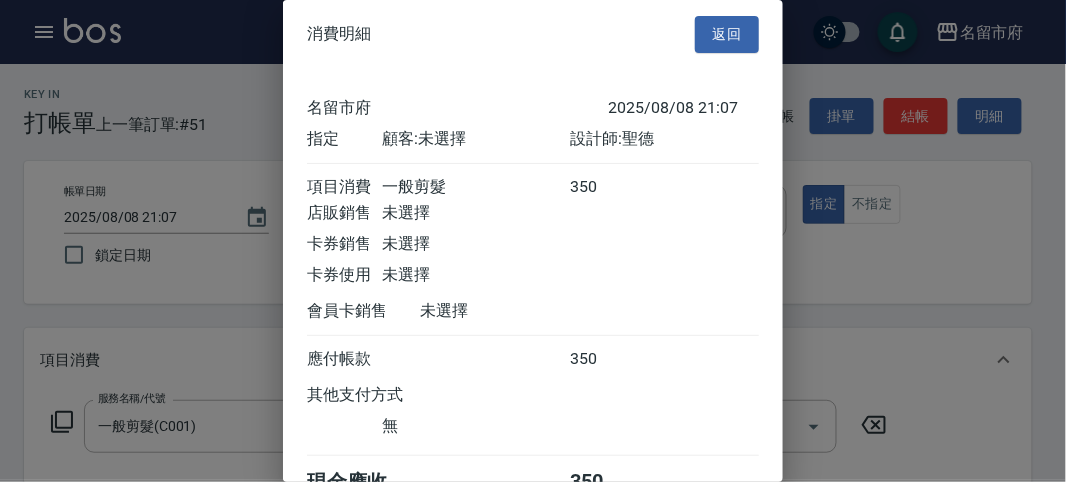 scroll, scrollTop: 111, scrollLeft: 0, axis: vertical 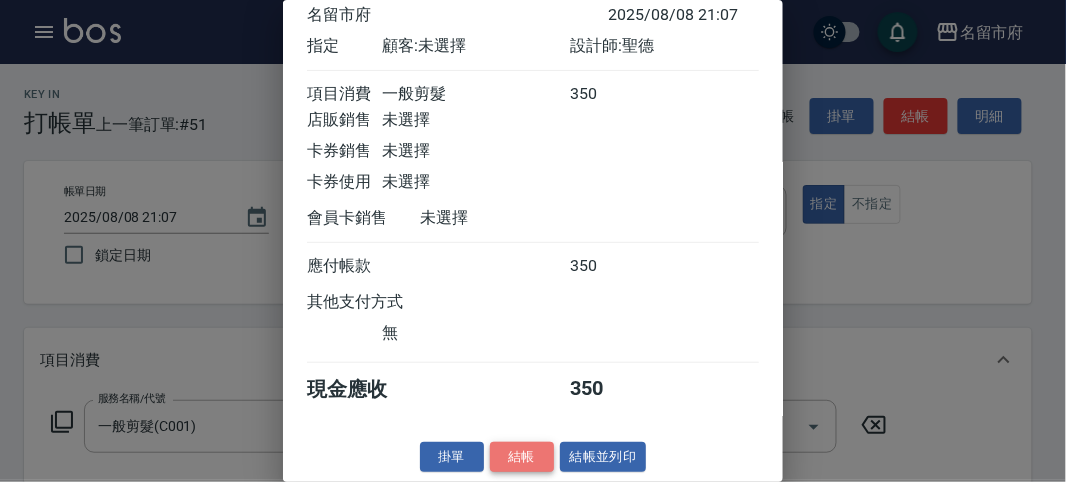 click on "結帳" at bounding box center (522, 457) 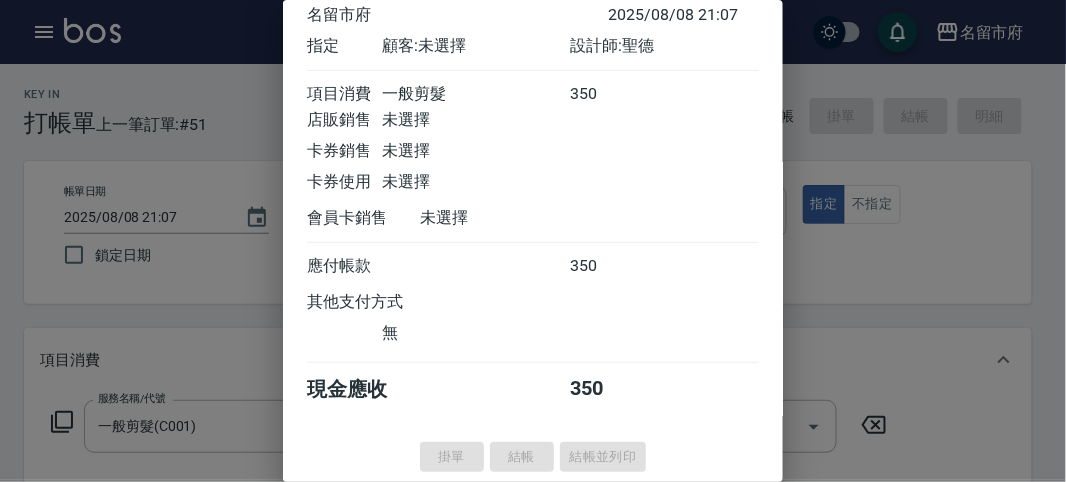 type 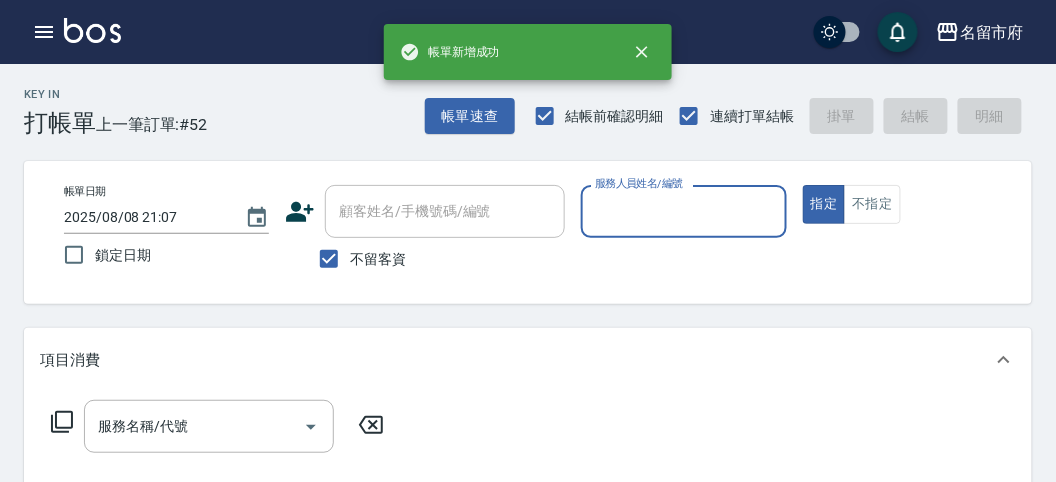 click on "服務人員姓名/編號" at bounding box center [683, 211] 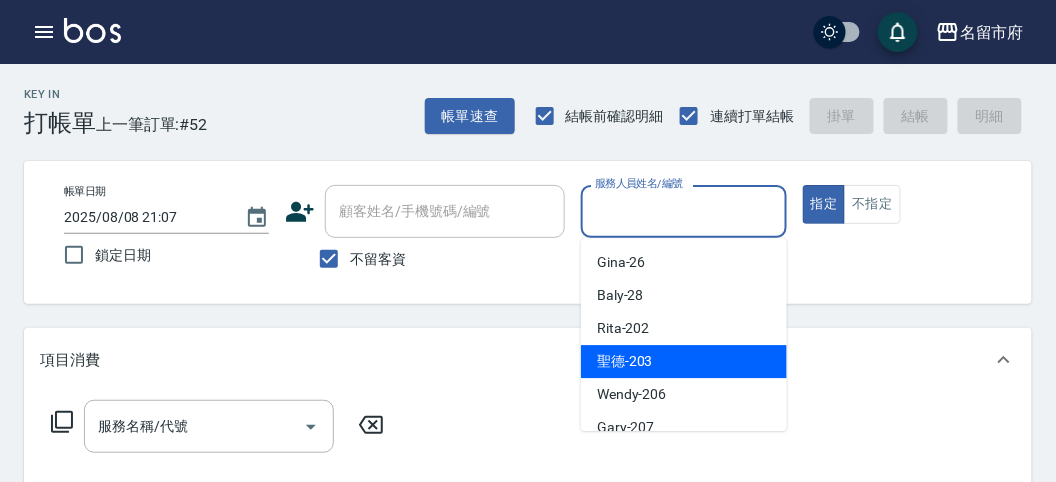 drag, startPoint x: 624, startPoint y: 349, endPoint x: 511, endPoint y: 365, distance: 114.12712 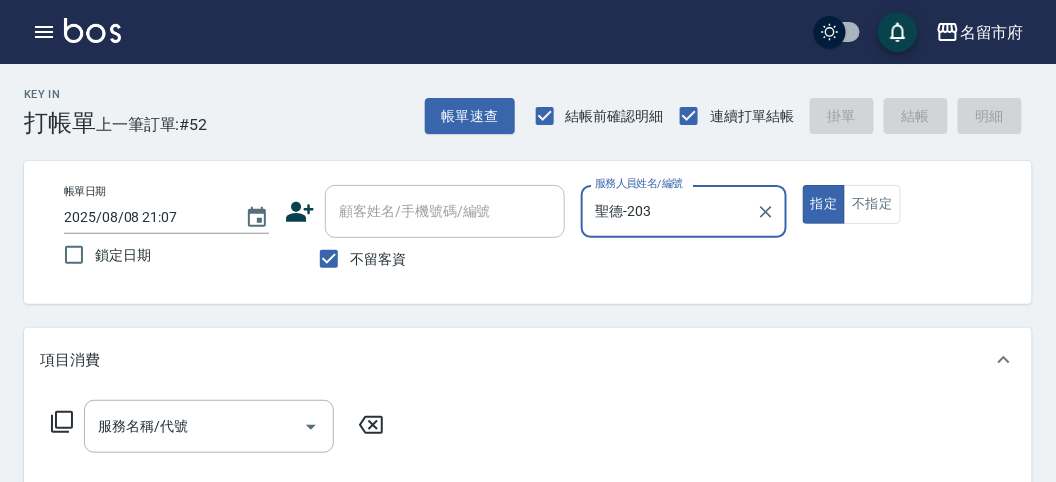 click 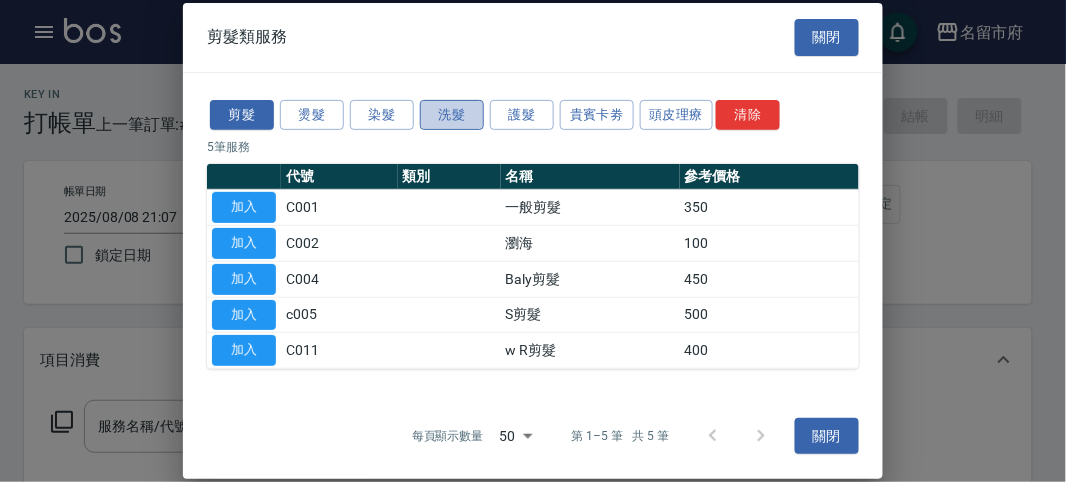 click on "洗髮" at bounding box center (452, 114) 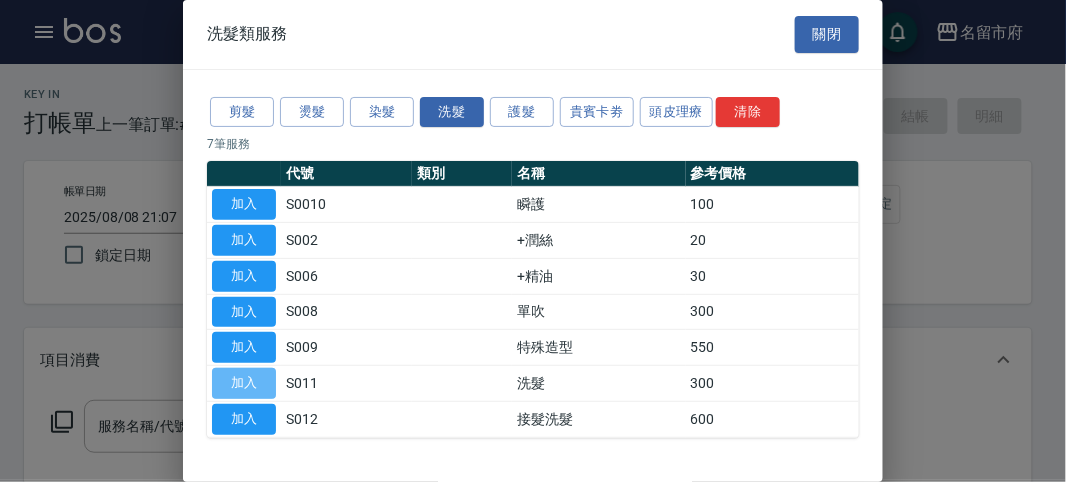 drag, startPoint x: 269, startPoint y: 368, endPoint x: 152, endPoint y: 398, distance: 120.784935 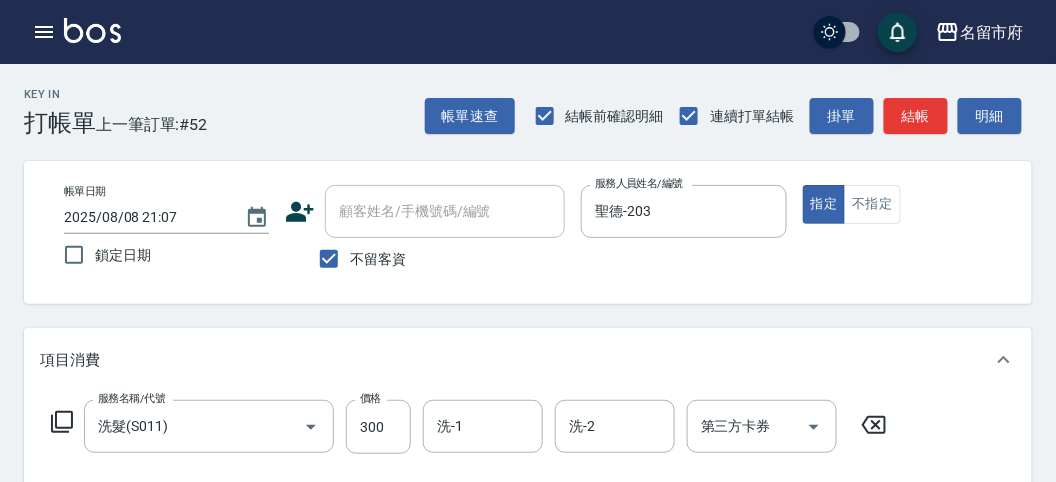 click 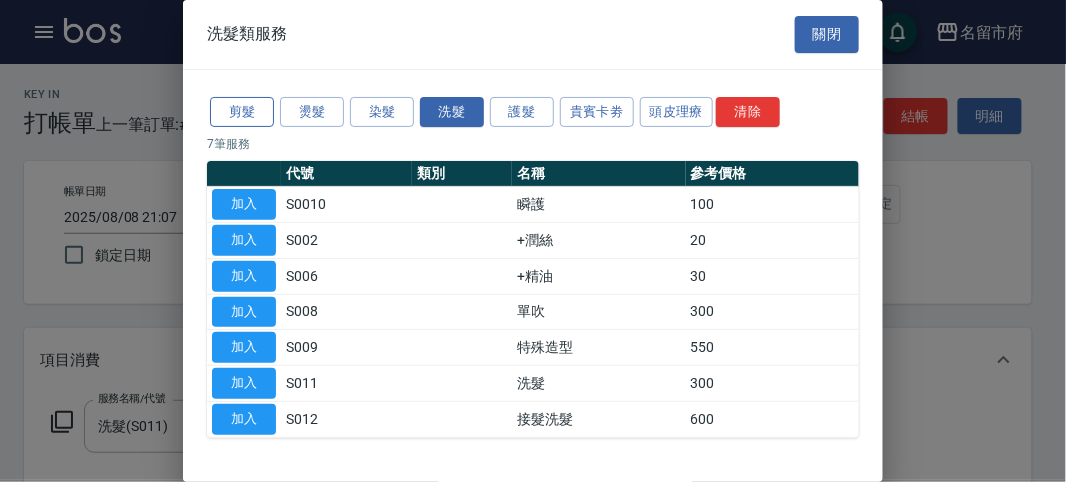 click on "剪髮" at bounding box center [242, 112] 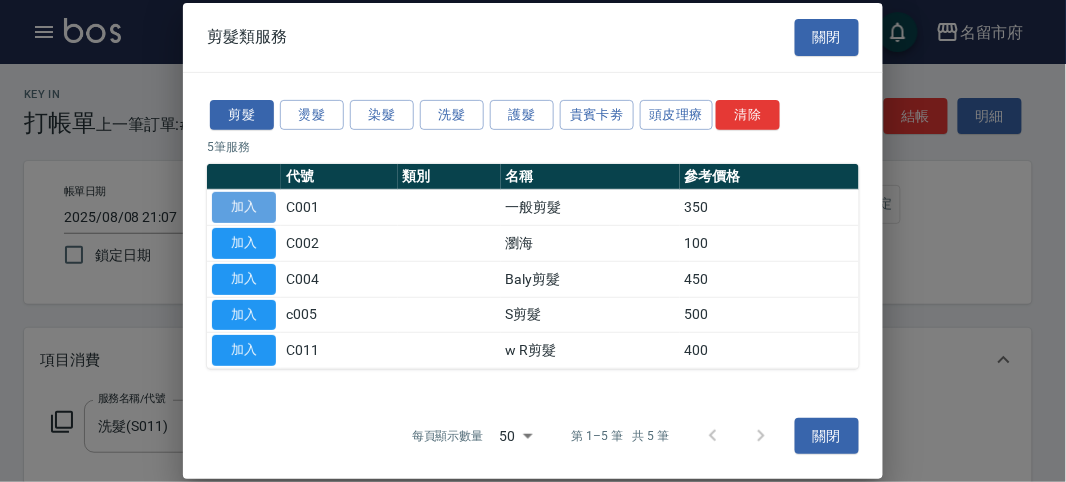 click on "加入" at bounding box center (244, 207) 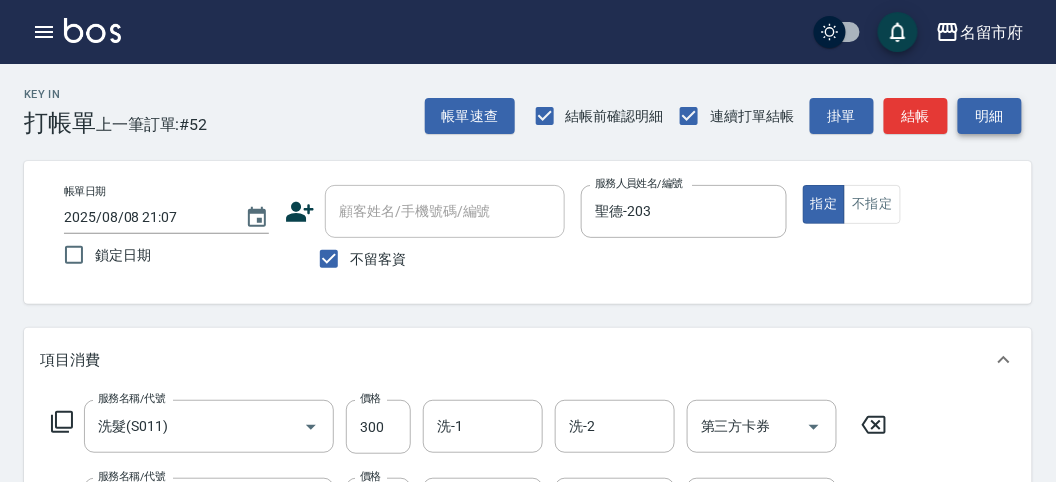 click on "明細" at bounding box center [990, 116] 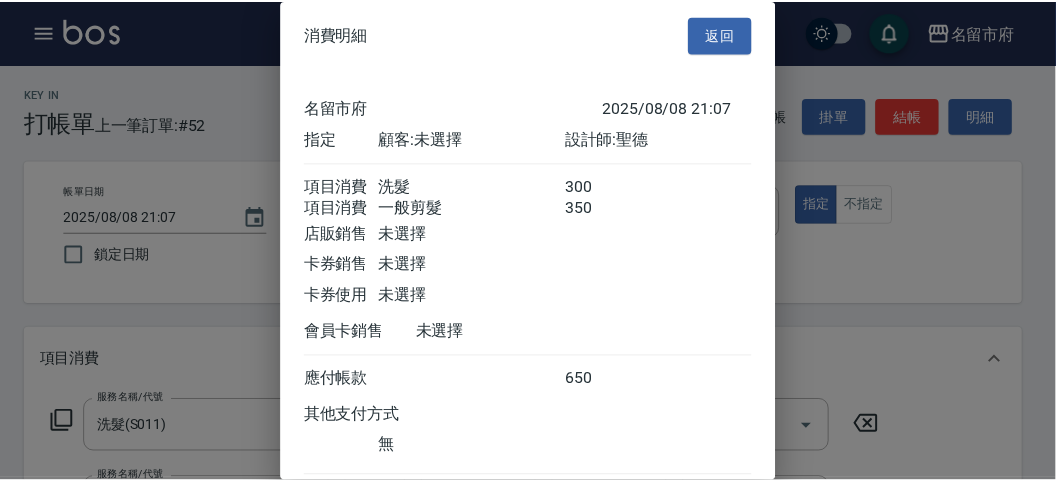 scroll, scrollTop: 133, scrollLeft: 0, axis: vertical 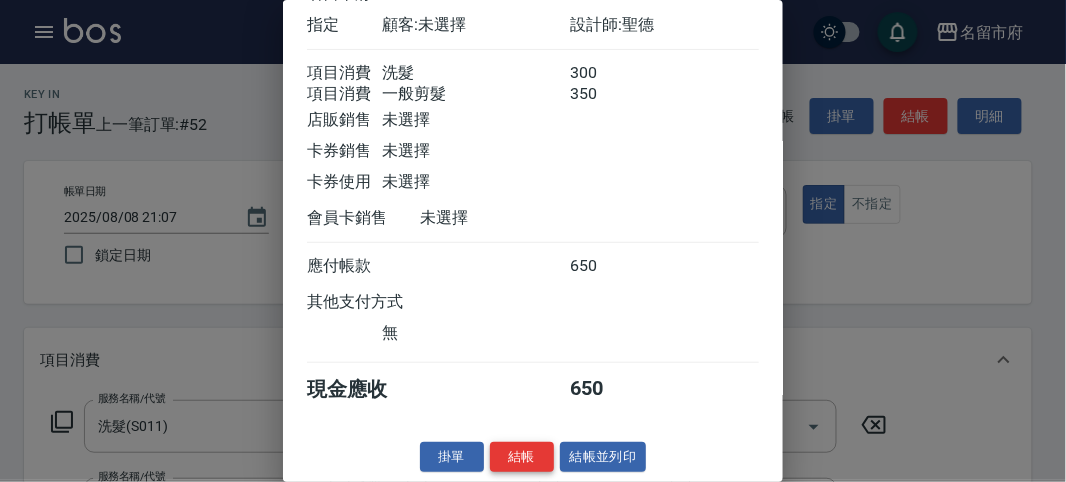 click on "結帳" at bounding box center [522, 457] 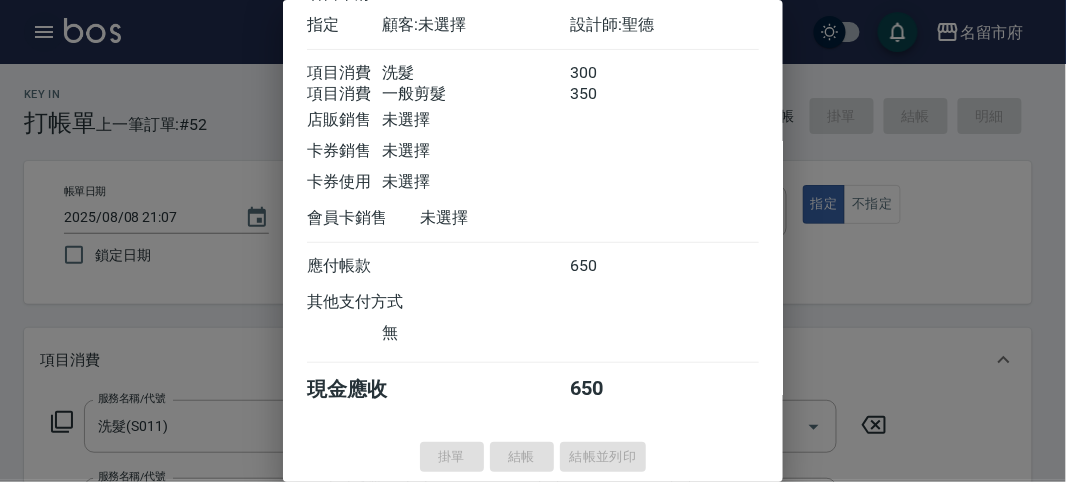type 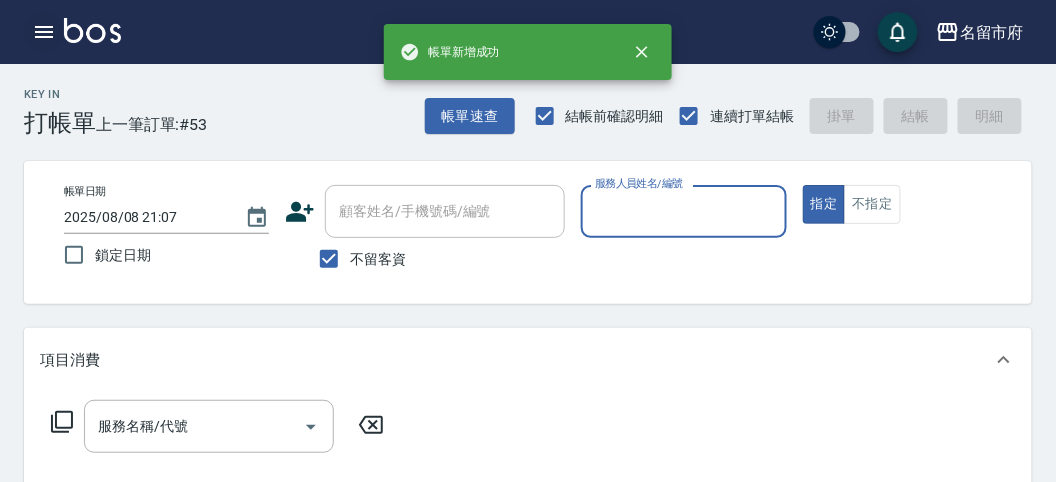 click 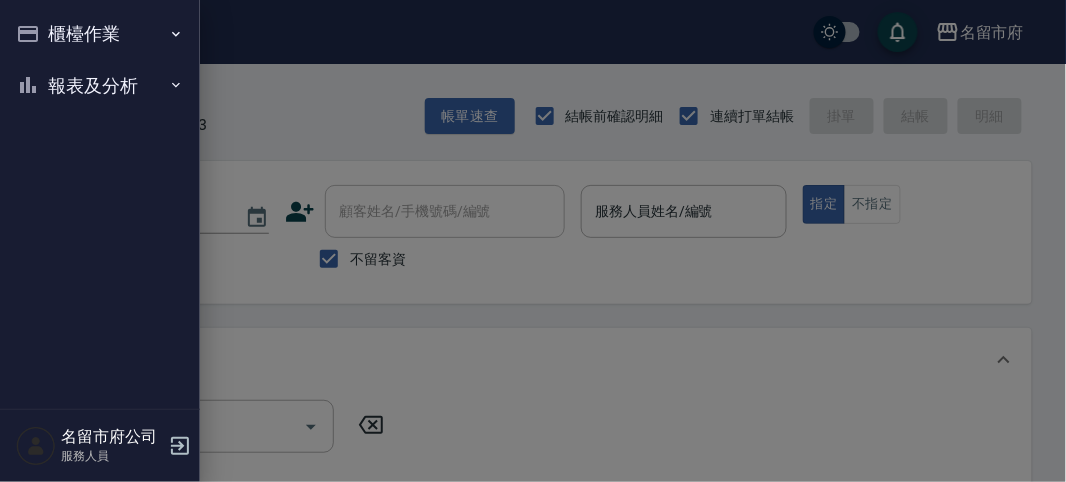 click on "報表及分析" at bounding box center (100, 86) 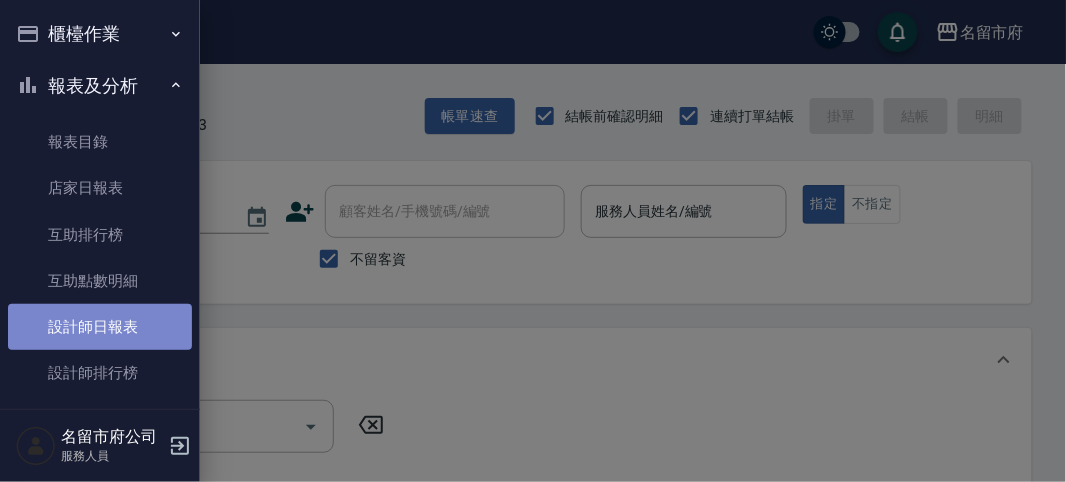 click on "設計師日報表" at bounding box center (100, 327) 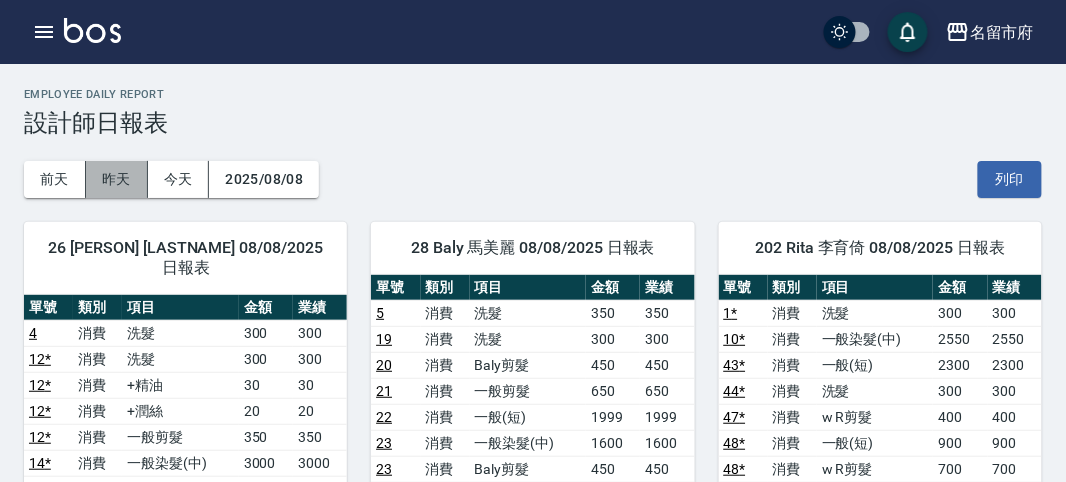 click on "昨天" at bounding box center (117, 179) 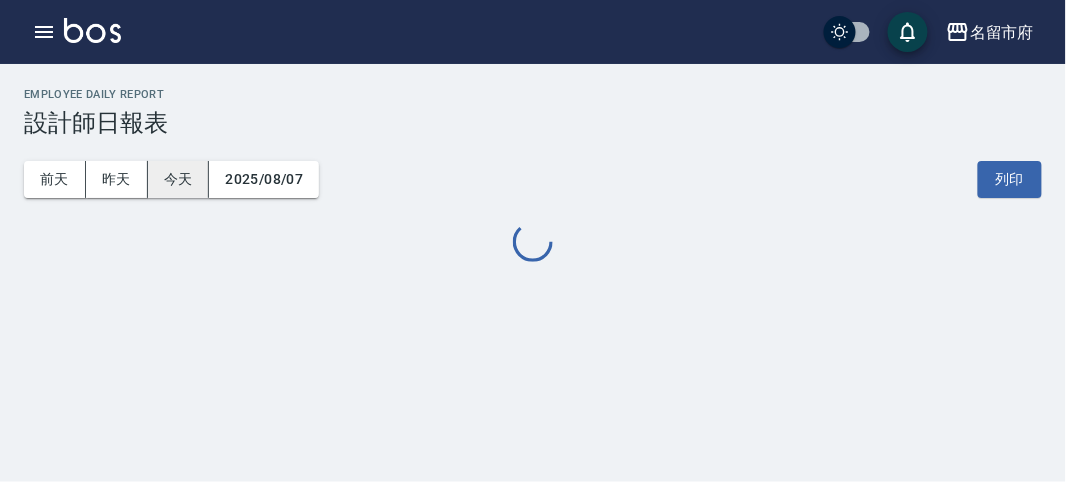 click on "今天" at bounding box center [179, 179] 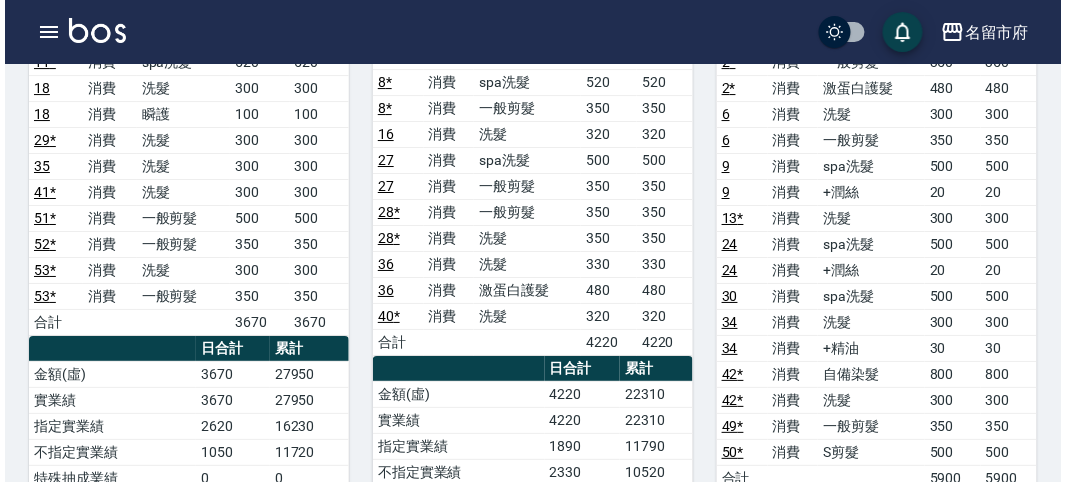 scroll, scrollTop: 1275, scrollLeft: 0, axis: vertical 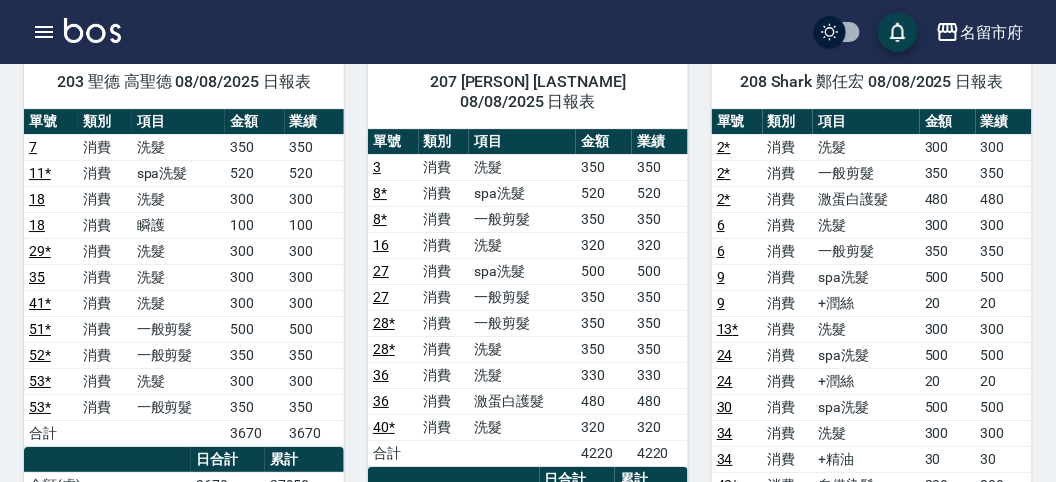 click 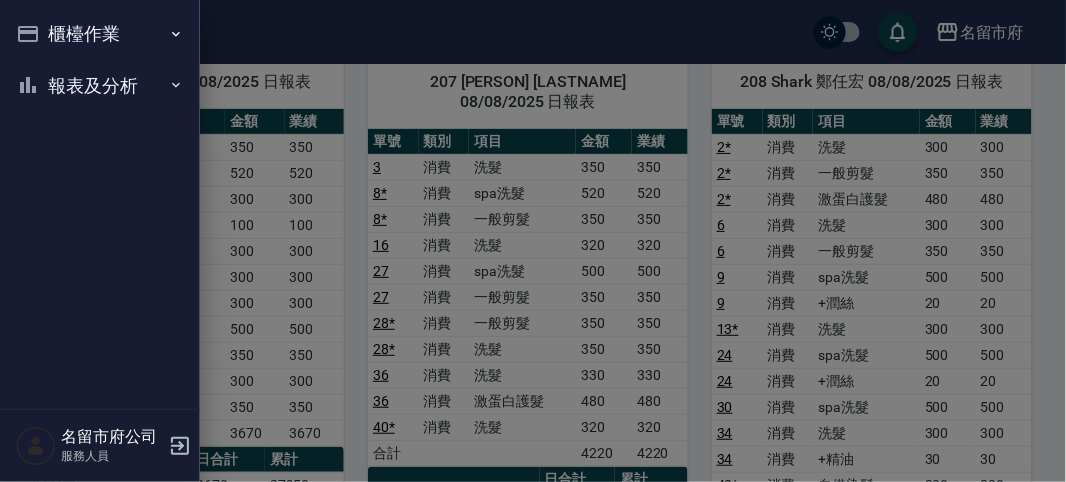 click on "櫃檯作業" at bounding box center [100, 34] 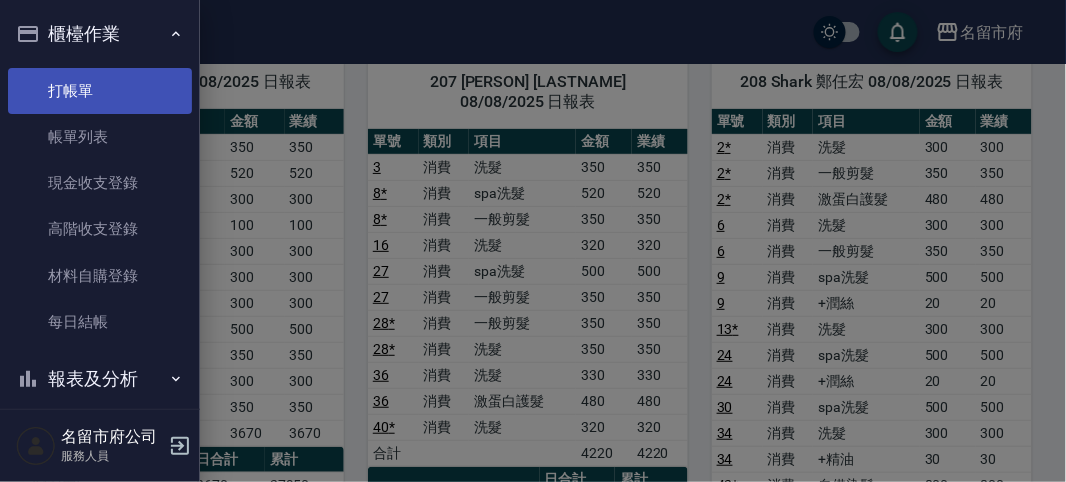 click on "打帳單" at bounding box center (100, 91) 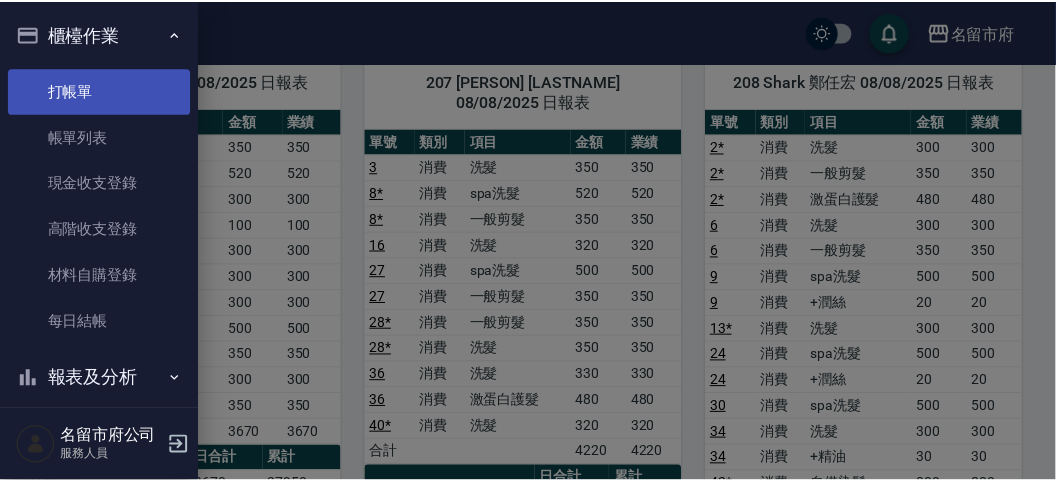 scroll, scrollTop: 0, scrollLeft: 0, axis: both 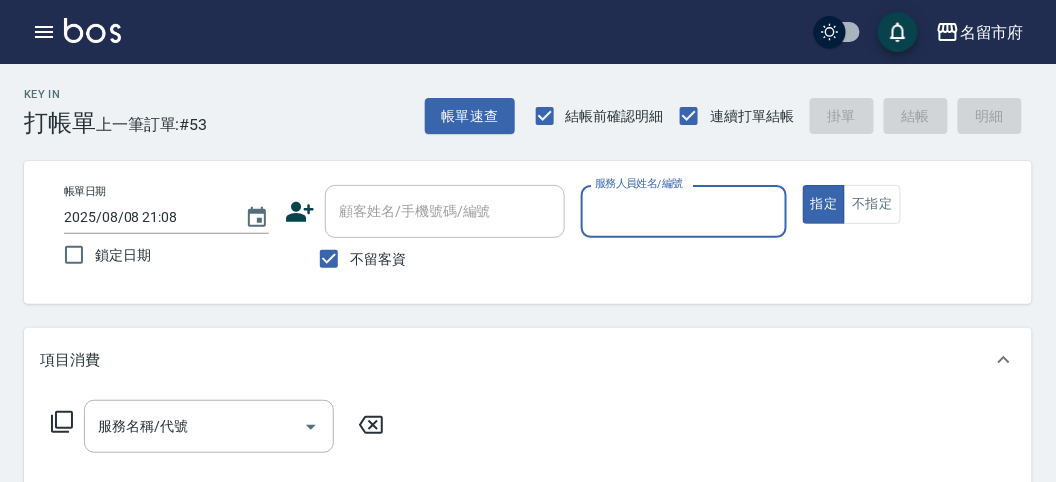 drag, startPoint x: 305, startPoint y: 78, endPoint x: 270, endPoint y: 32, distance: 57.801384 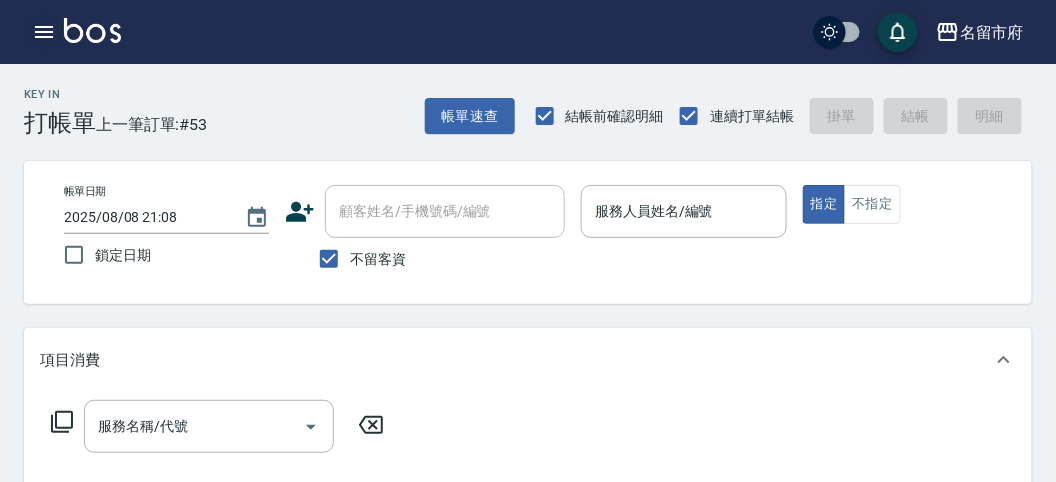 click at bounding box center [44, 32] 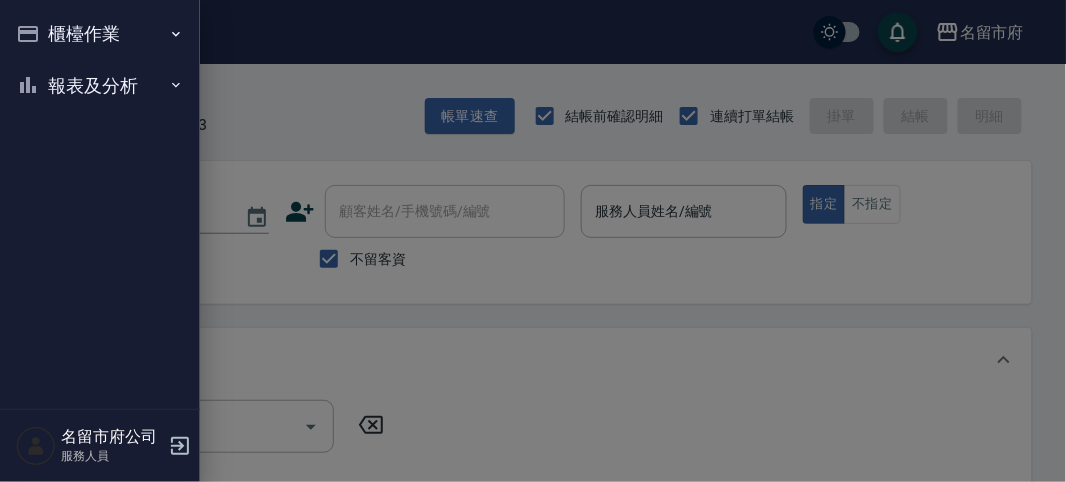 click on "報表及分析" at bounding box center [100, 86] 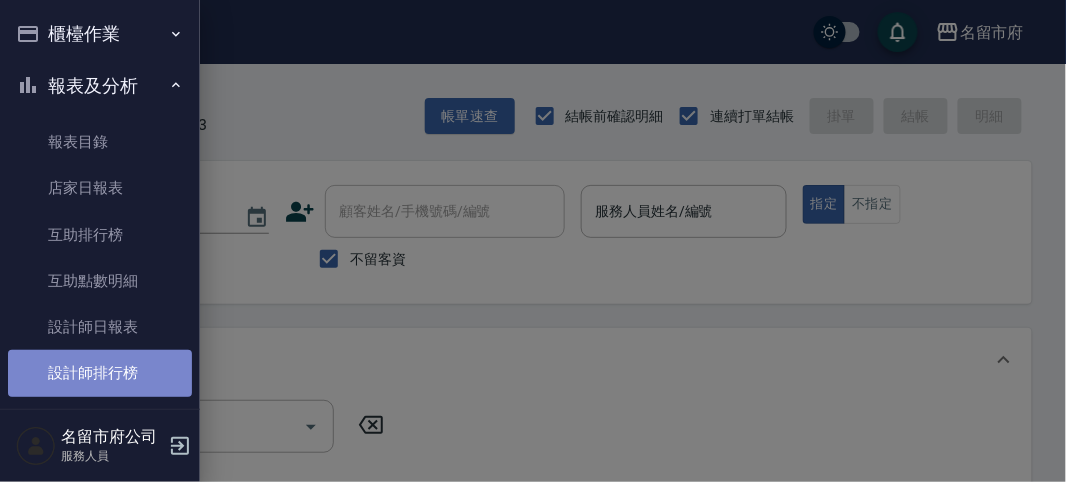 click on "設計師排行榜" at bounding box center [100, 373] 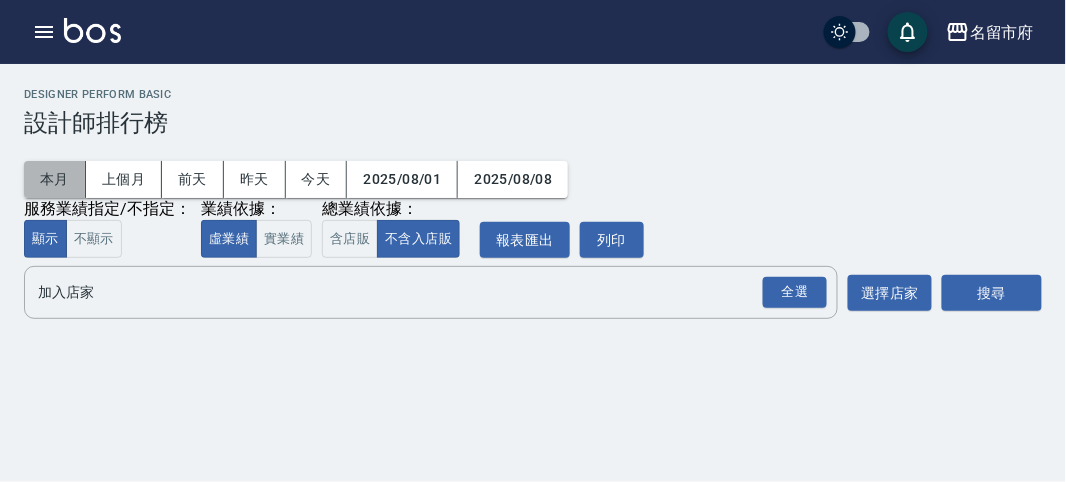 click on "本月" at bounding box center [55, 179] 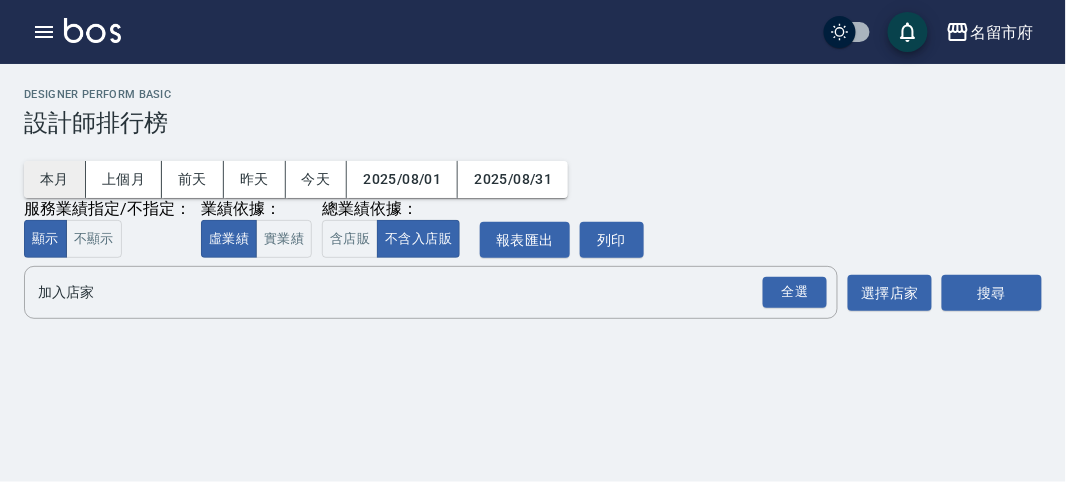 click on "本月" at bounding box center (55, 179) 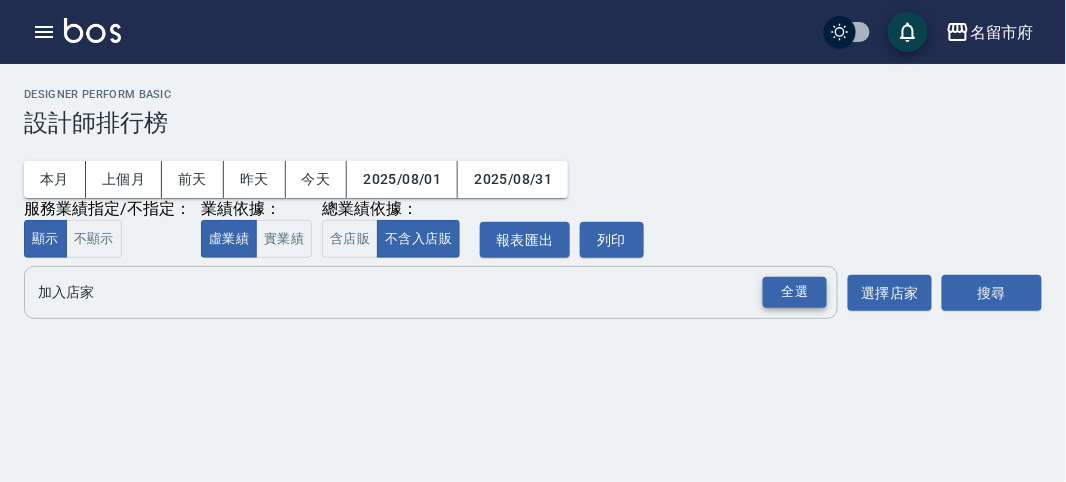 click on "全選" at bounding box center (795, 292) 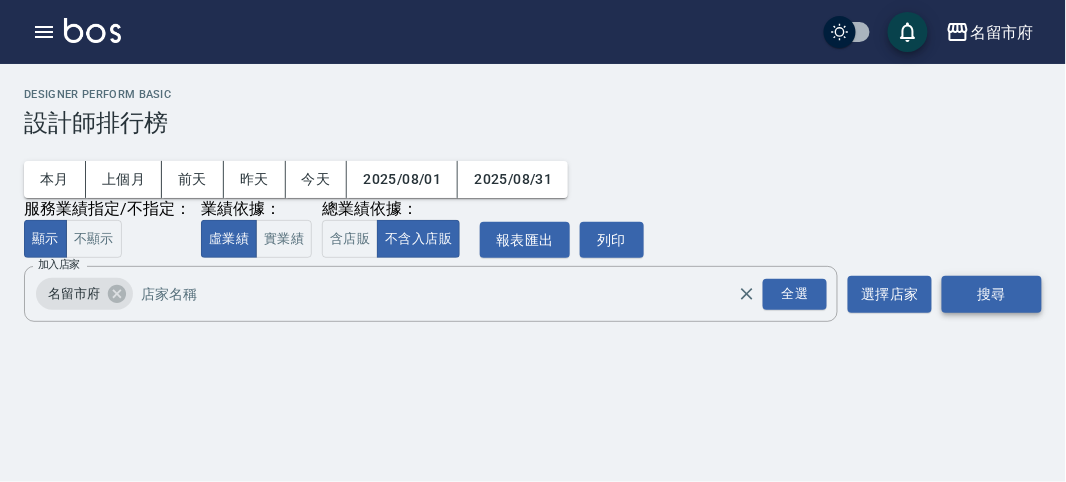 click on "搜尋" at bounding box center (992, 294) 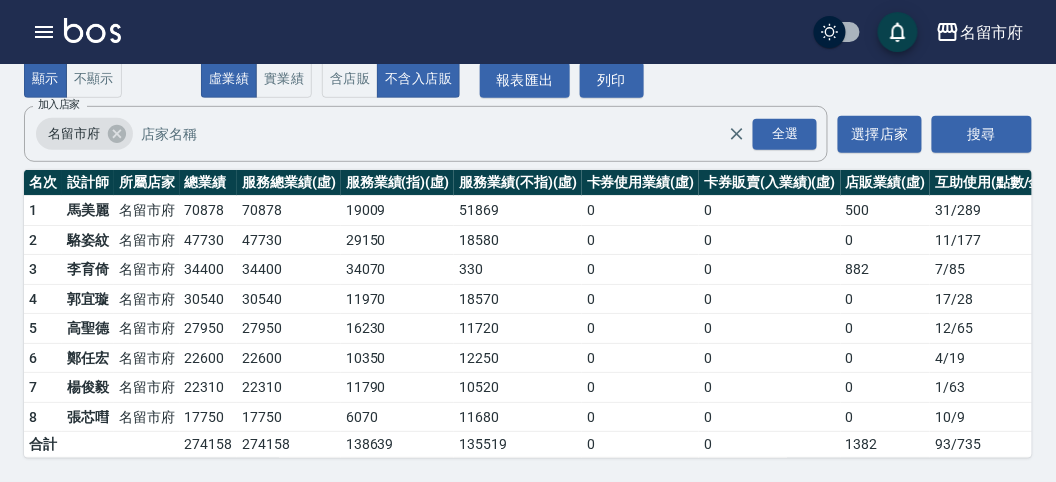 scroll, scrollTop: 0, scrollLeft: 0, axis: both 